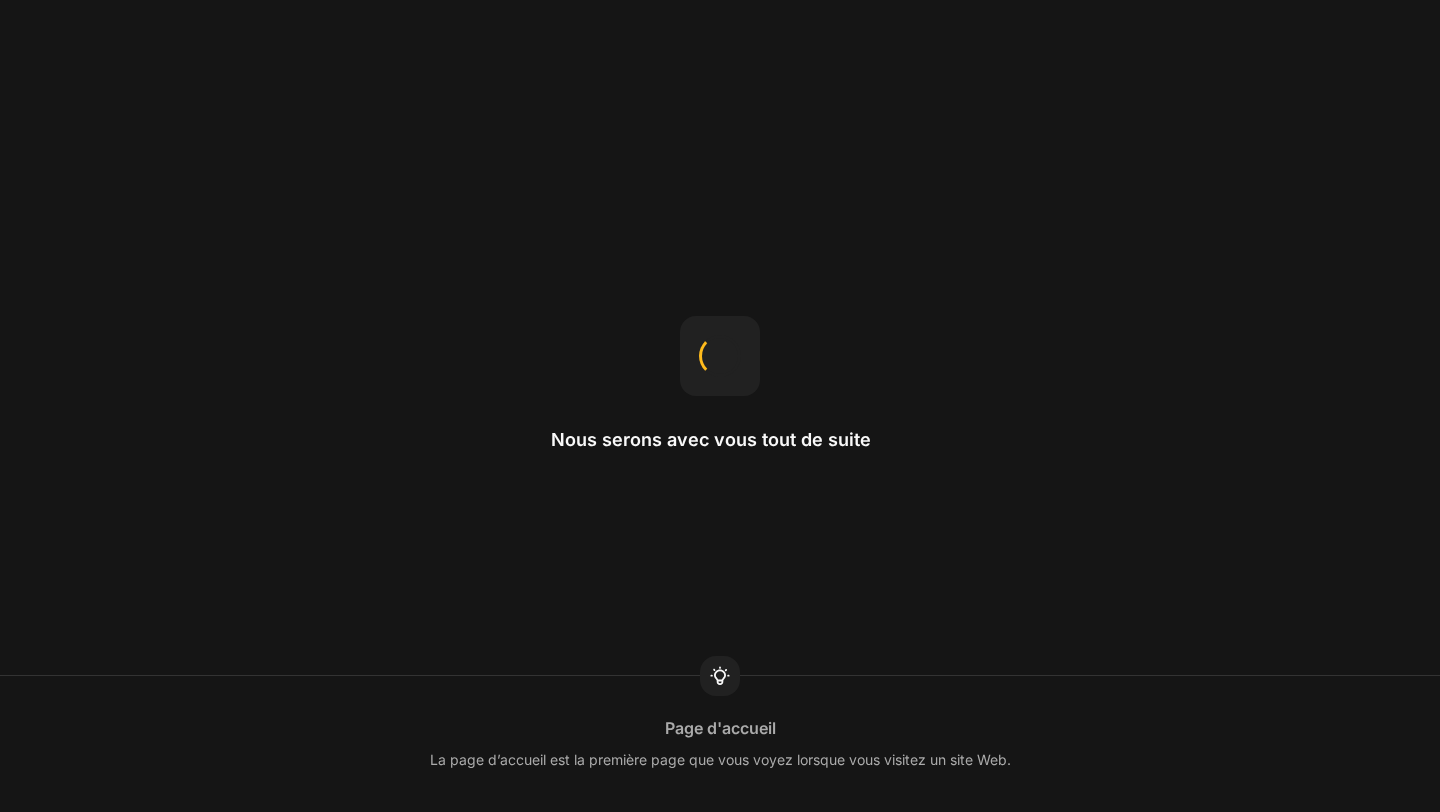 scroll, scrollTop: 0, scrollLeft: 0, axis: both 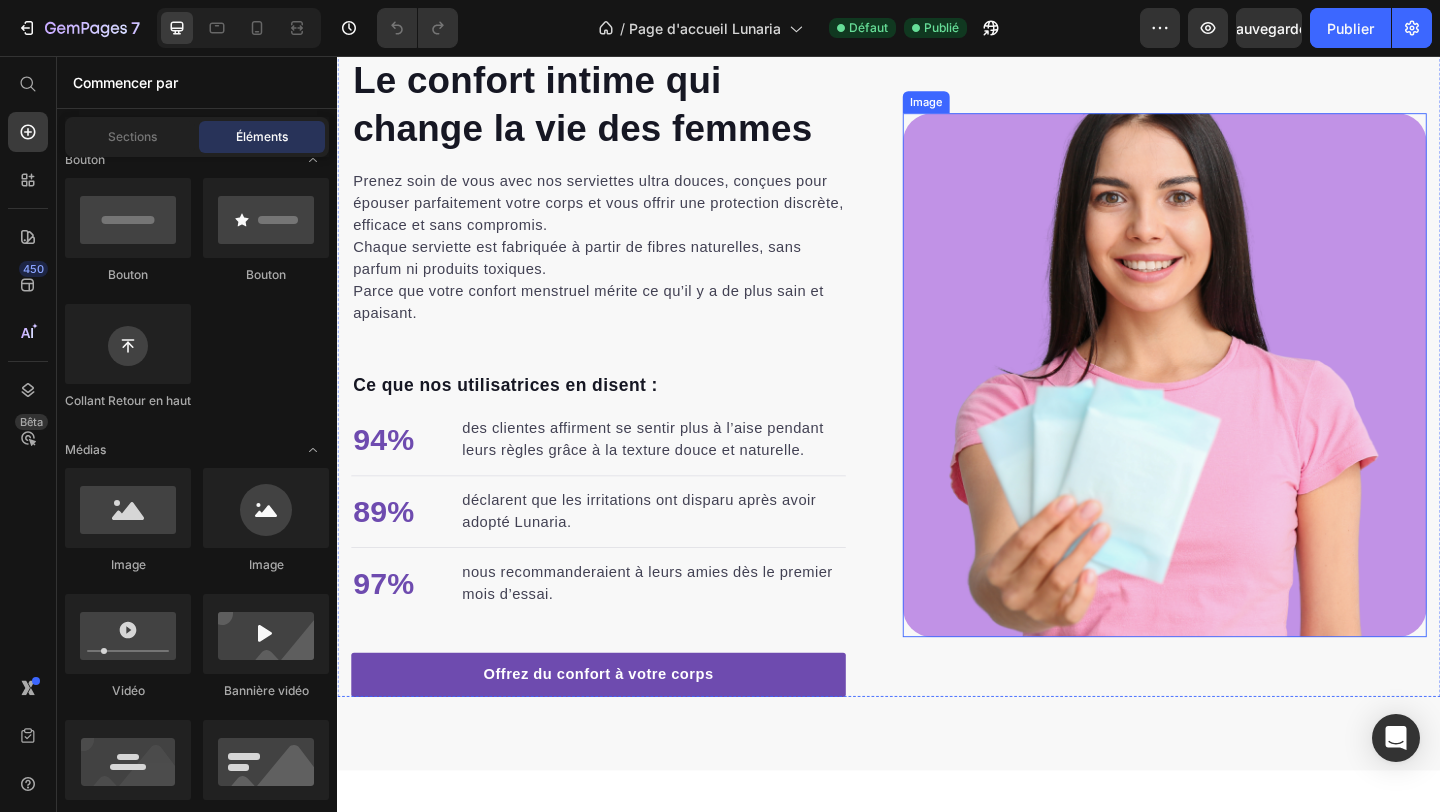 click at bounding box center [1237, 403] 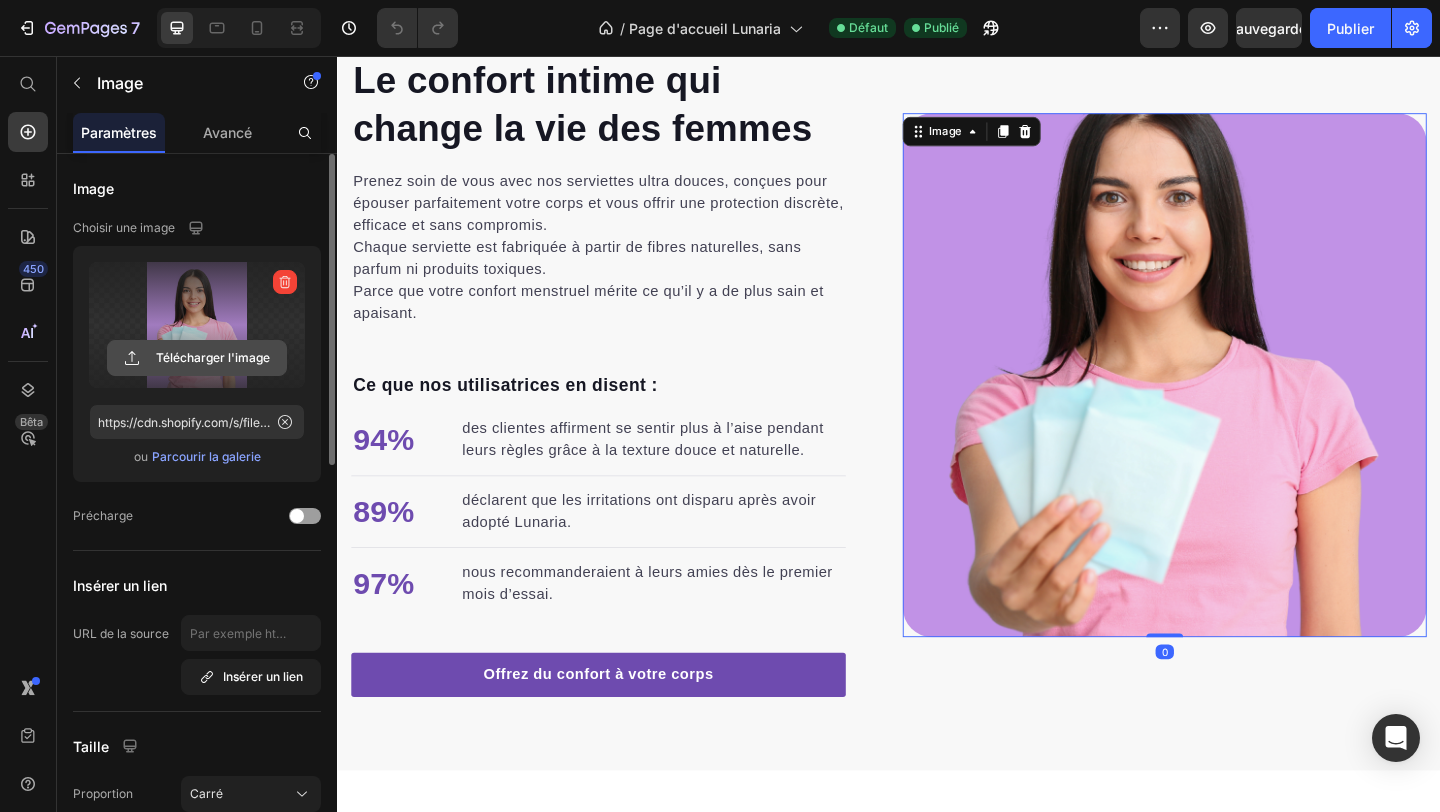 click 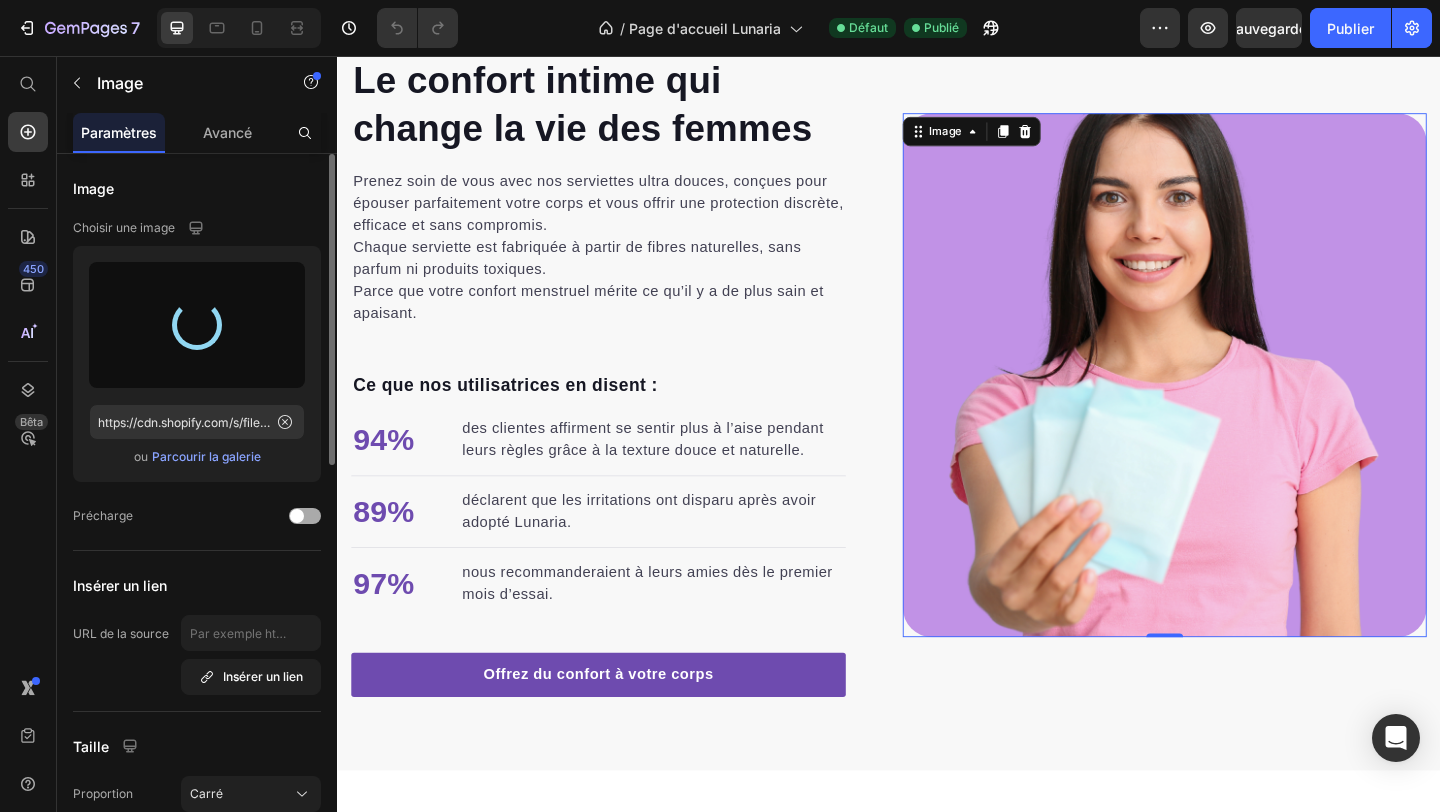 type on "https://cdn.shopify.com/s/files/1/0913/8710/1571/files/gempages_557459731355010038-a455a757-7b69-419a-9bd2-9157f7e8e3b7.png" 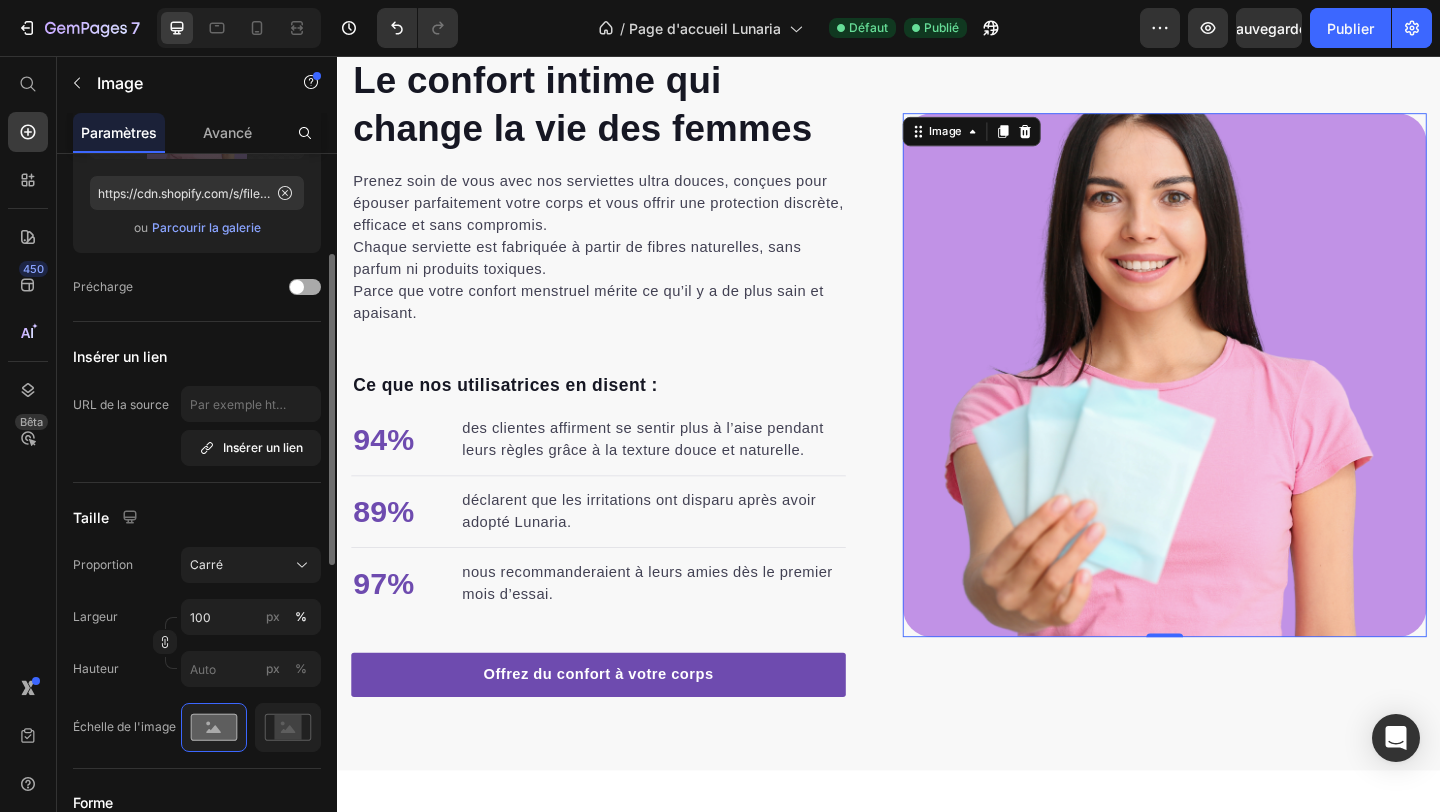 scroll, scrollTop: 242, scrollLeft: 0, axis: vertical 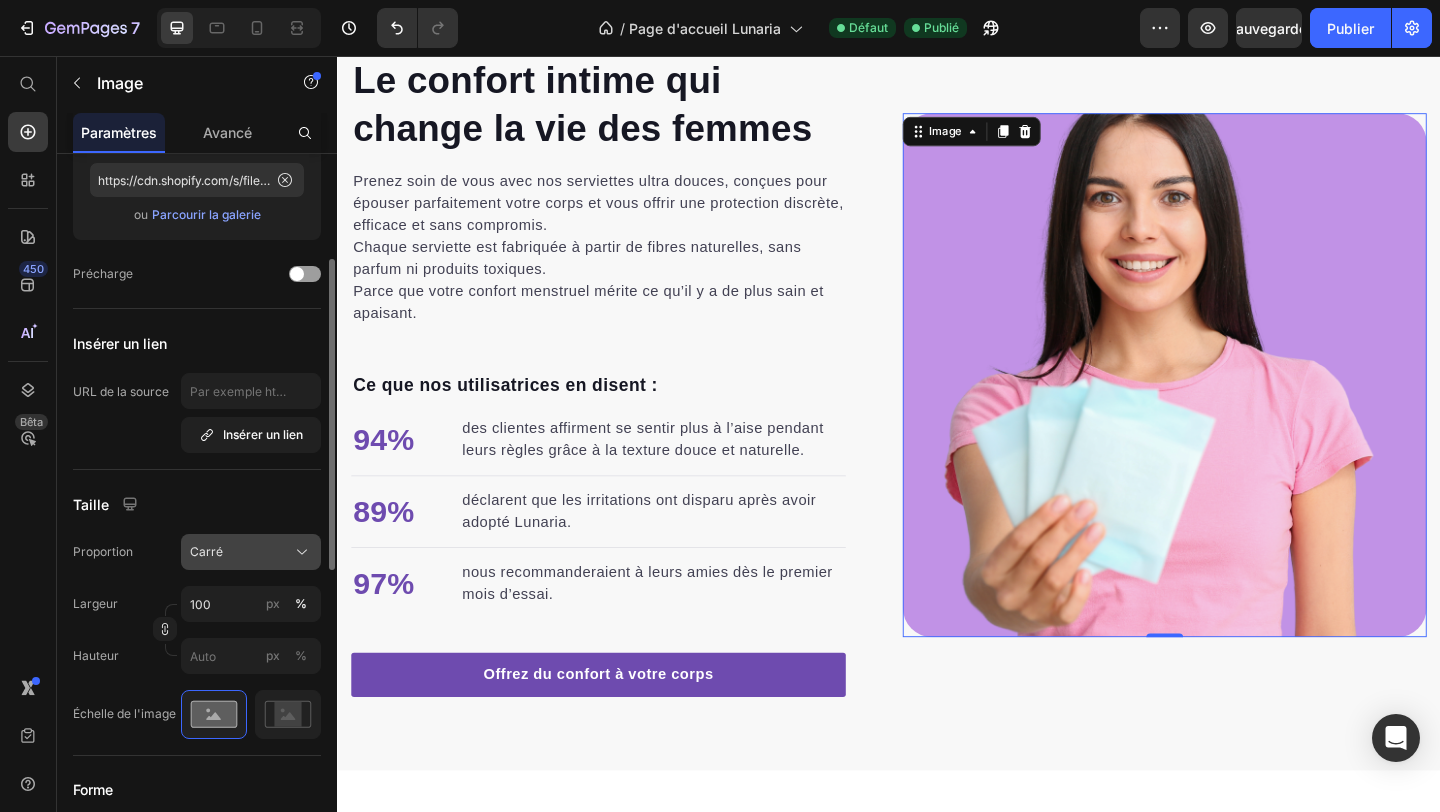 click on "Carré" 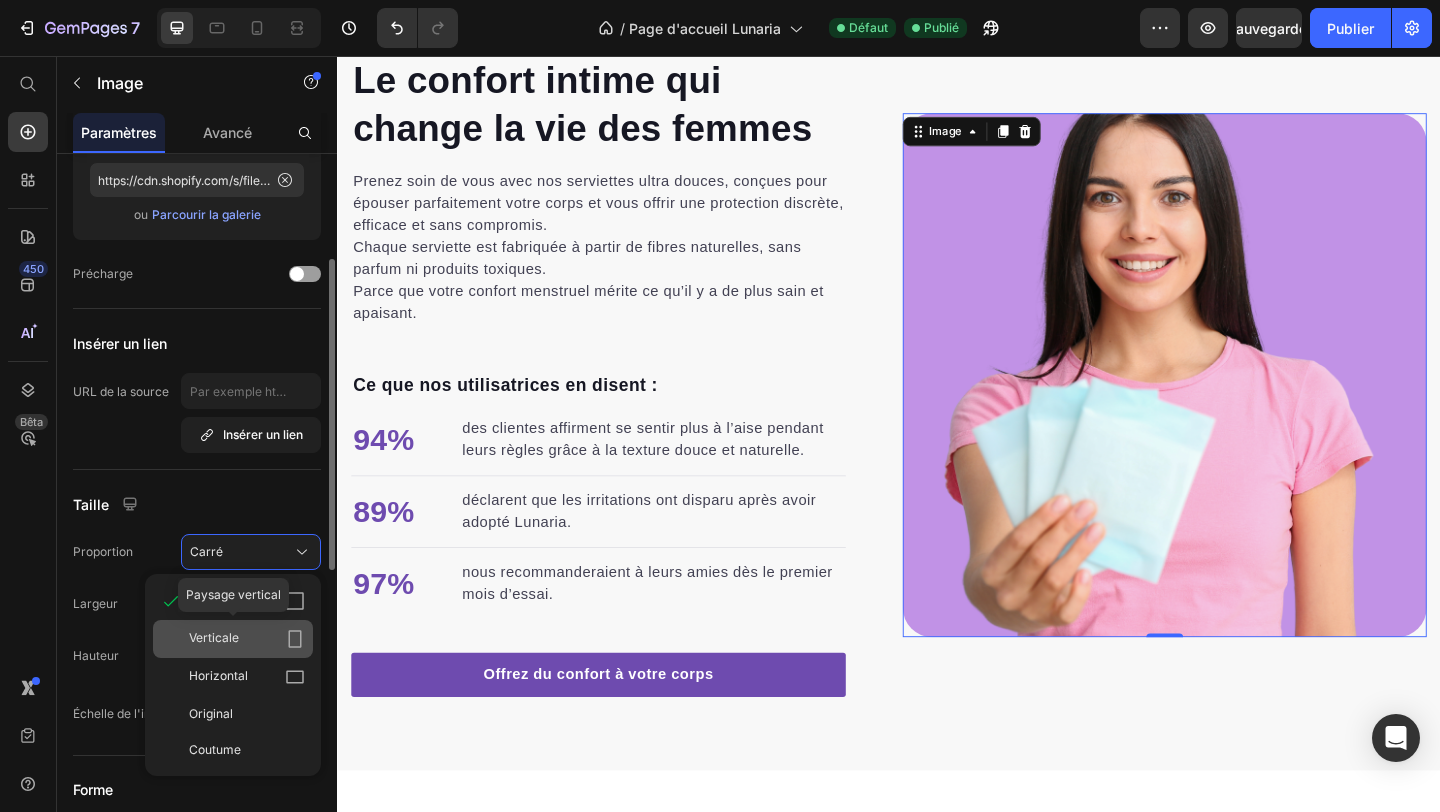 click on "Verticale" at bounding box center [247, 639] 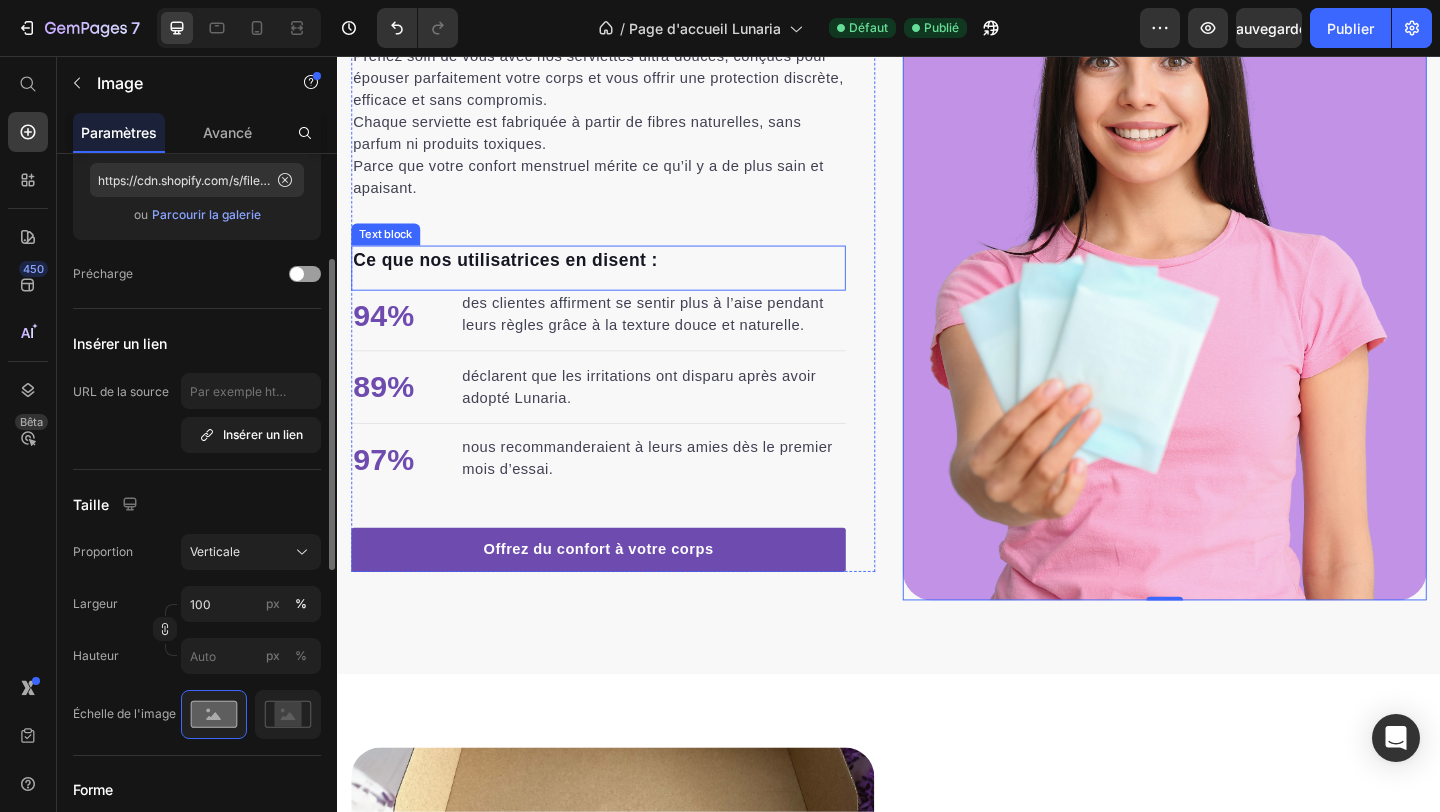 scroll, scrollTop: 2775, scrollLeft: 0, axis: vertical 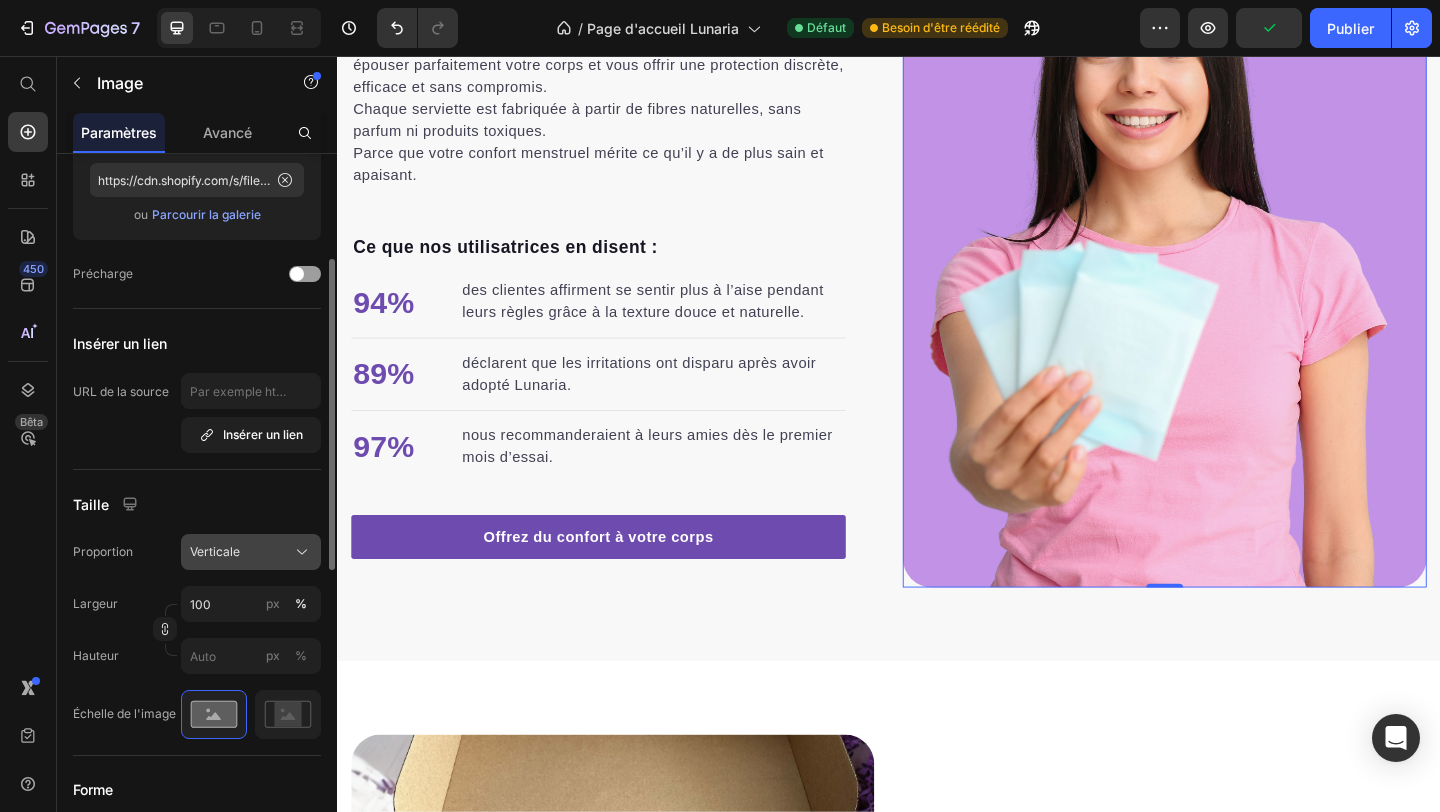 click on "Verticale" 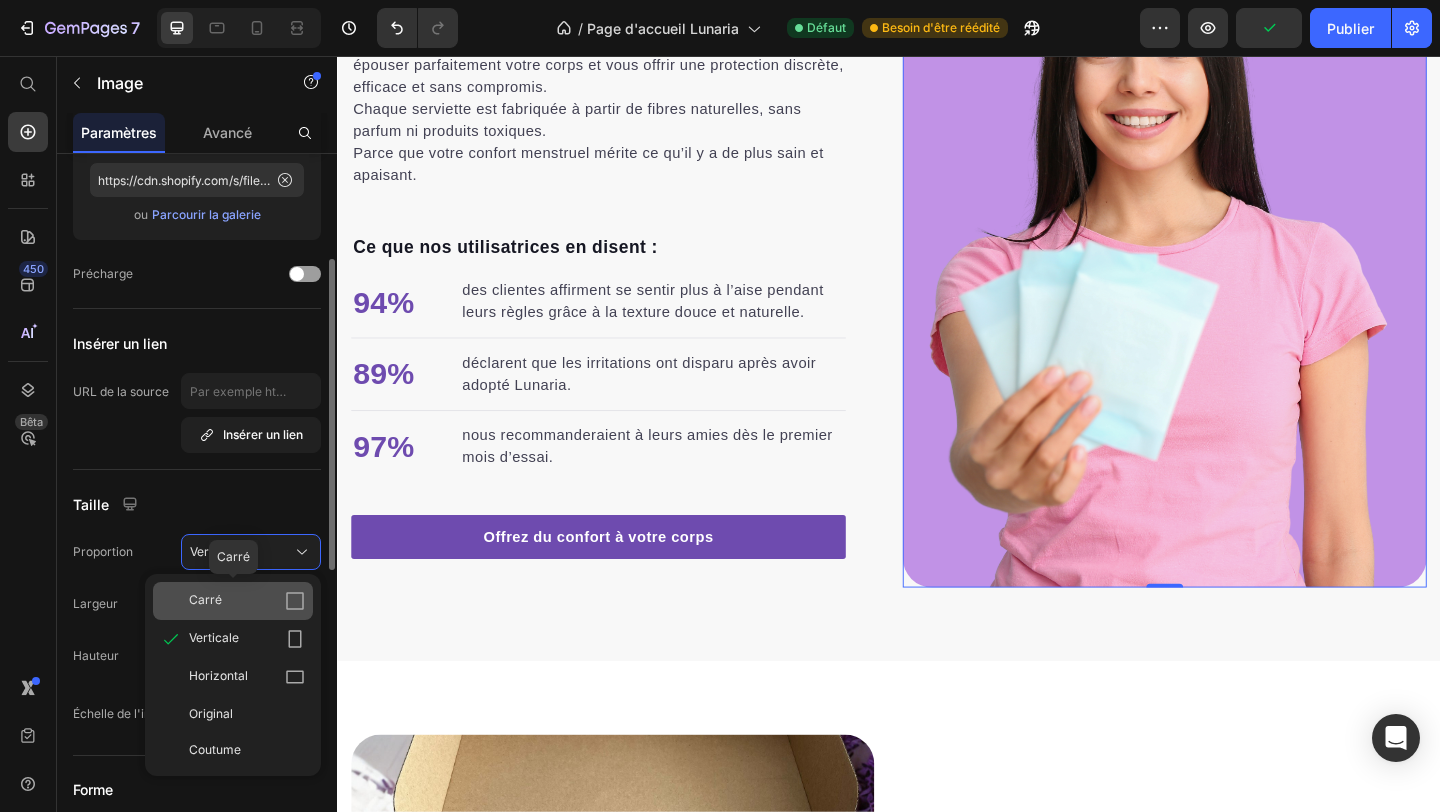 click on "Carré" at bounding box center (247, 601) 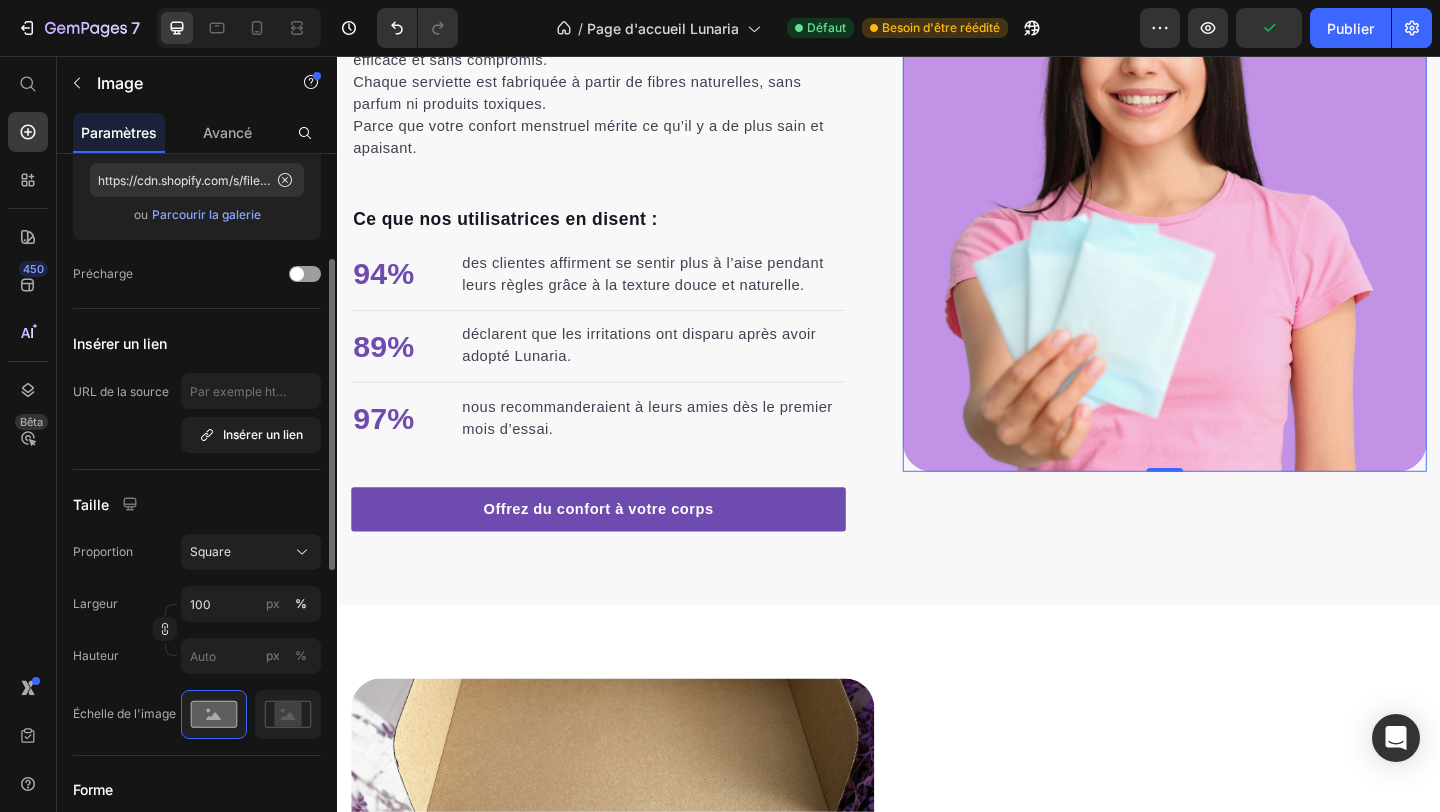 scroll, scrollTop: 2745, scrollLeft: 0, axis: vertical 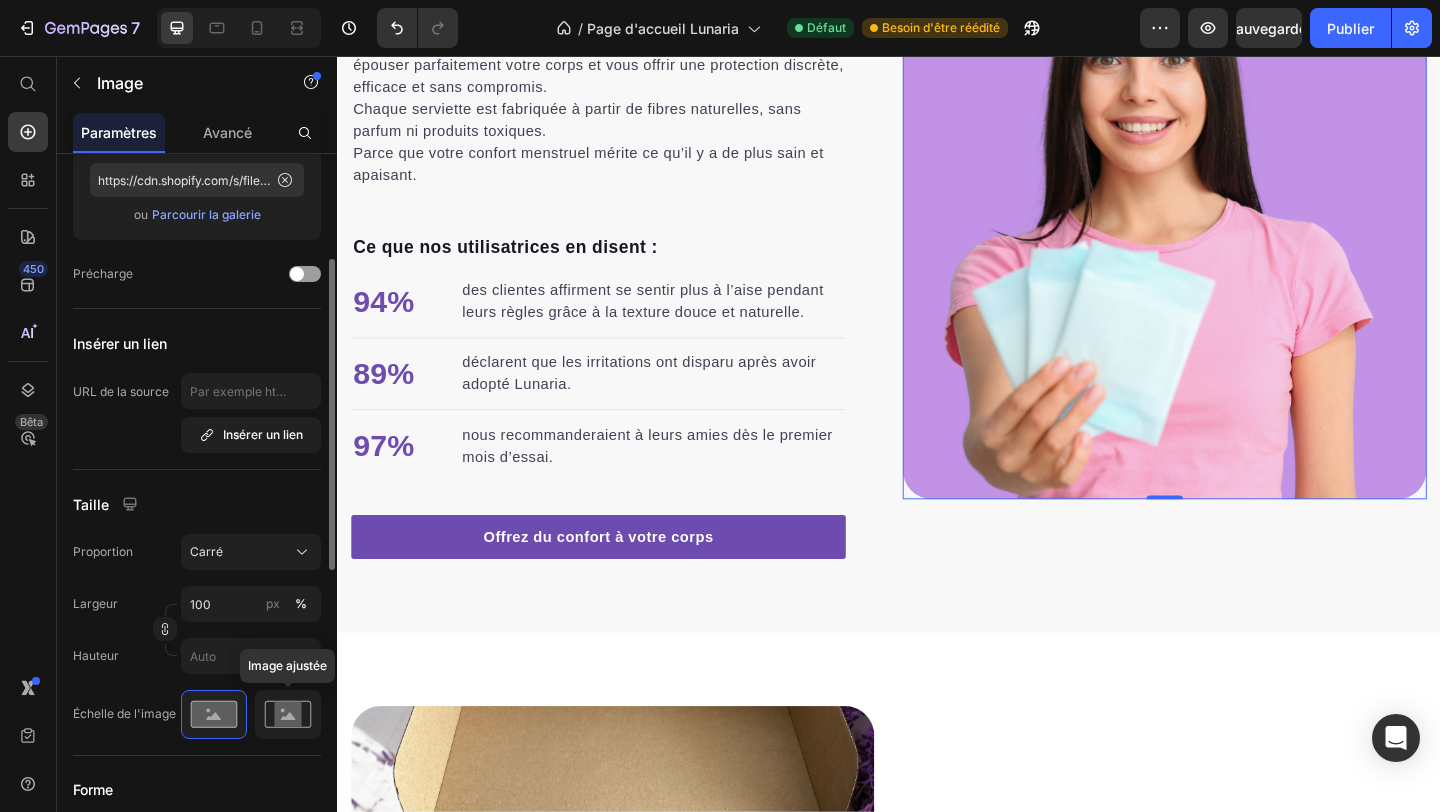 click 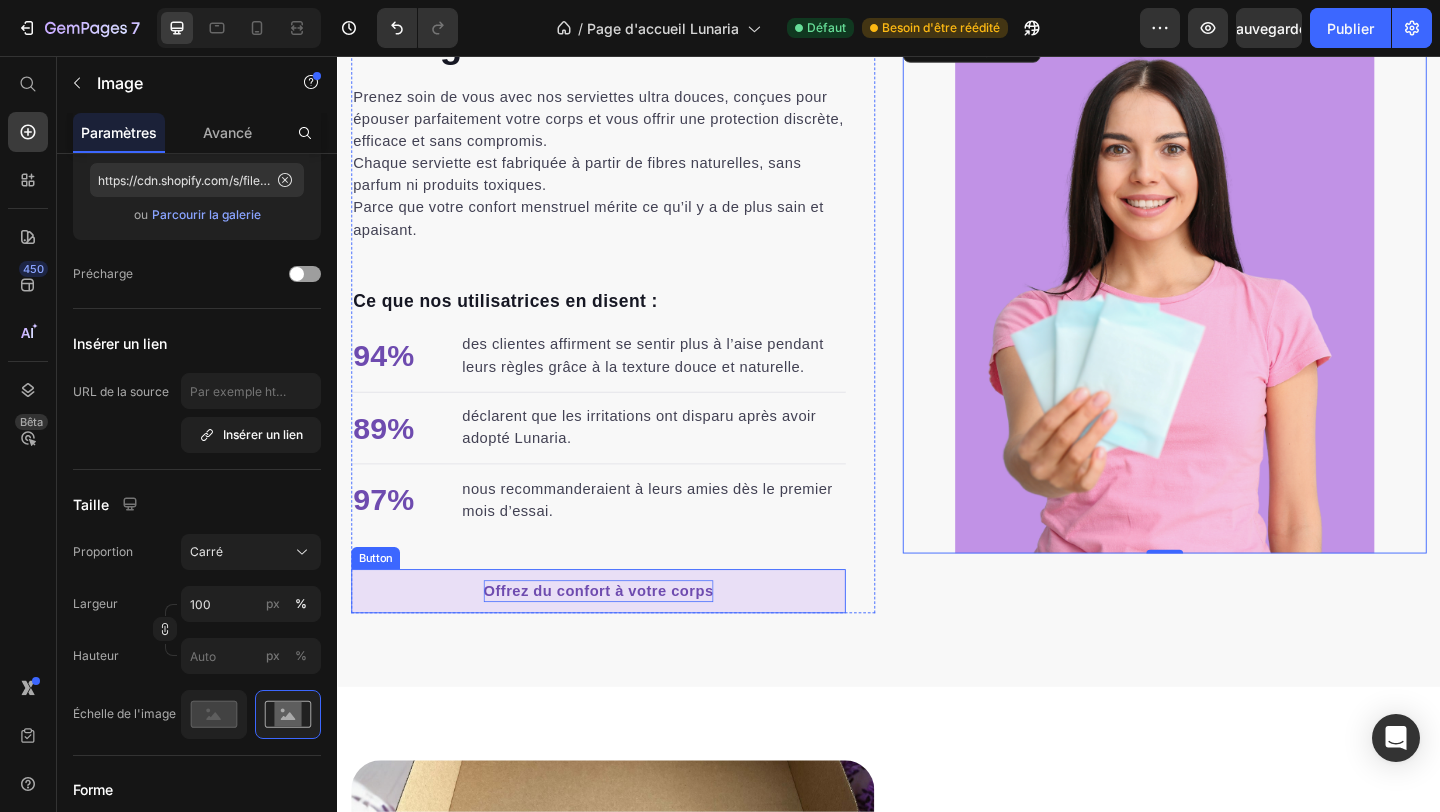 scroll, scrollTop: 2683, scrollLeft: 0, axis: vertical 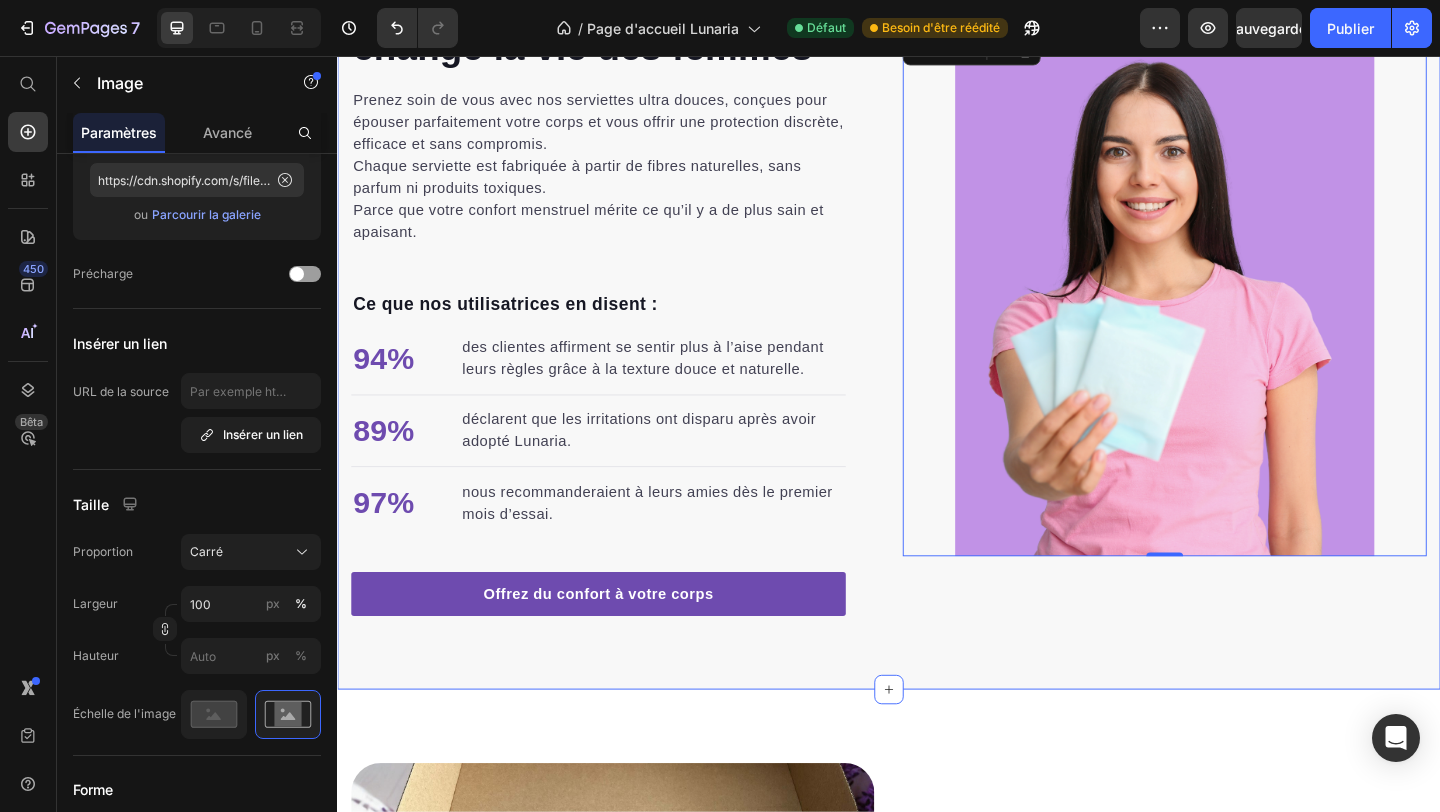 click on "Image   0 Image" at bounding box center [1237, 315] 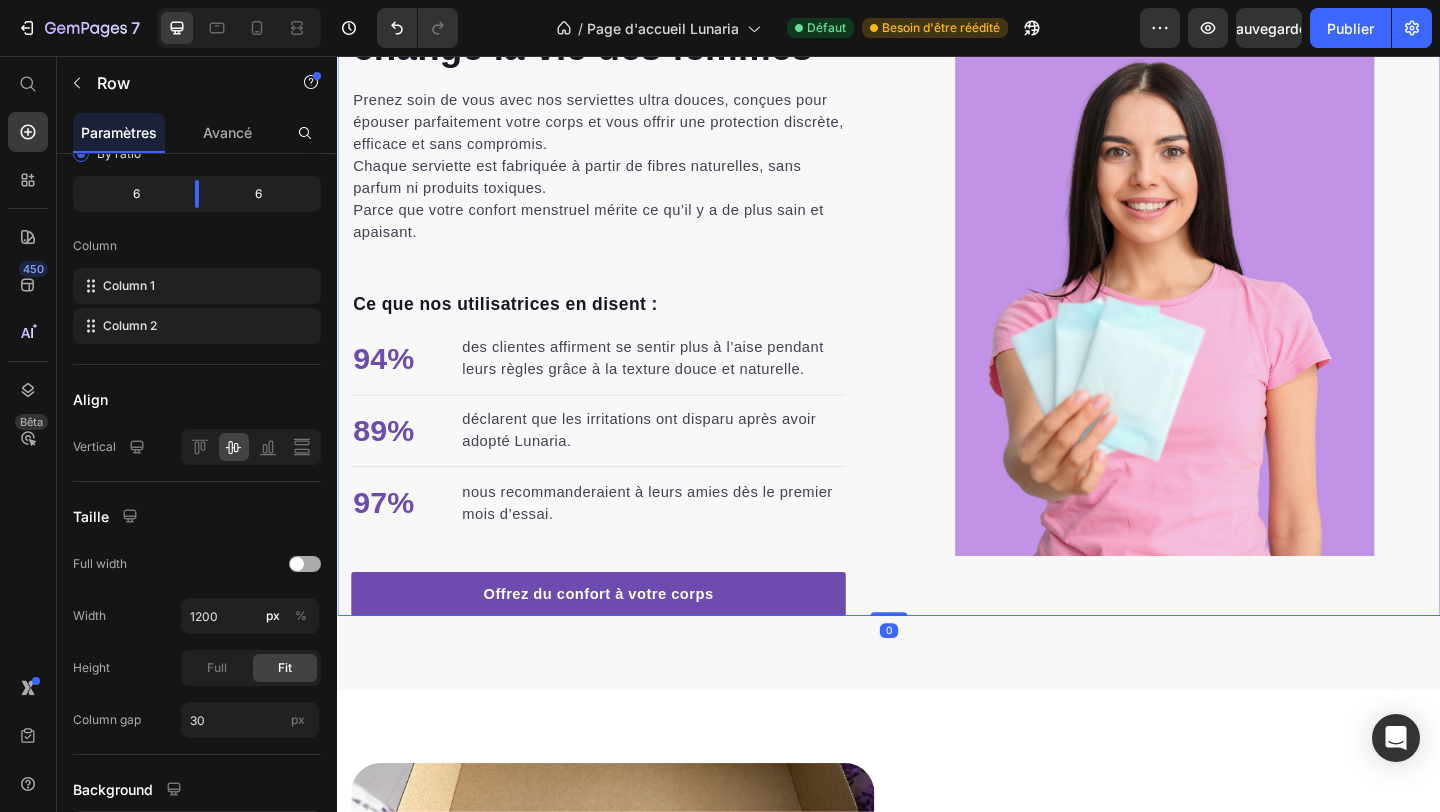 scroll, scrollTop: 0, scrollLeft: 0, axis: both 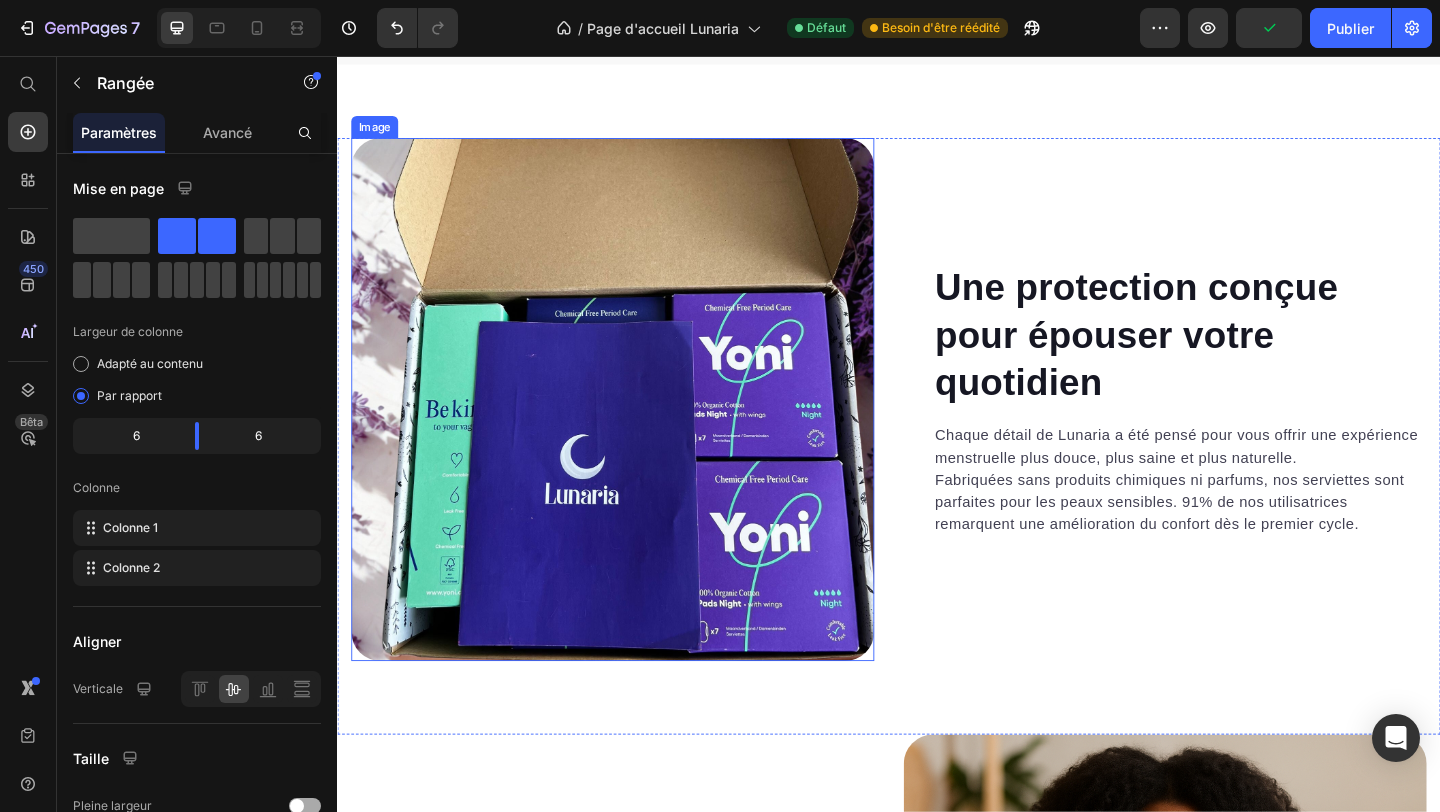 click at bounding box center [636, 429] 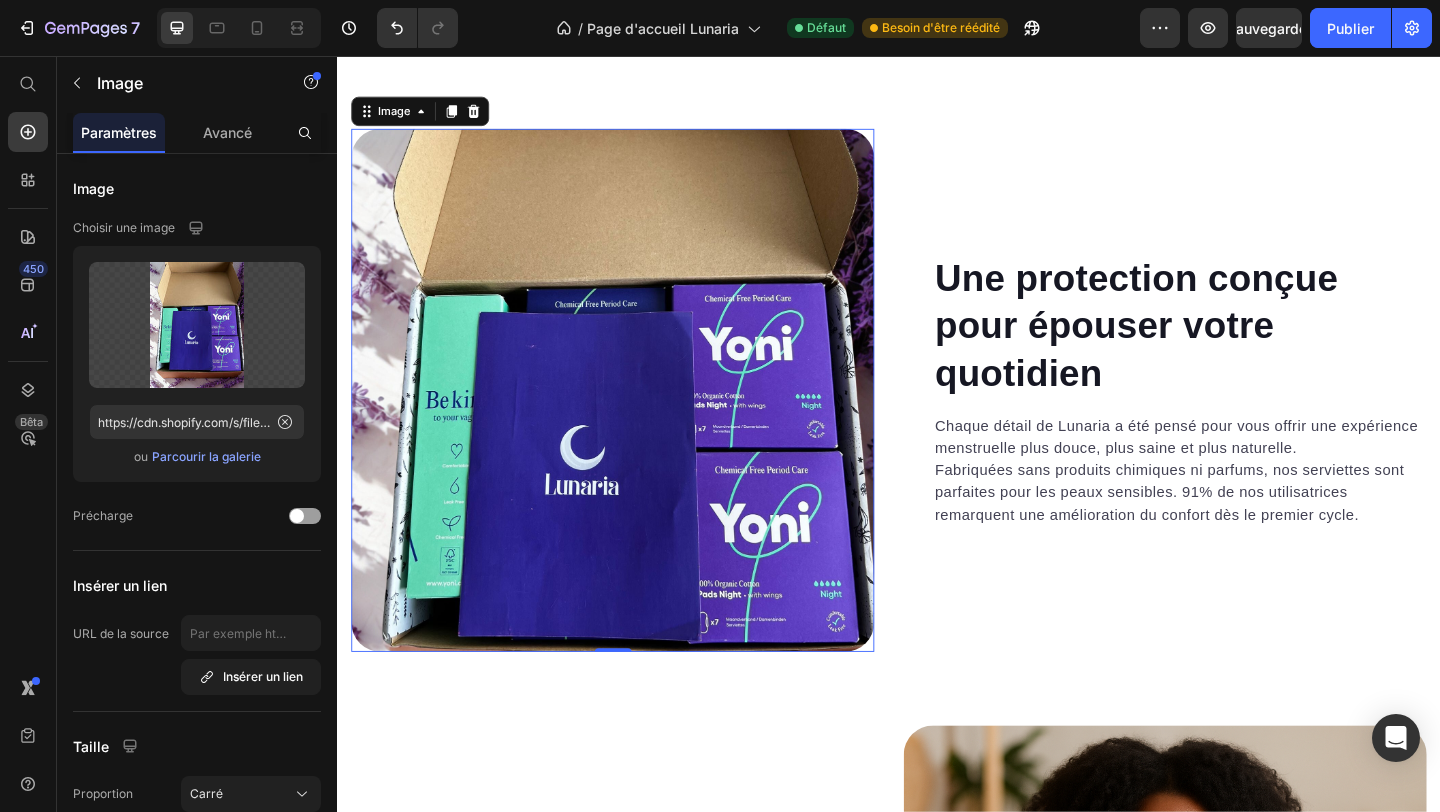 scroll, scrollTop: 3374, scrollLeft: 0, axis: vertical 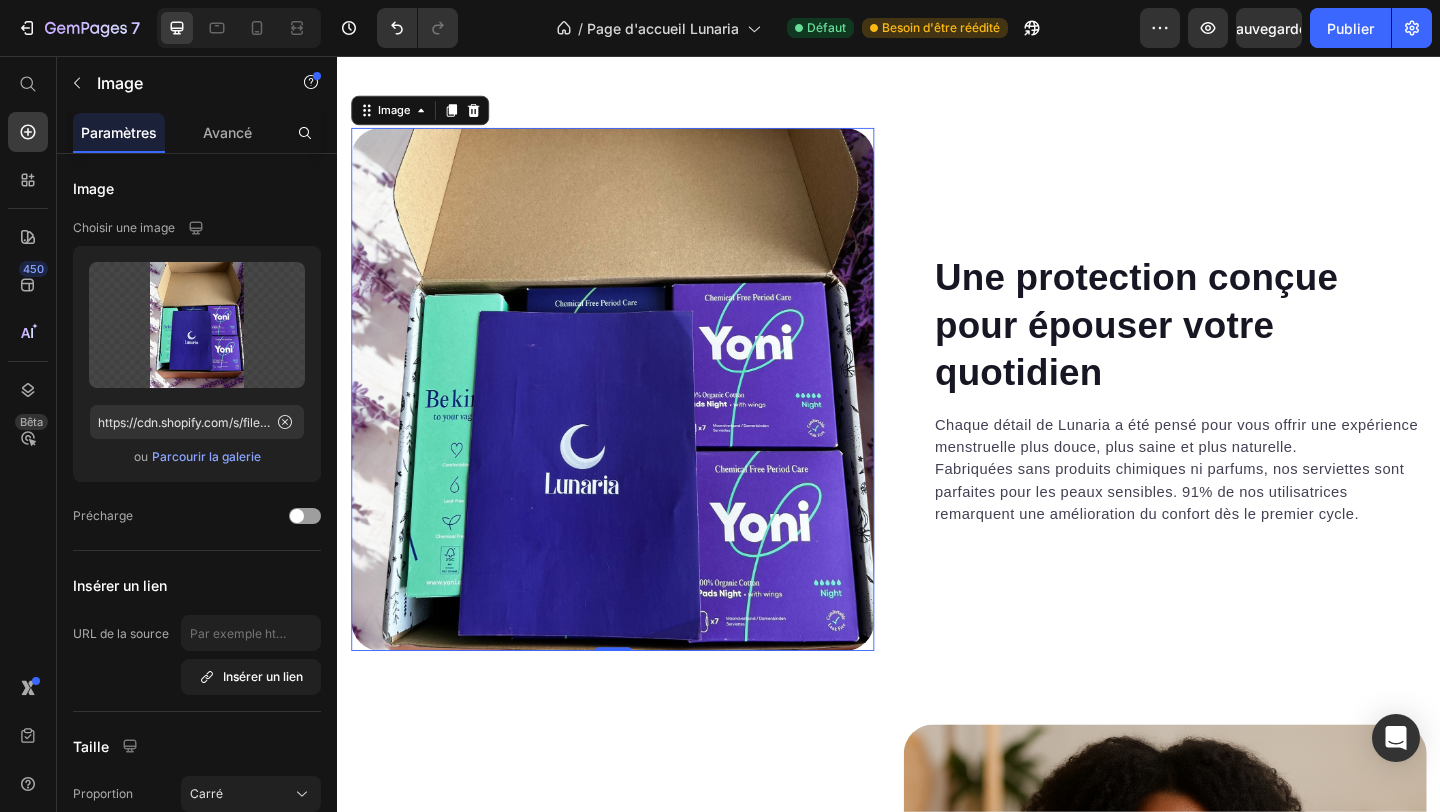 click at bounding box center [636, 418] 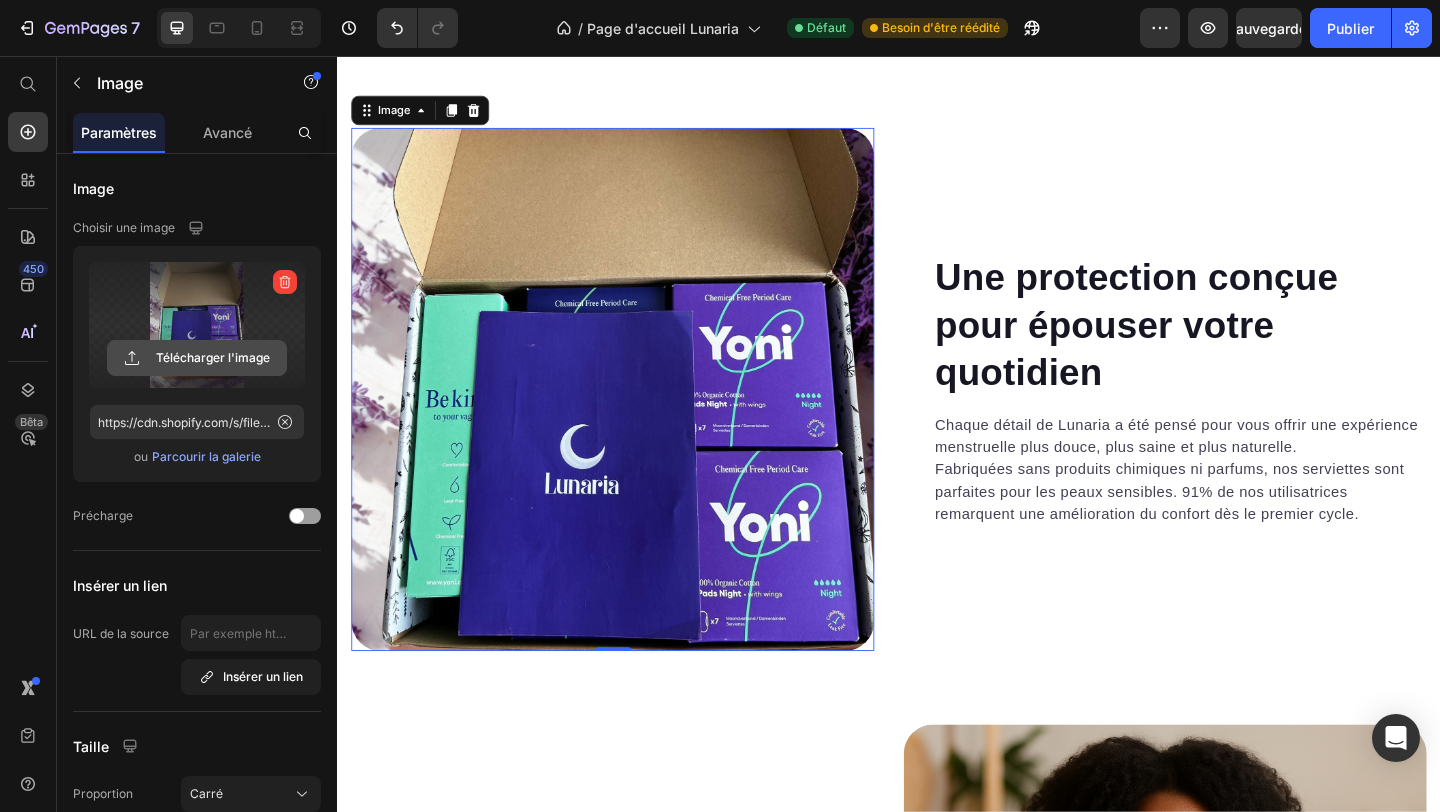 click 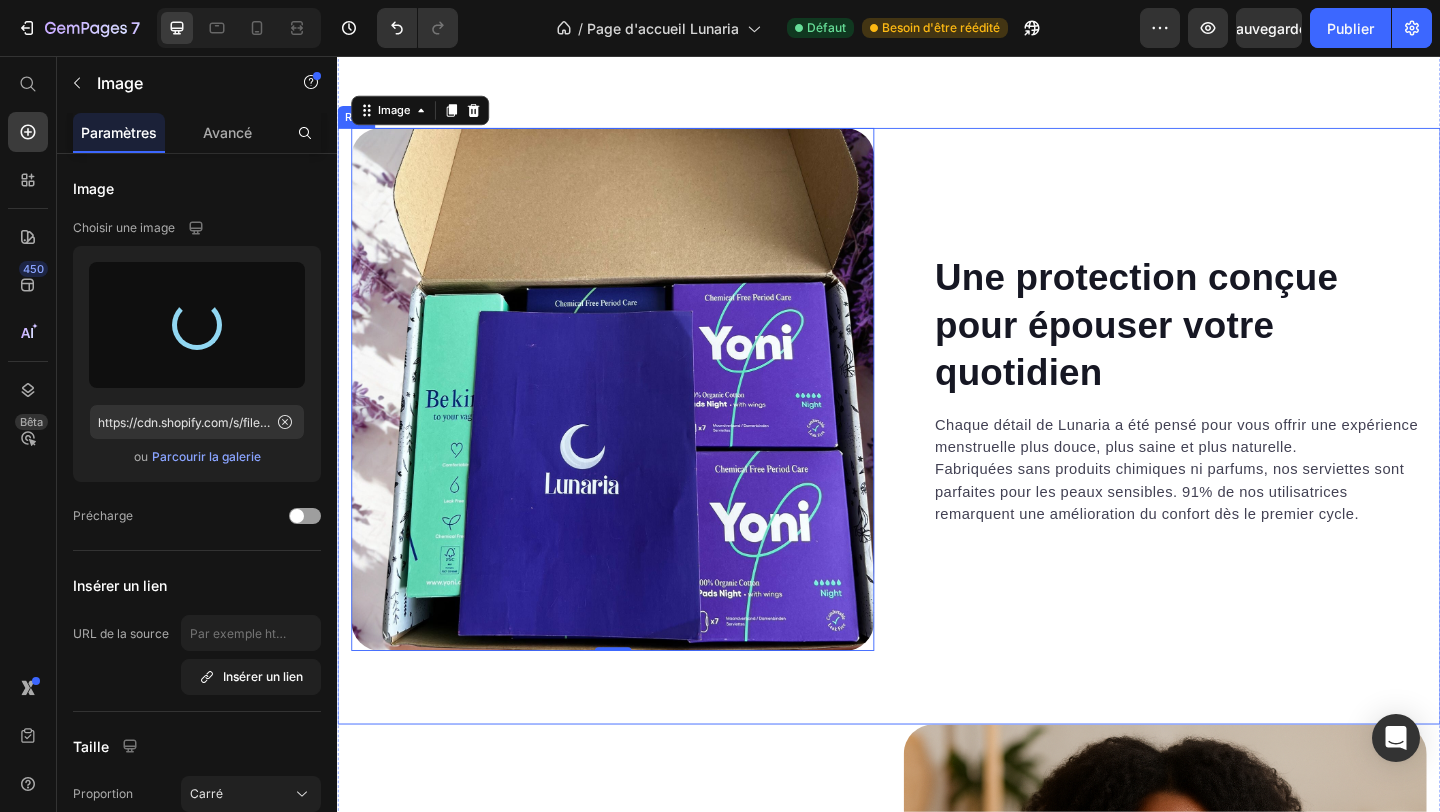 type on "https://cdn.shopify.com/s/files/1/0913/8710/1571/files/gempages_557459731355010038-12aebd69-7a5b-4b68-9c14-6ca774eb23ef.jpg" 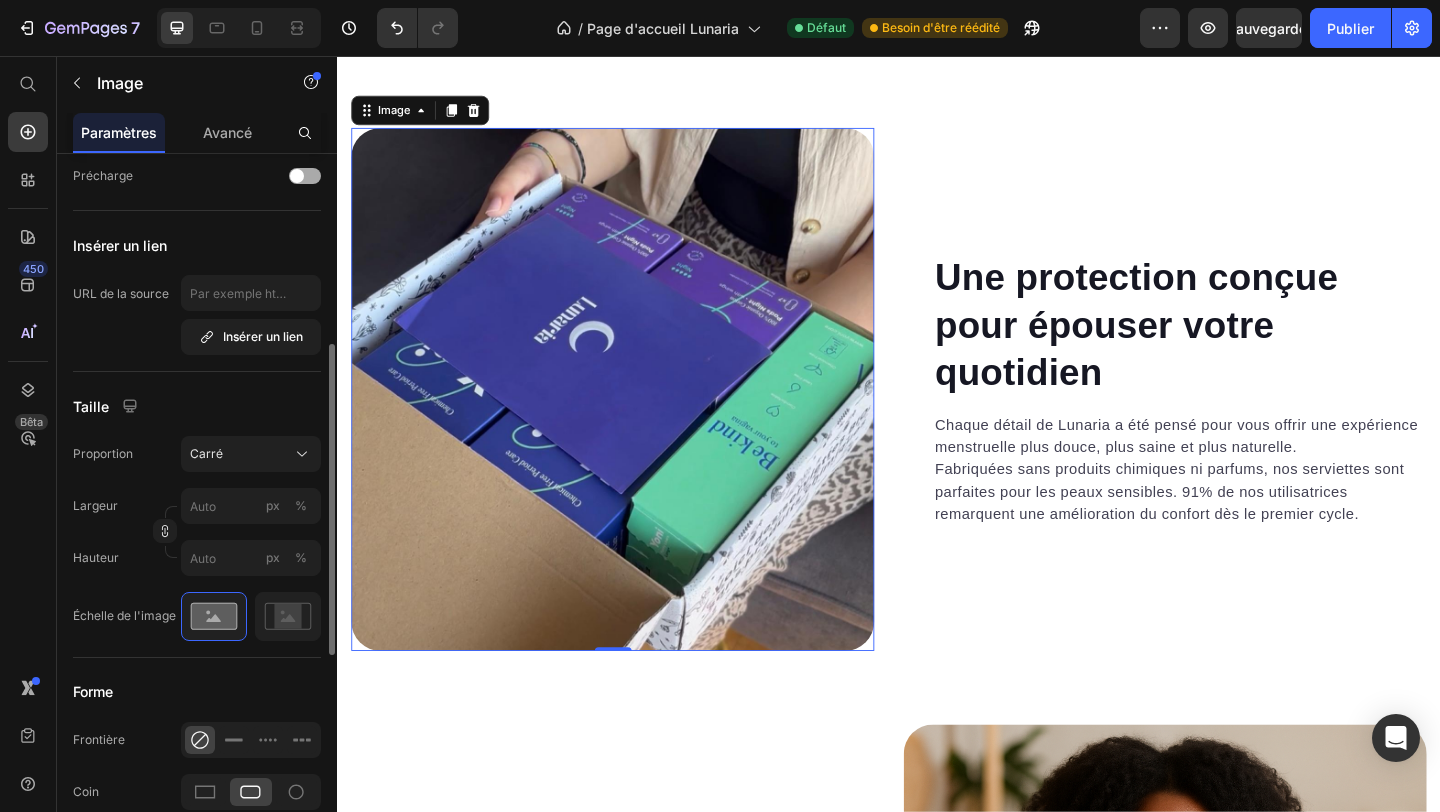 scroll, scrollTop: 386, scrollLeft: 0, axis: vertical 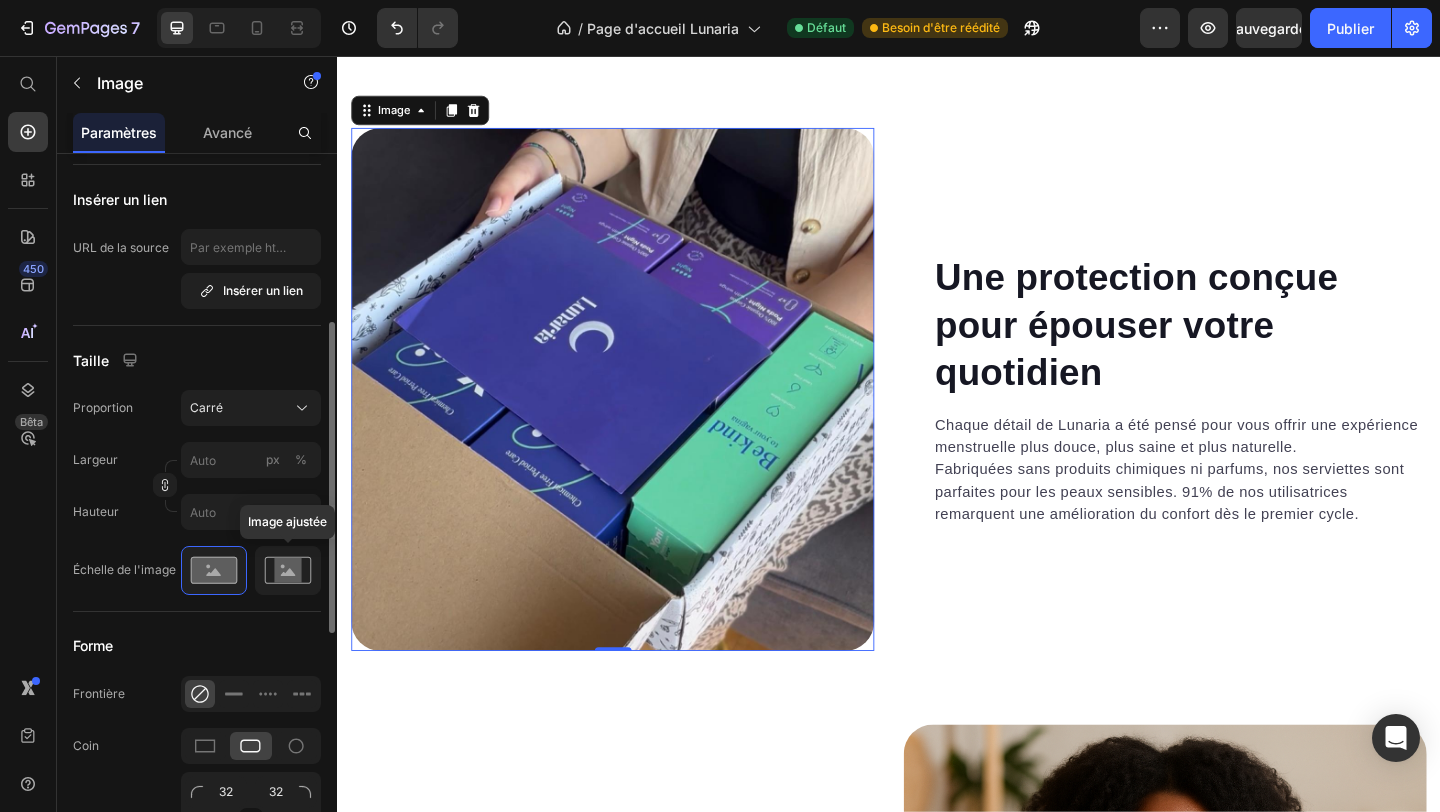 click 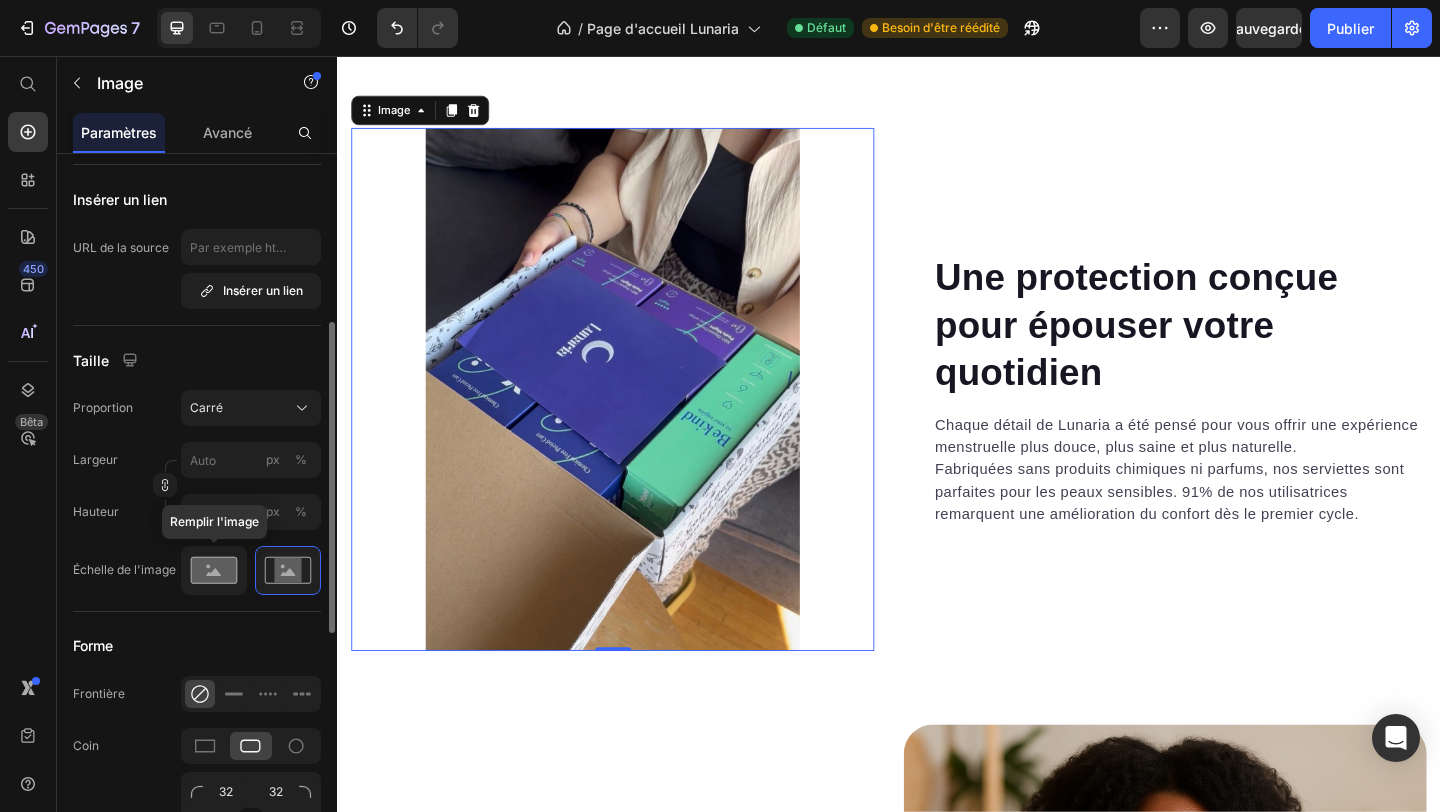 click 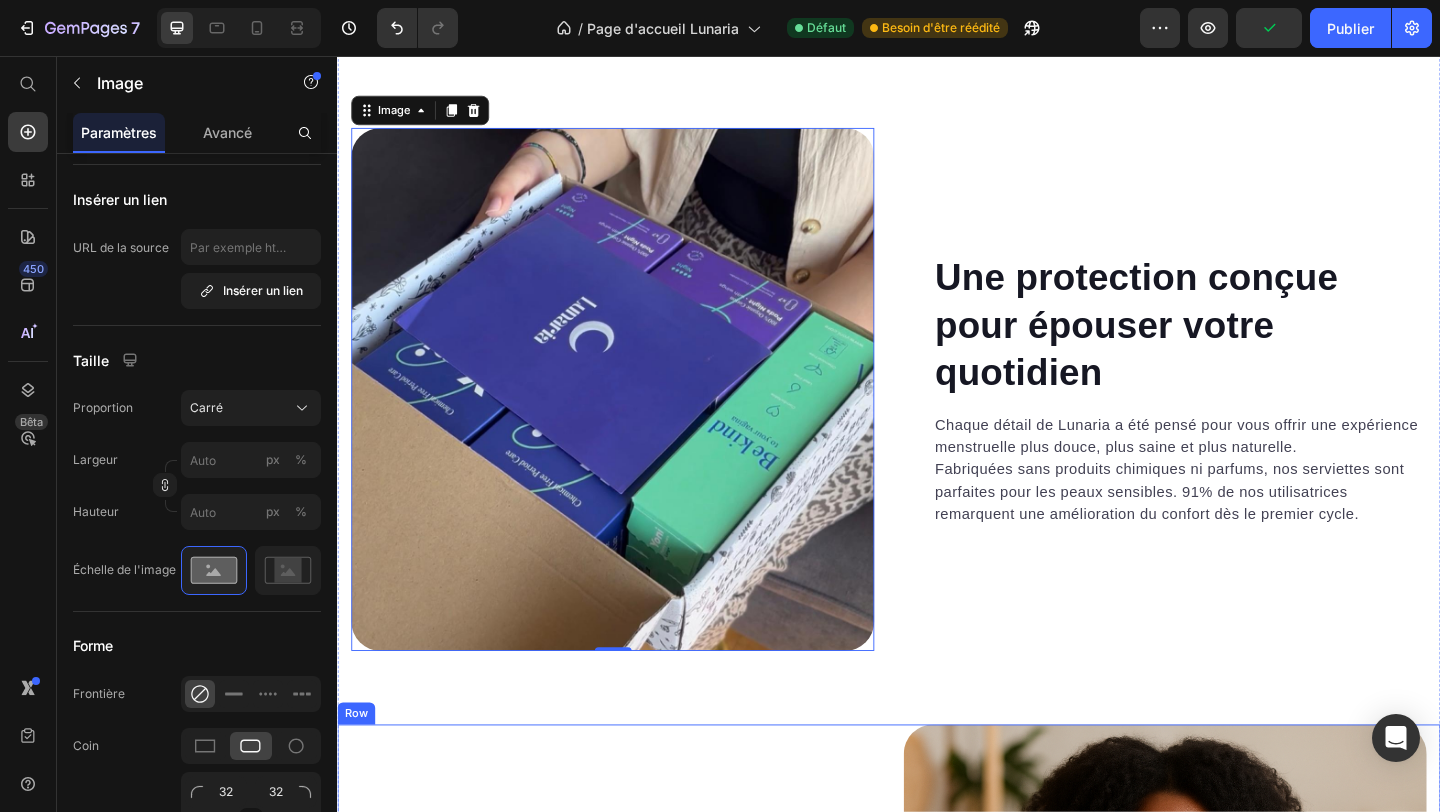 click on "J’ai enfin trouvé une box qui me respecte Heading Ce qu'on met sur notre peau, surtout en période menstruelle, compte énormément. Avec Lunaria, j’ai dit adieu aux démangeaisons et inconforts. C’est doux, naturel, et surtout... je me sens en sécurité. Text block Row Row" at bounding box center (636, 1067) 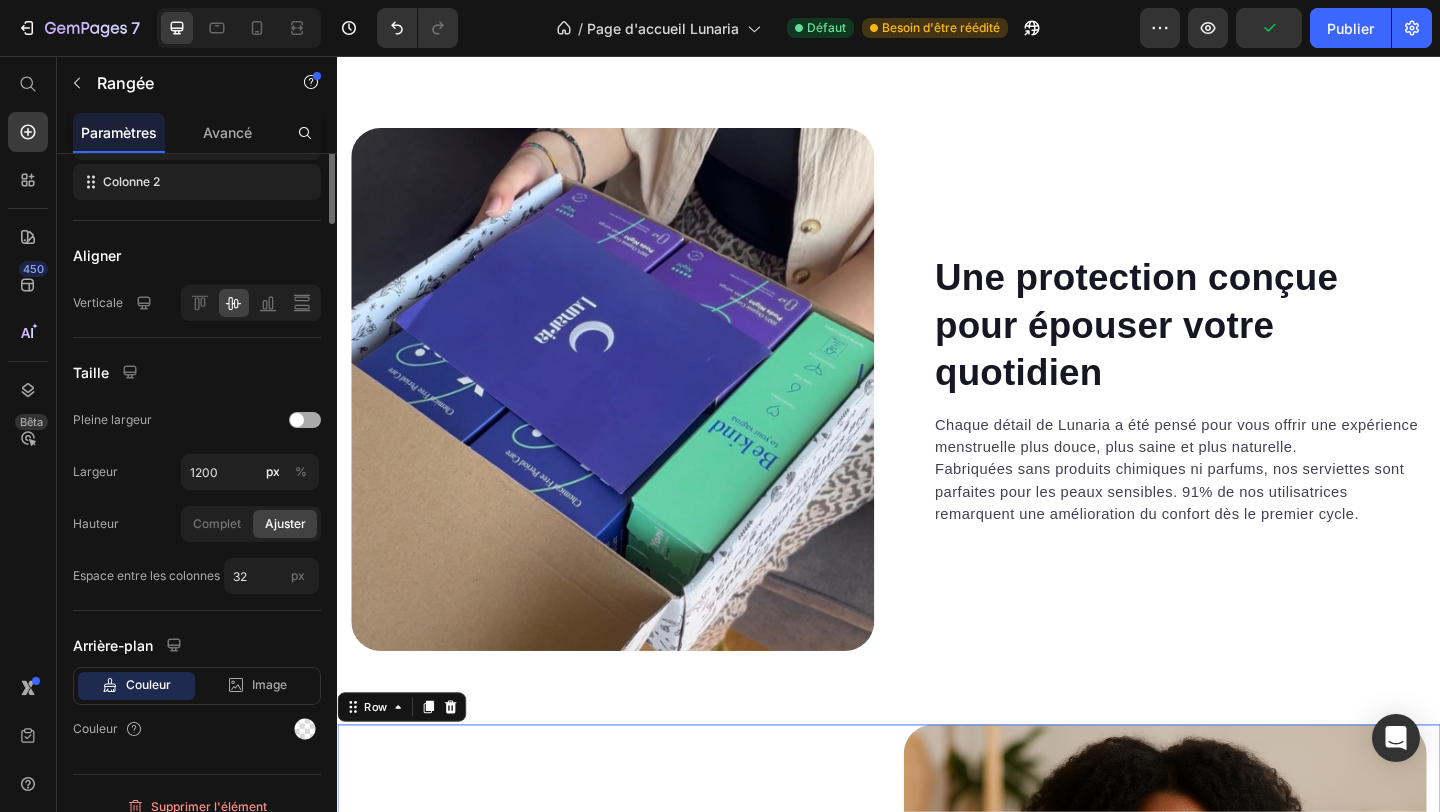 scroll, scrollTop: 0, scrollLeft: 0, axis: both 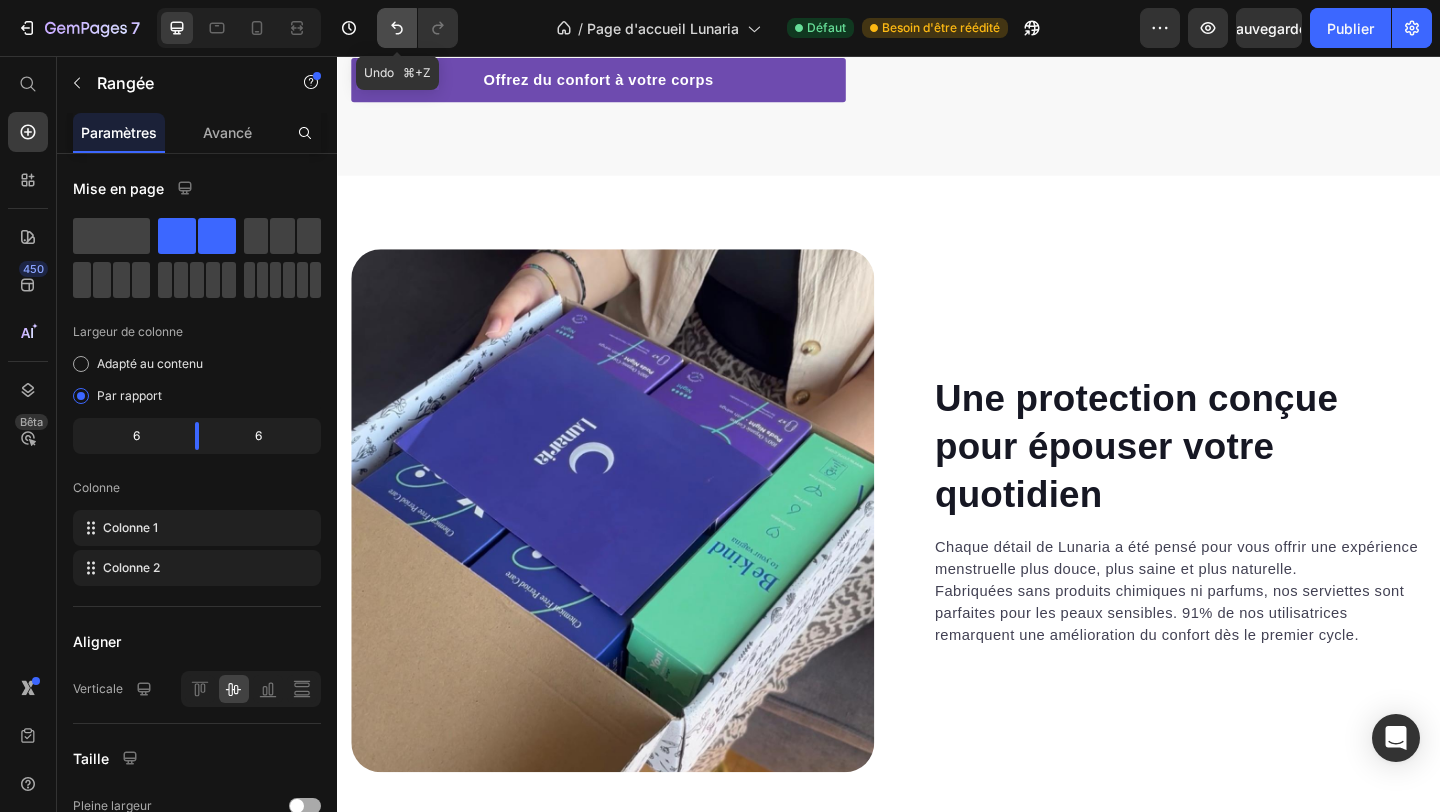 click 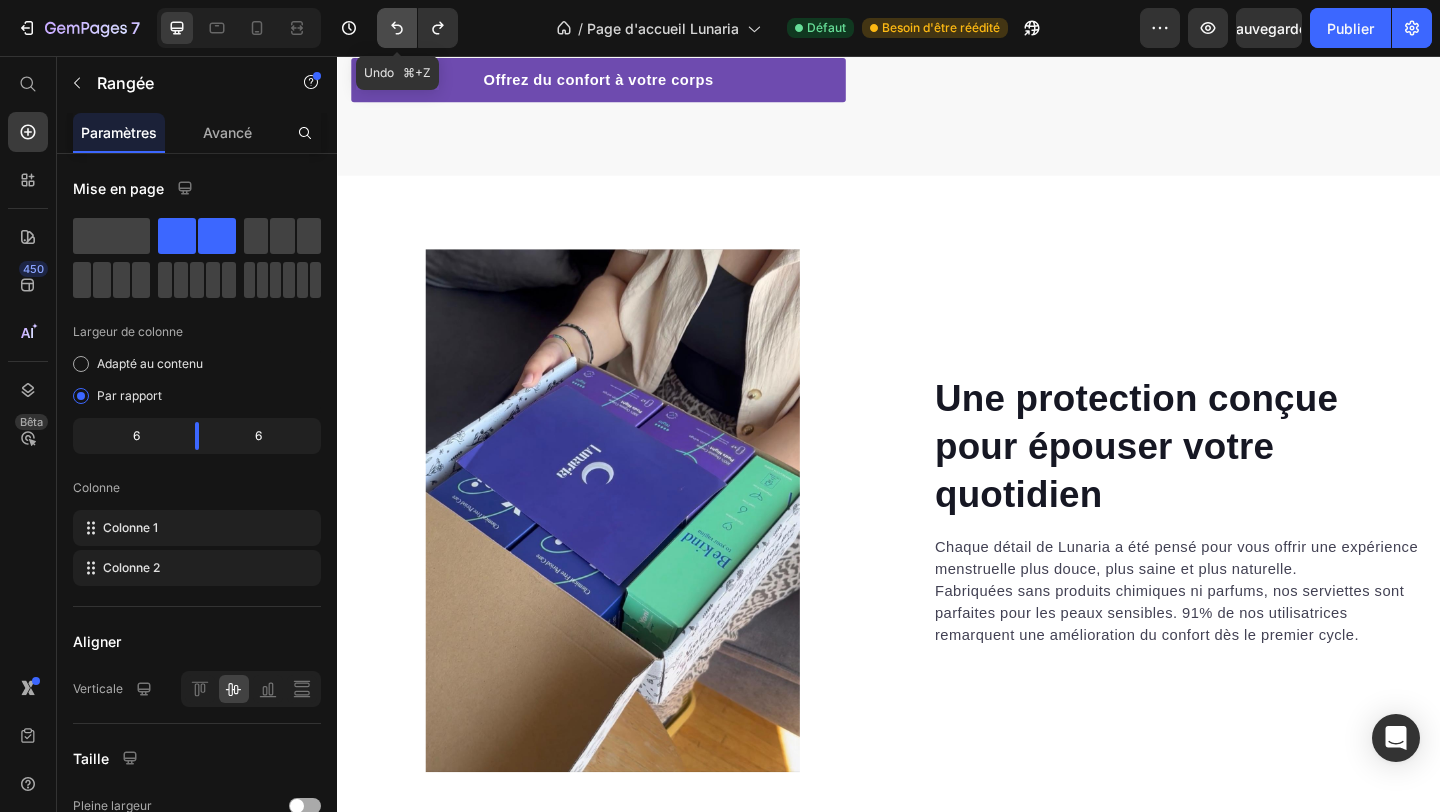 click 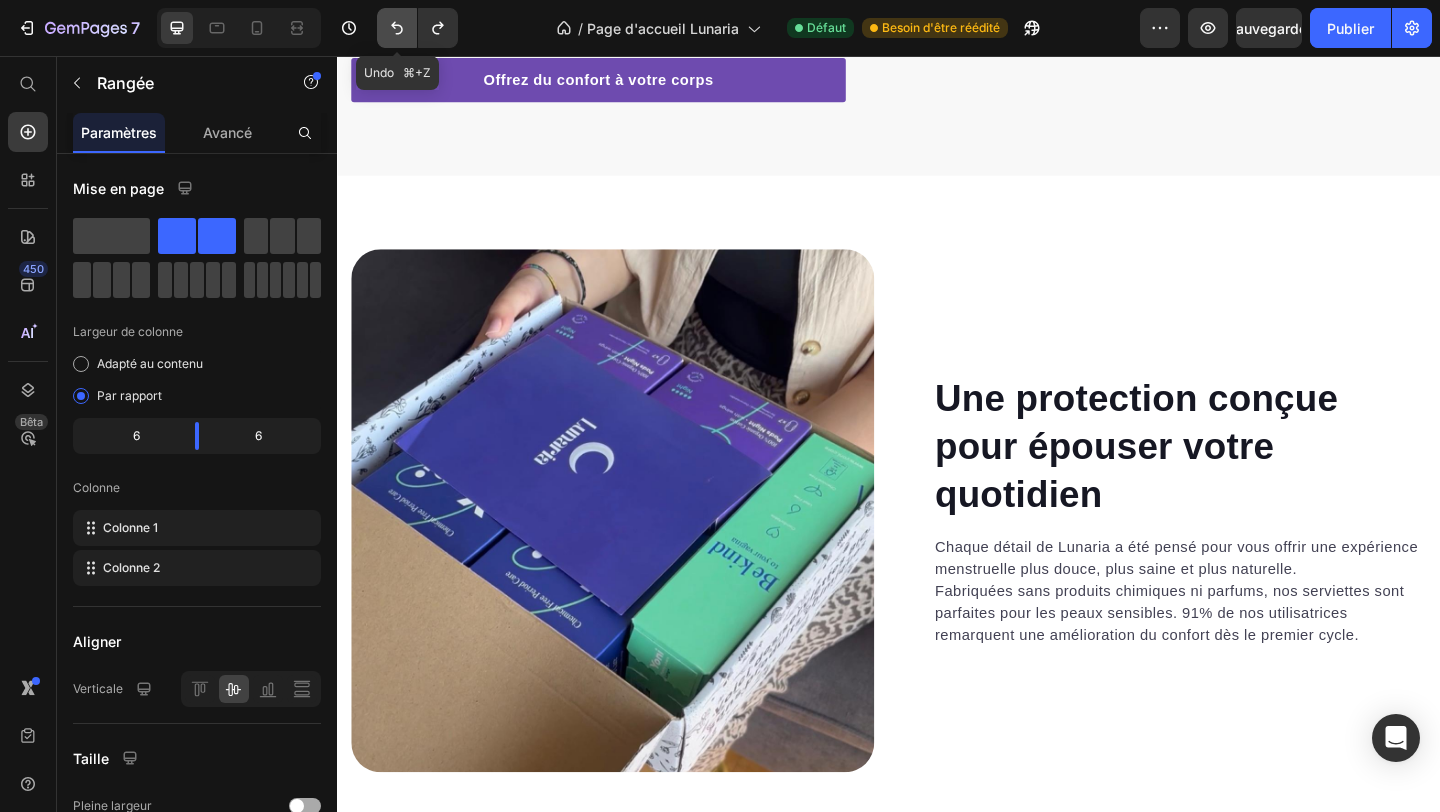 click 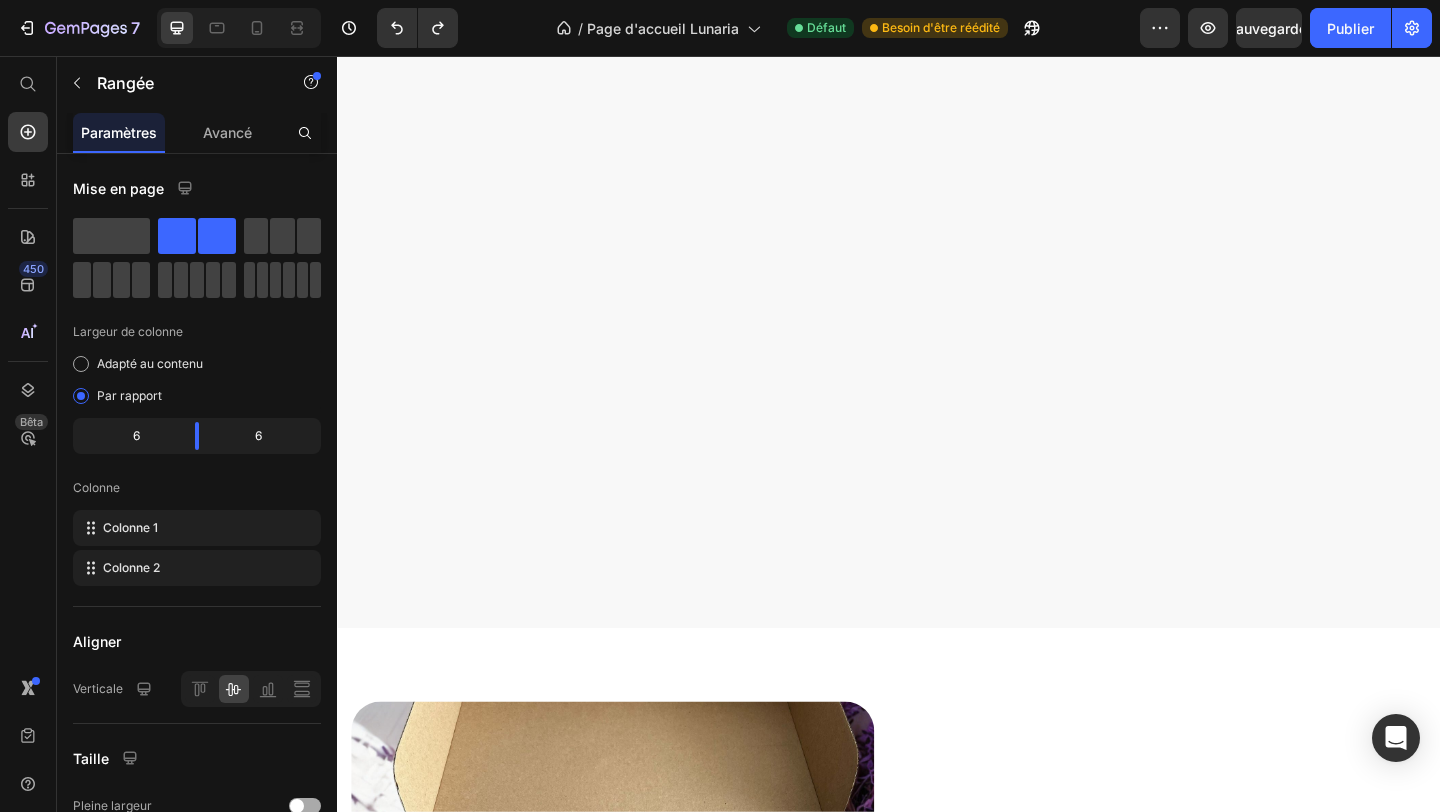 scroll, scrollTop: 3986, scrollLeft: 0, axis: vertical 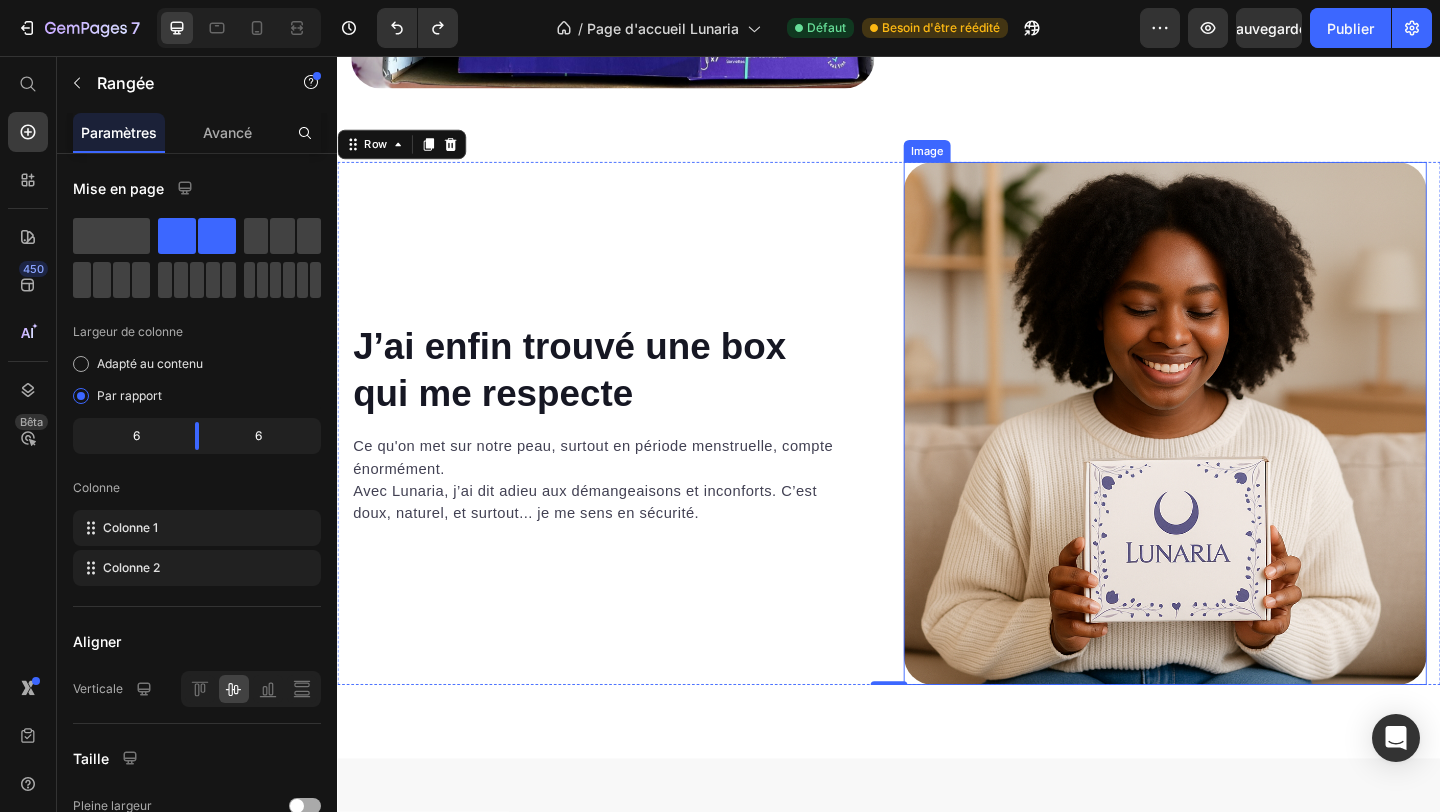 click at bounding box center [1237, 455] 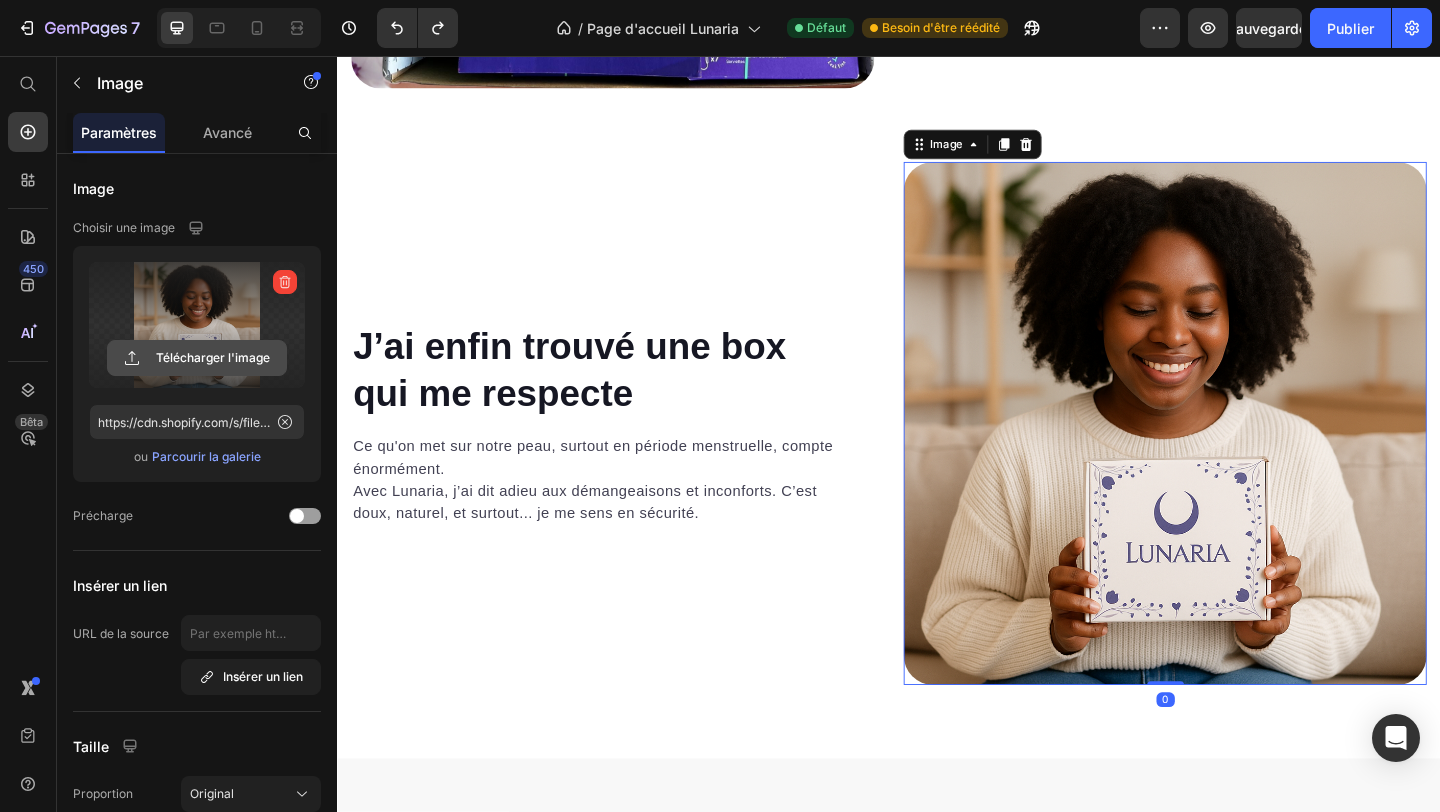 click 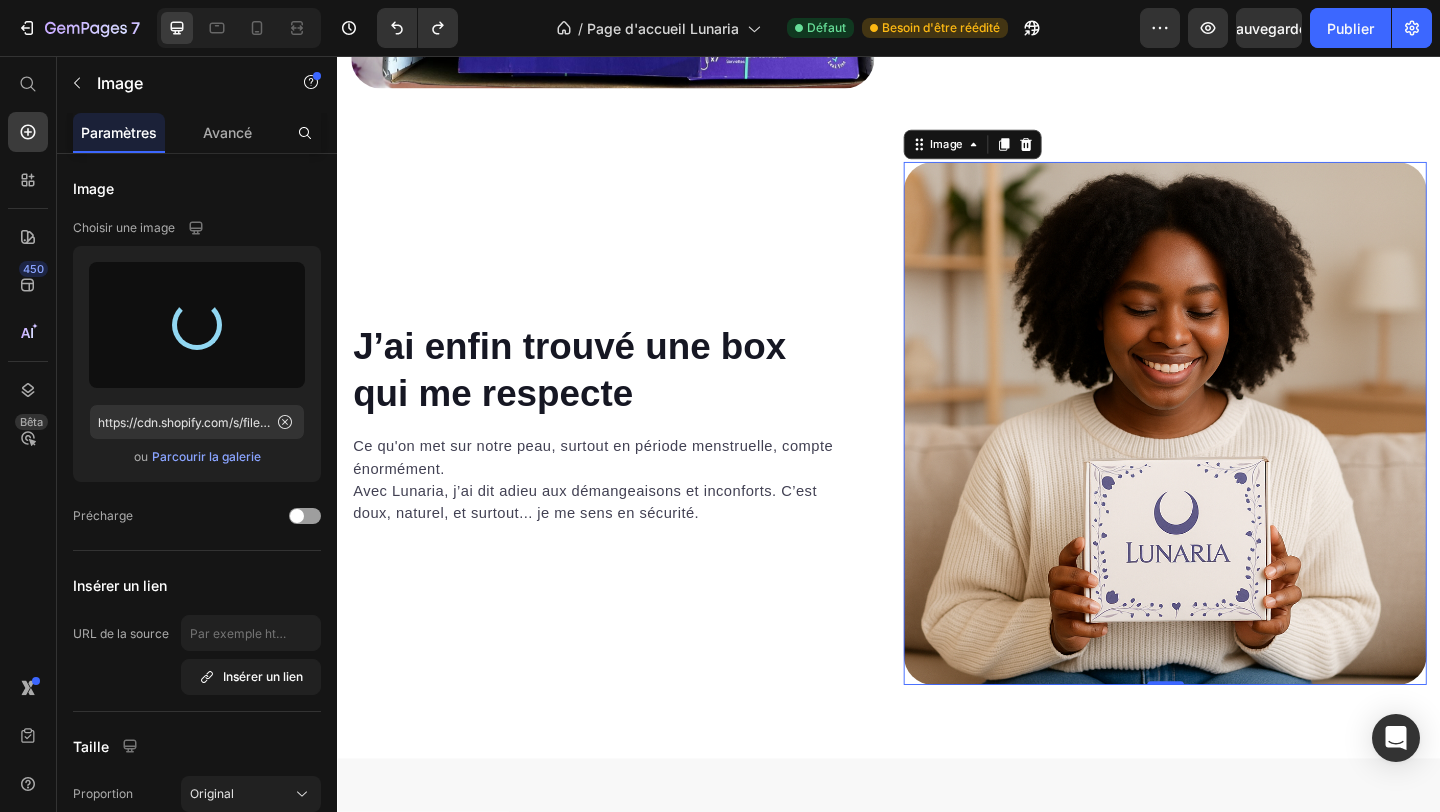 type on "https://cdn.shopify.com/s/files/1/0913/8710/1571/files/gempages_557459731355010038-12aebd69-7a5b-4b68-9c14-6ca774eb23ef.jpg" 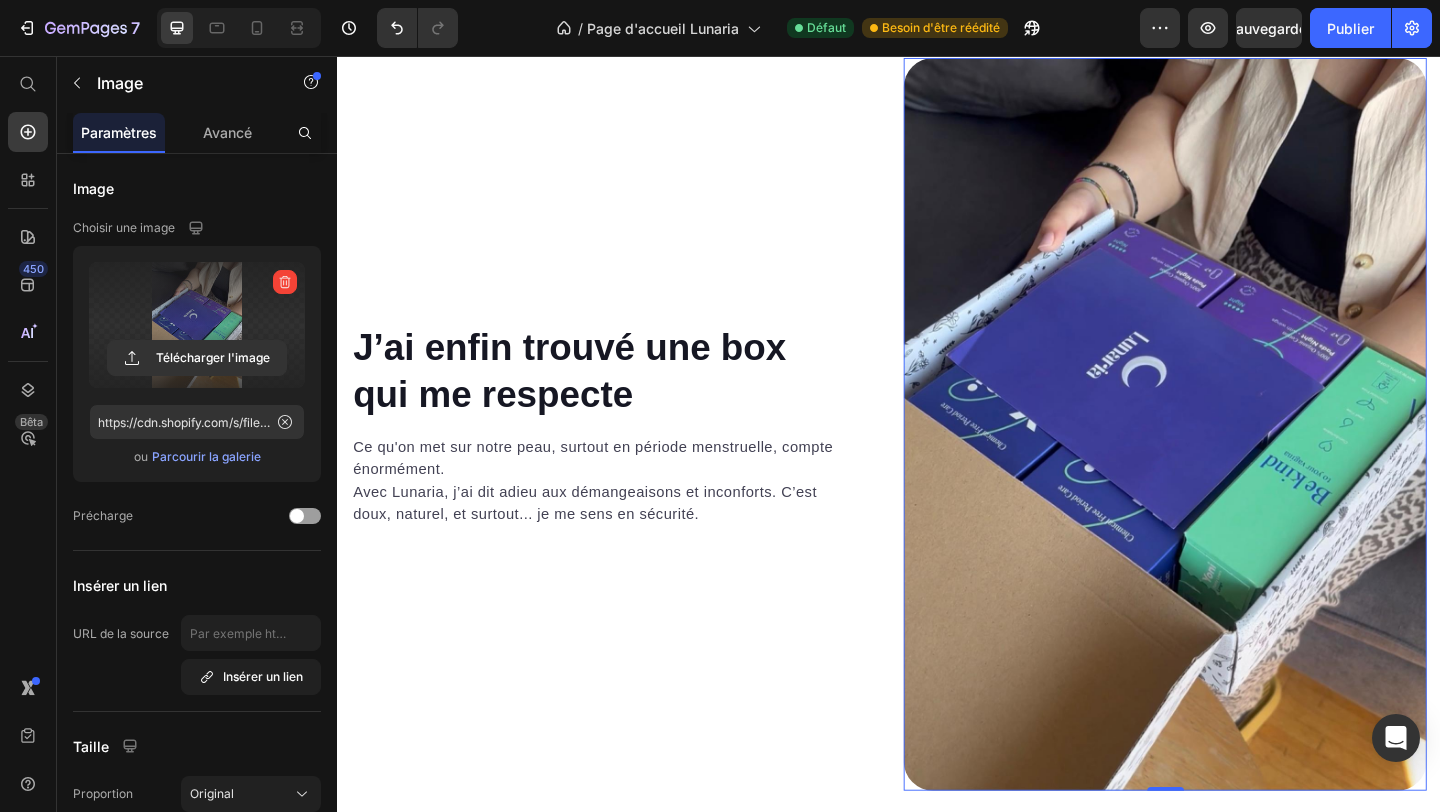 scroll, scrollTop: 4101, scrollLeft: 0, axis: vertical 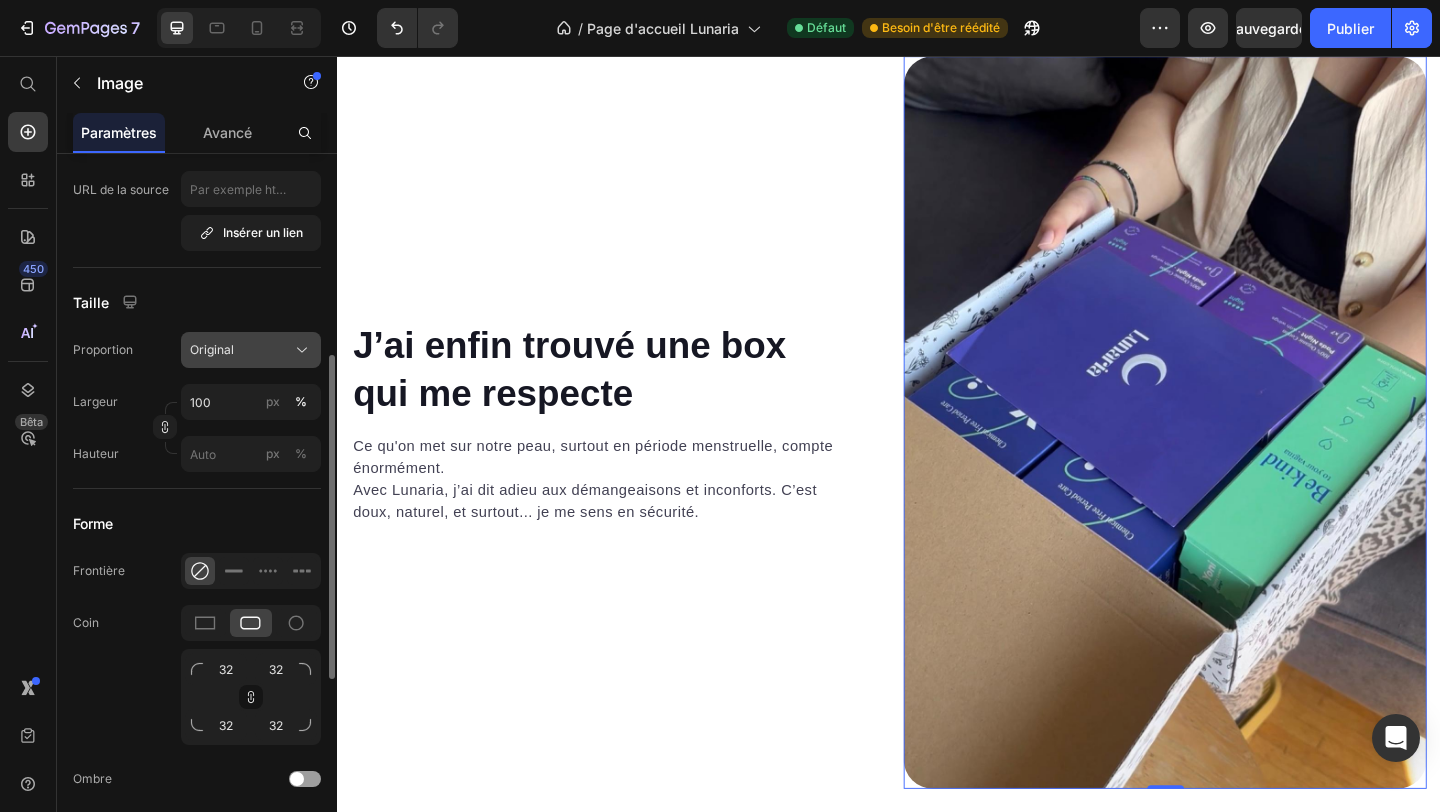 click 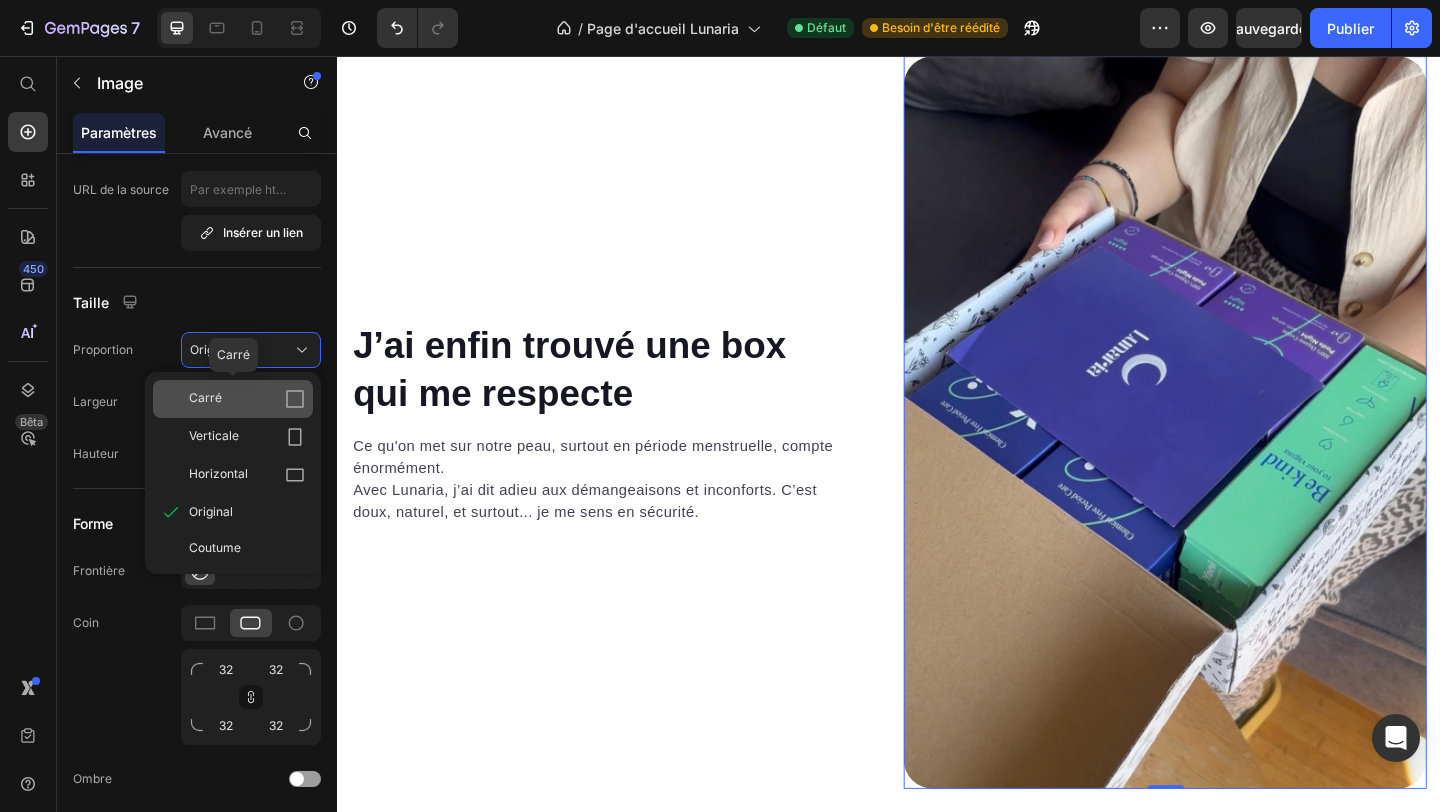 click on "Carré" at bounding box center (247, 399) 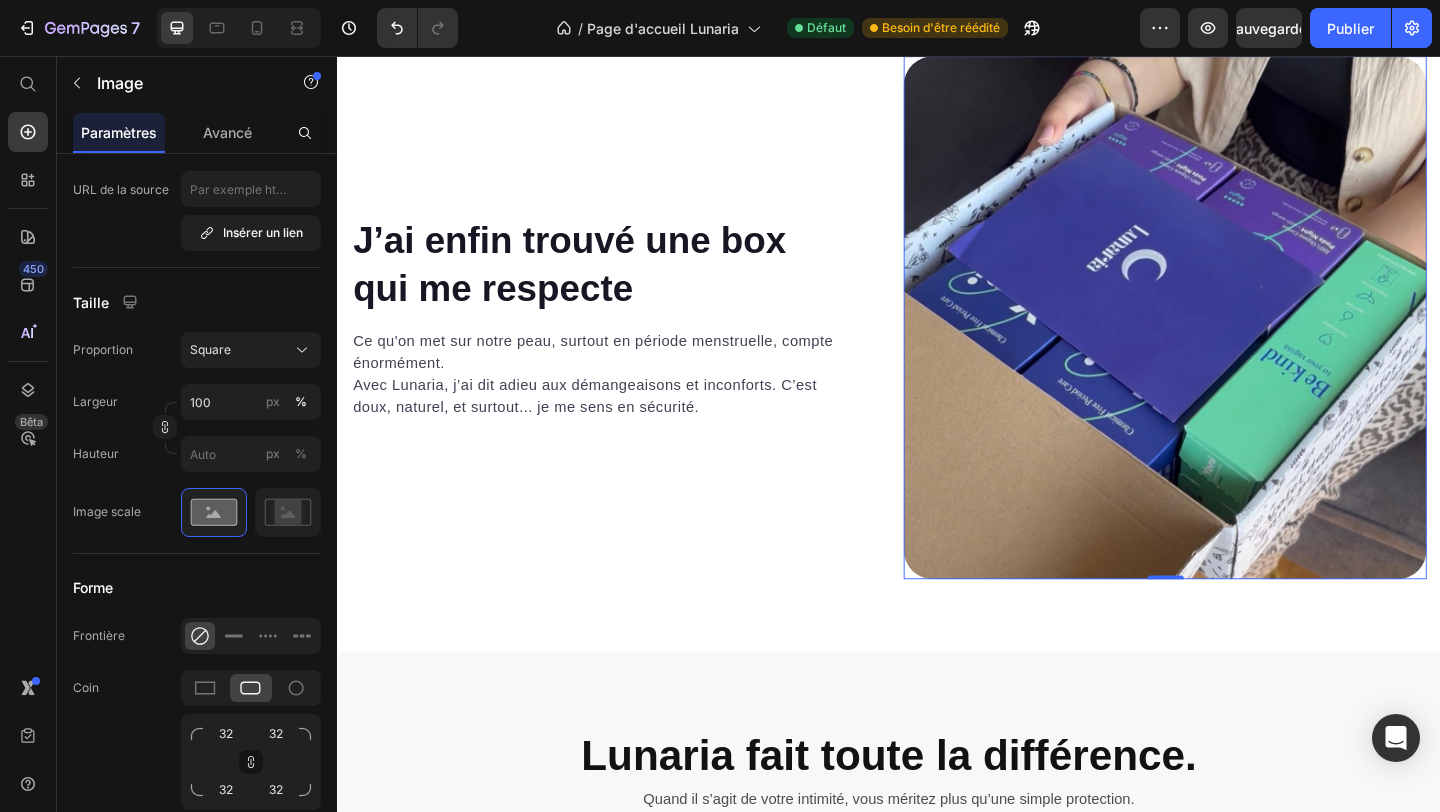 scroll, scrollTop: 3987, scrollLeft: 0, axis: vertical 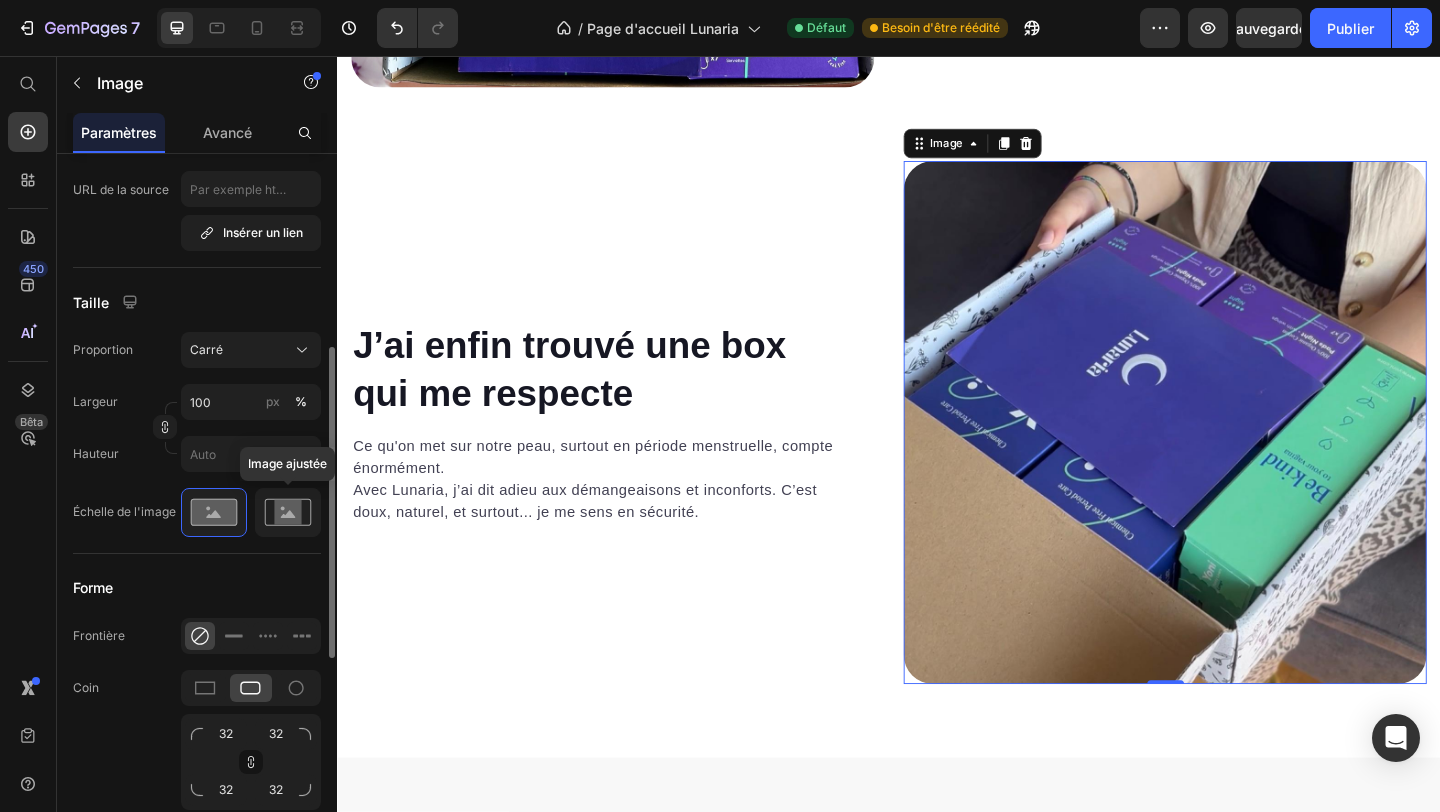 click 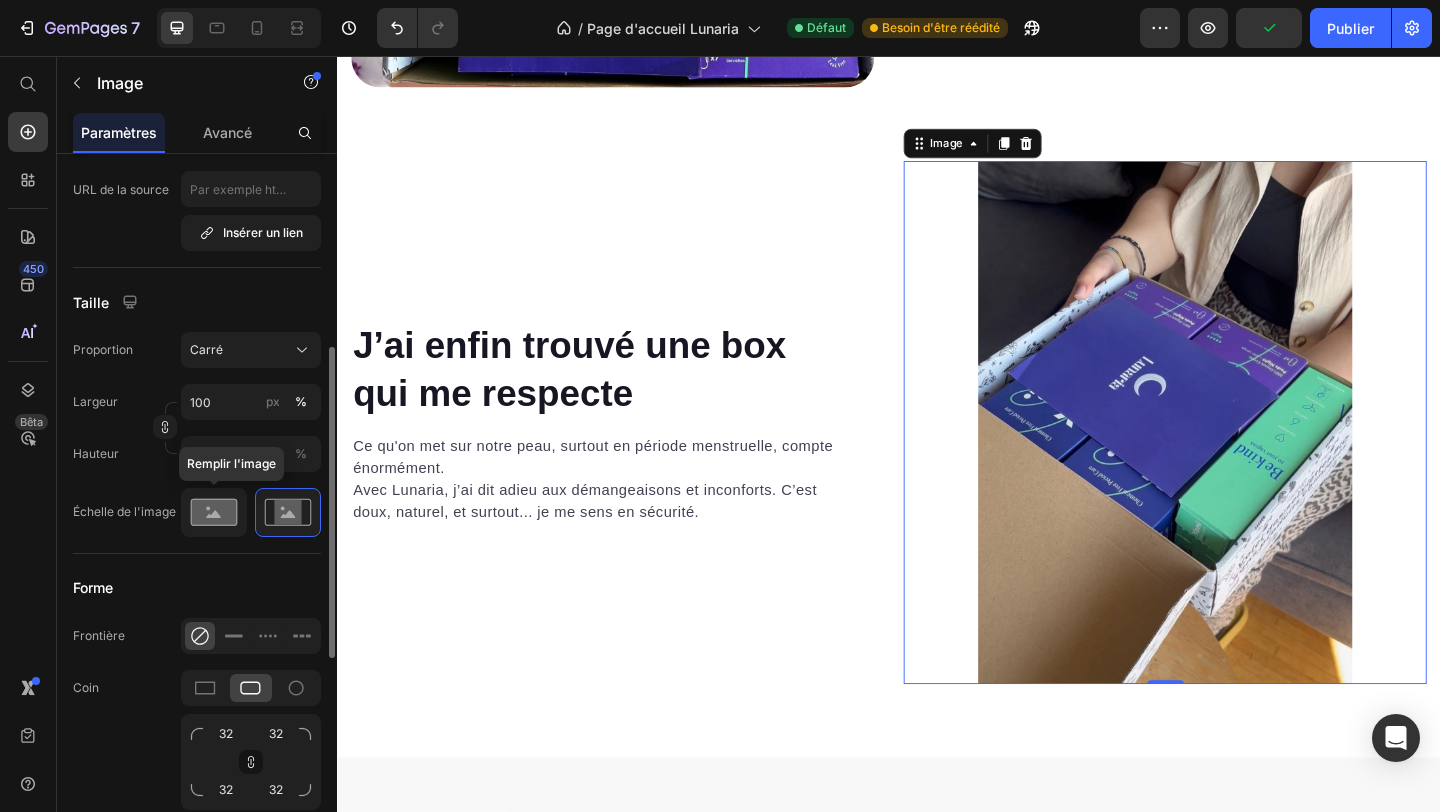 click 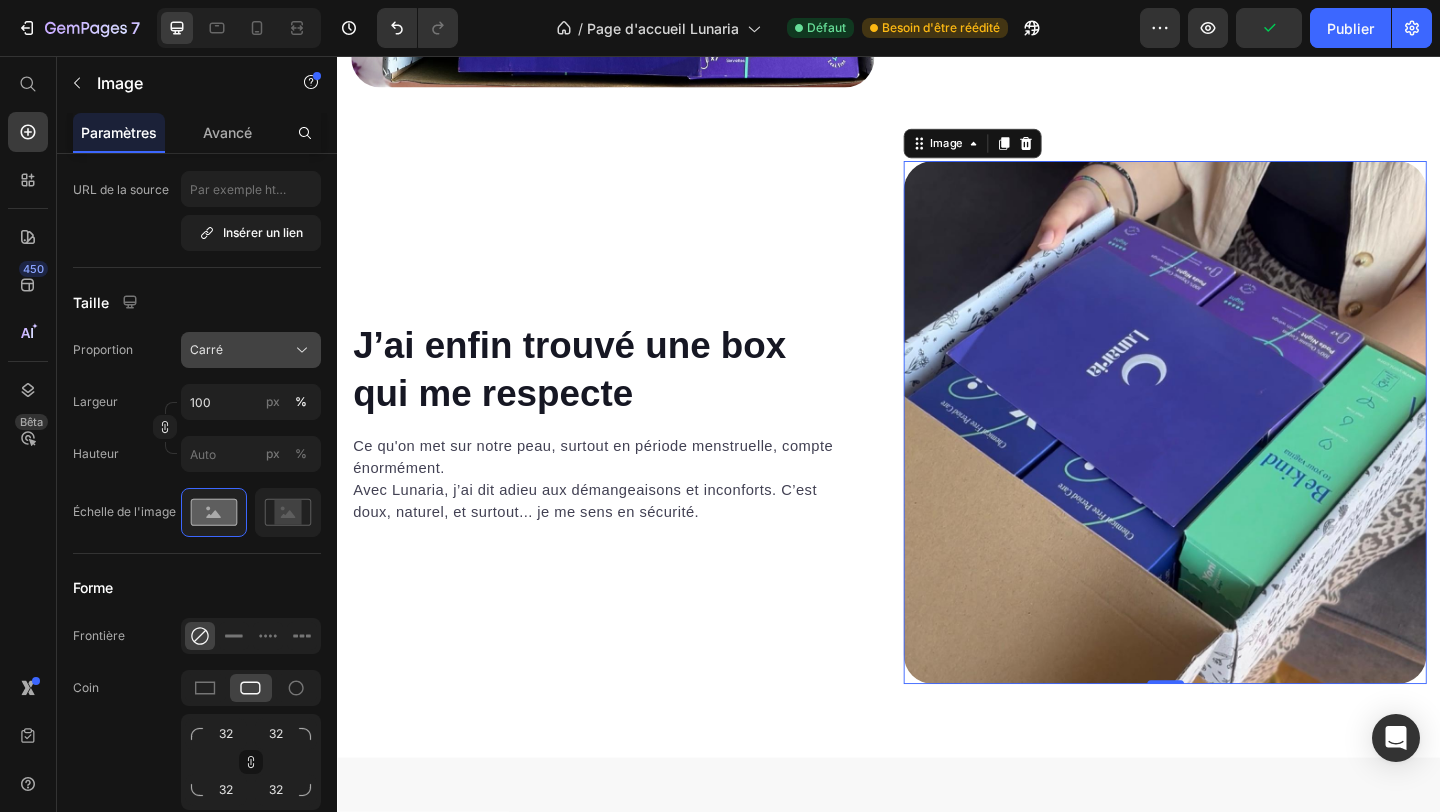 click on "Carré" at bounding box center [251, 350] 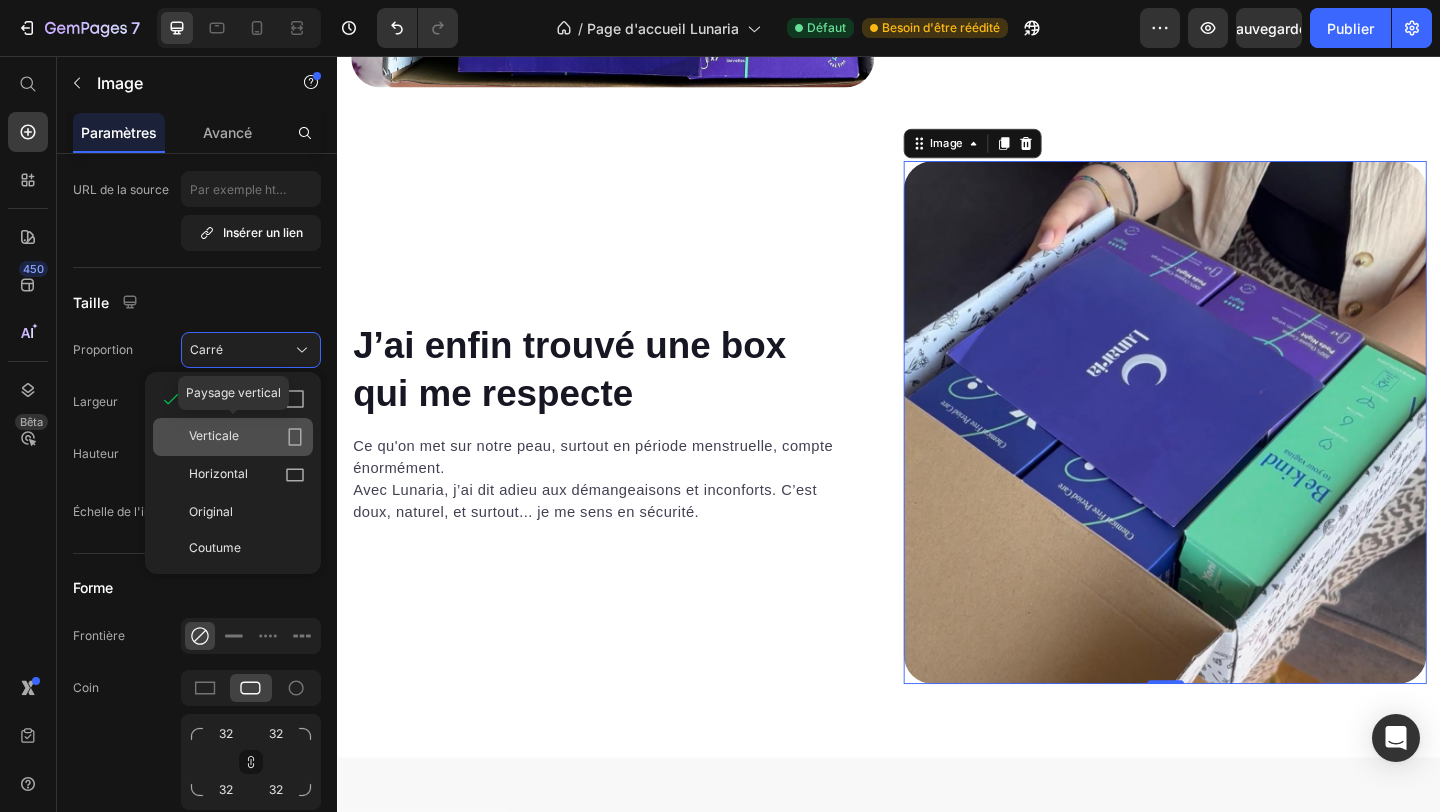 click on "Verticale" at bounding box center [247, 437] 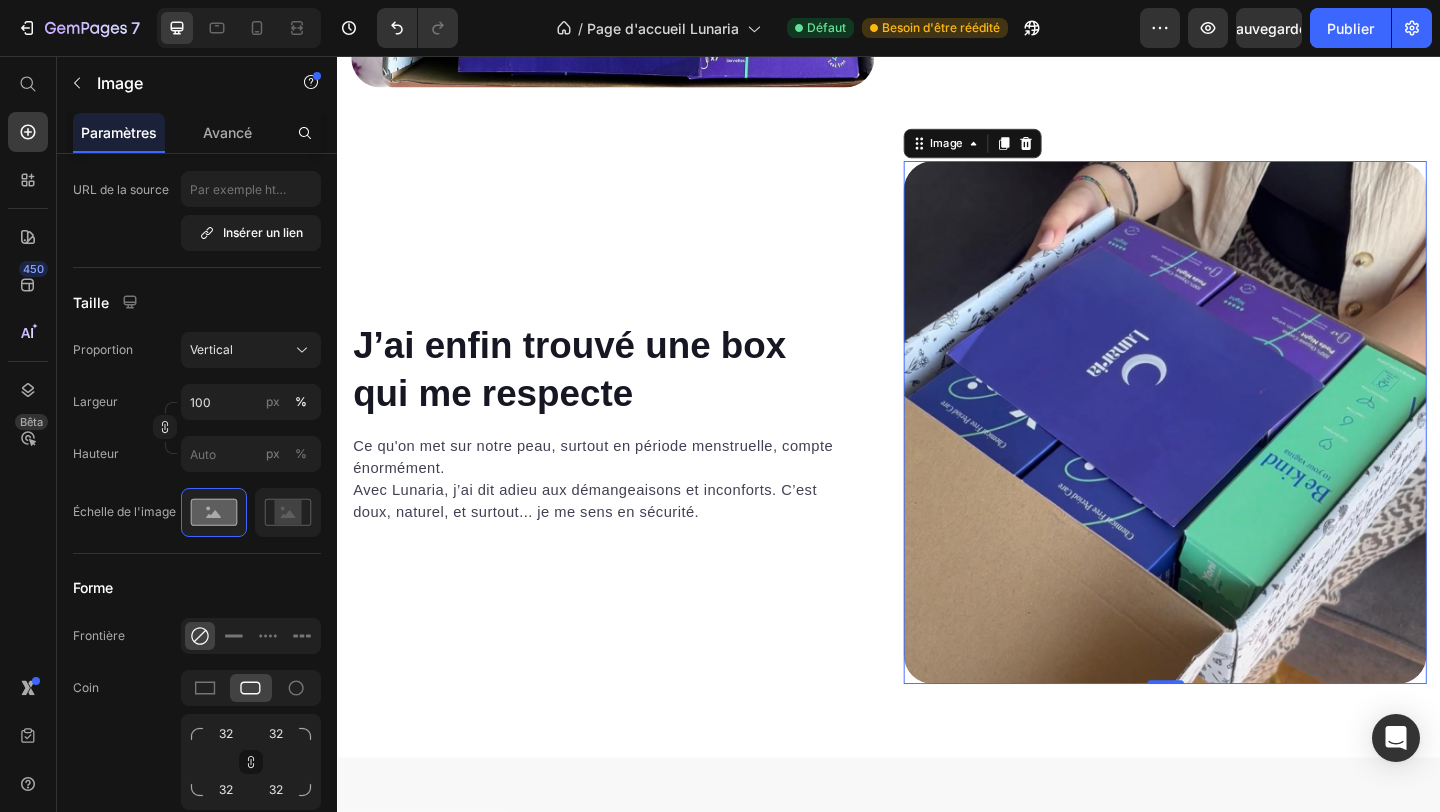 scroll, scrollTop: 4082, scrollLeft: 0, axis: vertical 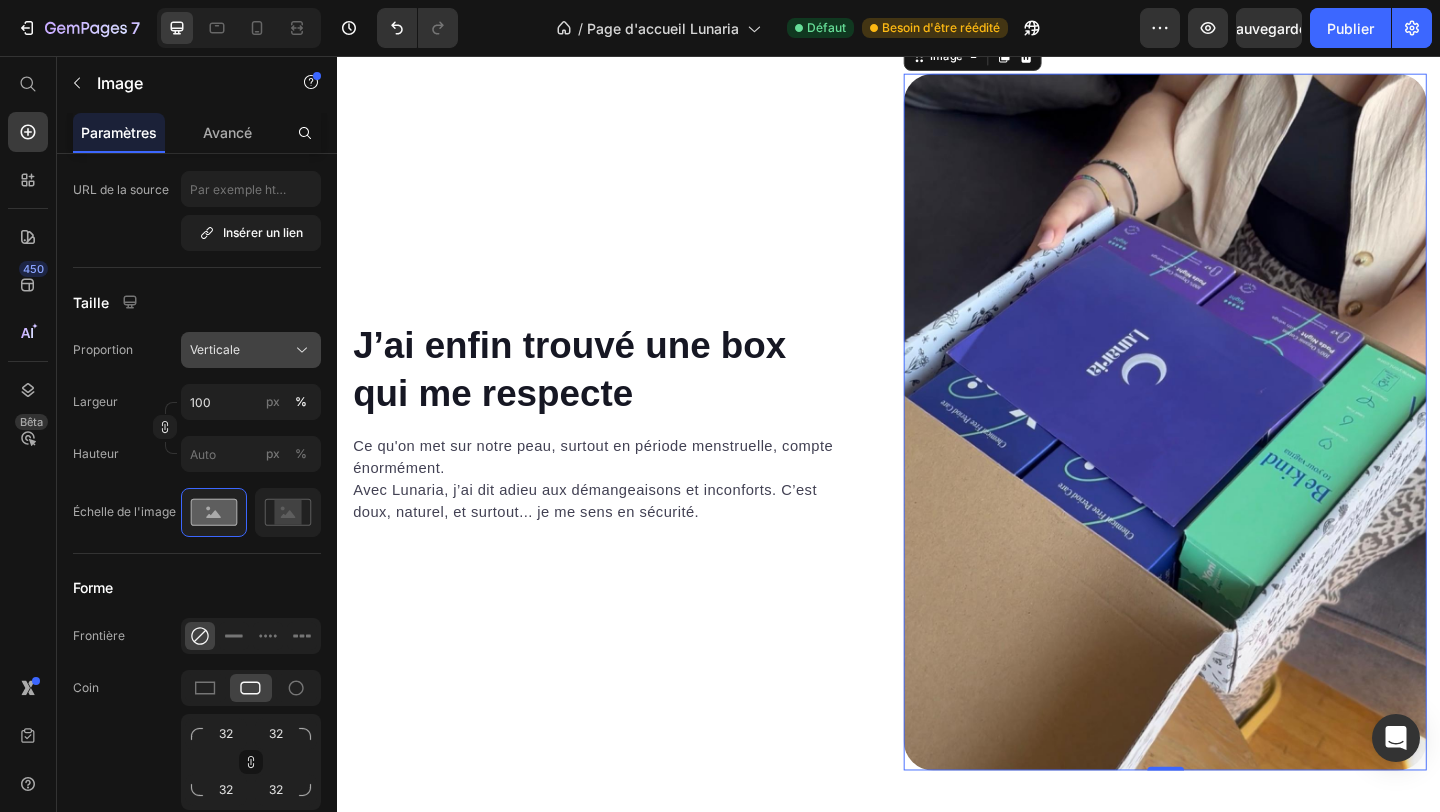 click on "Verticale" 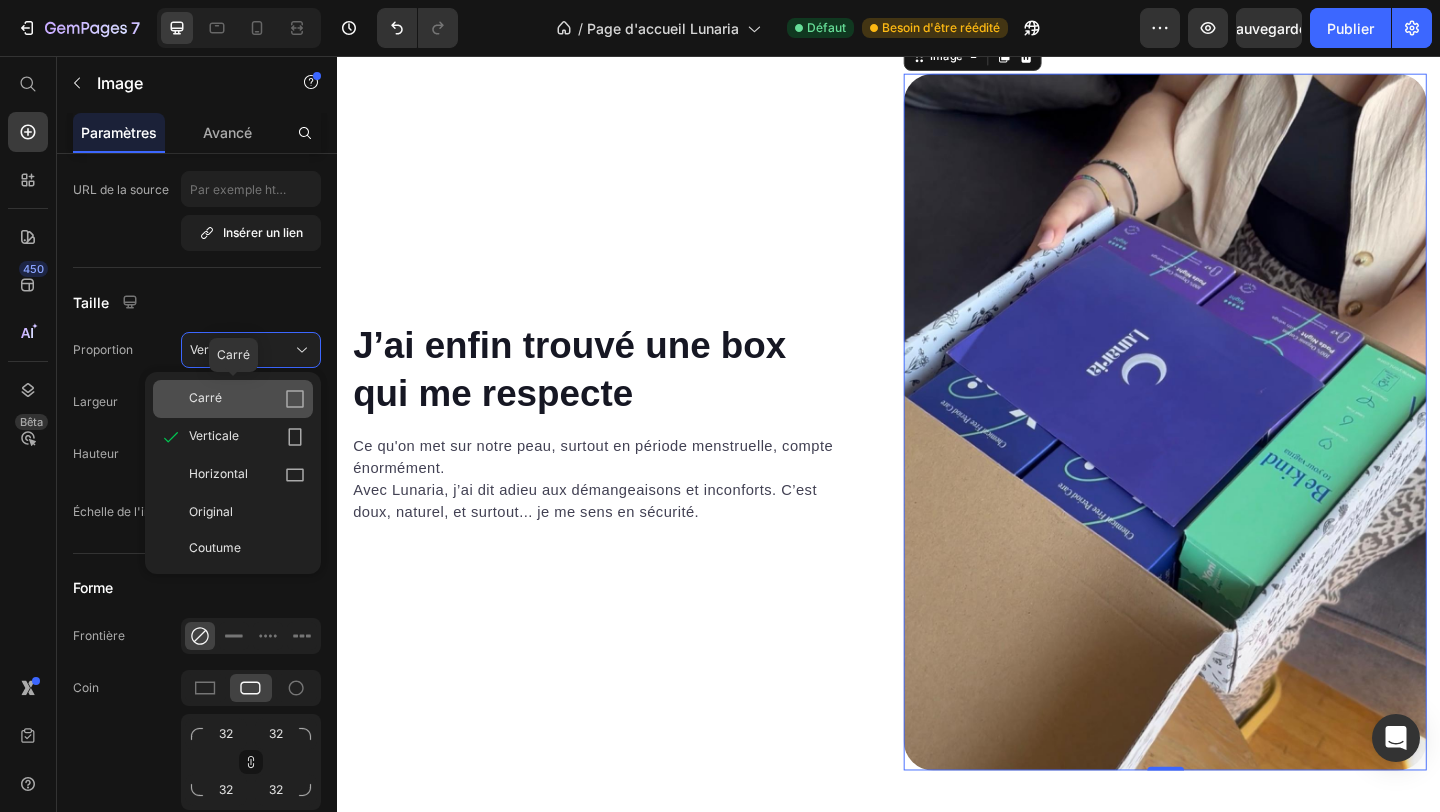 click on "Carré" 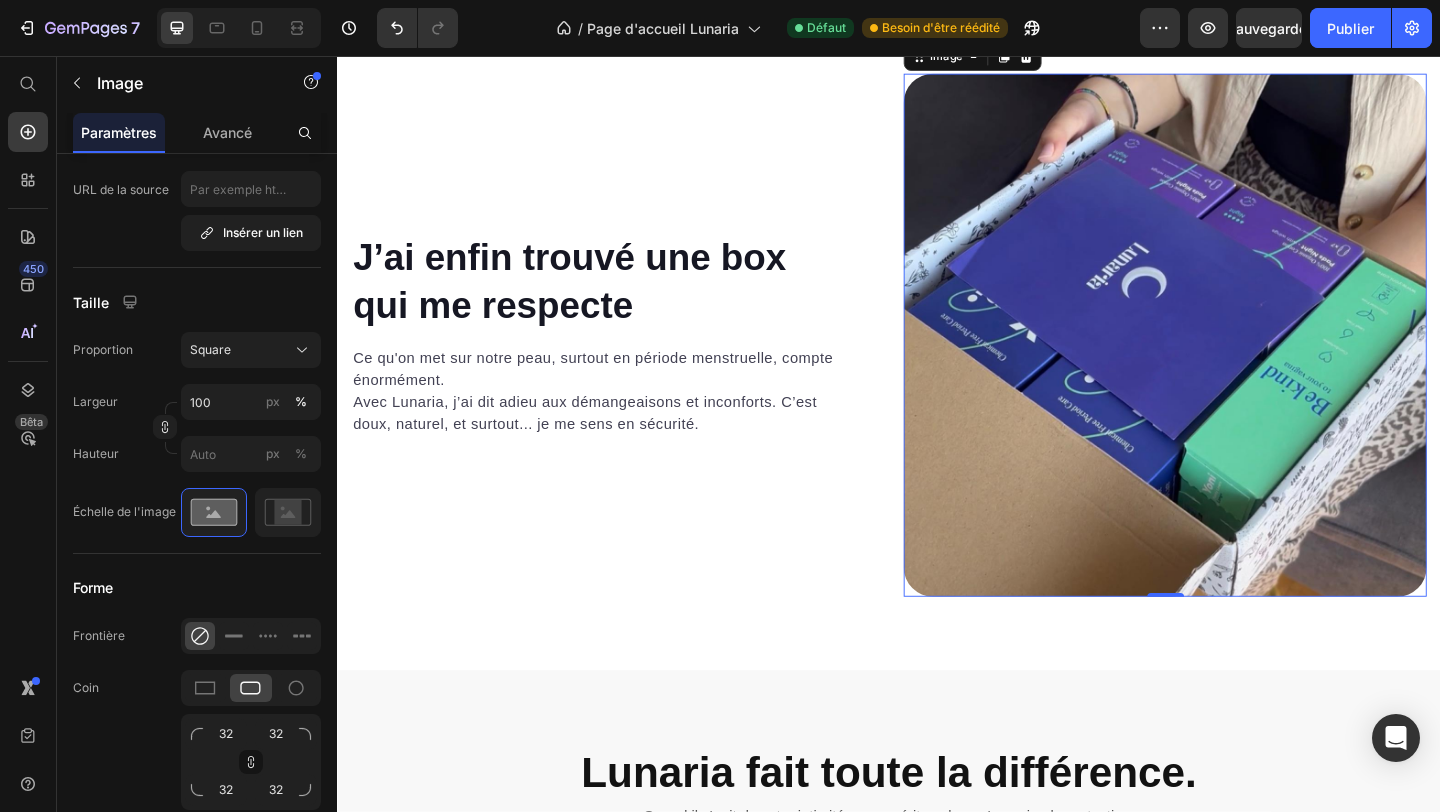 scroll, scrollTop: 3987, scrollLeft: 0, axis: vertical 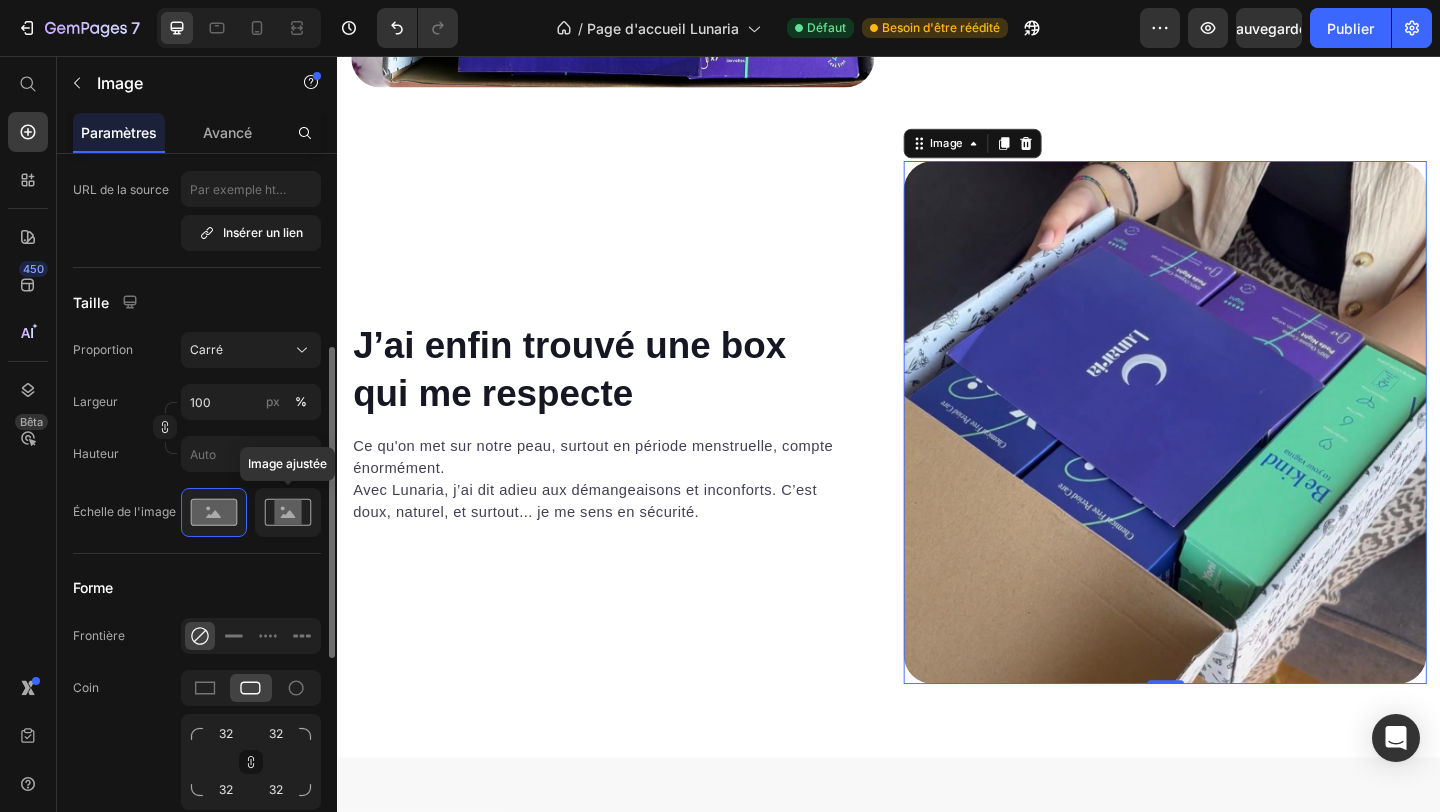 click 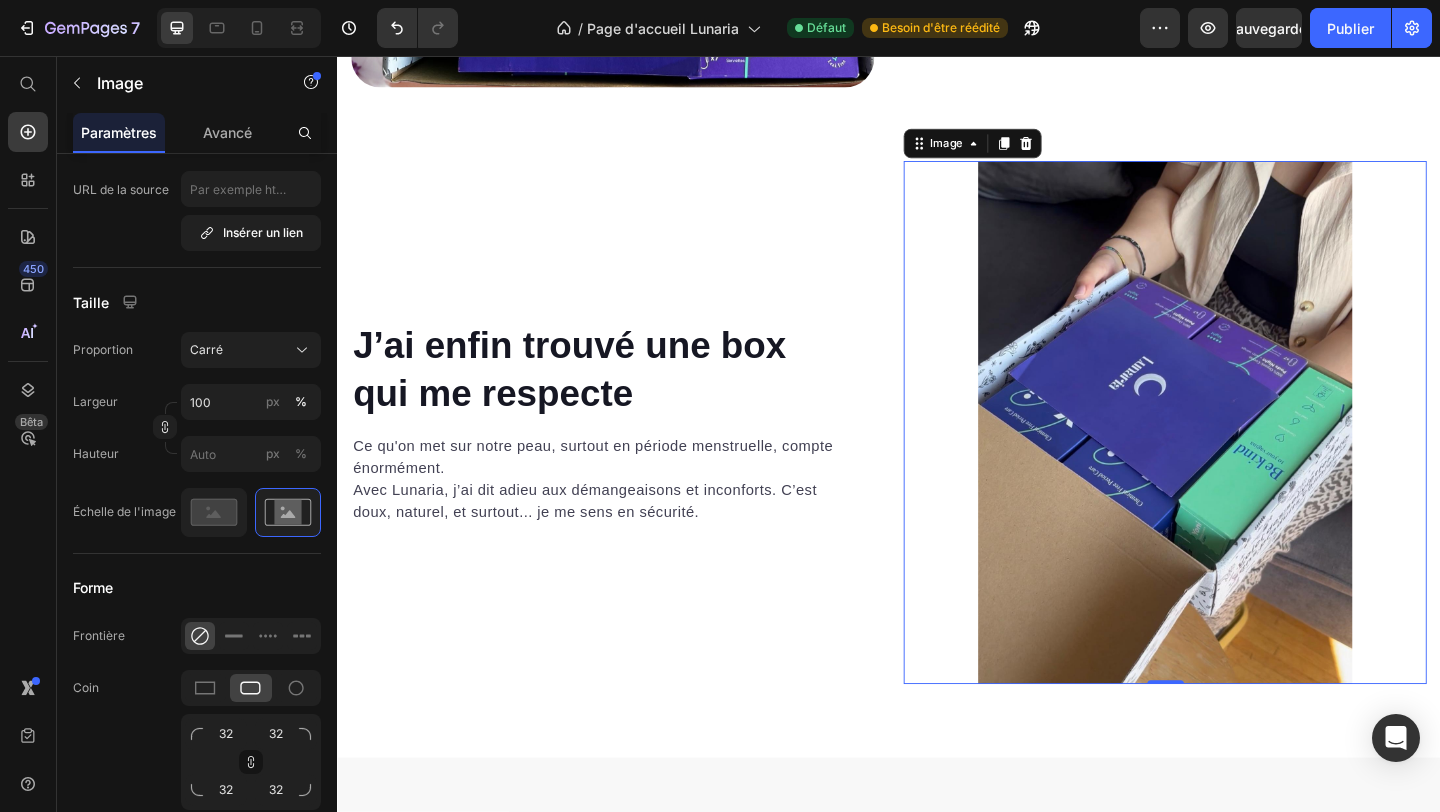 click on "Image Une protection conçue pour épouser votre quotidien Heading Chaque détail de Lunaria a été pensé pour vous offrir une expérience menstruelle plus douce, plus saine et plus naturelle. Fabriquées sans produits chimiques ni parfums, nos serviettes sont parfaites pour les peaux sensibles. 91% de nos utilisatrices remarquent une amélioration du confort dès le premier cycle. Text block Row Row" at bounding box center [937, -155] 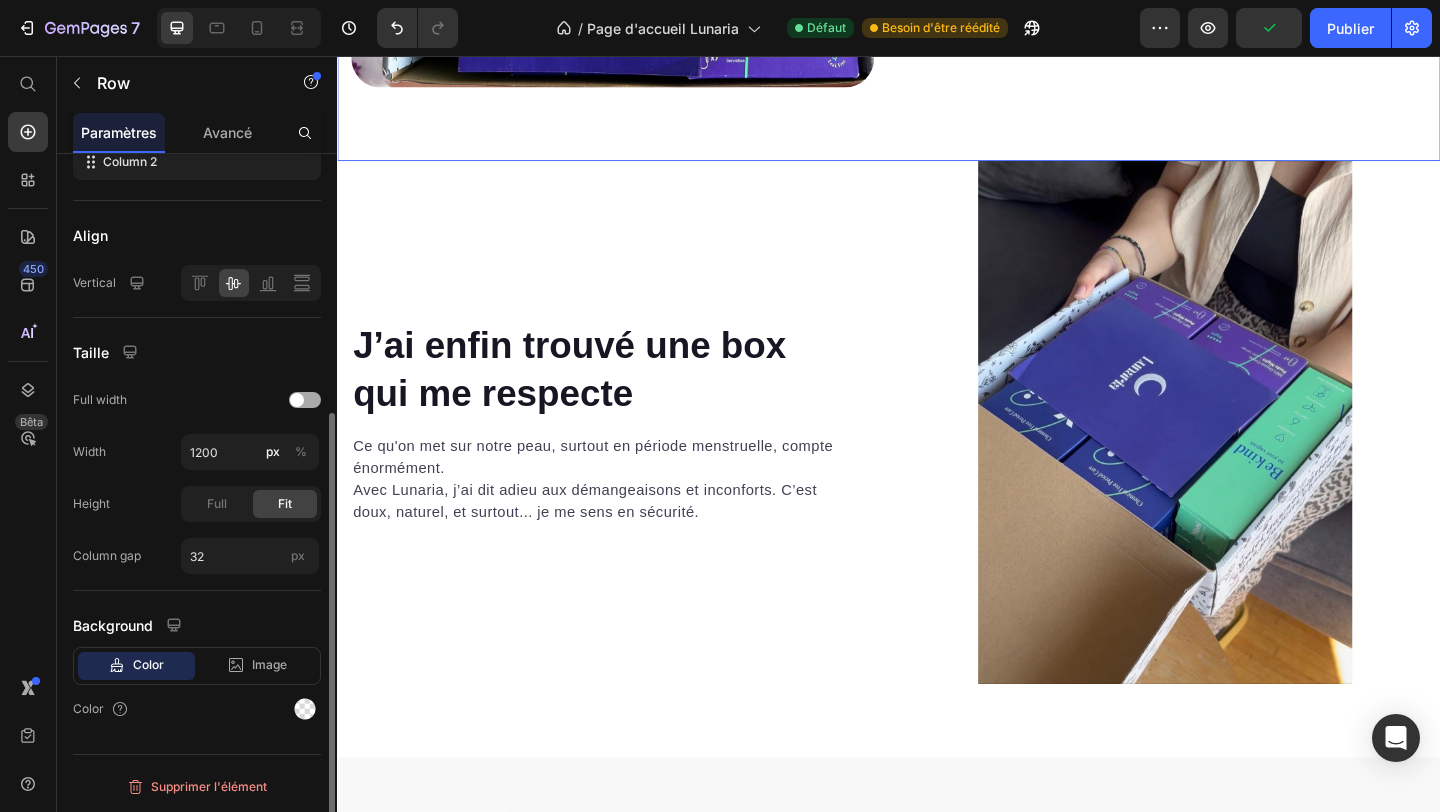 scroll, scrollTop: 0, scrollLeft: 0, axis: both 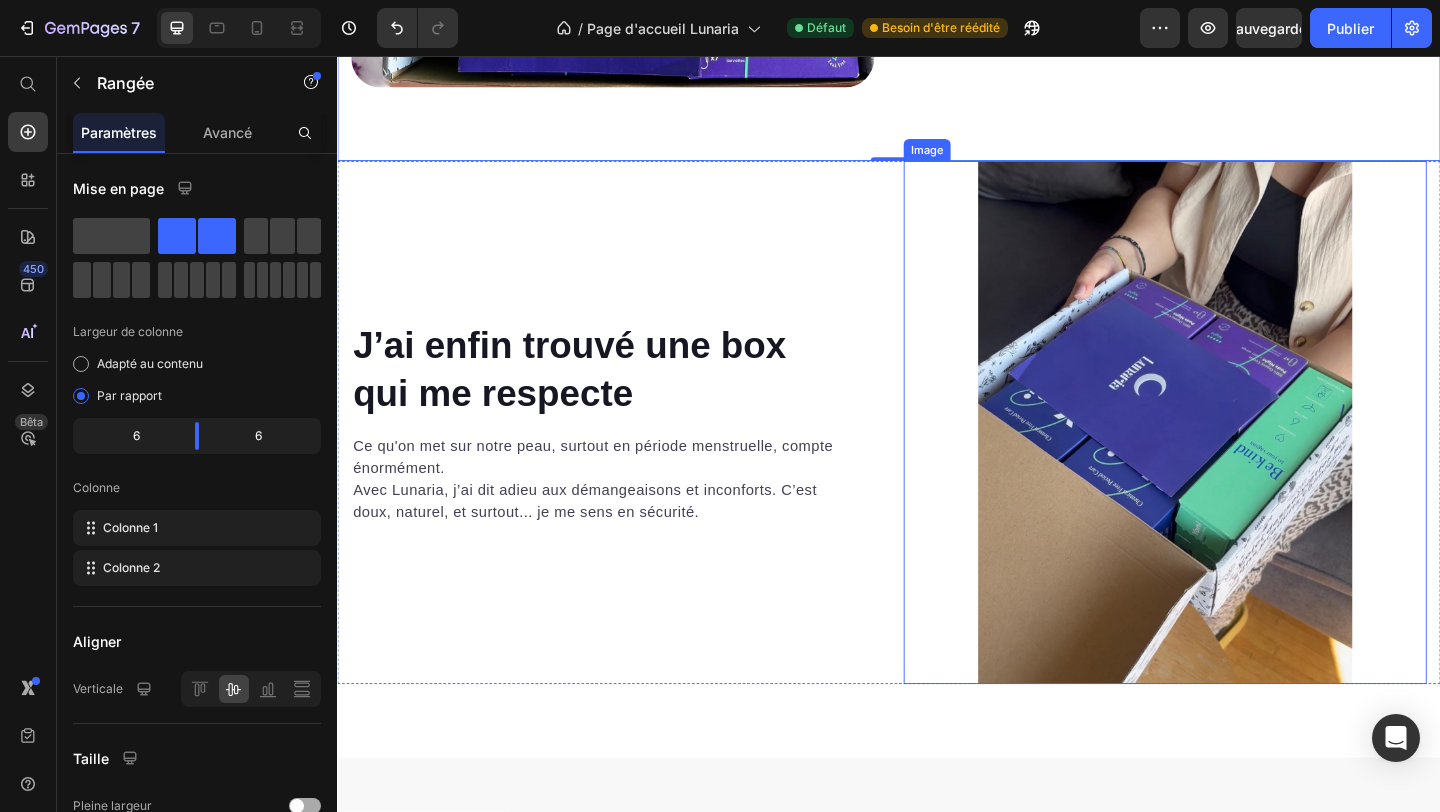 click at bounding box center (1237, 454) 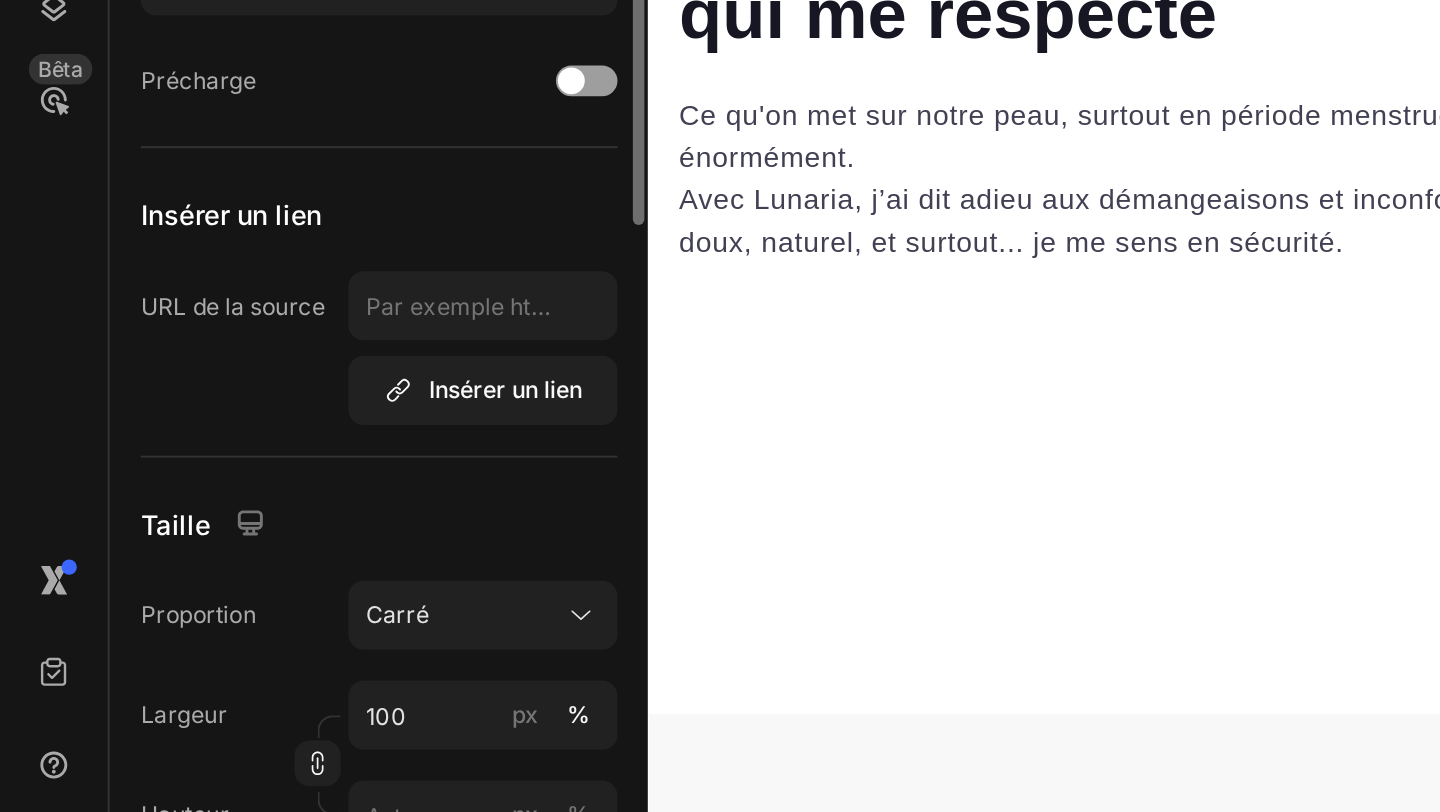 scroll, scrollTop: 114, scrollLeft: 0, axis: vertical 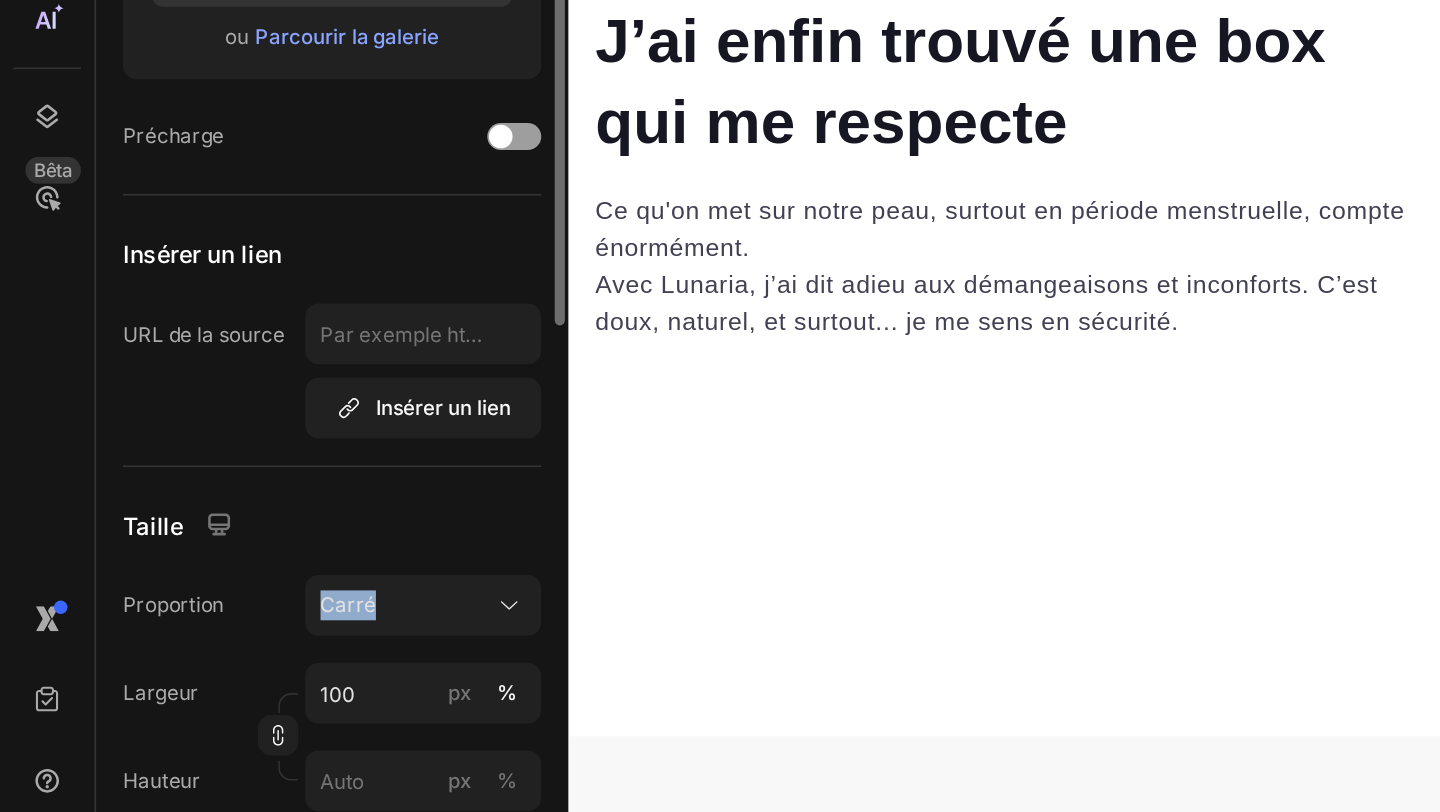 drag, startPoint x: 91, startPoint y: 747, endPoint x: 137, endPoint y: 703, distance: 63.655323 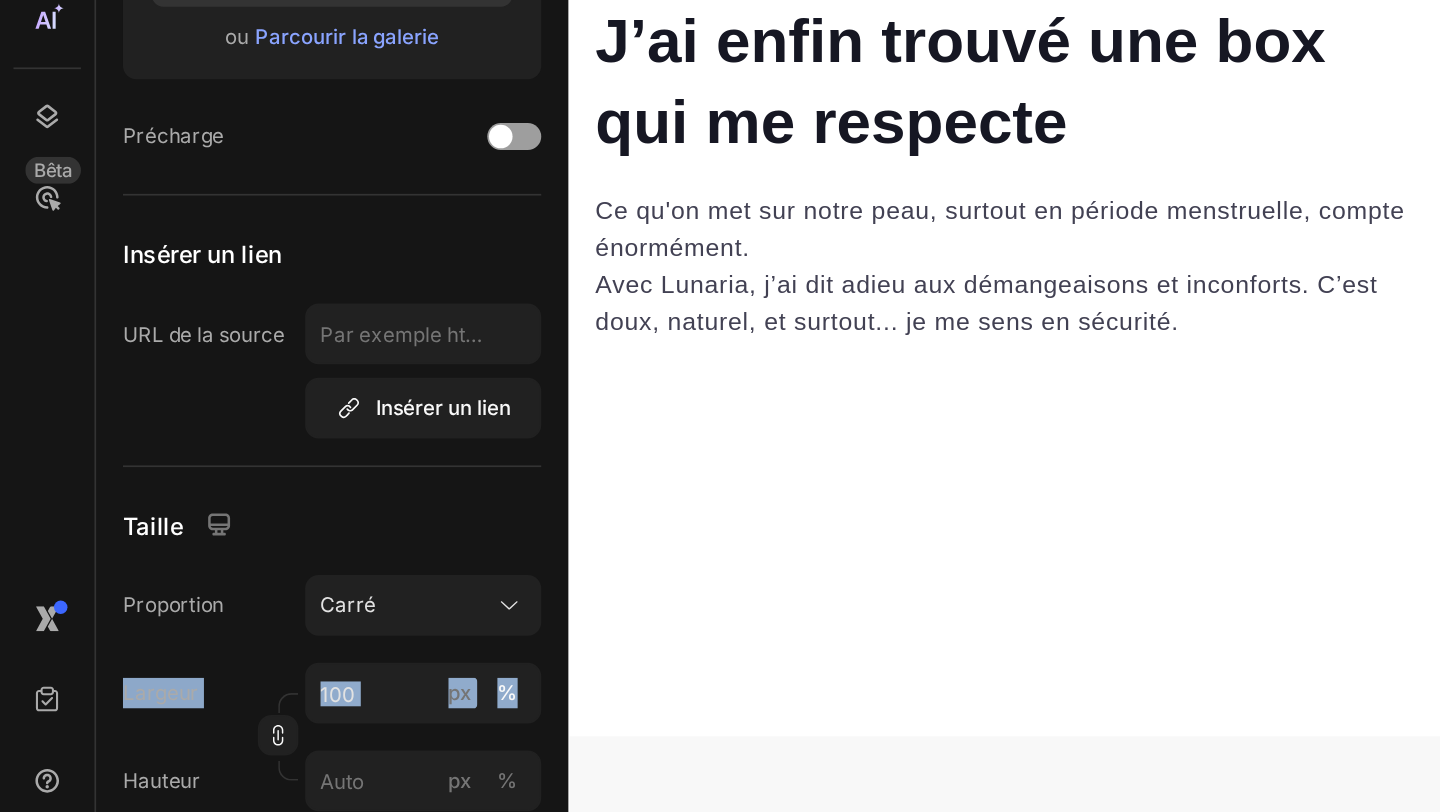 drag, startPoint x: 132, startPoint y: 721, endPoint x: 116, endPoint y: 767, distance: 48.703182 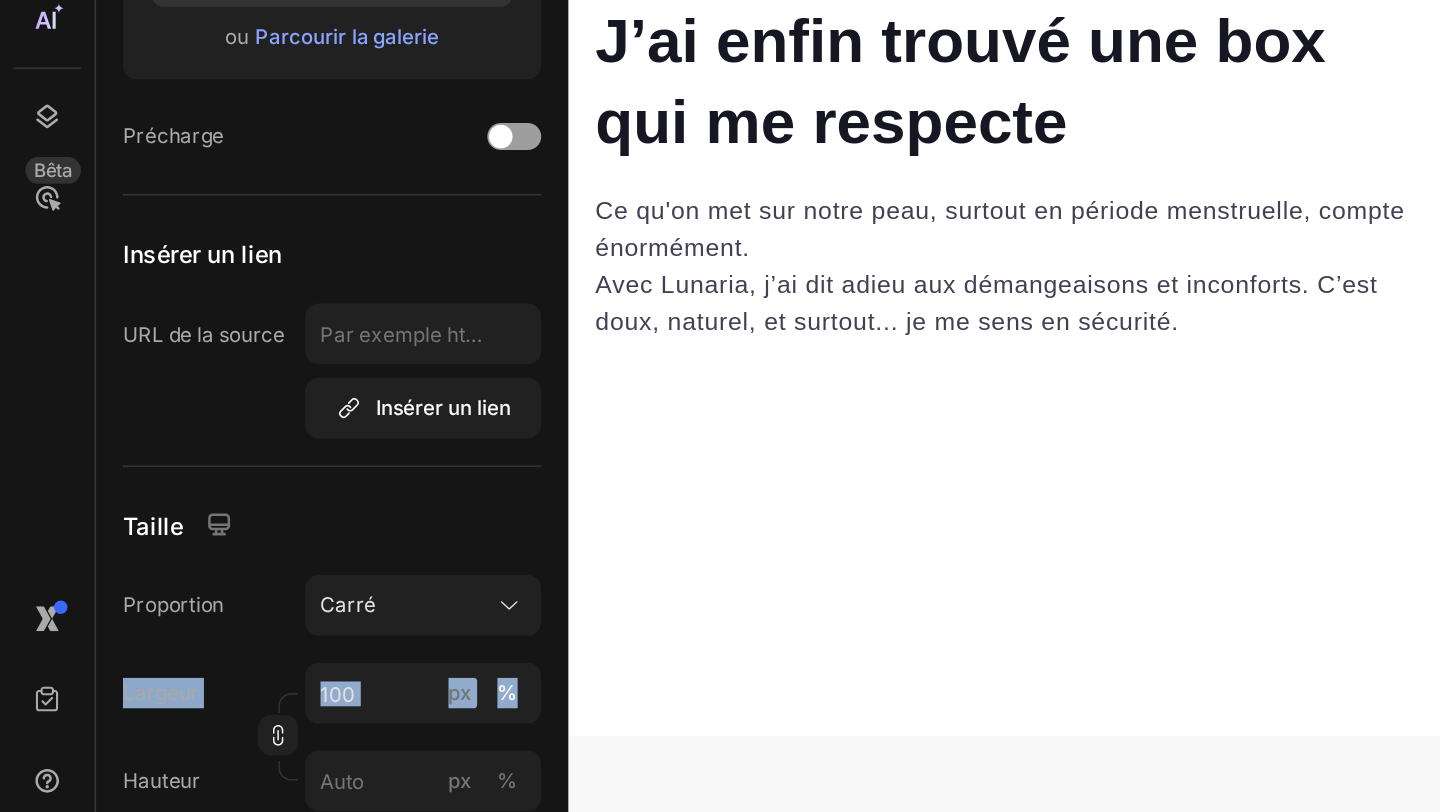 click on "Largeur 100 px % Hauteur px %" 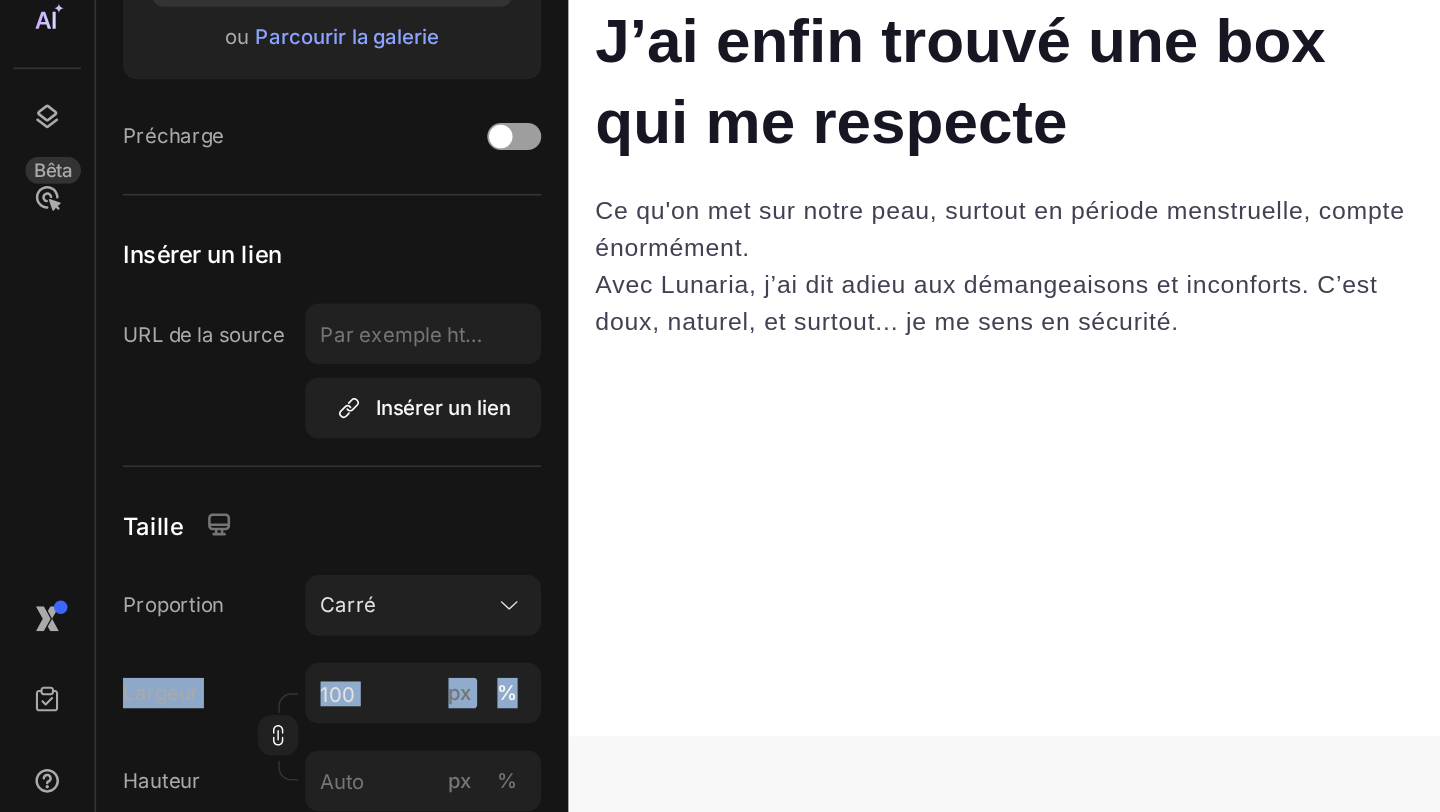 scroll, scrollTop: 126, scrollLeft: 0, axis: vertical 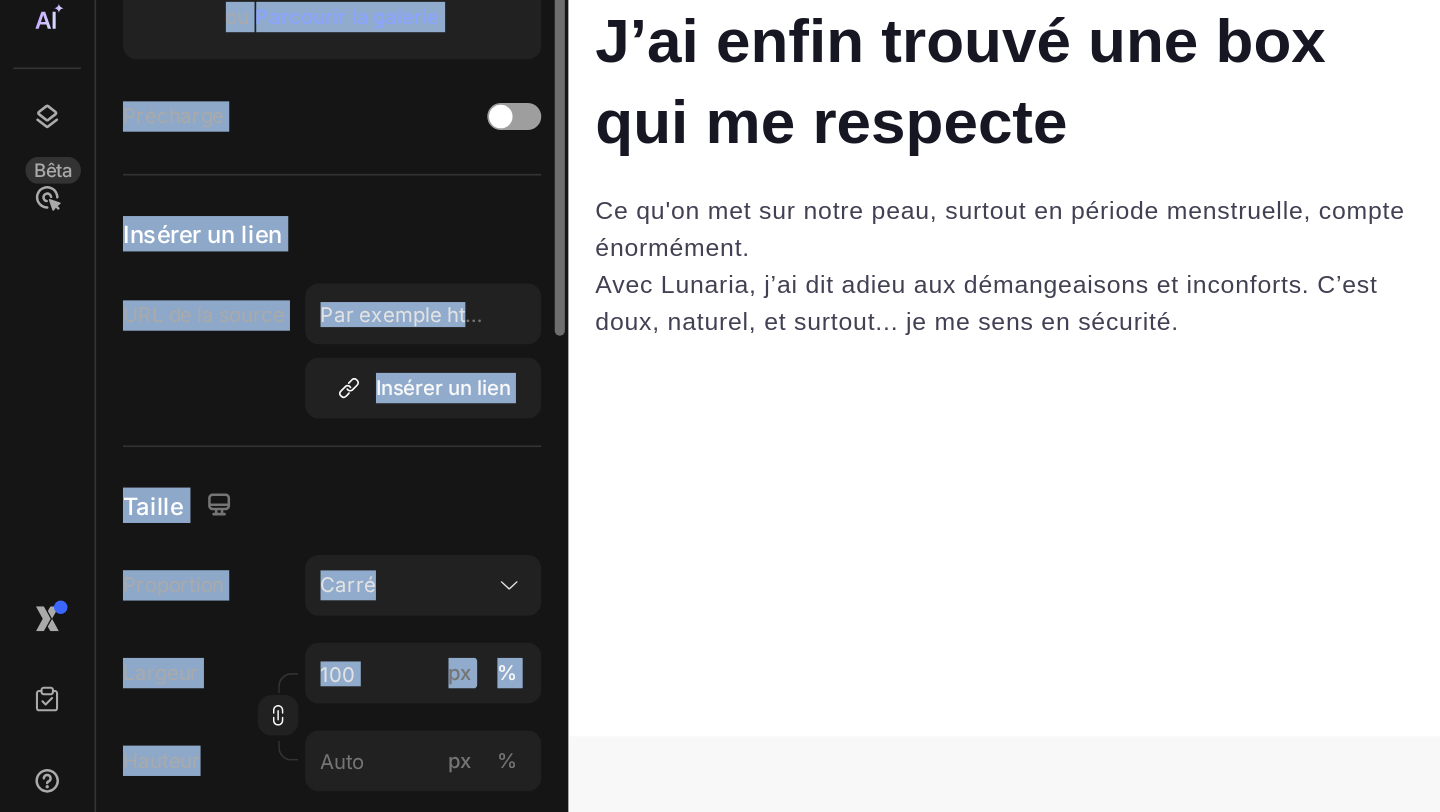 drag, startPoint x: 116, startPoint y: 767, endPoint x: 0, endPoint y: 767, distance: 116 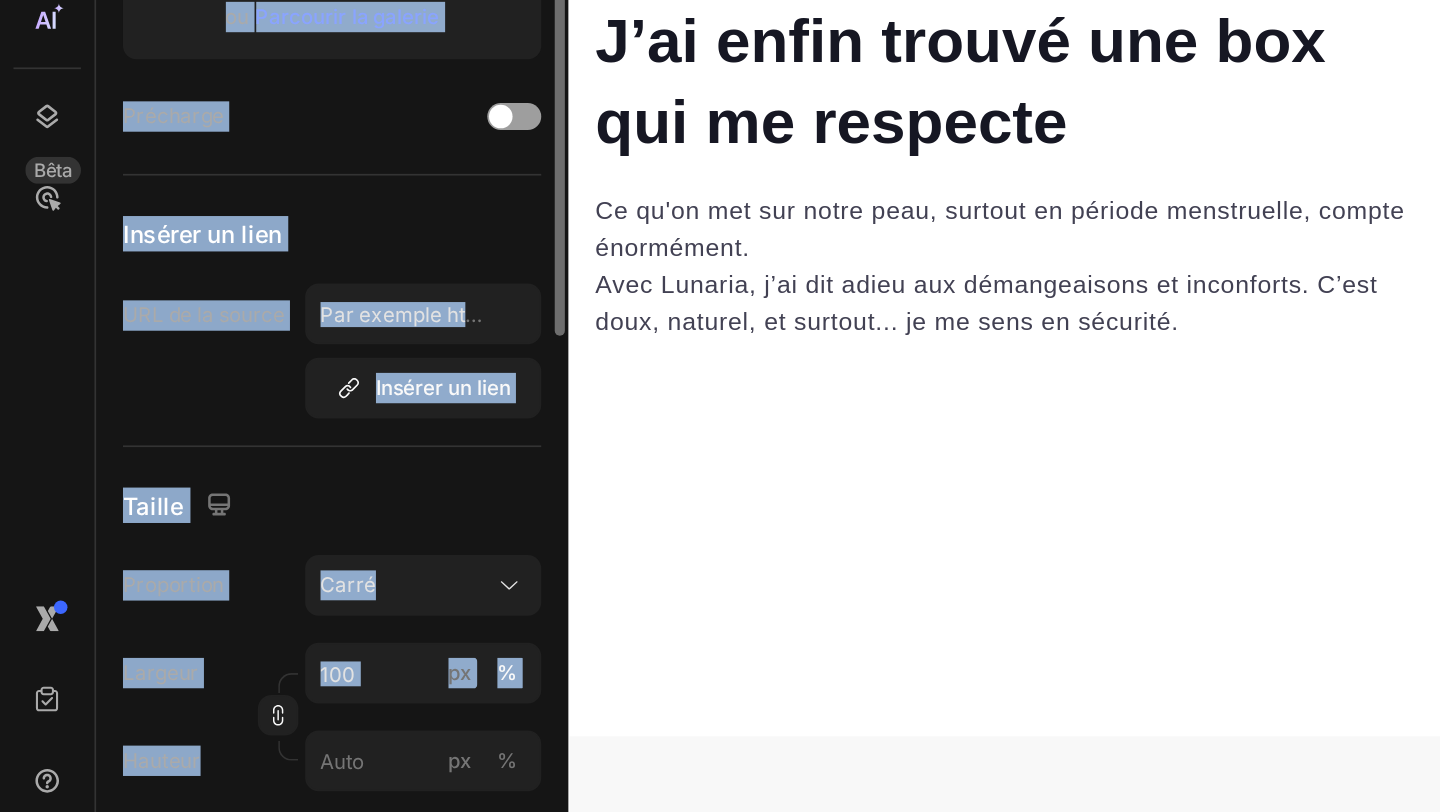 click on "450 Bêta Commencer par Sections Éléments Section Héros Détails du produit Marques Badges de confiance Garantie Répartition du produit Comment utiliser Témoignages Comparer Paquet FAQ Preuve sociale Histoire de la marque Liste des produits Collection Liste des blogs Contact Collant Ajouter au panier Pied de page personnalisé Parcourir la bibliothèque 450 Mise en page
Rangée
Rangée
Rangée
Rangée Texte
Titre
Bloc de texte Bouton
Bouton
Bouton
Collant Retour en haut Médias
Image" at bounding box center (168, 434) 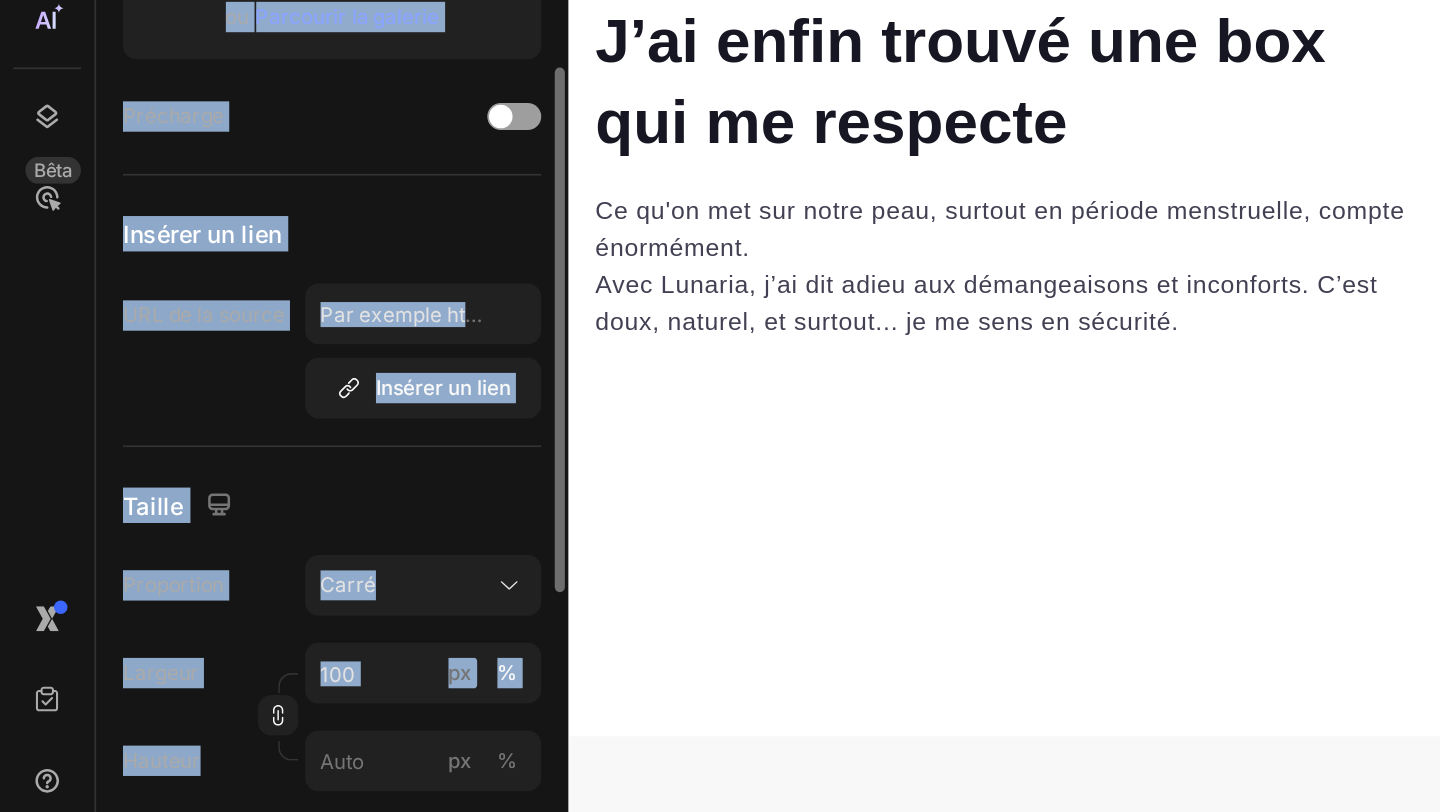 scroll, scrollTop: 240, scrollLeft: 0, axis: vertical 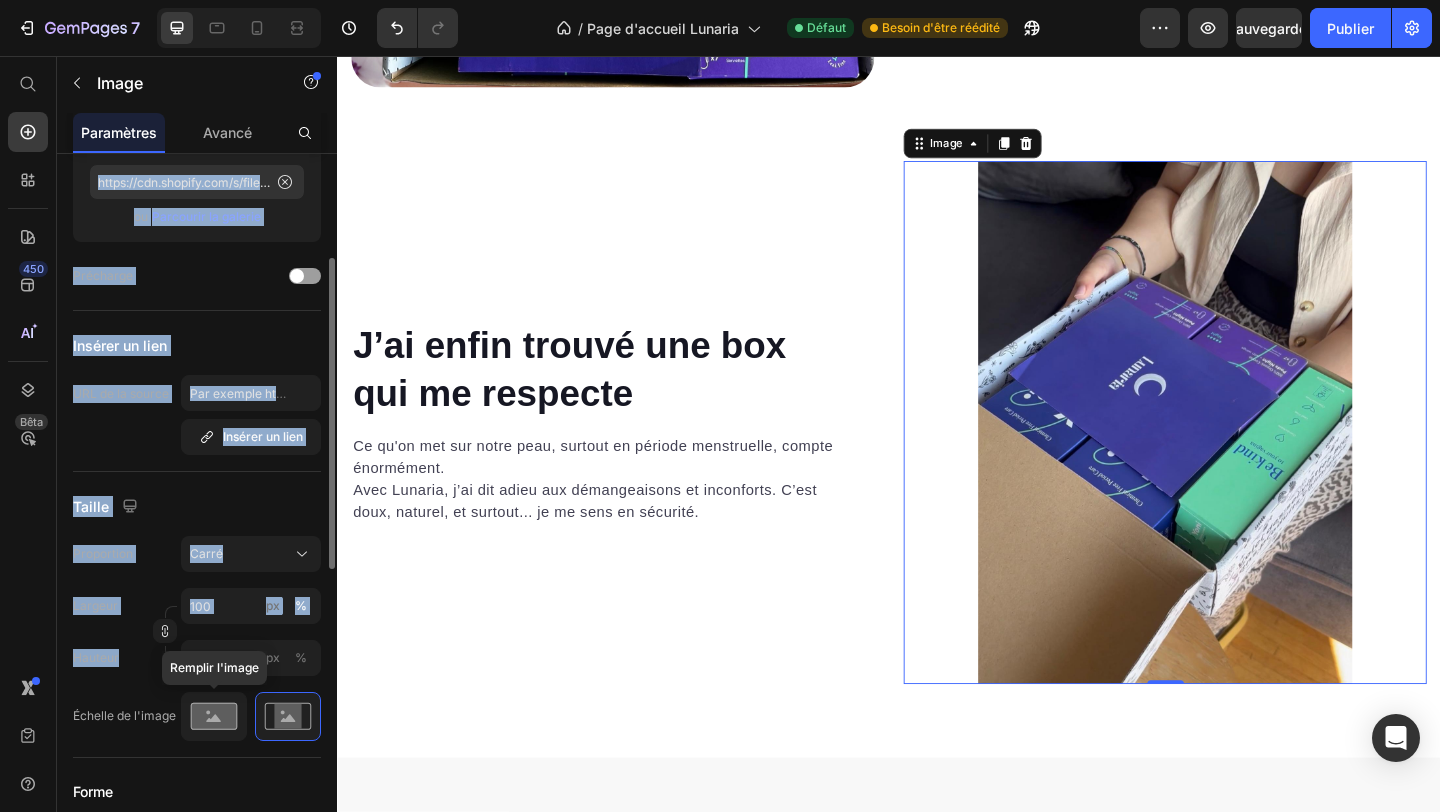 click 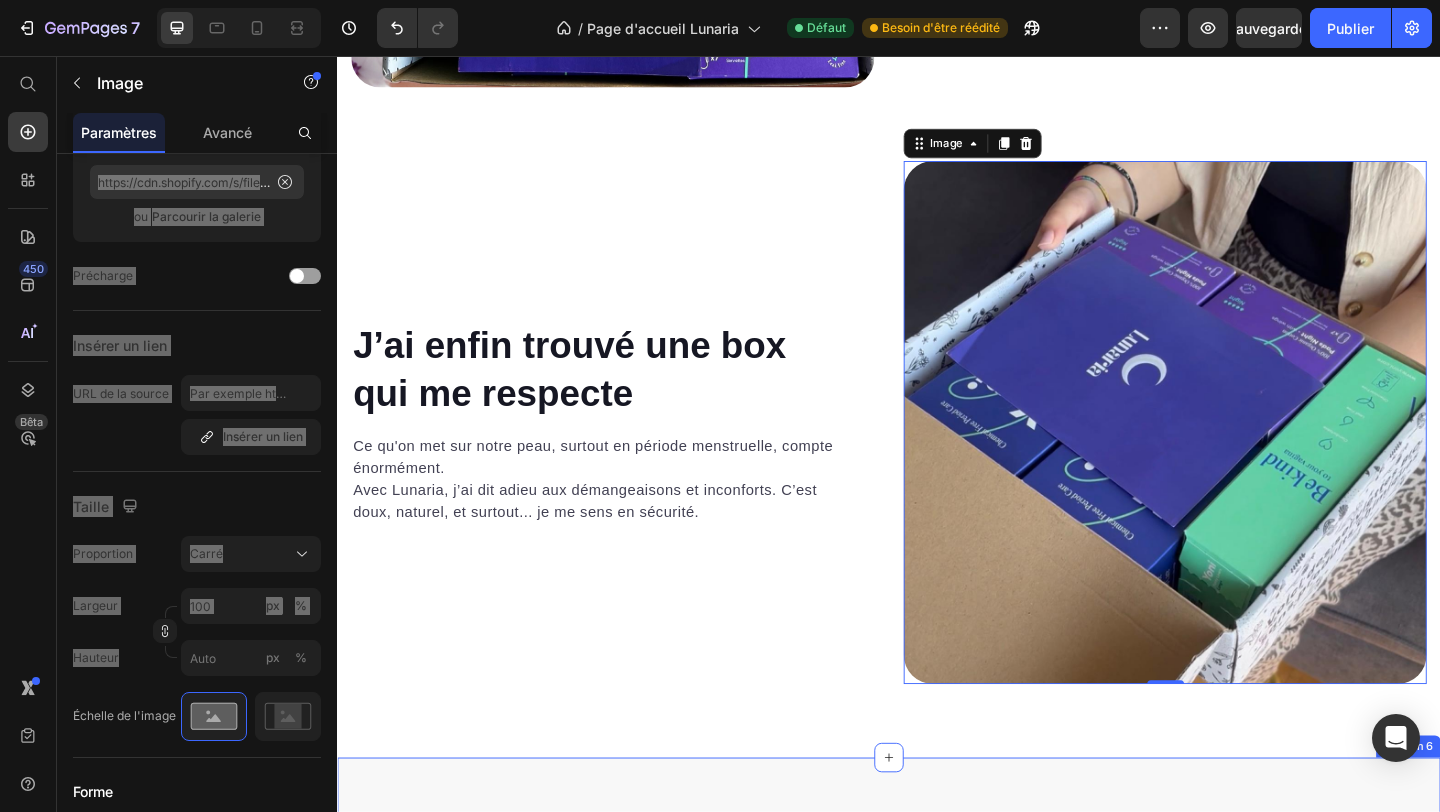click on "Lunaria fait toute la différence. Heading Quand il s’agit de votre intimité, vous méritez plus qu’une simple protection. Lunaria combine confort, sécurité et éthique pour vous offrir une expérience menstruelle sereine, là où les autres se contentent du minimum. Comparez par vous-même — la différence se ressent dès la première utilisation. Text Block Row Observez par vous même la différence Text Block Image Serviettes Lunaria Text Block Row Serviettes conventionnelles Text Block Row
Icon Coton Biologique Text Block Row
Icon Row
Icon Row
Icon Douce et hypoallergéniques Text Block Row
Icon Row
Icon Row
Icon Sans parfum Text Block Row
Icon Row
Icon Row
Icon Biodégradables Text Block Row
Icon Row
Icon Row
Icon Respirantes Text Block Row
Icon Row
Icon Row
Icon Sans chlore ni substances nocives Text Block Row
Icon Row
Icon Row Button" at bounding box center (937, 1365) 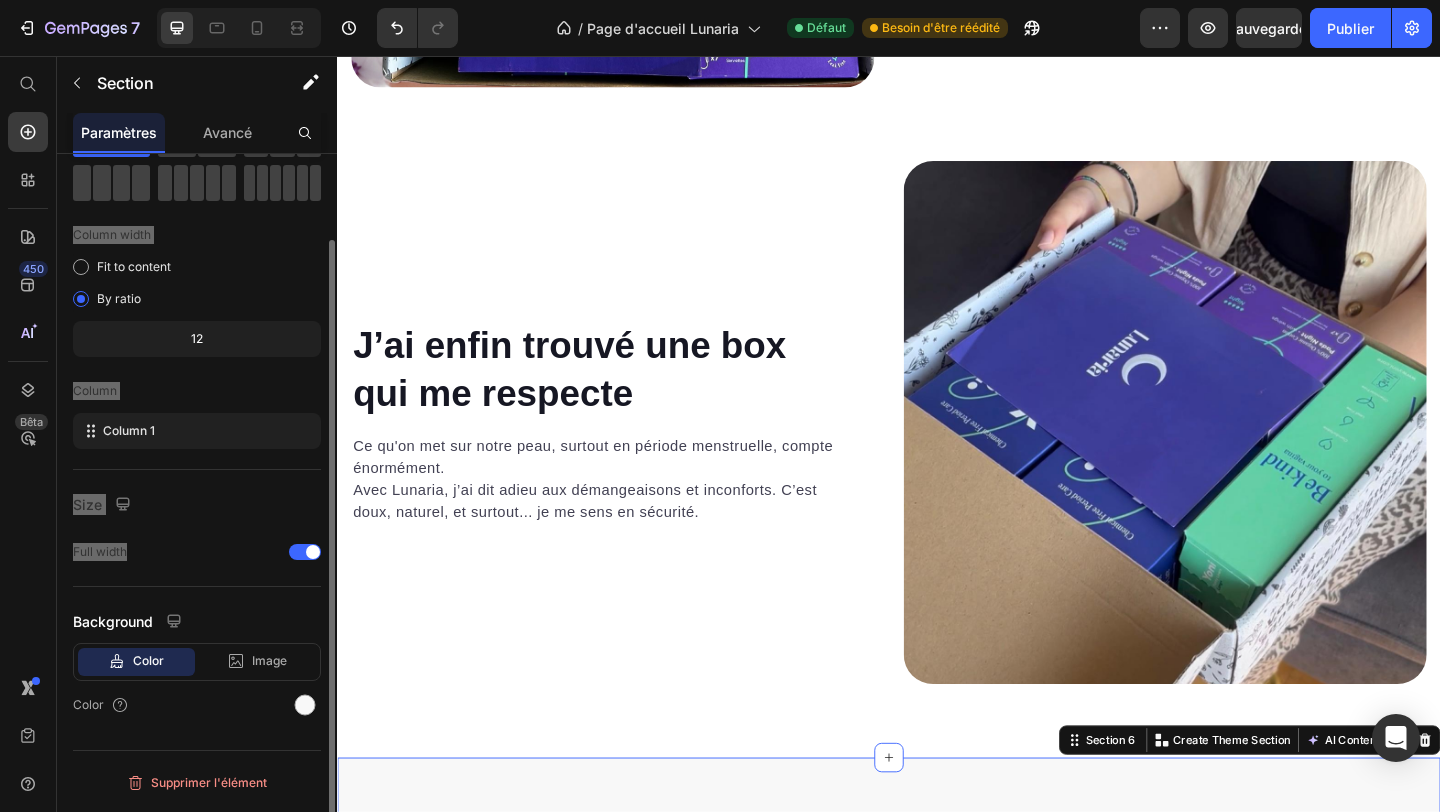 scroll, scrollTop: 0, scrollLeft: 0, axis: both 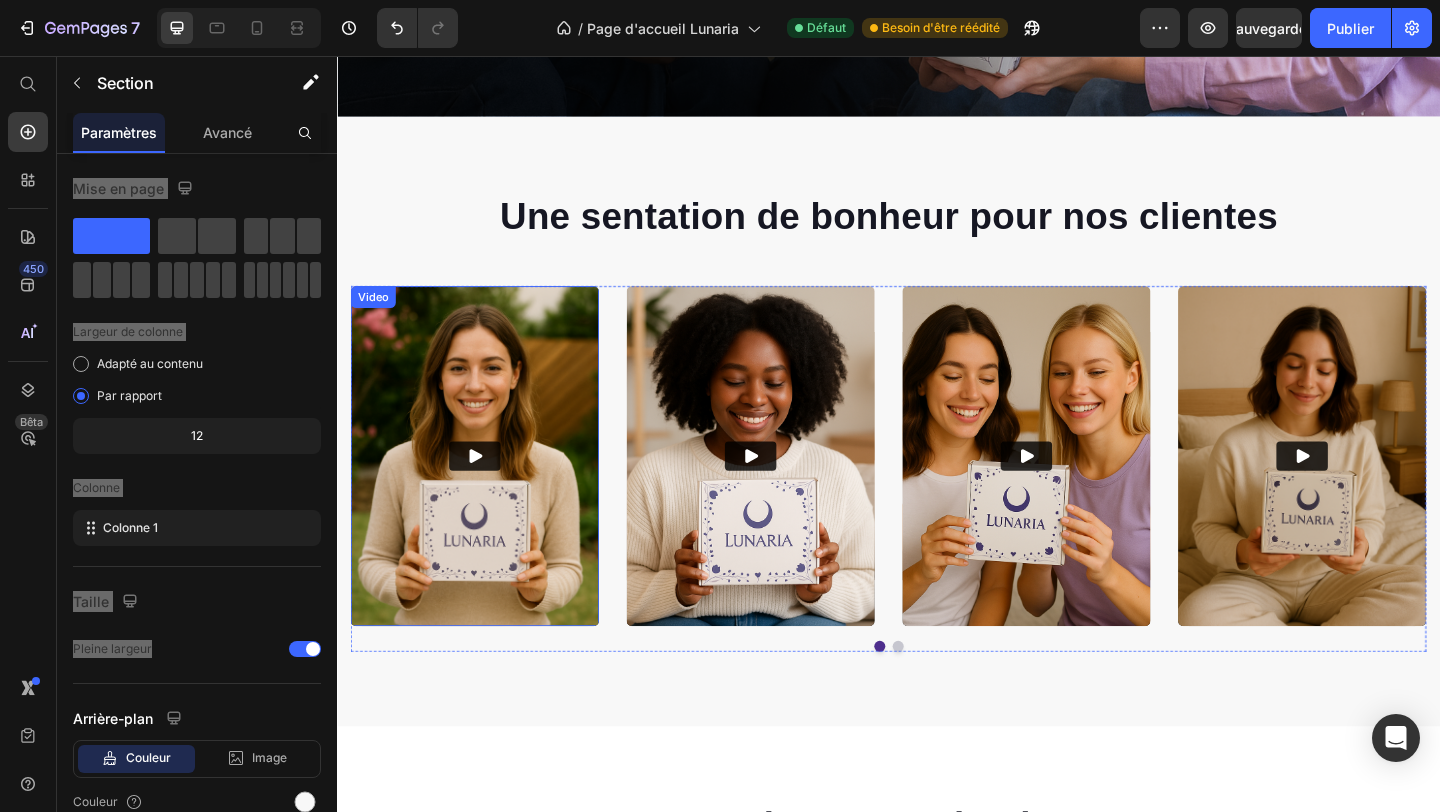 click at bounding box center (487, 491) 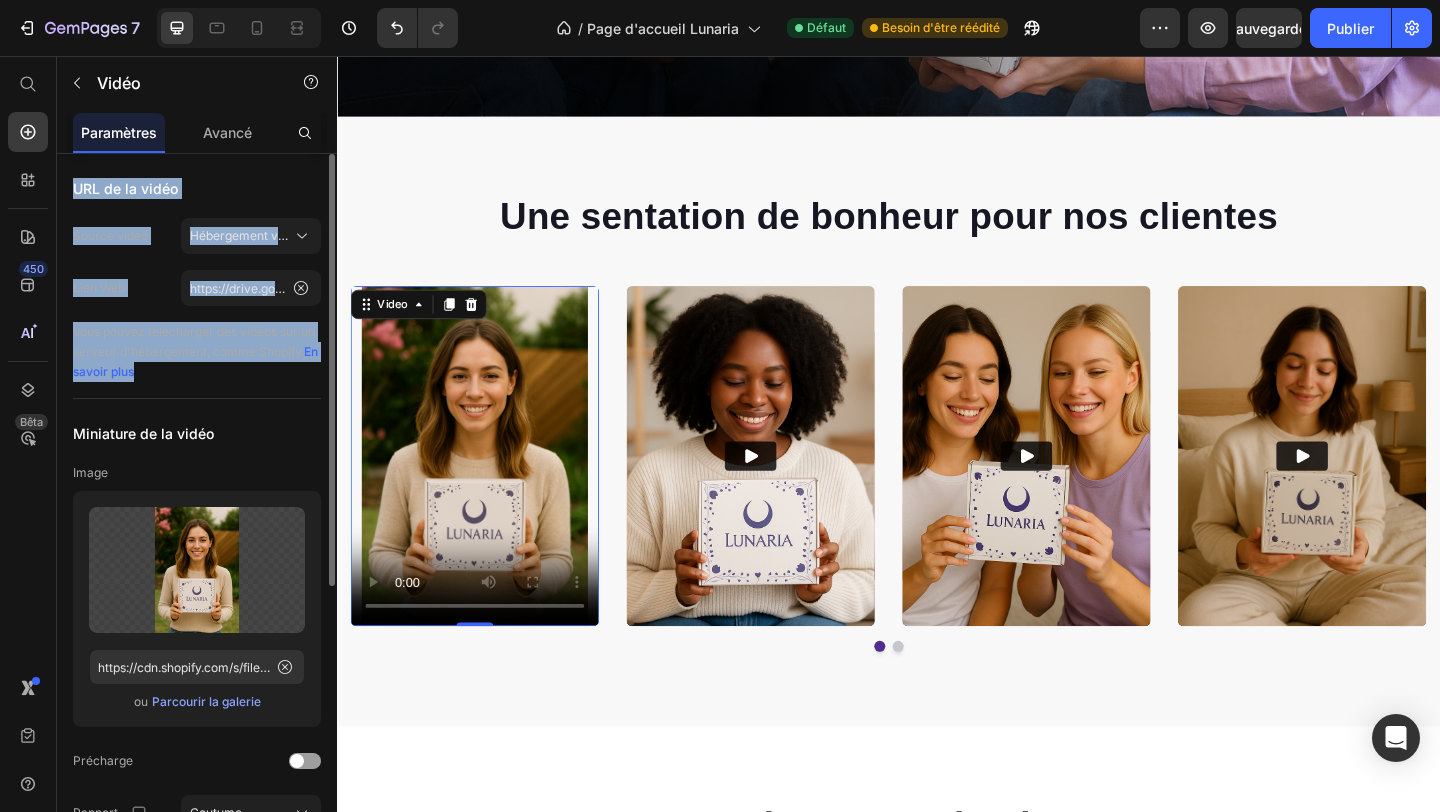 click on "URL de la vidéo" at bounding box center [197, 188] 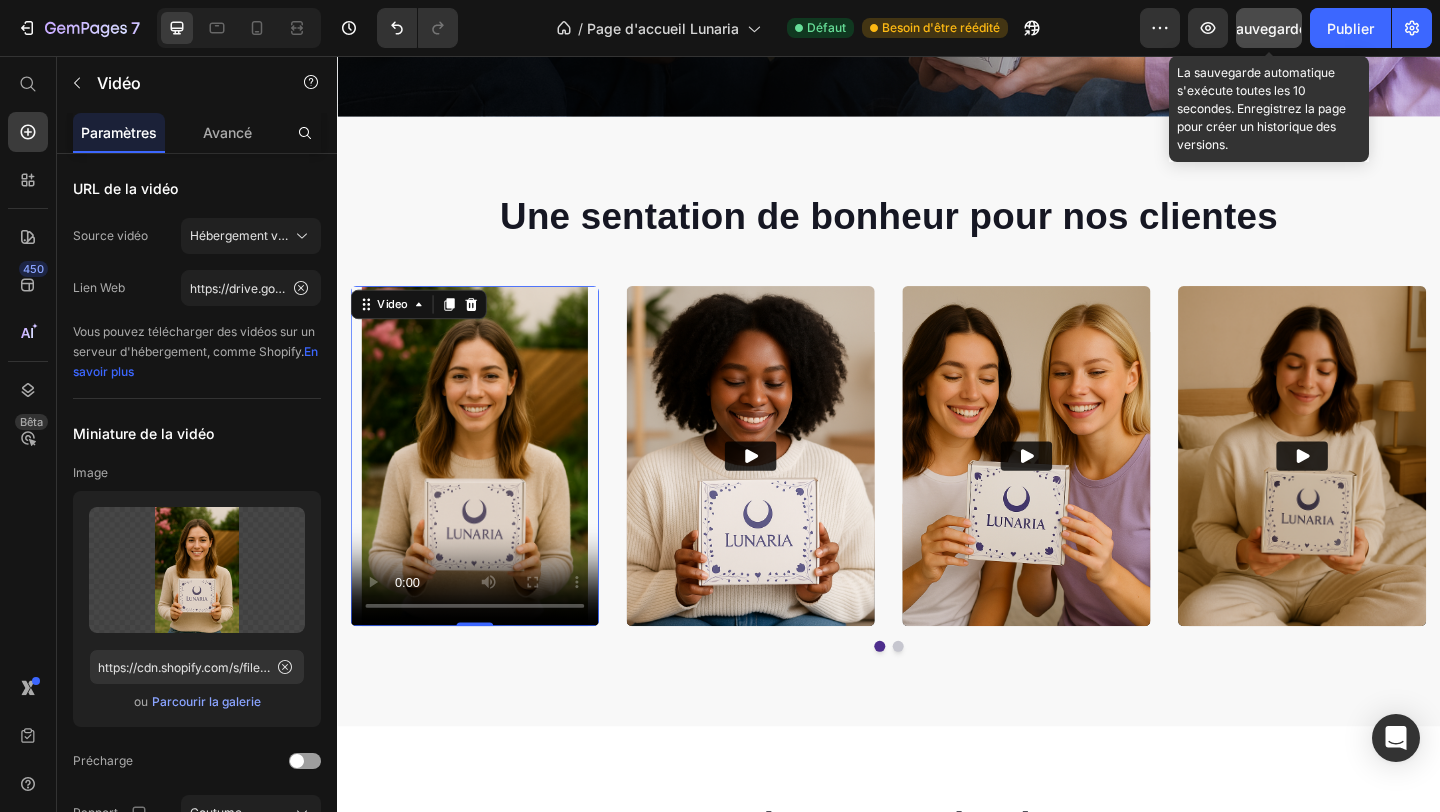 click on "Sauvegarder" at bounding box center (1269, 28) 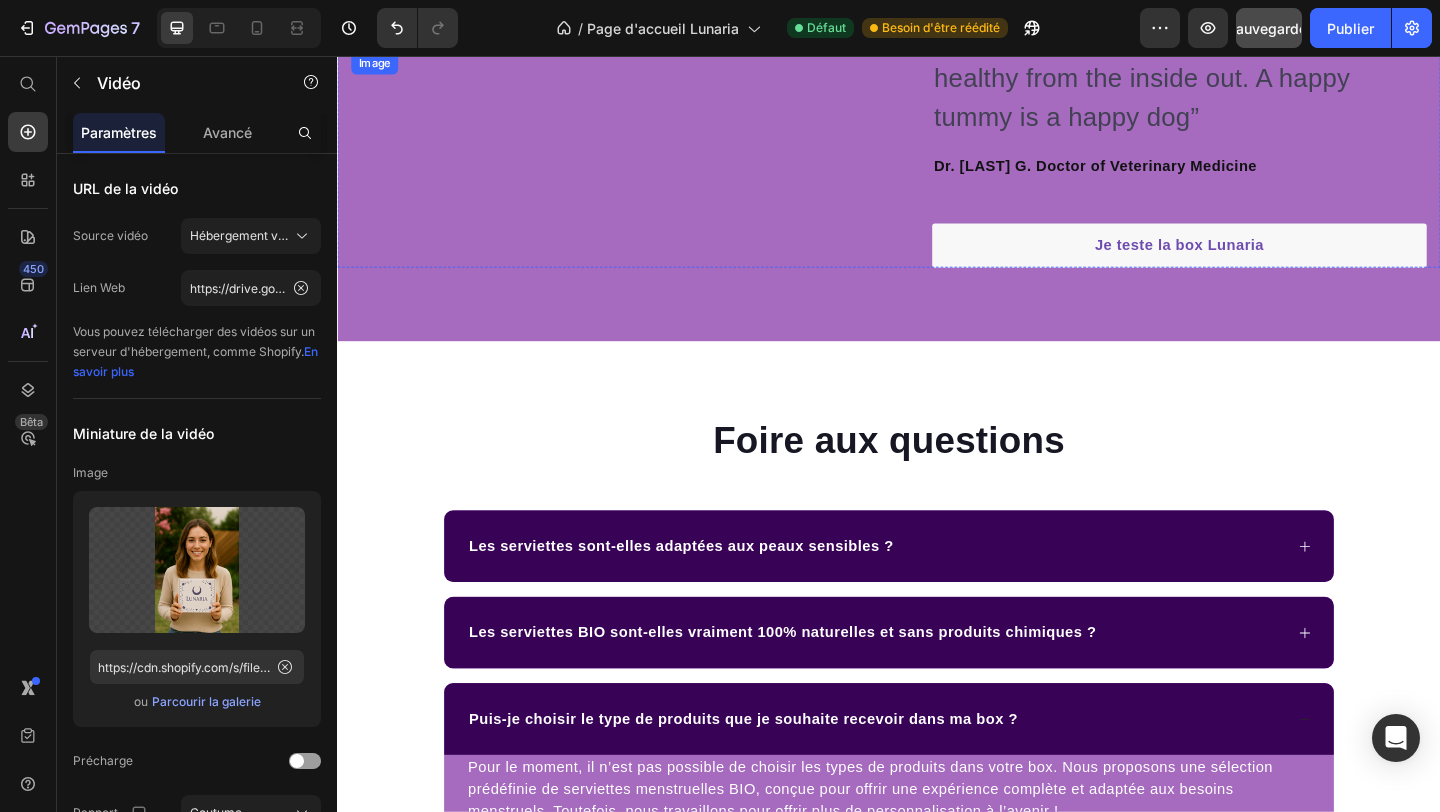 scroll, scrollTop: 6152, scrollLeft: 0, axis: vertical 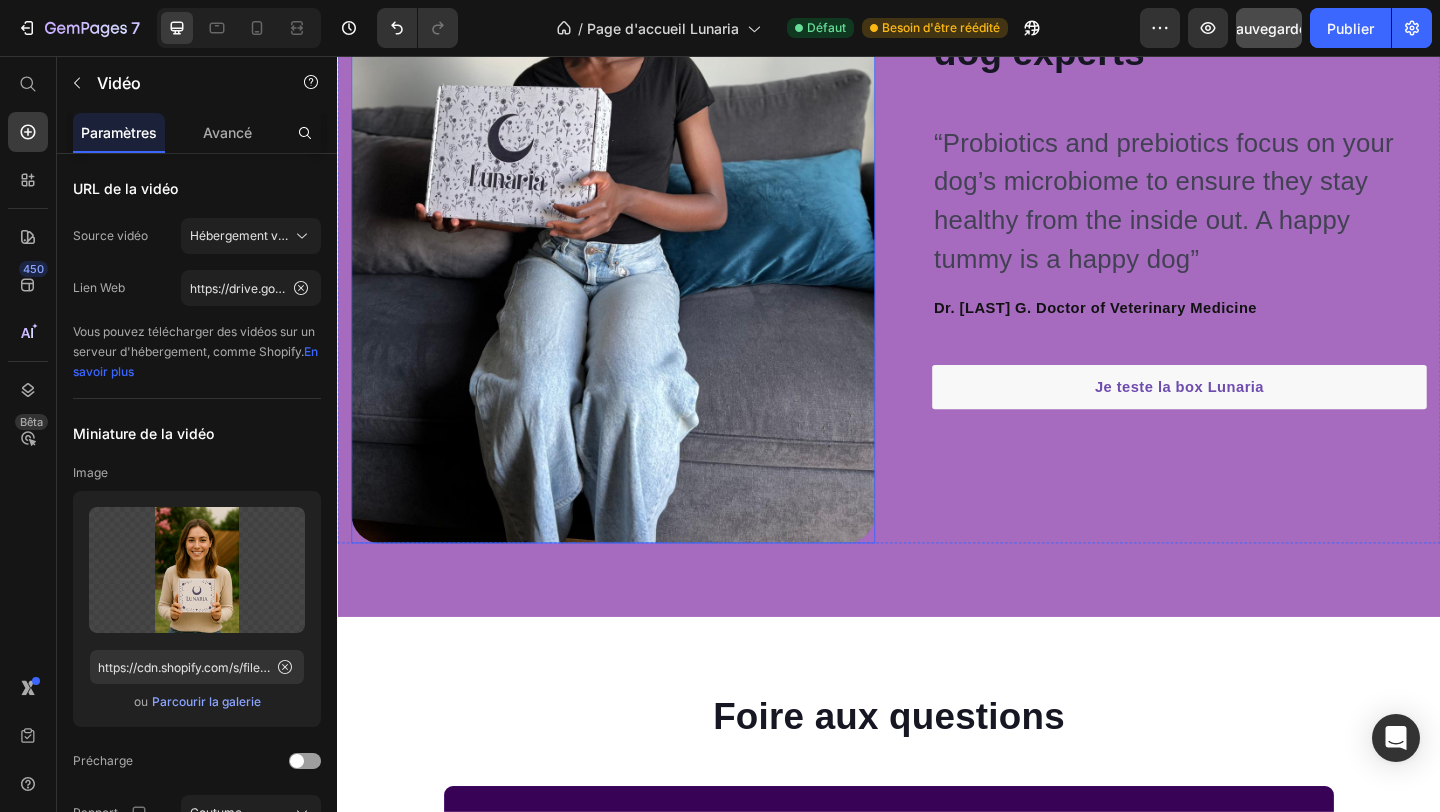 click at bounding box center [637, 206] 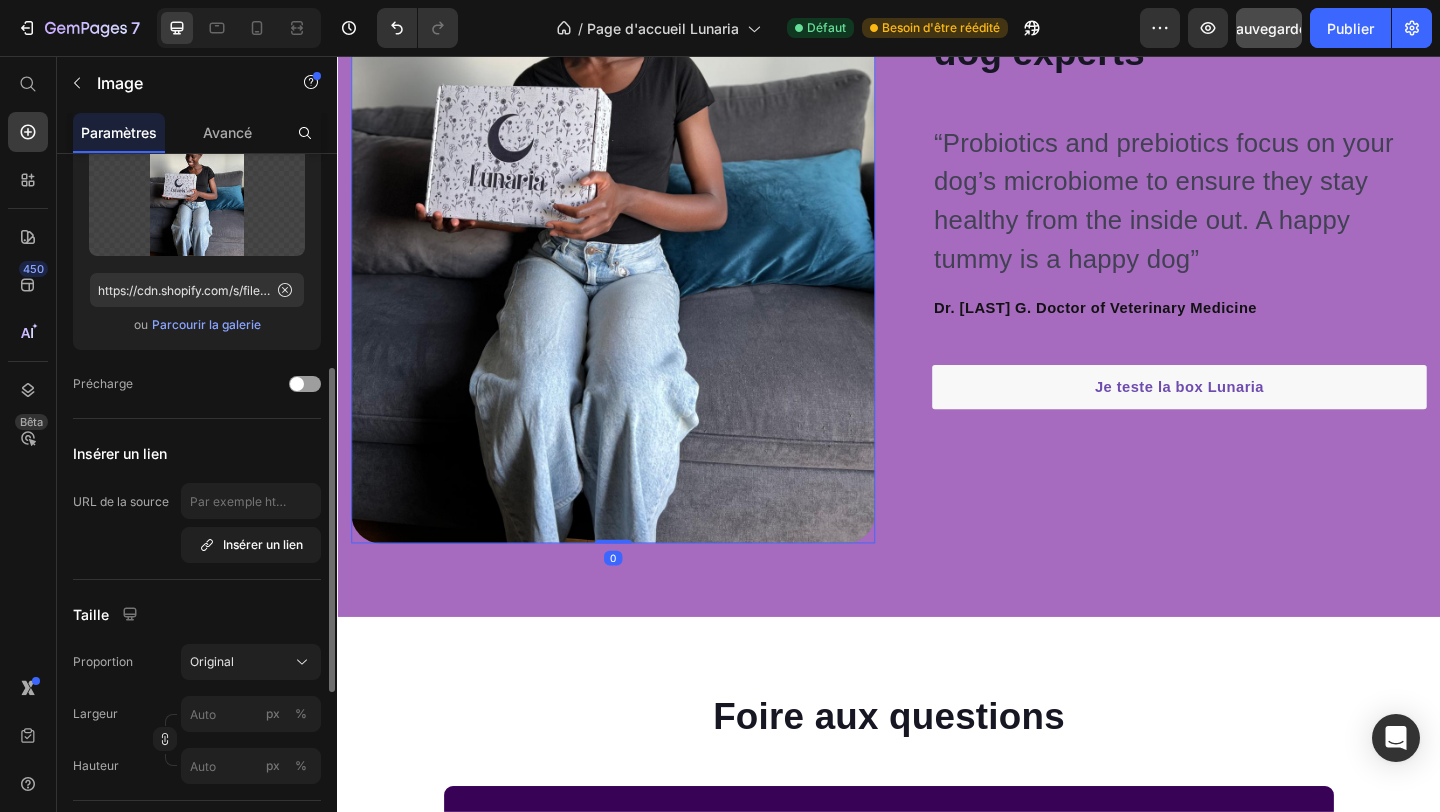 scroll, scrollTop: 258, scrollLeft: 0, axis: vertical 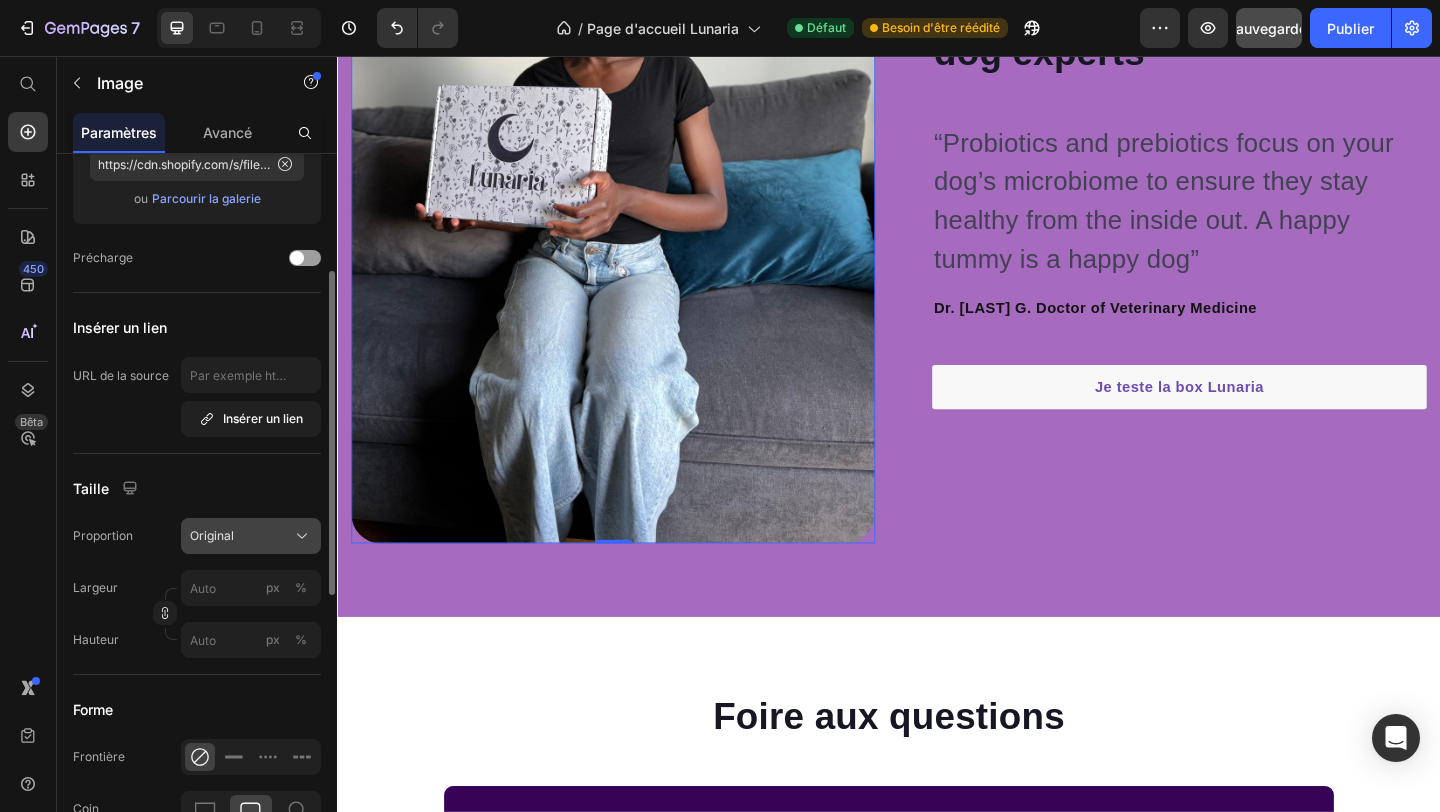 click on "Original" 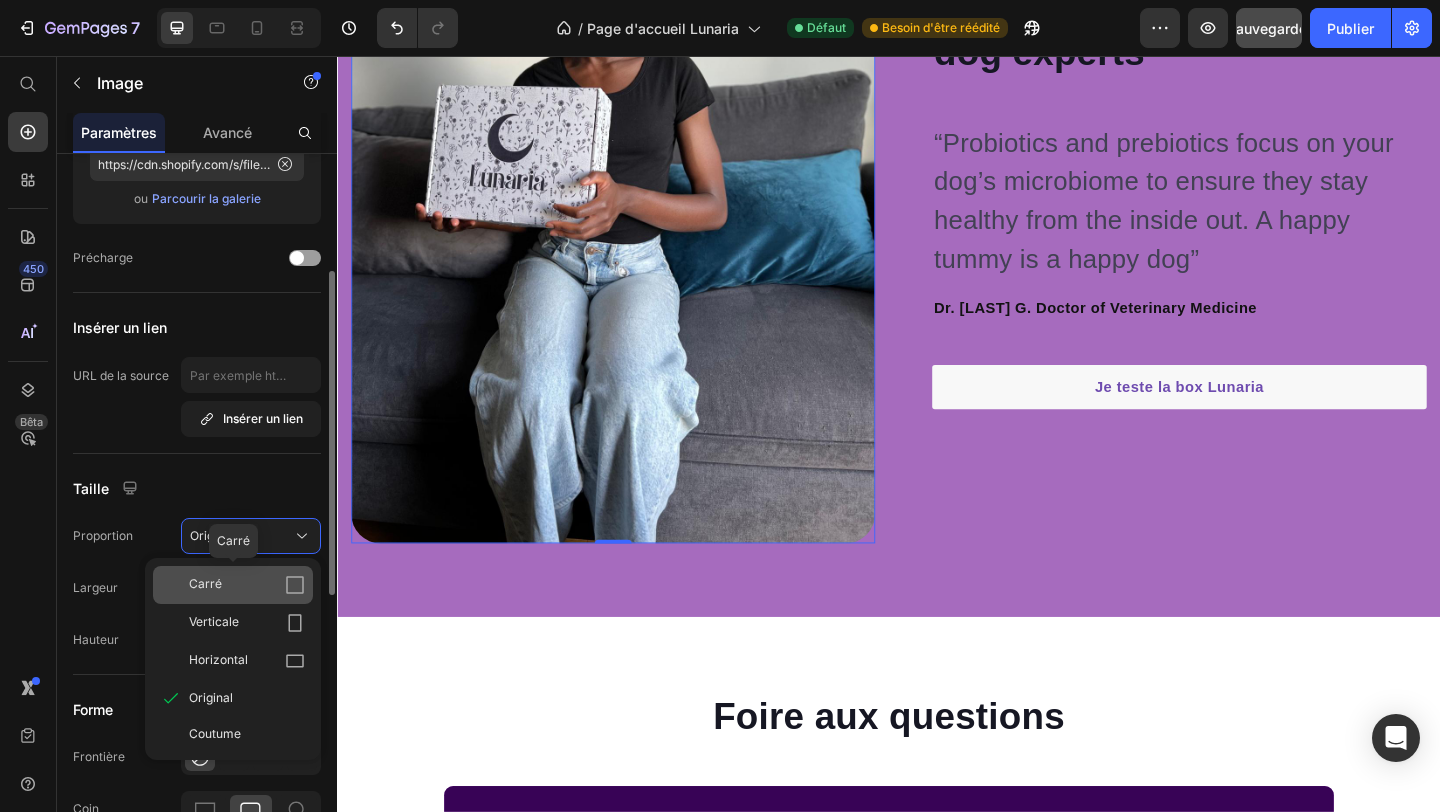 click on "Carré" at bounding box center (247, 585) 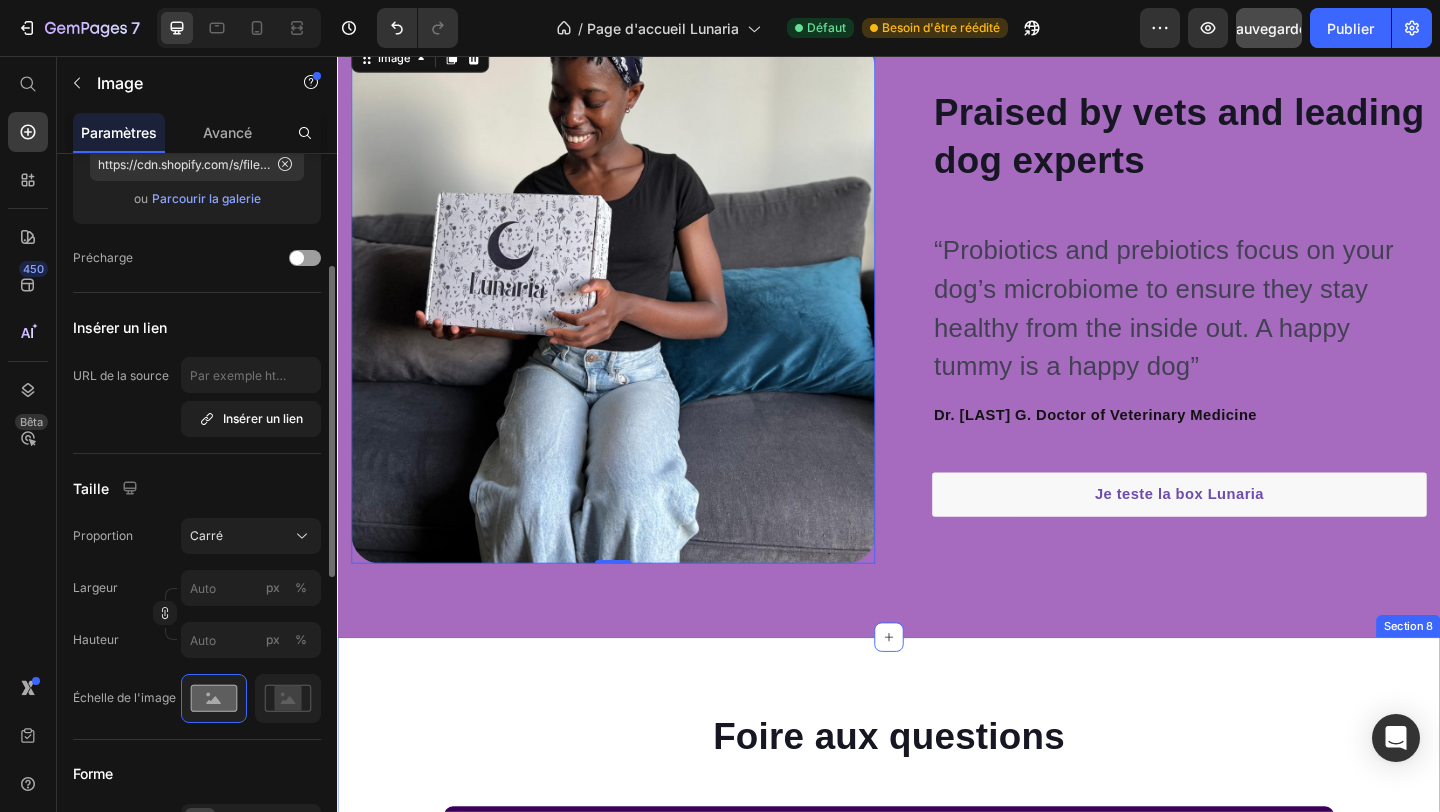 scroll, scrollTop: 5958, scrollLeft: 0, axis: vertical 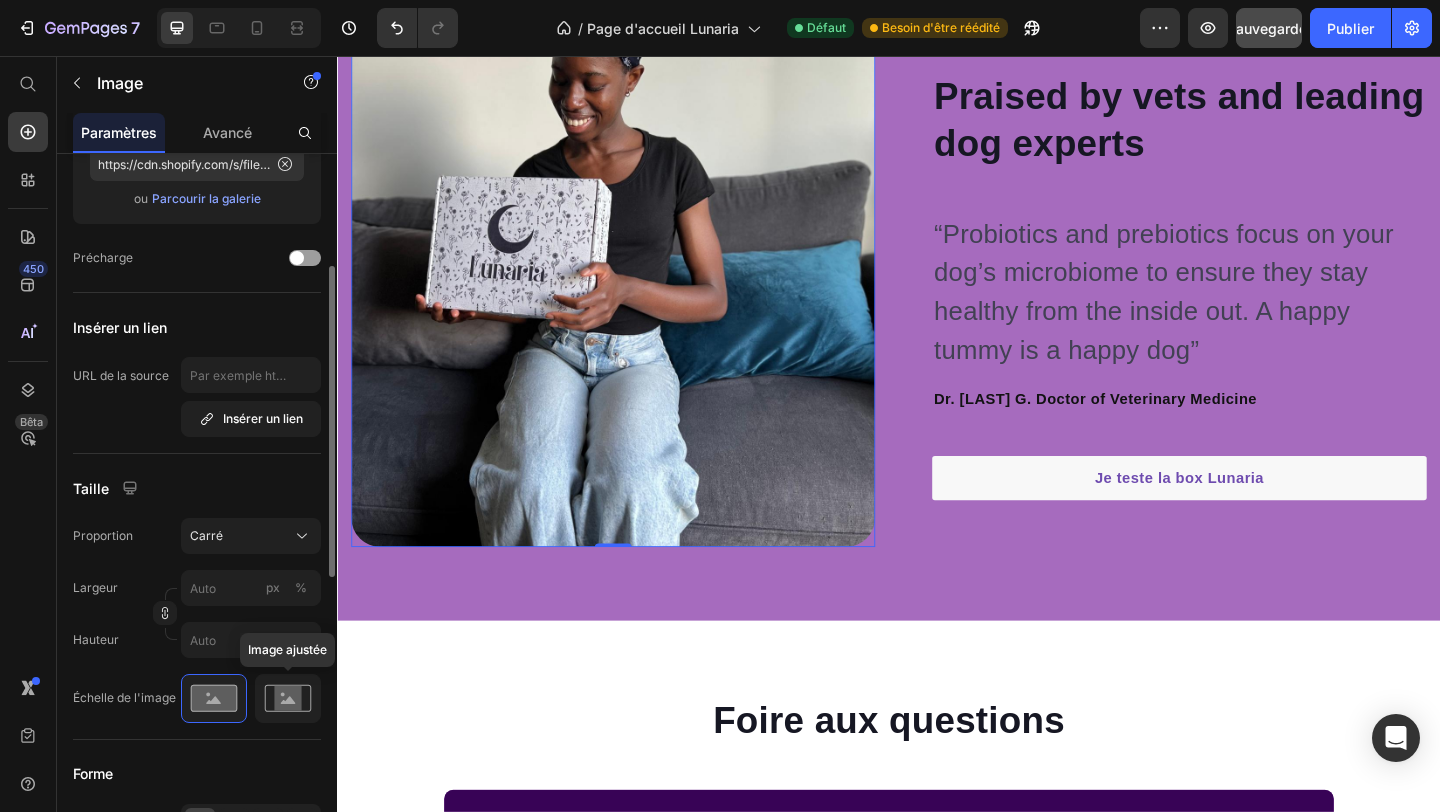 click 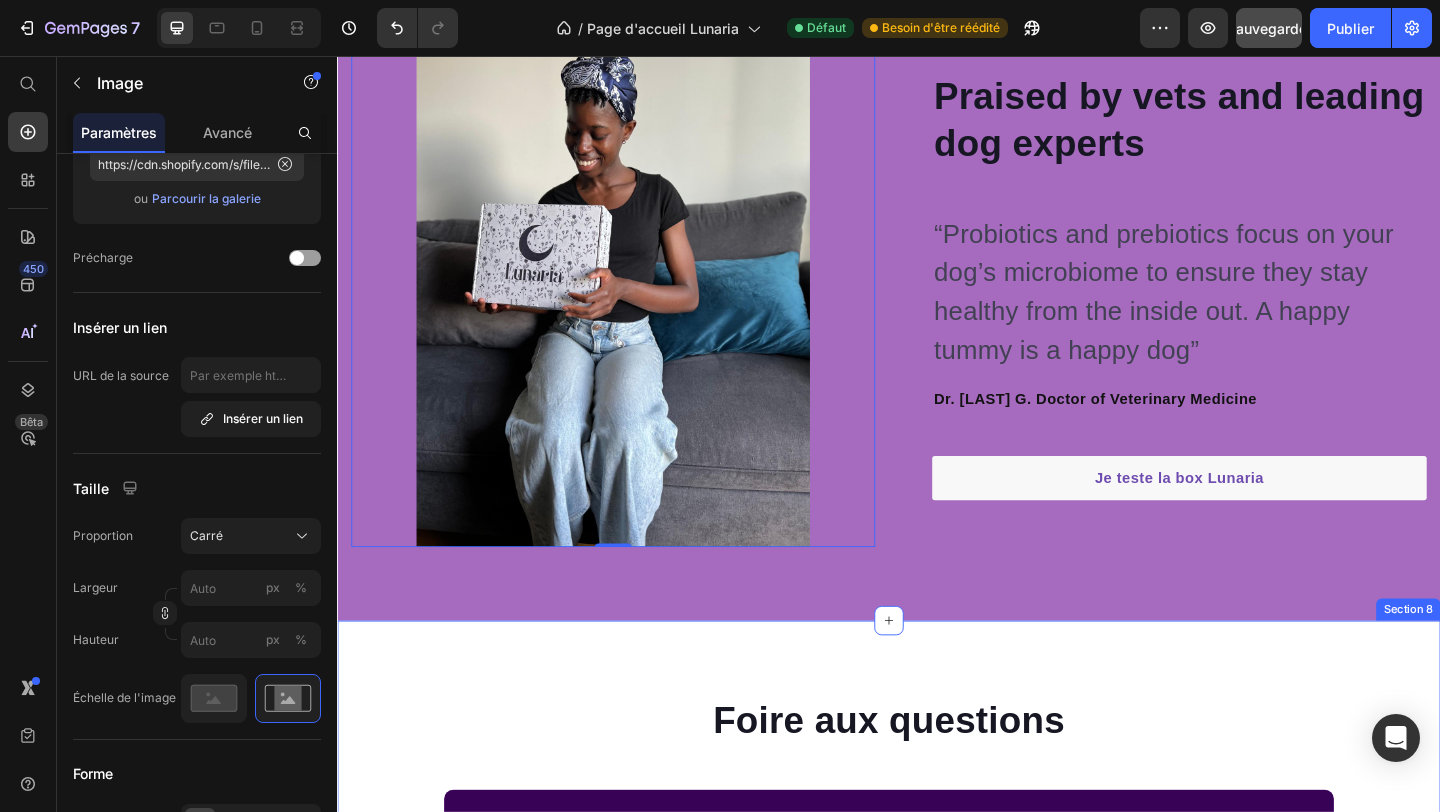click on "Foire aux questions Heading
Les serviettes sont-elles adaptées aux peaux sensibles ?
Les serviettes BIO sont-elles vraiment 100% naturelles et sans produits chimiques ?
Puis-je choisir le type de produits que je souhaite recevoir dans ma box ? Pour le moment, il n’est pas possible de choisir les types de produits dans votre box. Nous proposons une sélection prédéfinie de serviettes menstruelles BIO, conçue pour offrir une expérience complète et adaptée aux besoins menstruels. Toutefois, nous travaillons pour offrir plus de personnalisation à l’avenir ! Text block
Comment puis-je modifier ou annuler mon abonnement ?
Combien de temps faut-il pour que ma box arrive à domicile ?
Les produits sont-ils adaptés à toutes les phases du cycle menstruel ? Accordion Row Section 8" at bounding box center (937, 1126) 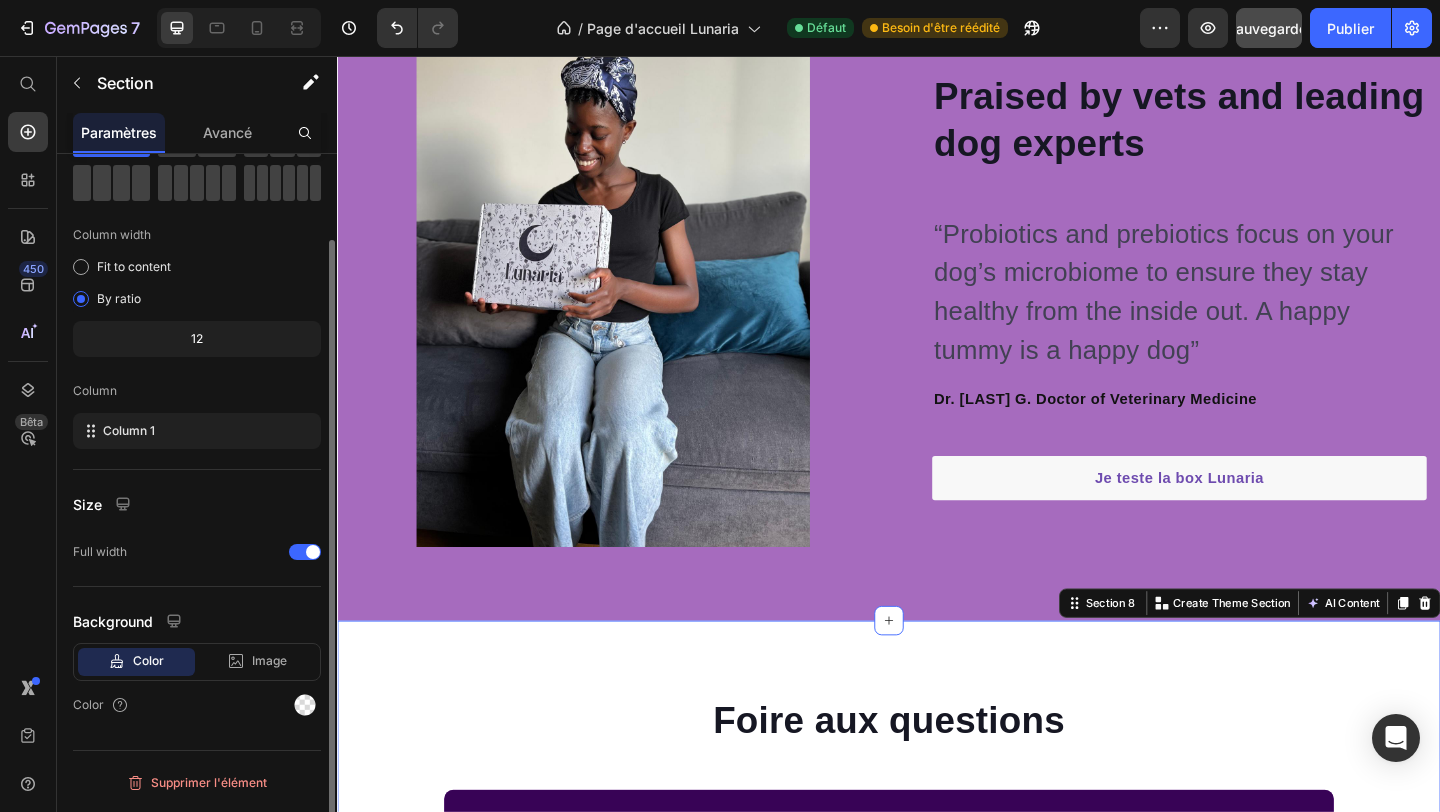 scroll, scrollTop: 0, scrollLeft: 0, axis: both 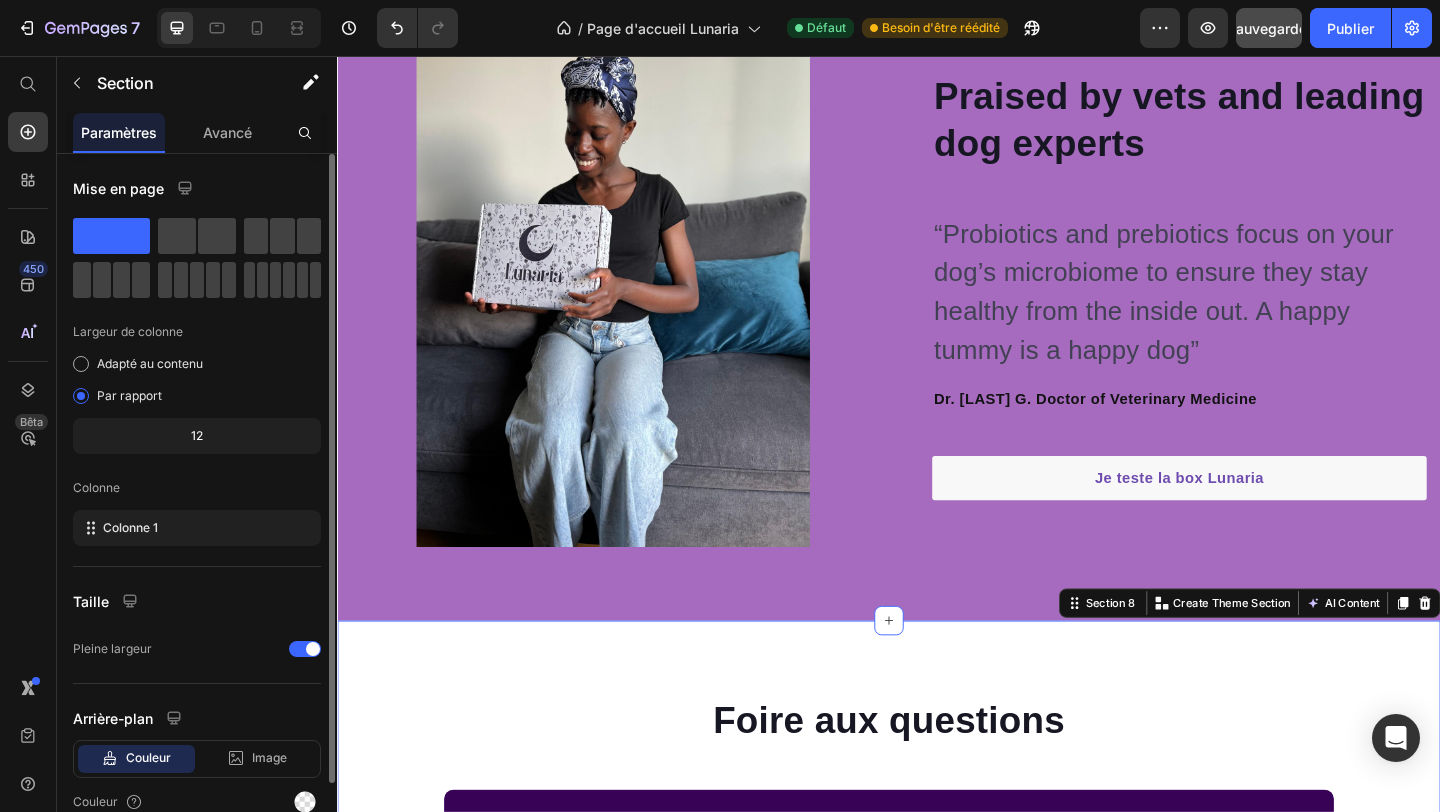 click on "Foire aux questions Heading
Les serviettes sont-elles adaptées aux peaux sensibles ?
Les serviettes BIO sont-elles vraiment 100% naturelles et sans produits chimiques ?
Puis-je choisir le type de produits que je souhaite recevoir dans ma box ? Pour le moment, il n’est pas possible de choisir les types de produits dans votre box. Nous proposons une sélection prédéfinie de serviettes menstruelles BIO, conçue pour offrir une expérience complète et adaptée aux besoins menstruels. Toutefois, nous travaillons pour offrir plus de personnalisation à l’avenir ! Text block
Comment puis-je modifier ou annuler mon abonnement ?
Combien de temps faut-il pour que ma box arrive à domicile ?
Les produits sont-ils adaptés à toutes les phases du cycle menstruel ? Accordion Row Section 8   You can create reusable sections Create Theme Section AI Content Write with GemAI What would you like to describe here? Persuasive" at bounding box center (937, 1126) 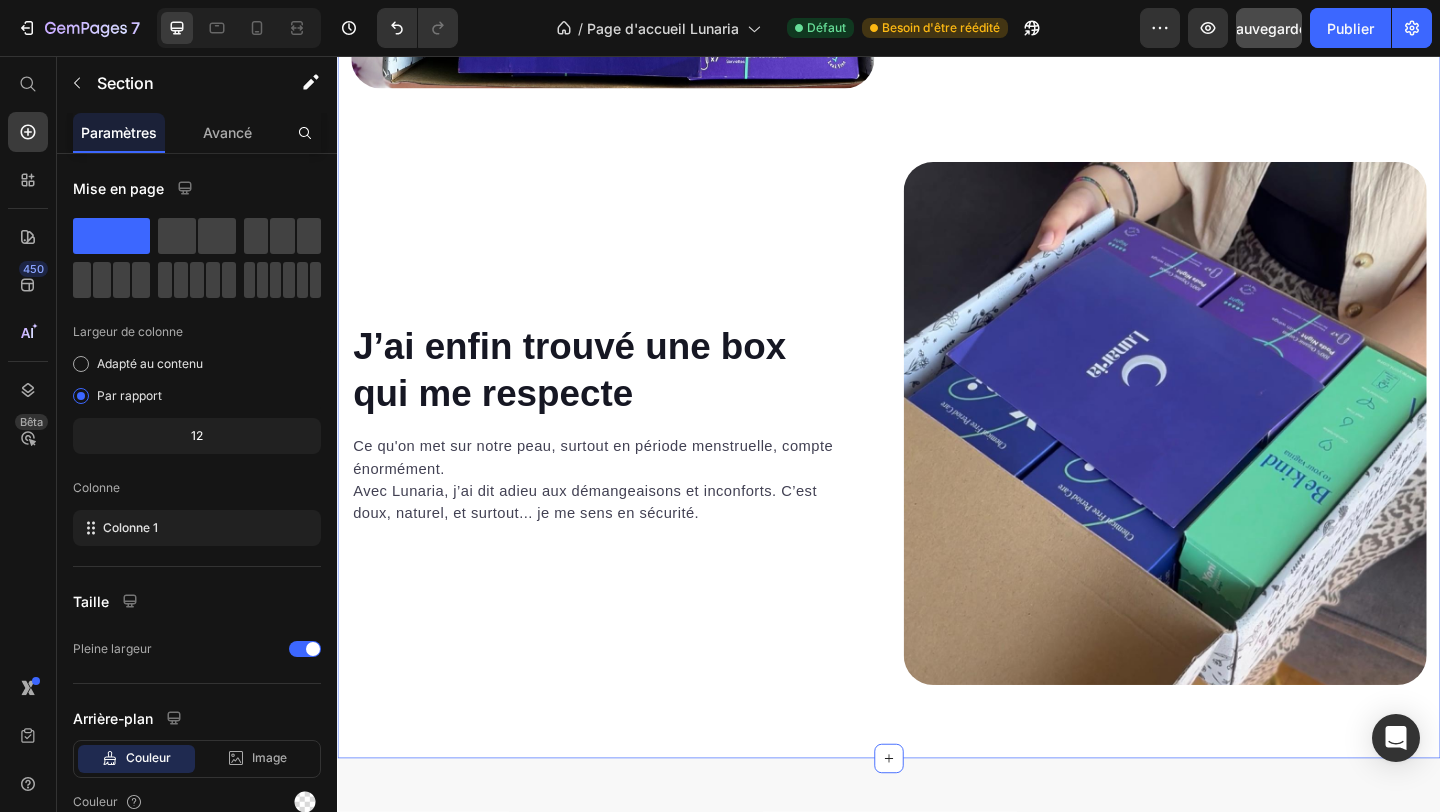scroll, scrollTop: 3989, scrollLeft: 0, axis: vertical 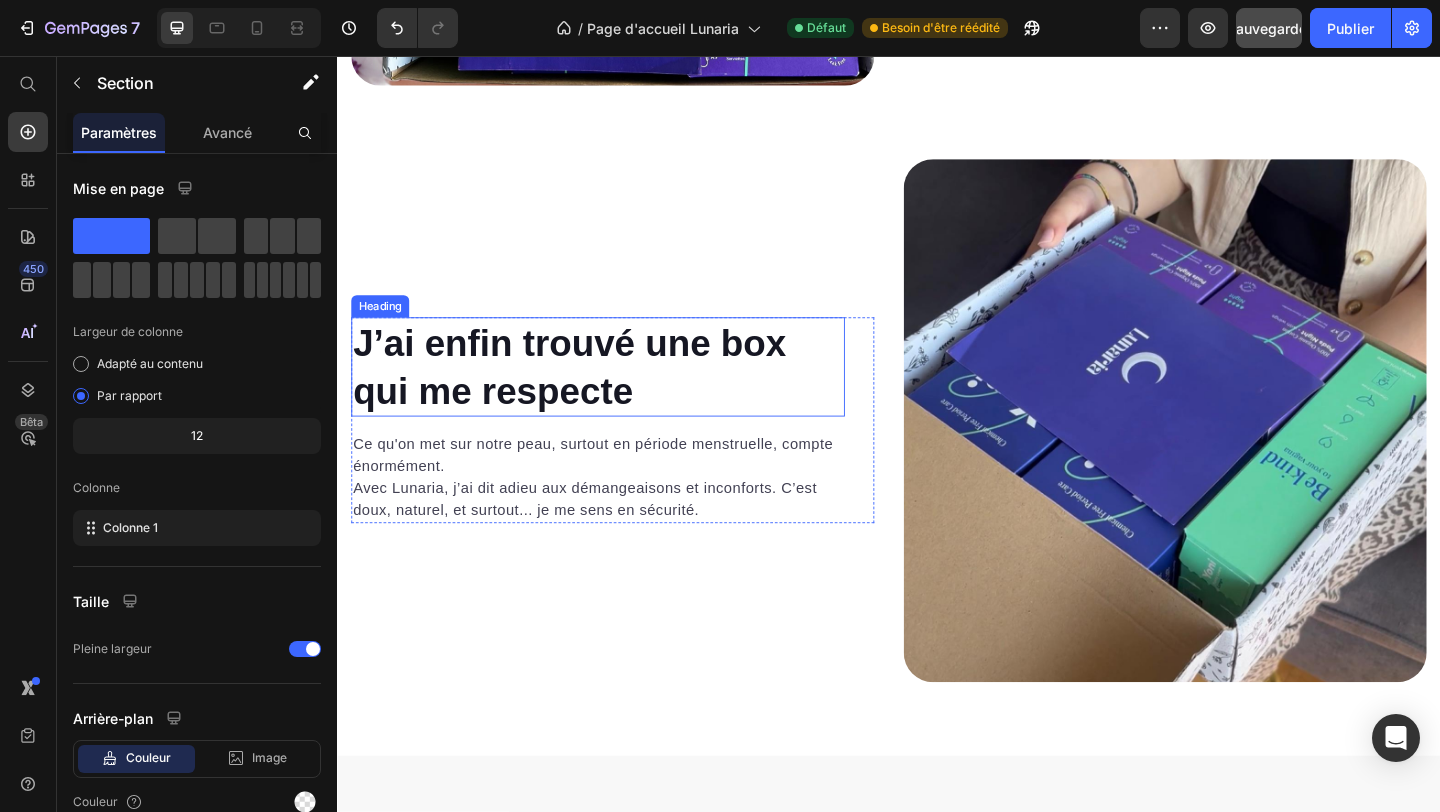 click on "J’ai enfin trouvé une box qui me respecte" at bounding box center [620, 394] 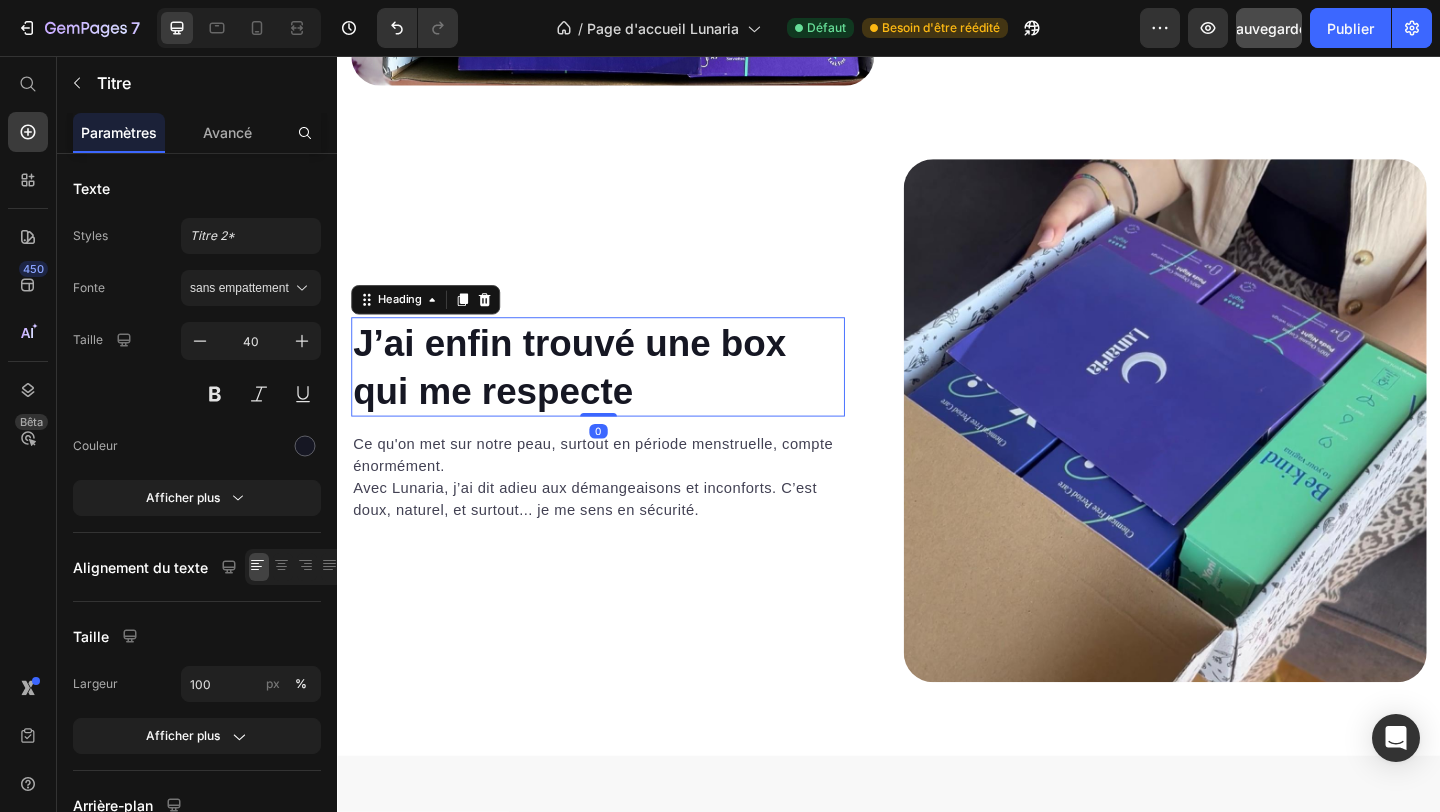 click on "J’ai enfin trouvé une box qui me respecte" at bounding box center (620, 394) 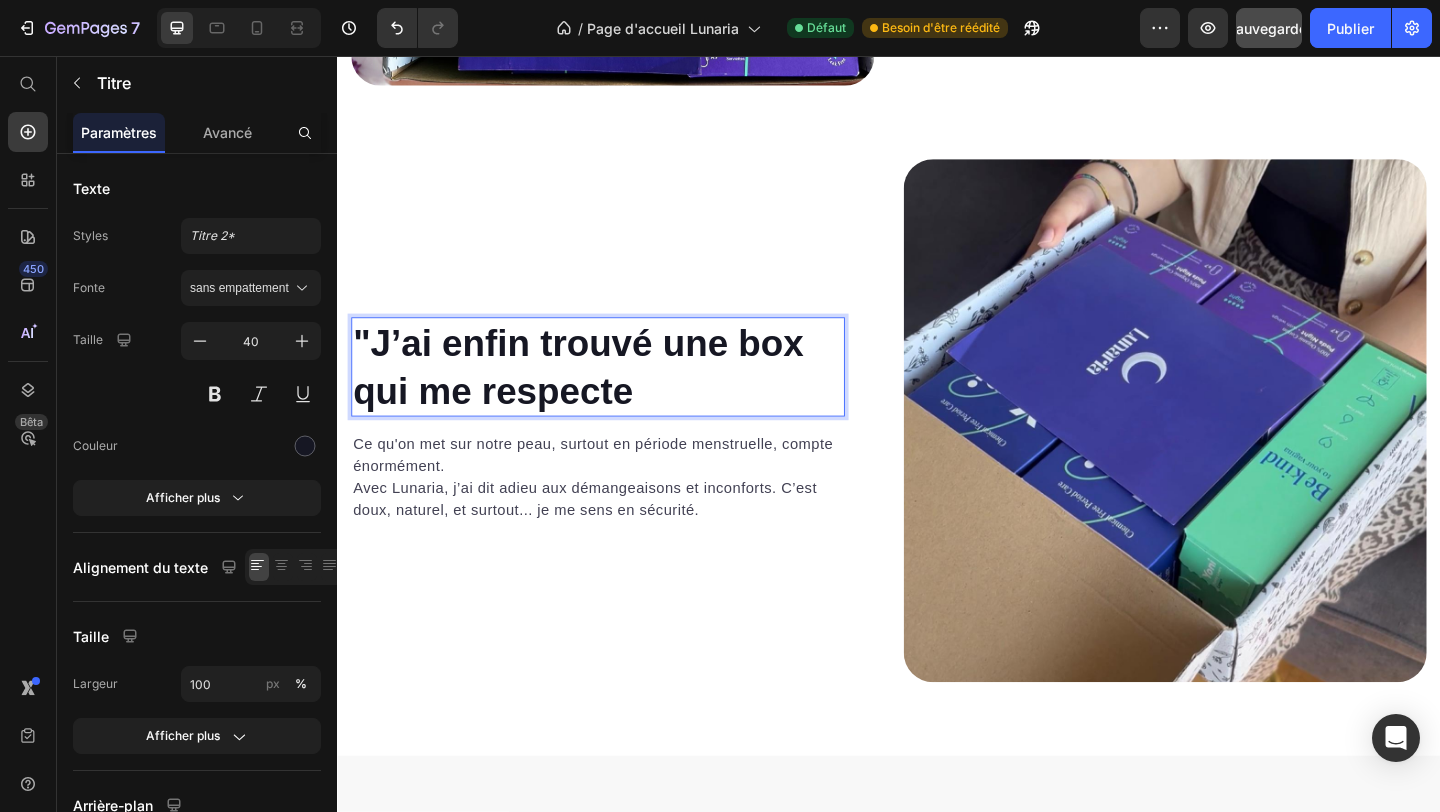 click on ""J’ai enfin trouvé une box qui me respecte" at bounding box center [620, 394] 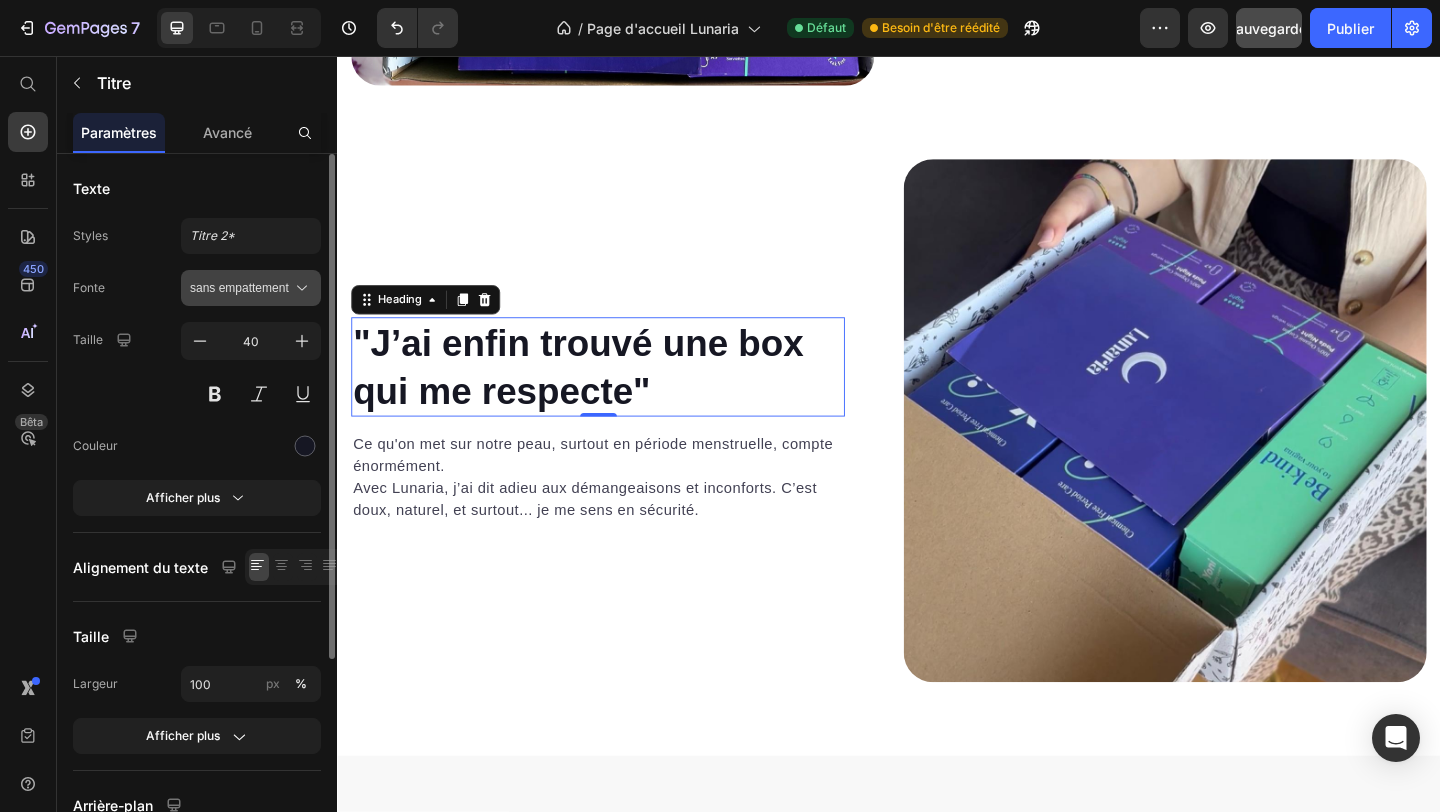 click on "sans empattement" at bounding box center (239, 288) 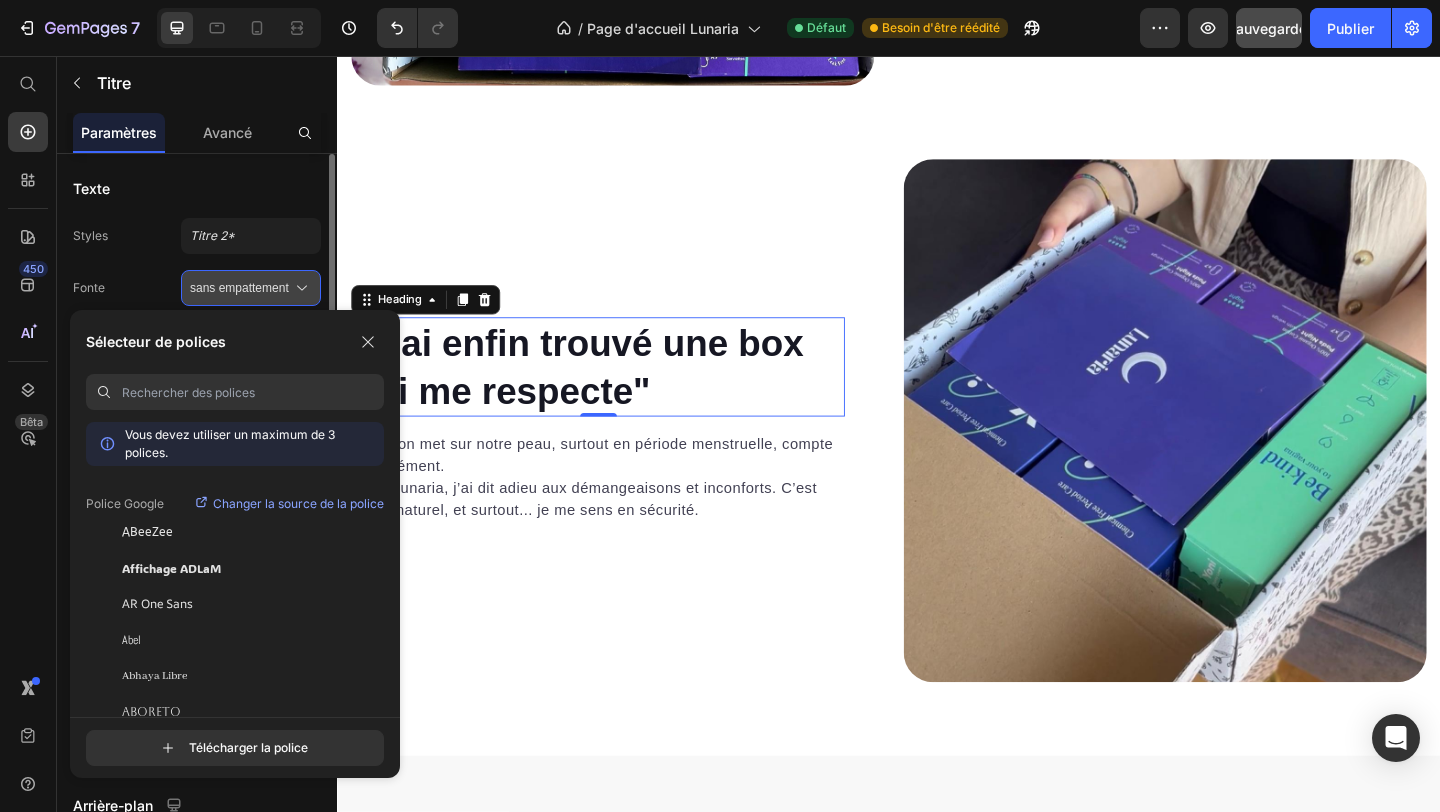 click on "sans empattement" at bounding box center [239, 288] 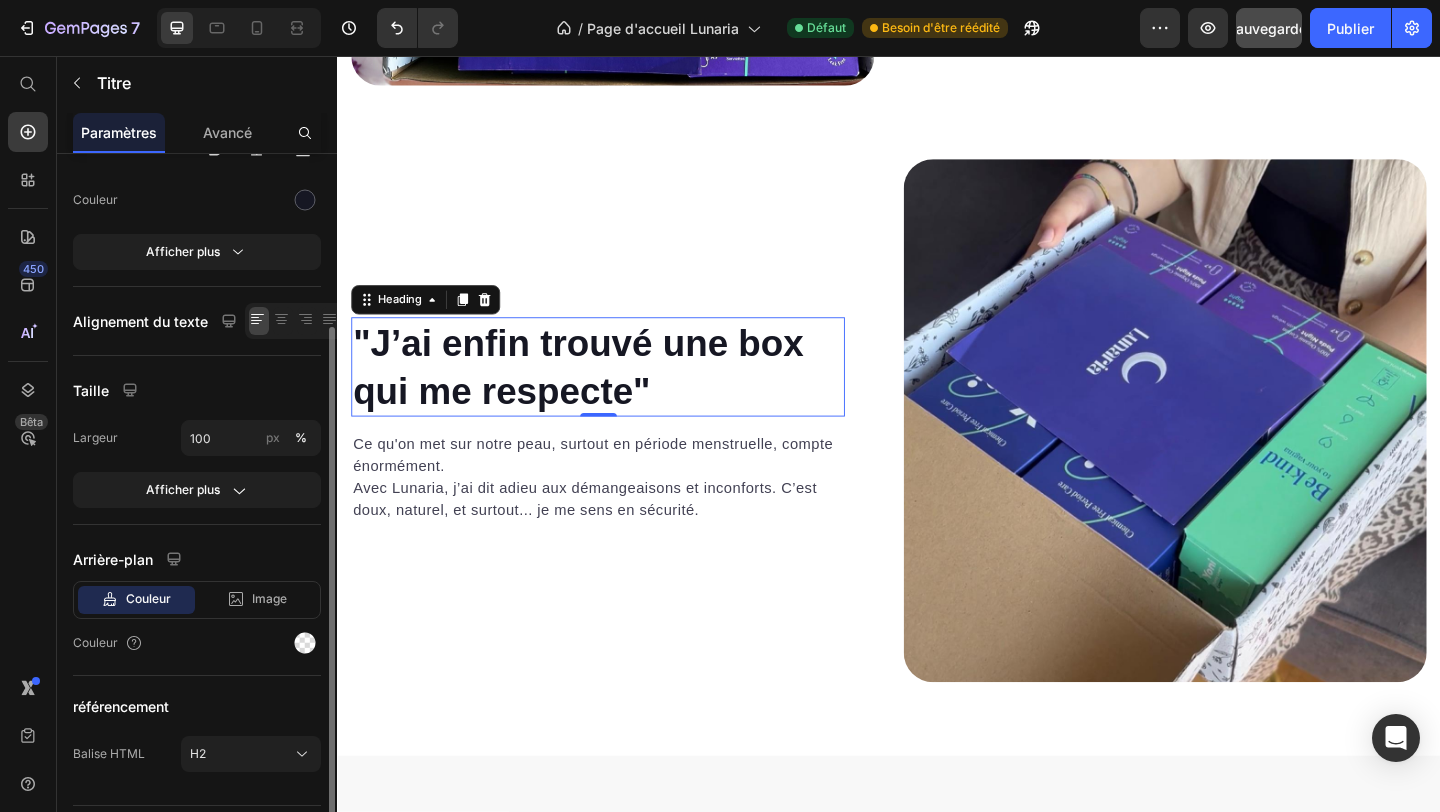 scroll, scrollTop: 297, scrollLeft: 0, axis: vertical 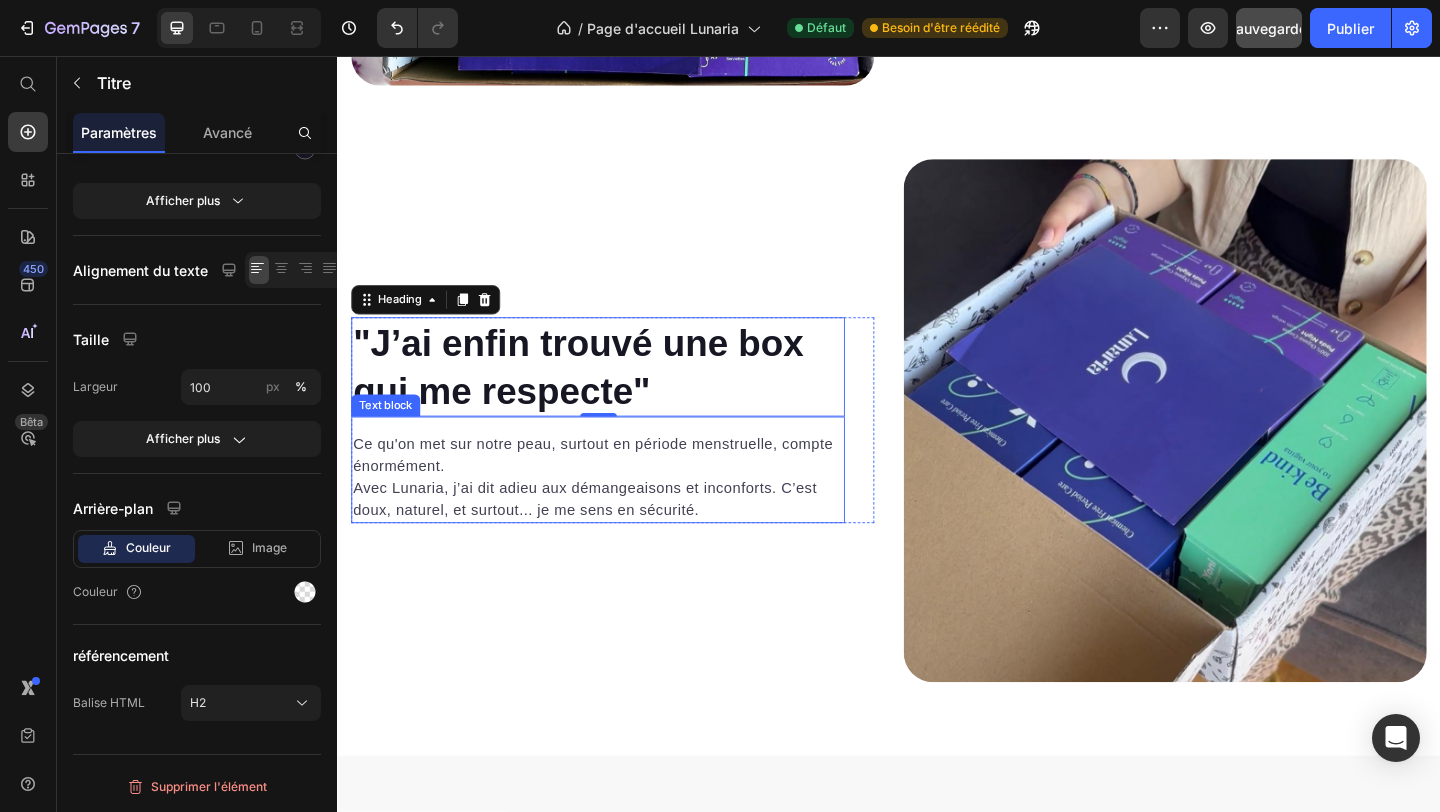 click on "Ce qu'on met sur notre peau, surtout en période menstruelle, compte énormément. Avec Lunaria, j’ai dit adieu aux démangeaisons et inconforts. C’est doux, naturel, et surtout... je me sens en sécurité." at bounding box center (620, 514) 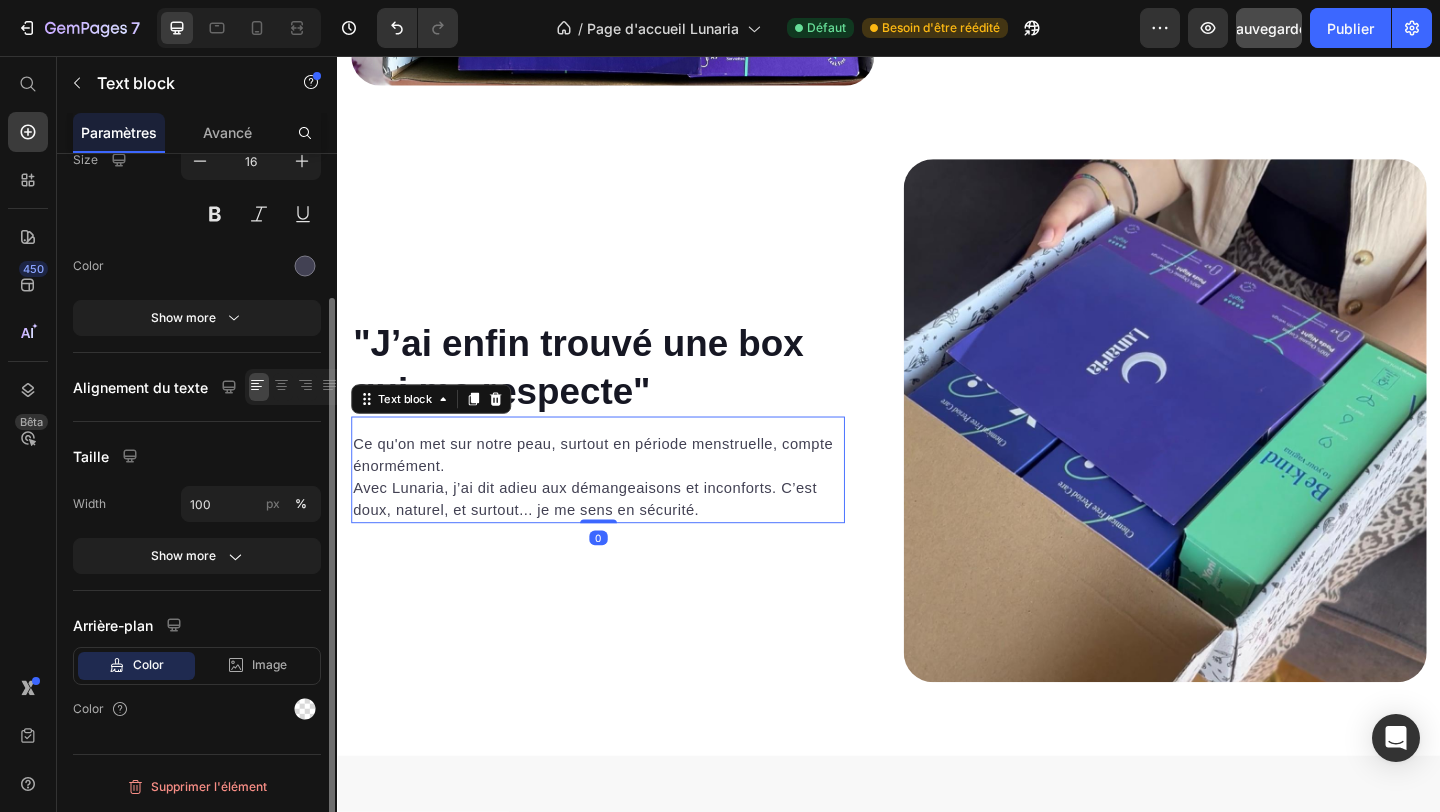 scroll, scrollTop: 0, scrollLeft: 0, axis: both 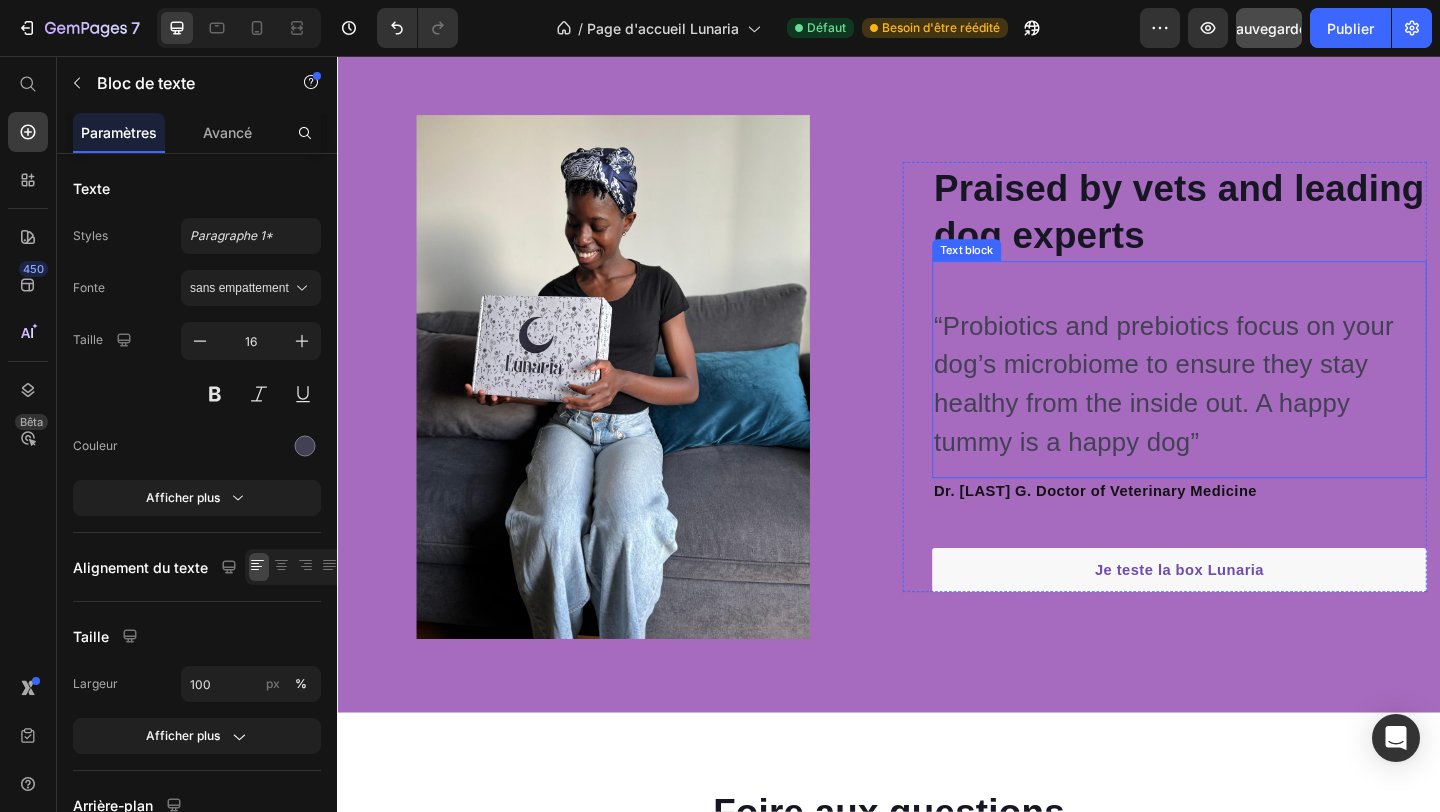 click on "“Probiotics and prebiotics focus on your dog’s microbiome to ensure they stay healthy from the inside out. A happy tummy is a happy dog”" at bounding box center [1253, 413] 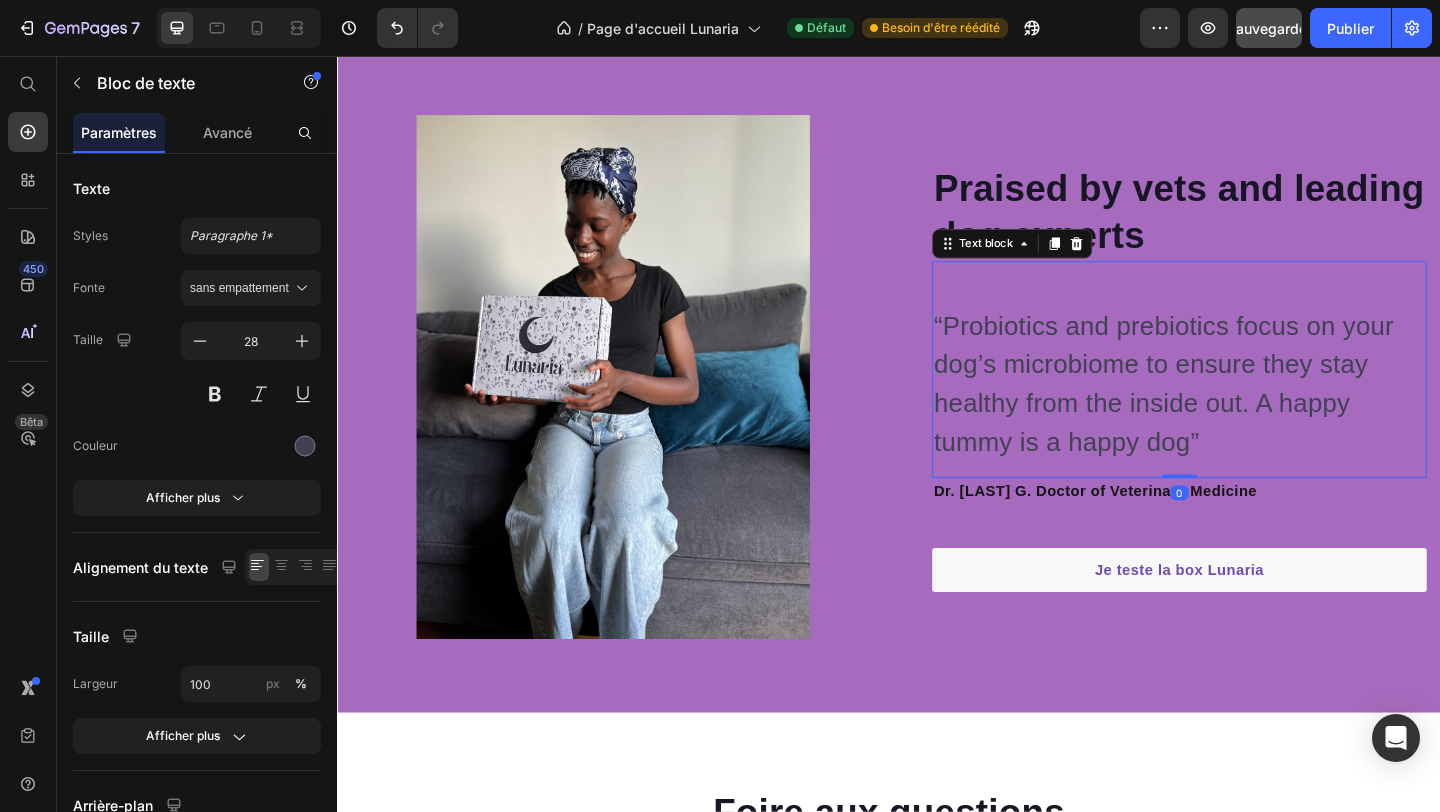 click on "“Probiotics and prebiotics focus on your dog’s microbiome to ensure they stay healthy from the inside out. A happy tummy is a happy dog”" at bounding box center (1253, 413) 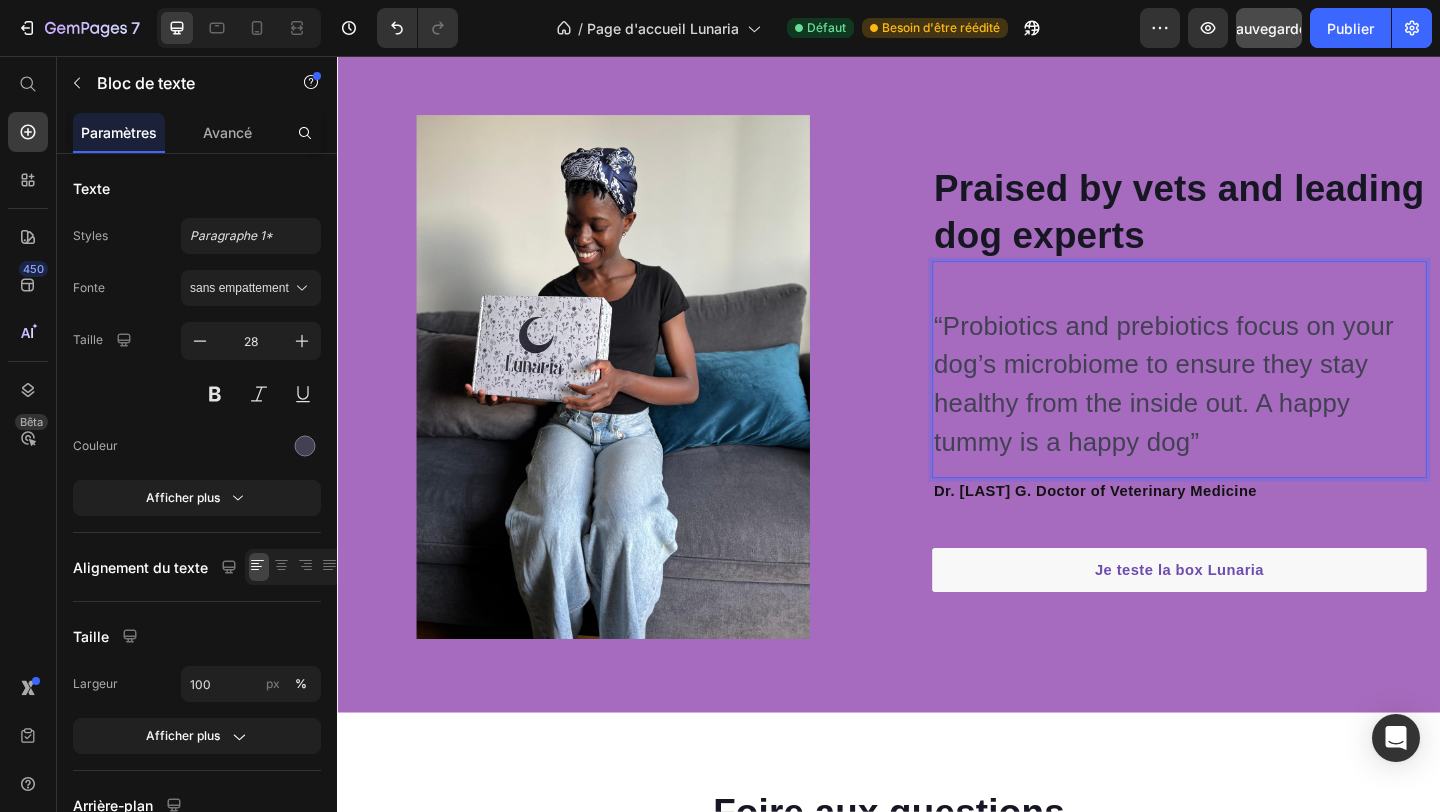 click on "“Probiotics and prebiotics focus on your dog’s microbiome to ensure they stay healthy from the inside out. A happy tummy is a happy dog”" at bounding box center [1253, 413] 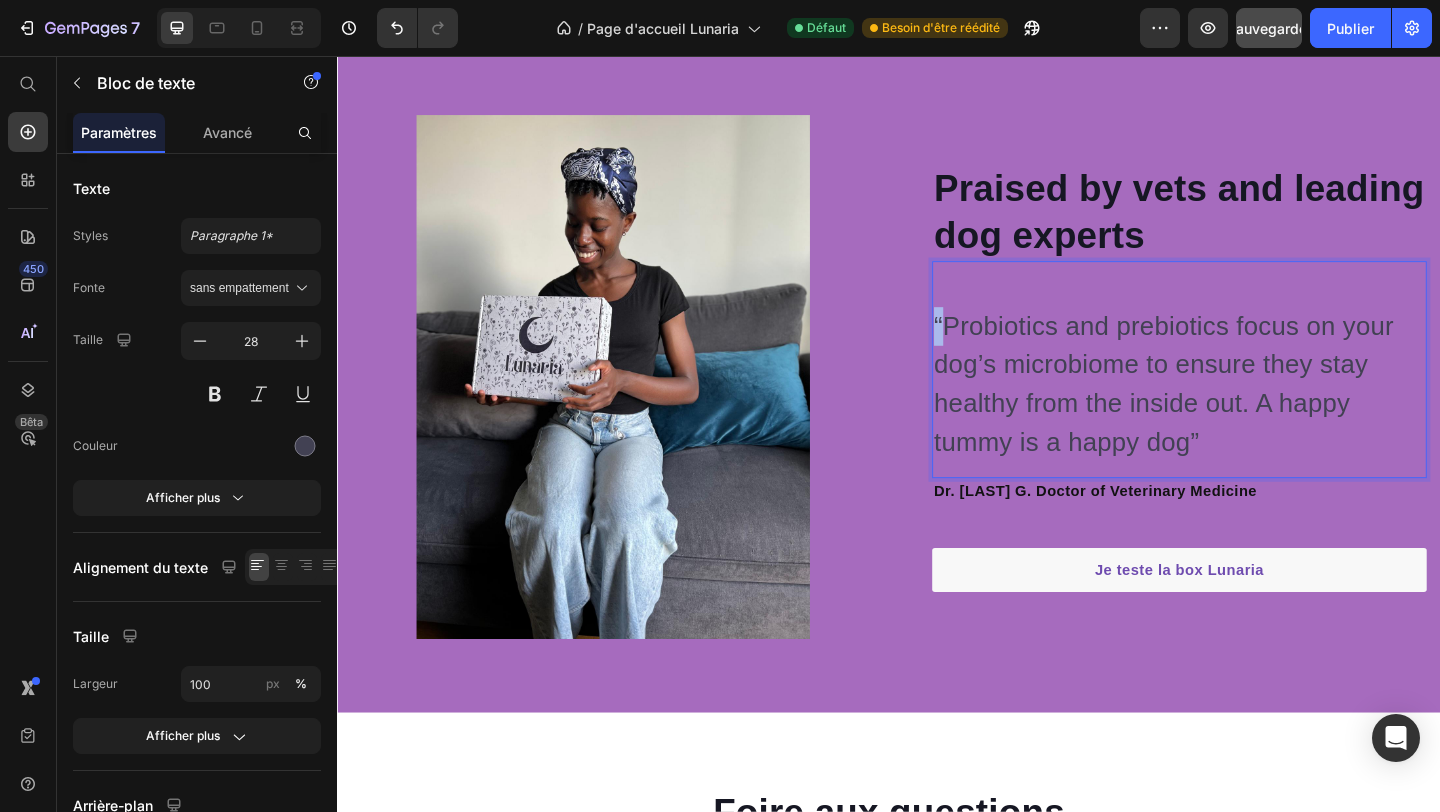 click on "“Probiotics and prebiotics focus on your dog’s microbiome to ensure they stay healthy from the inside out. A happy tummy is a happy dog”" at bounding box center [1253, 413] 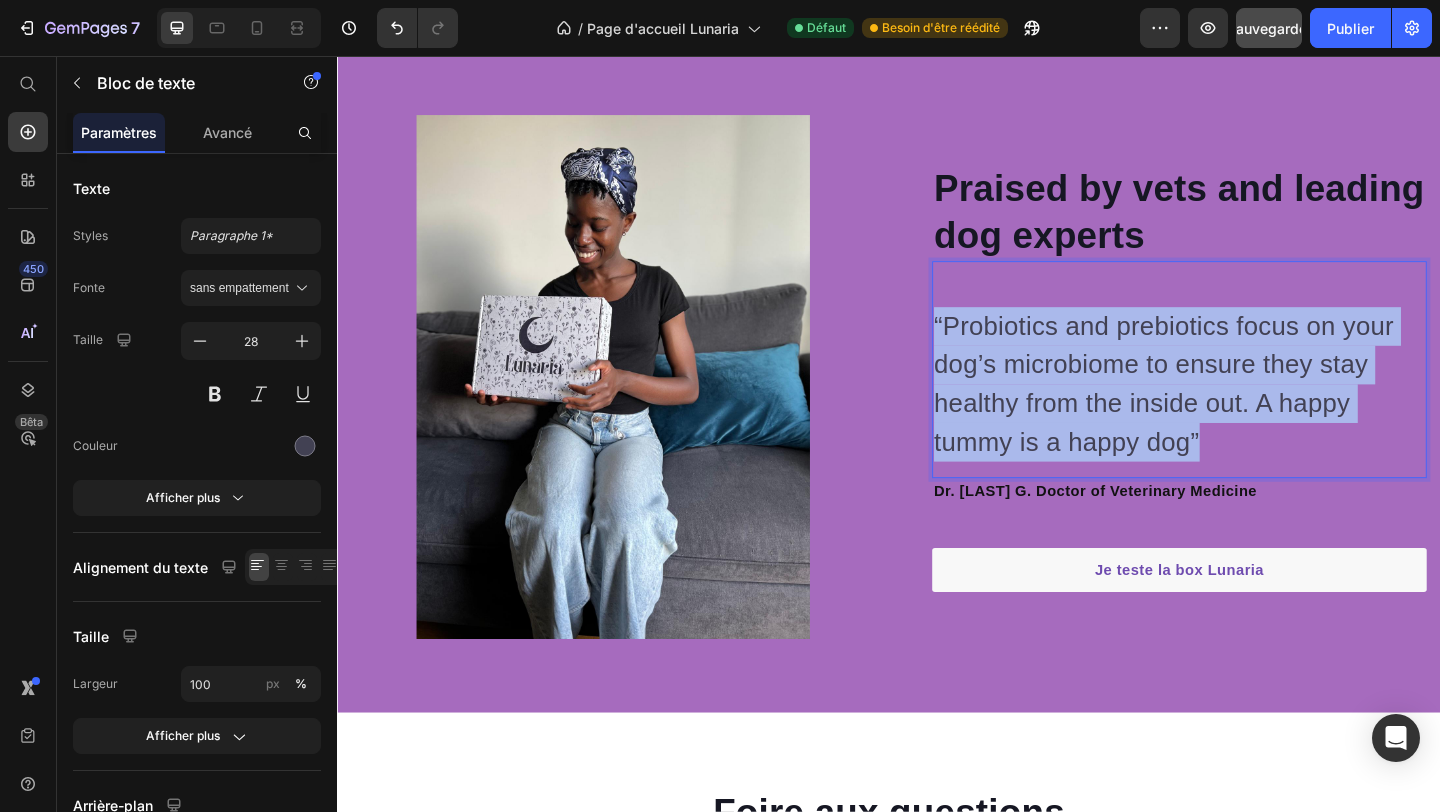 click on "“Probiotics and prebiotics focus on your dog’s microbiome to ensure they stay healthy from the inside out. A happy tummy is a happy dog”" at bounding box center (1253, 413) 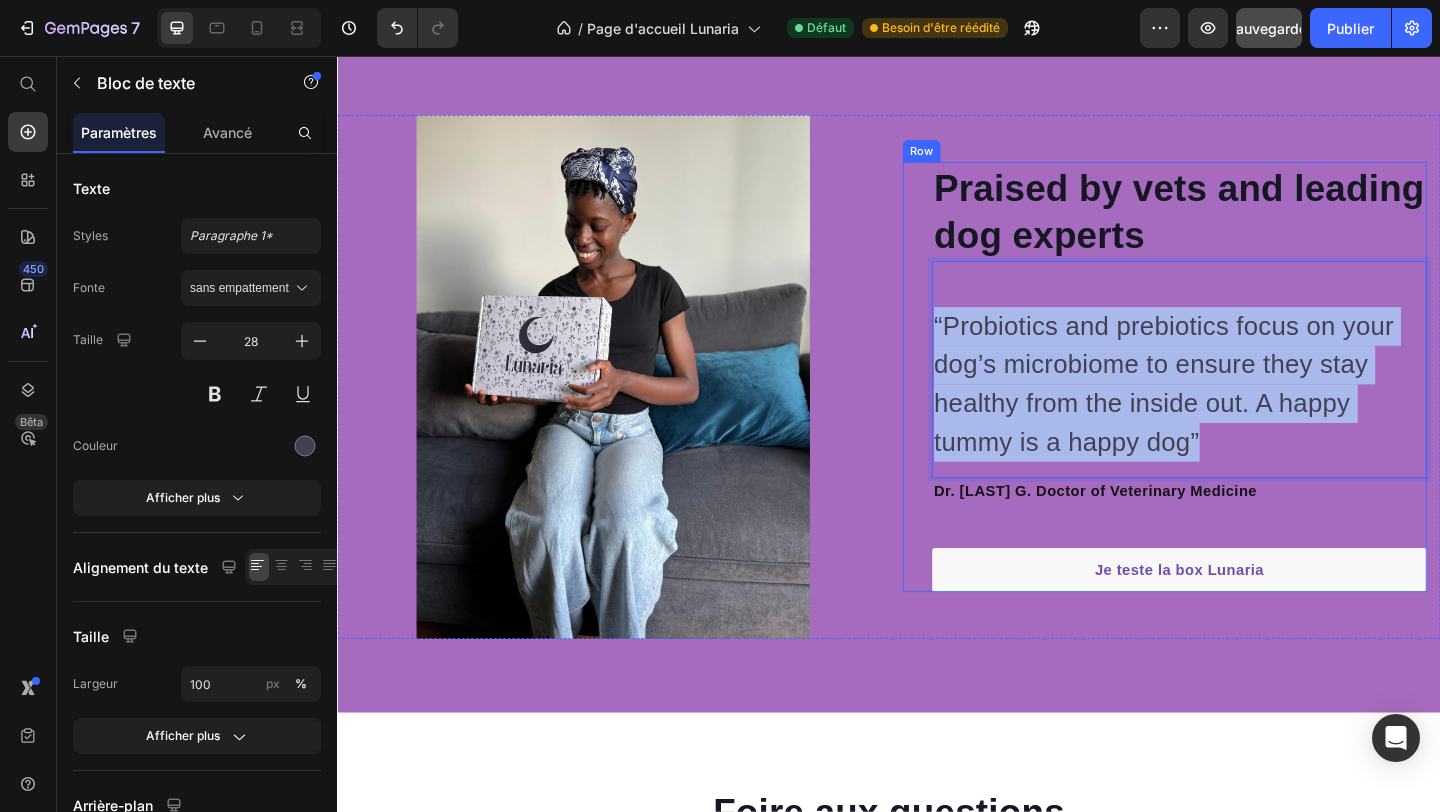 drag, startPoint x: 1278, startPoint y: 556, endPoint x: 974, endPoint y: 406, distance: 338.9926 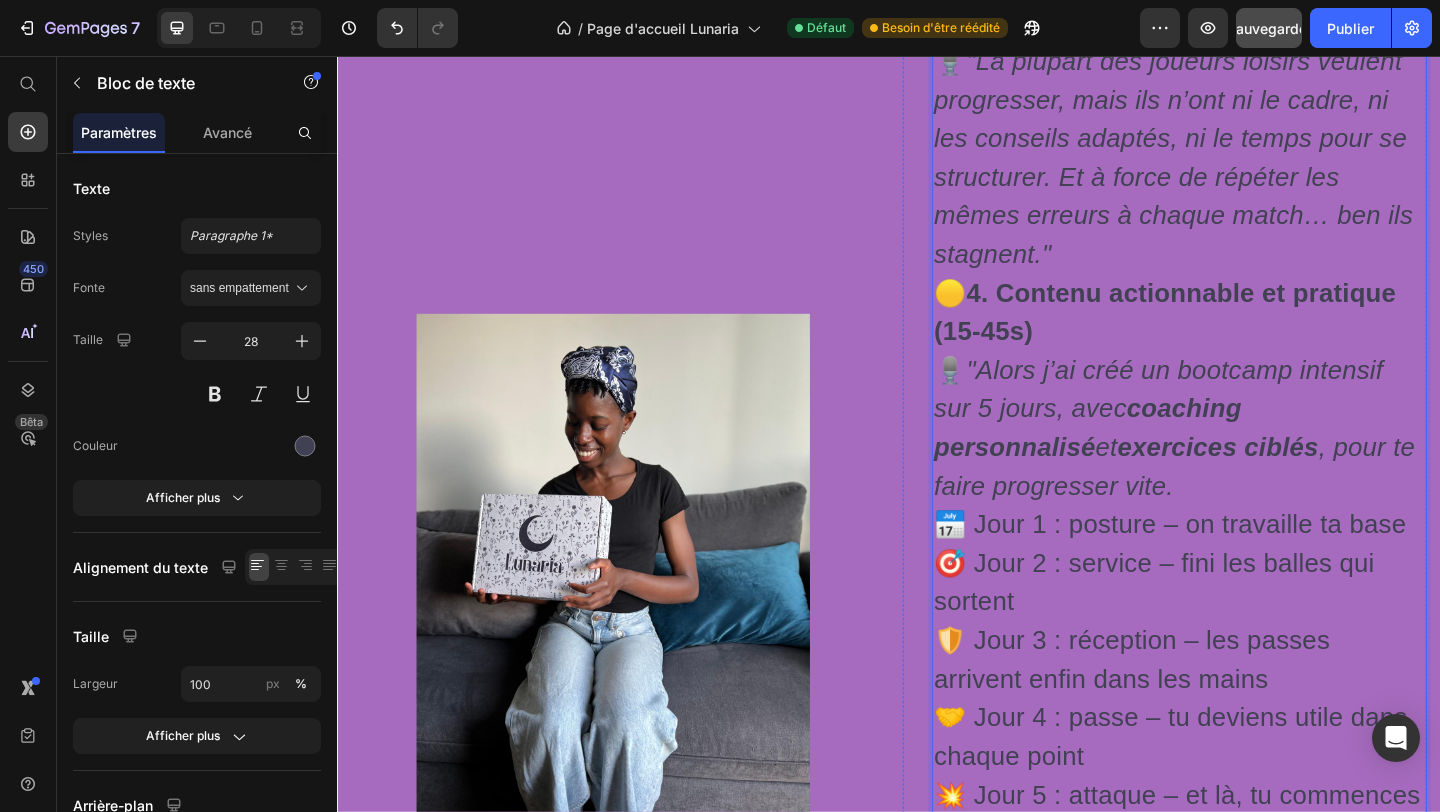 scroll, scrollTop: 7199, scrollLeft: 0, axis: vertical 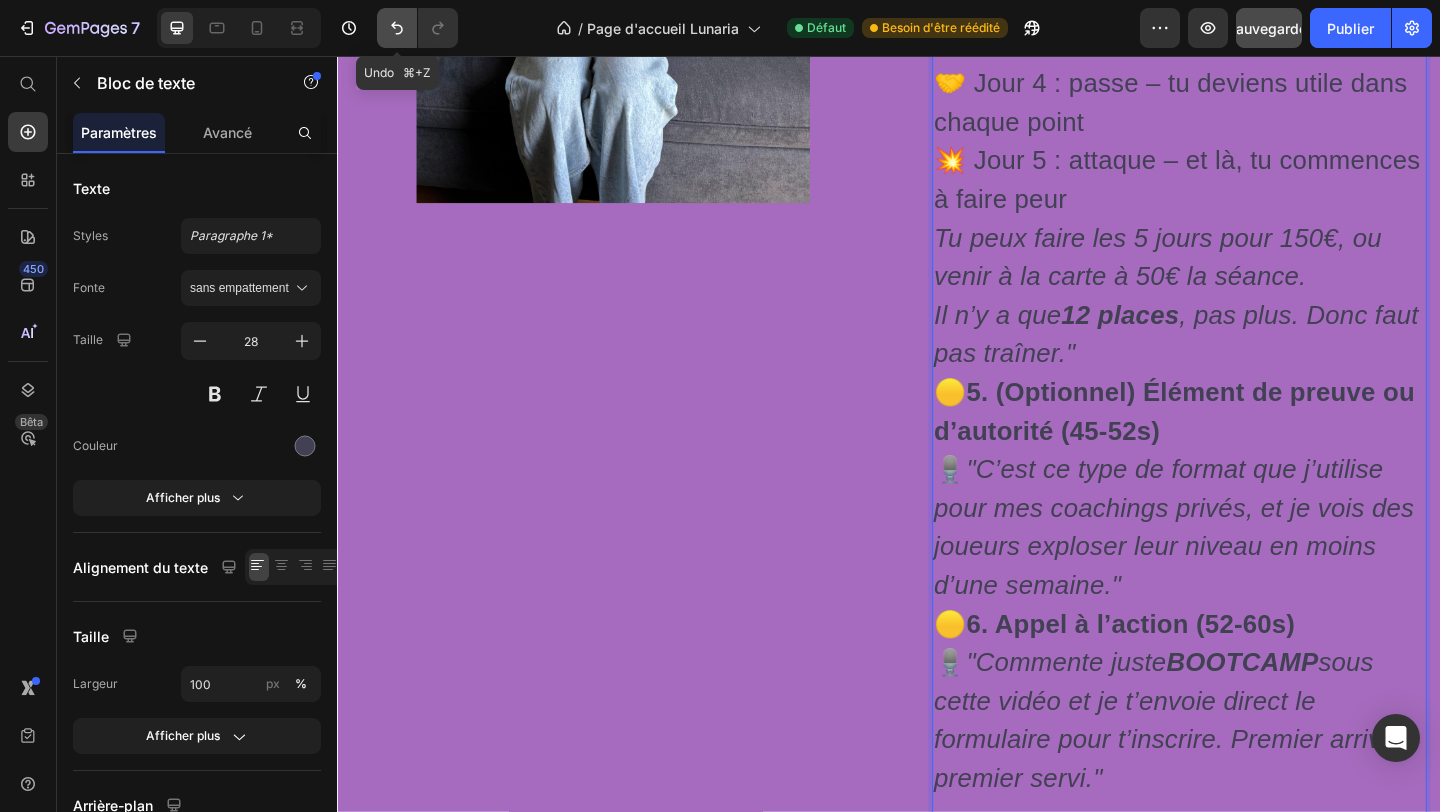 click 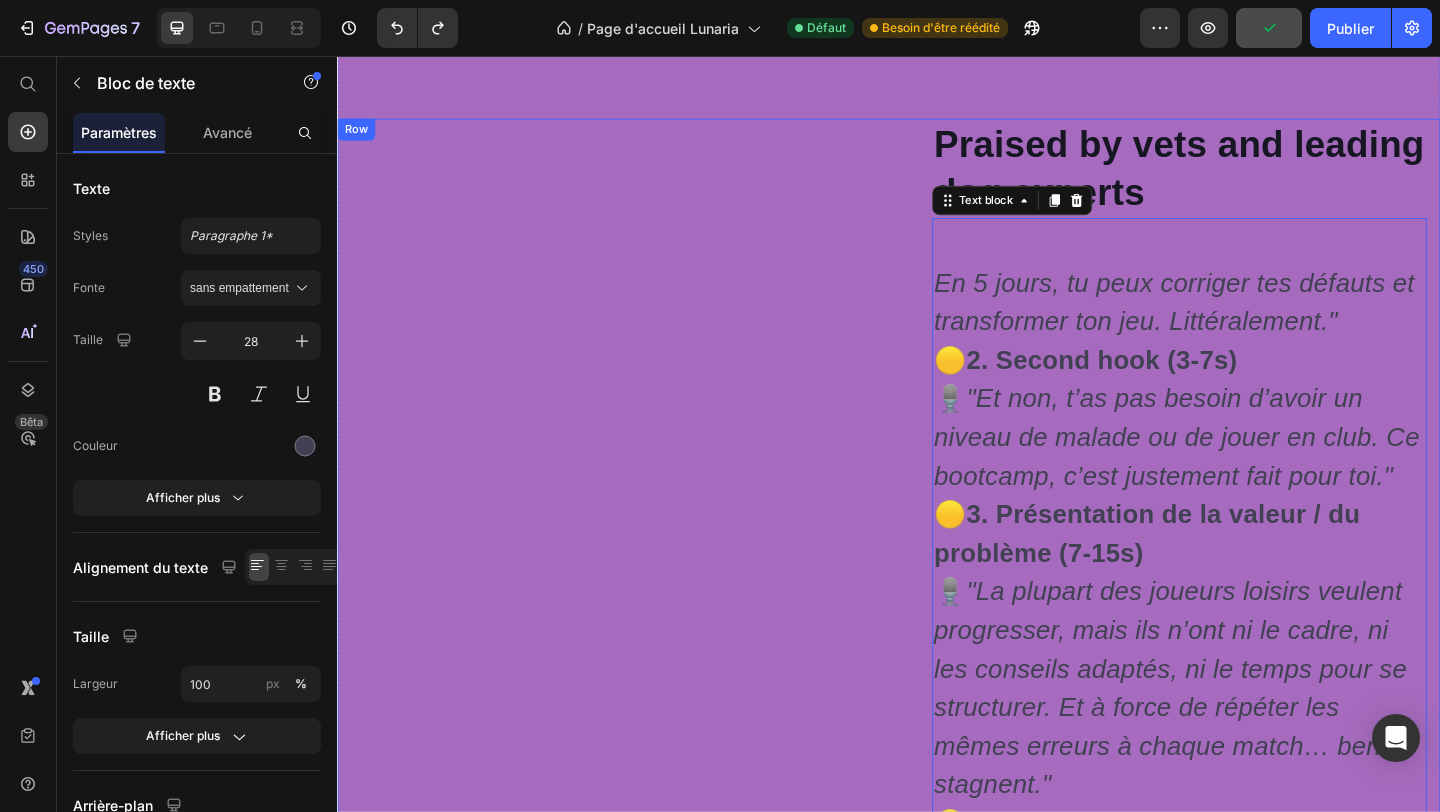 scroll, scrollTop: 5879, scrollLeft: 0, axis: vertical 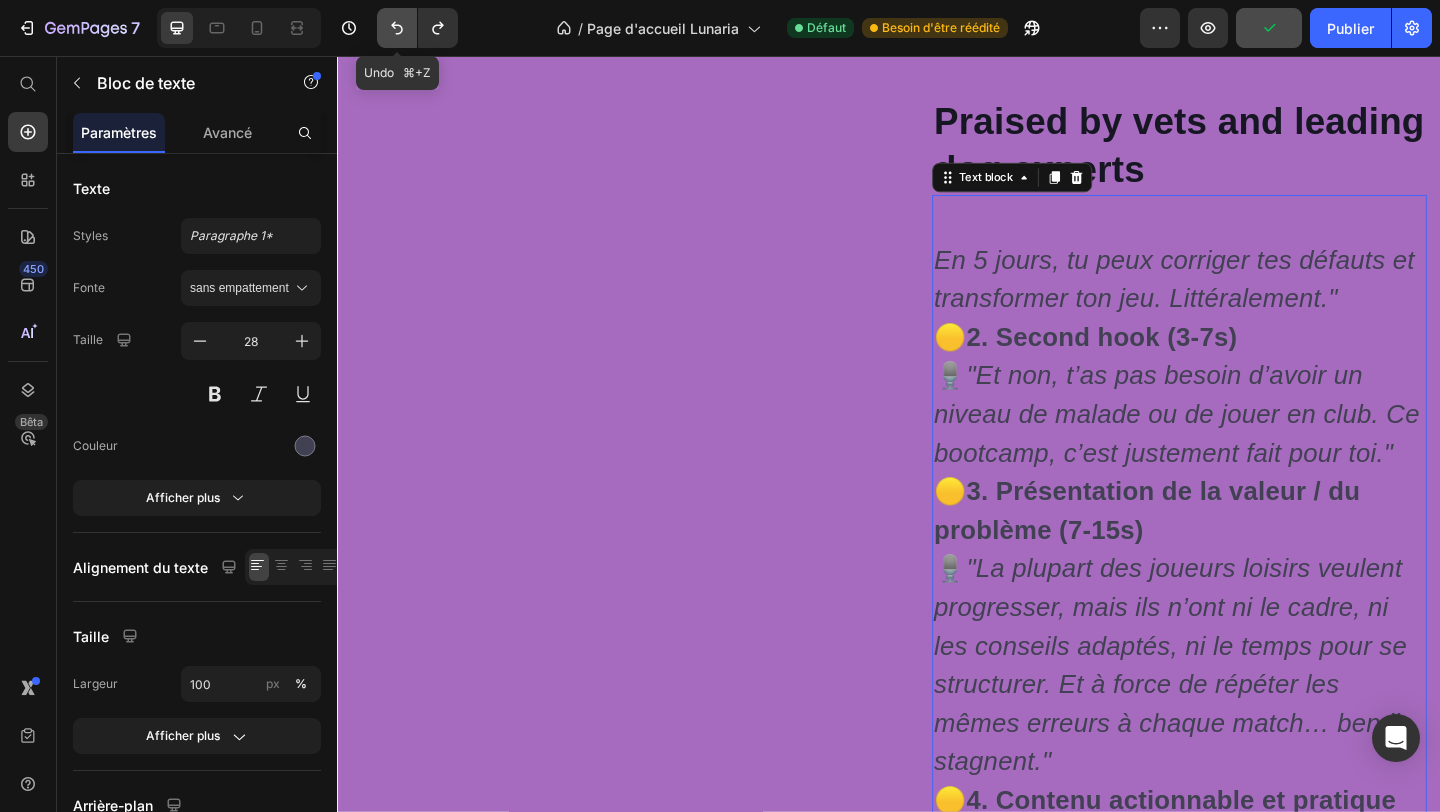 click 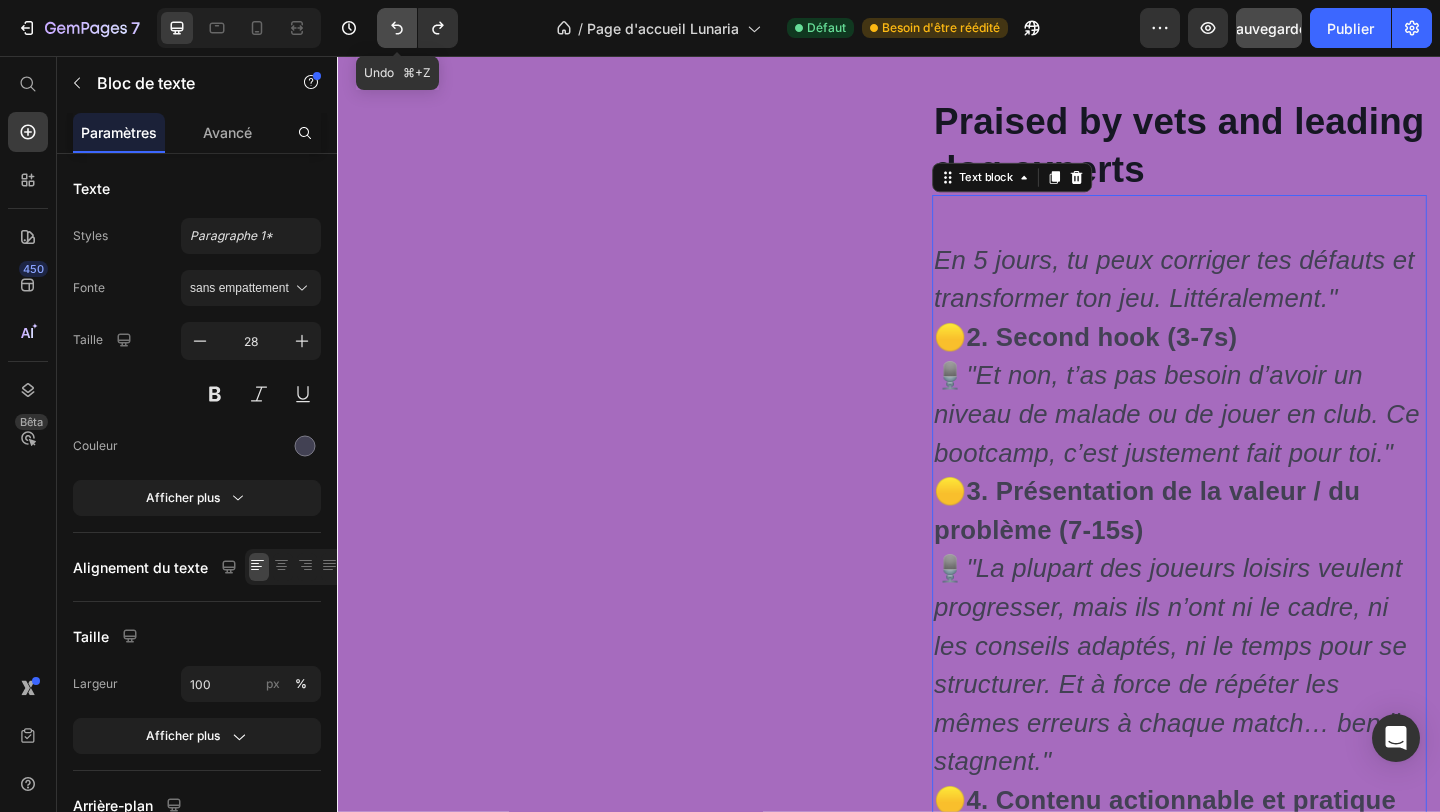 click 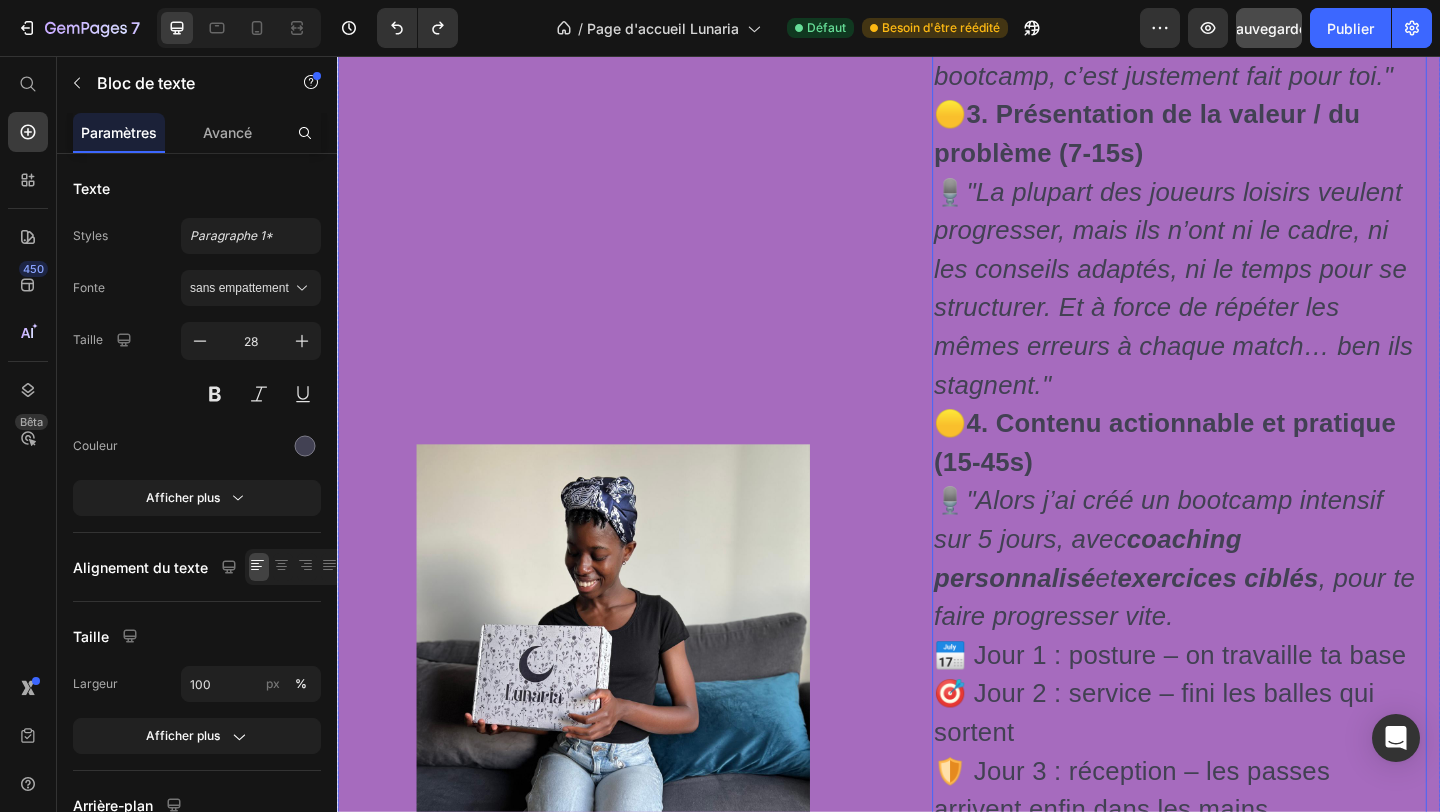 scroll, scrollTop: 6295, scrollLeft: 0, axis: vertical 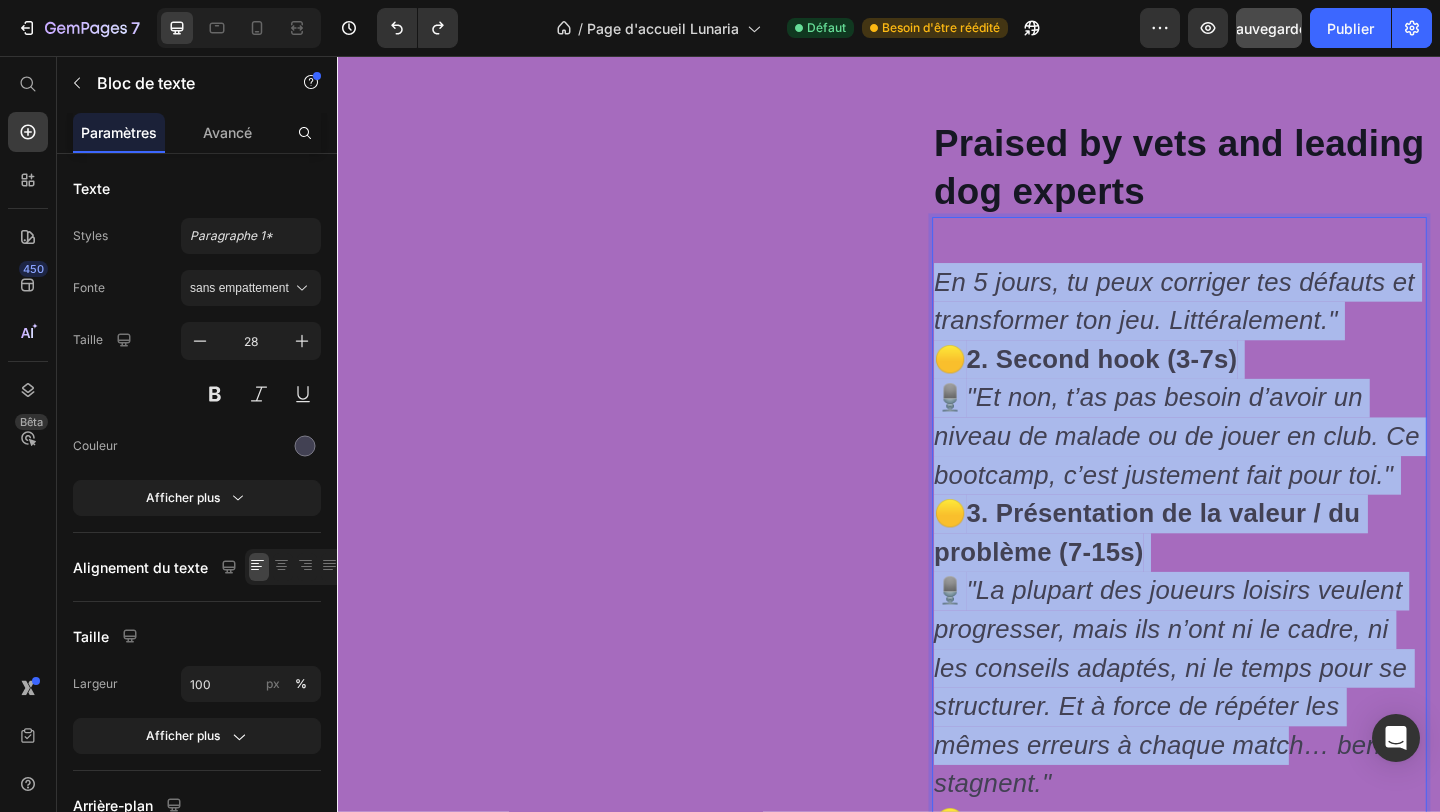 drag, startPoint x: 989, startPoint y: 494, endPoint x: 1370, endPoint y: 878, distance: 540.94086 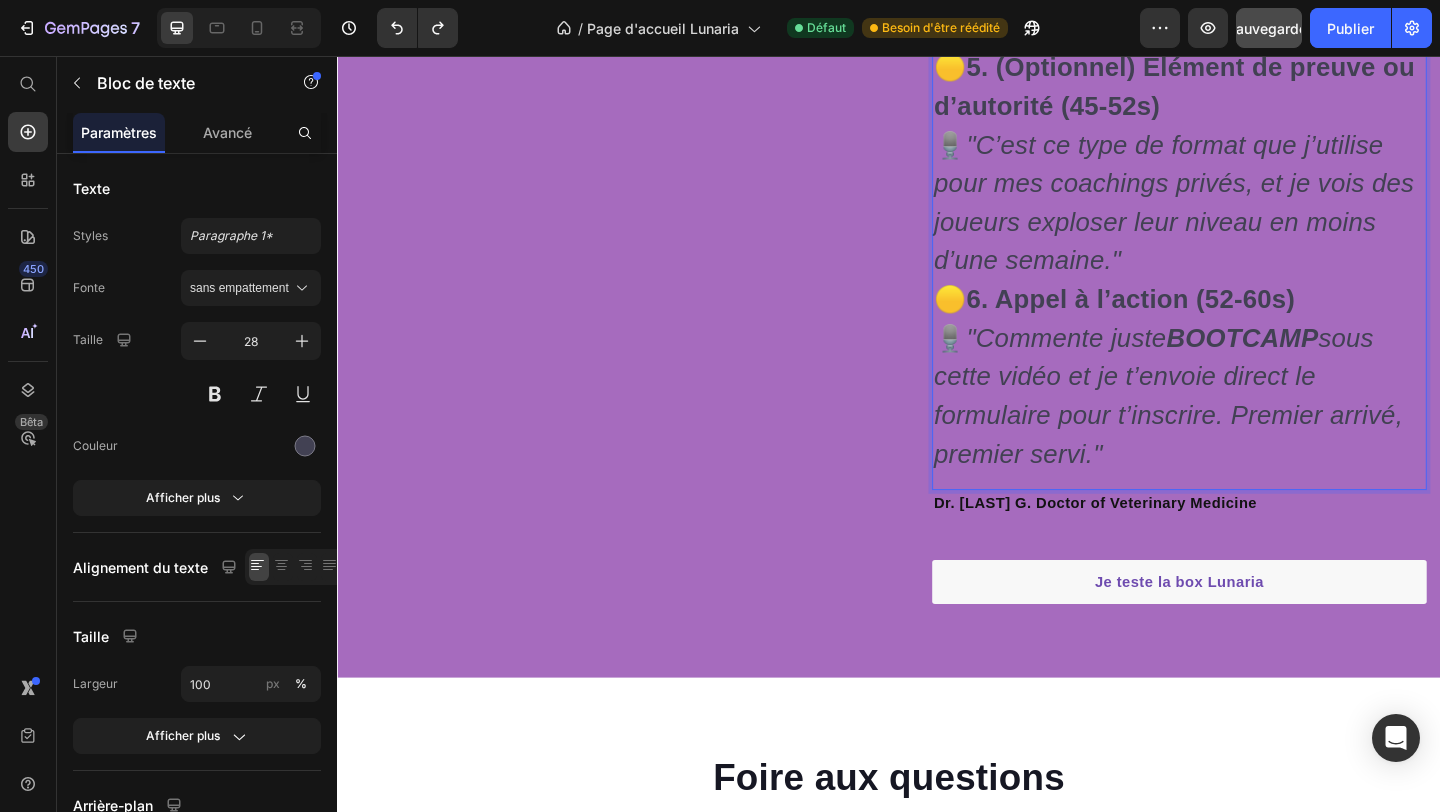 scroll, scrollTop: 7543, scrollLeft: 0, axis: vertical 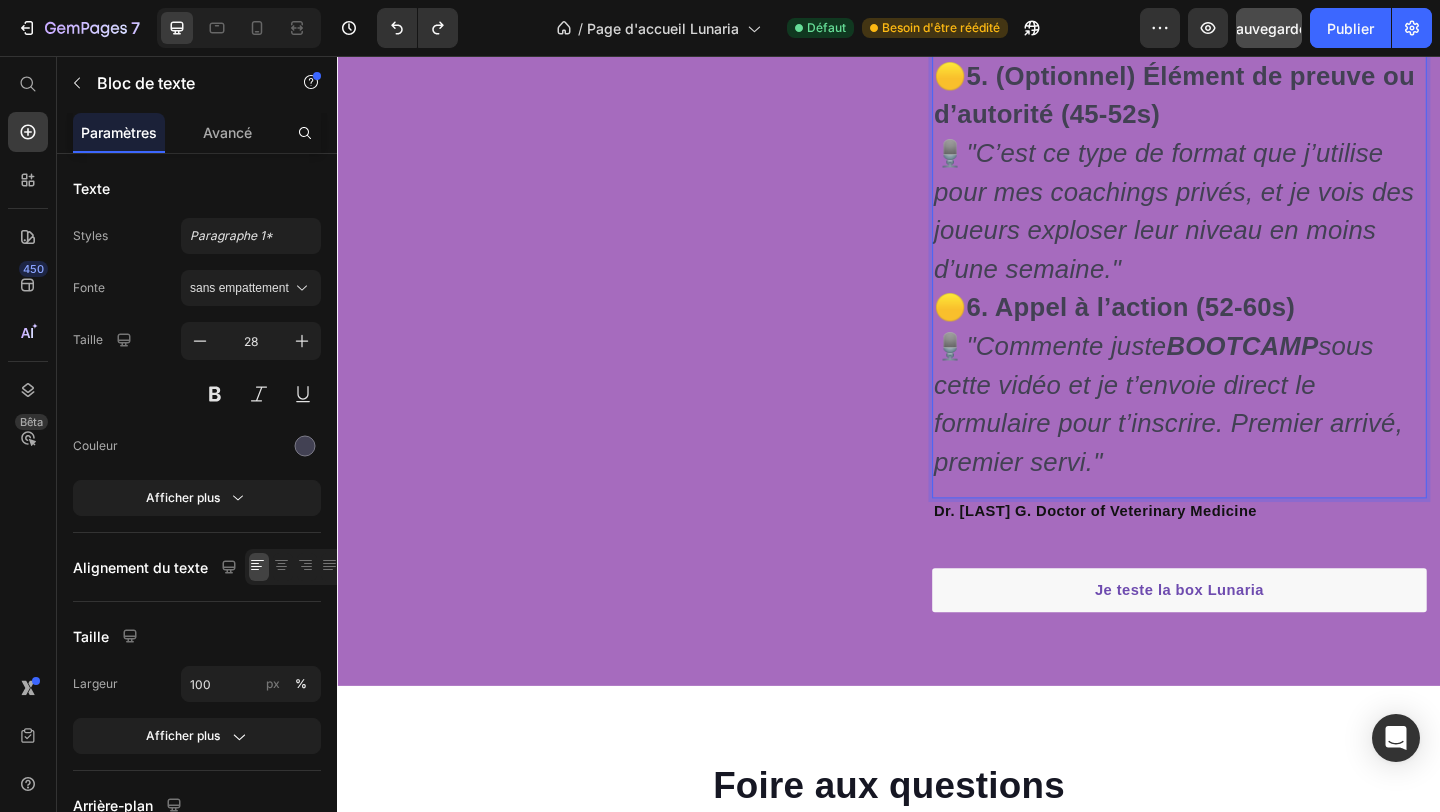 click on "🟡 6. Appel à l’action (52-60s) 🎙️ "Commente juste  BOOTCAMP  sous cette vidéo et je t’envoie direct le formulaire pour t’inscrire. Premier arrivé, premier servi."" at bounding box center (1253, 414) 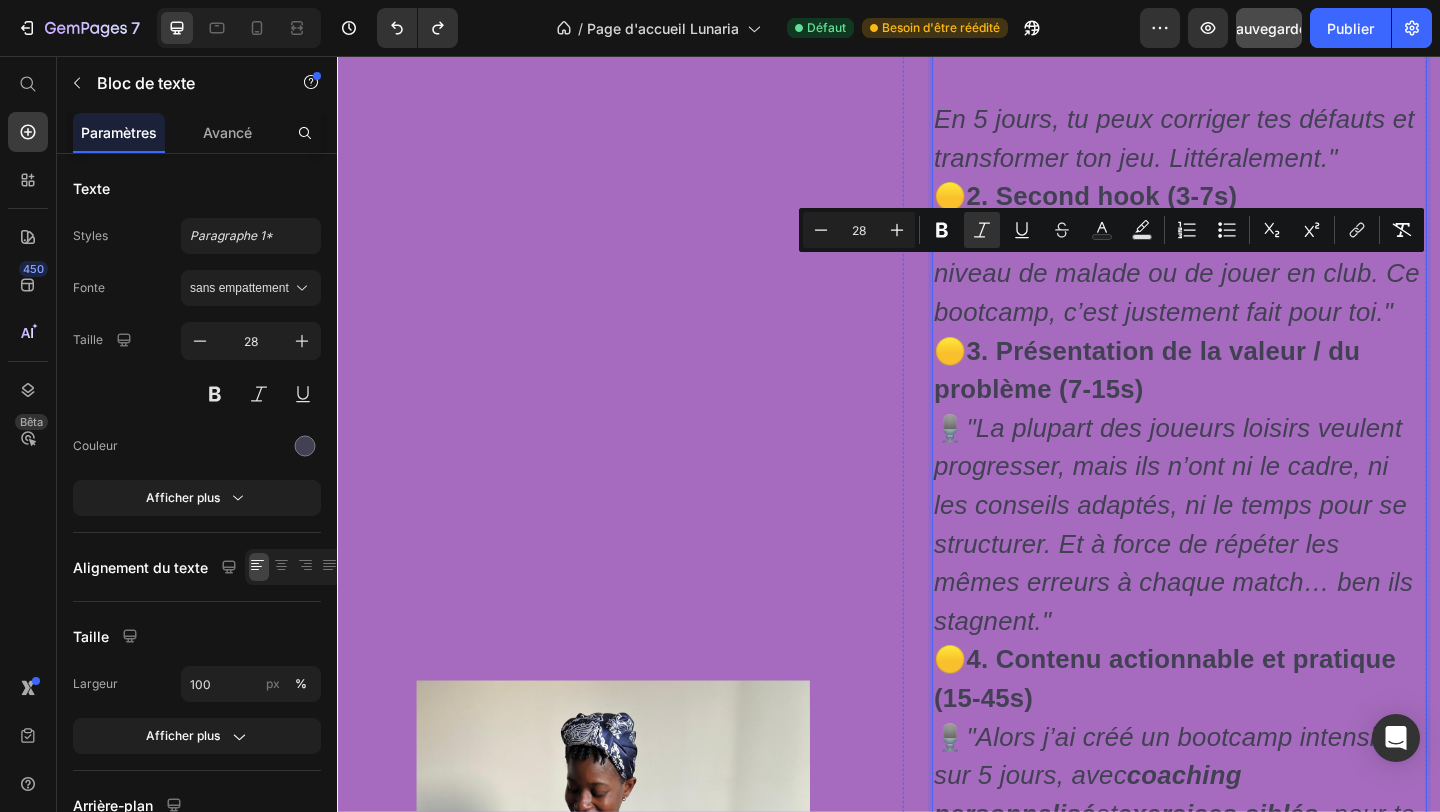 scroll, scrollTop: 5942, scrollLeft: 0, axis: vertical 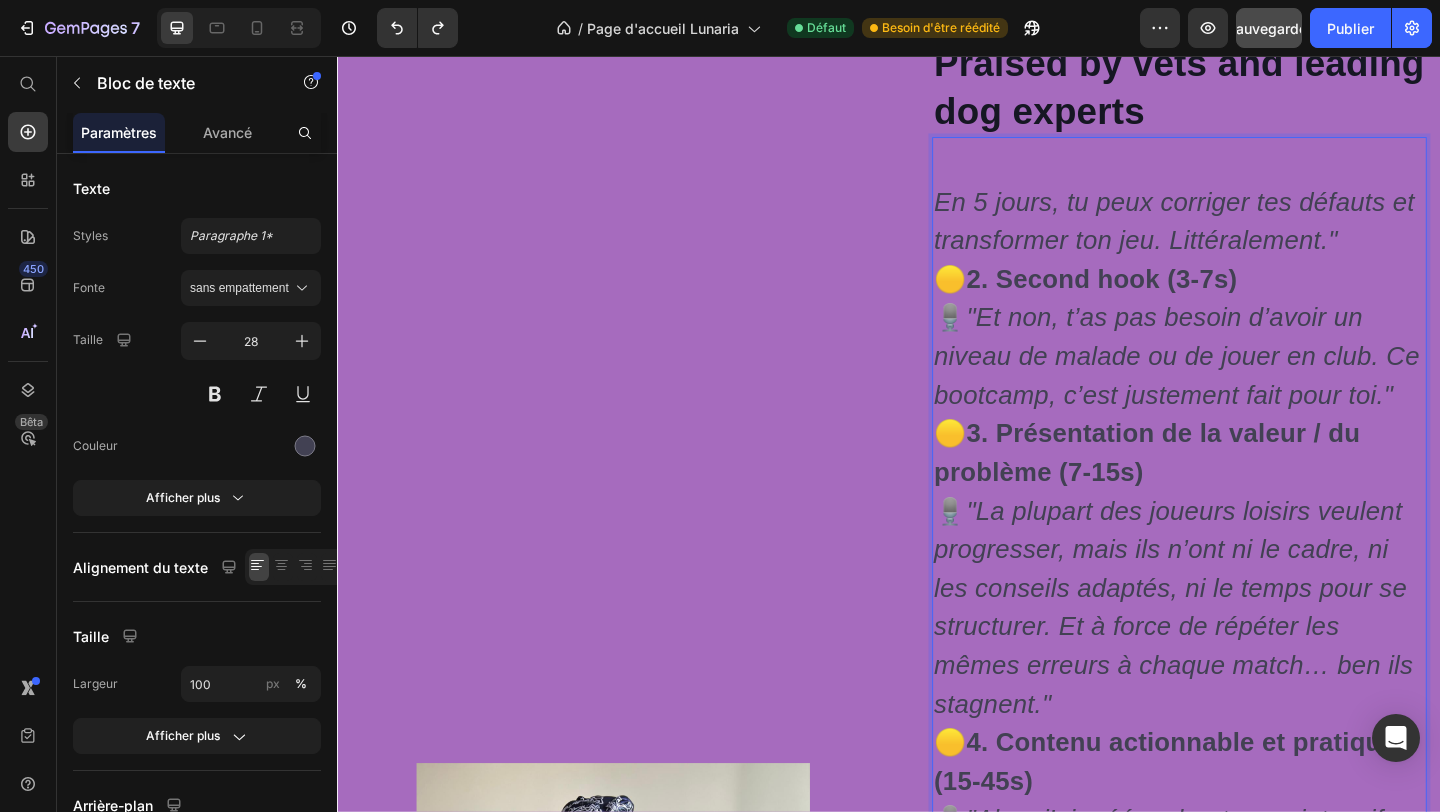 drag, startPoint x: 1210, startPoint y: 501, endPoint x: 988, endPoint y: 300, distance: 299.47455 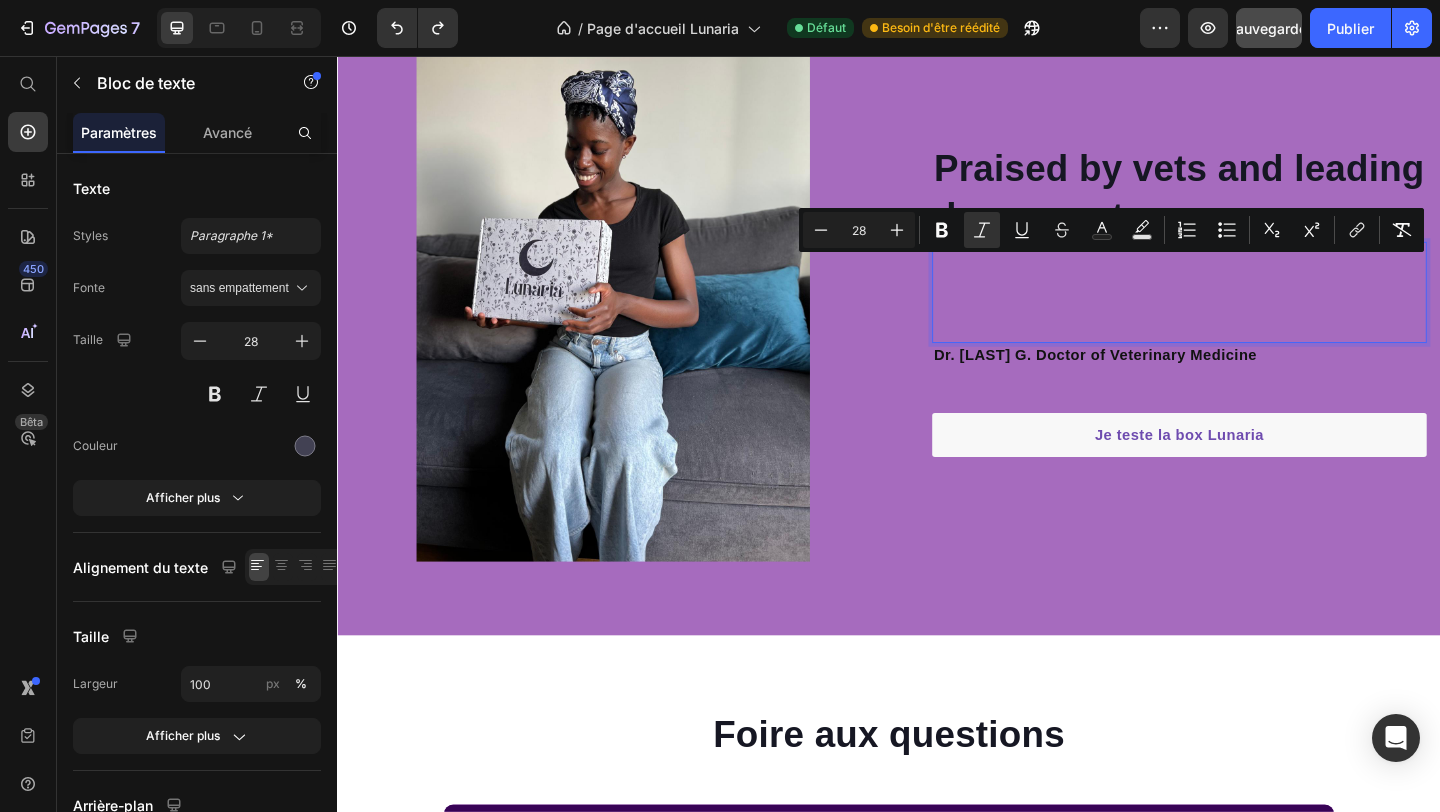 scroll, scrollTop: 6035, scrollLeft: 0, axis: vertical 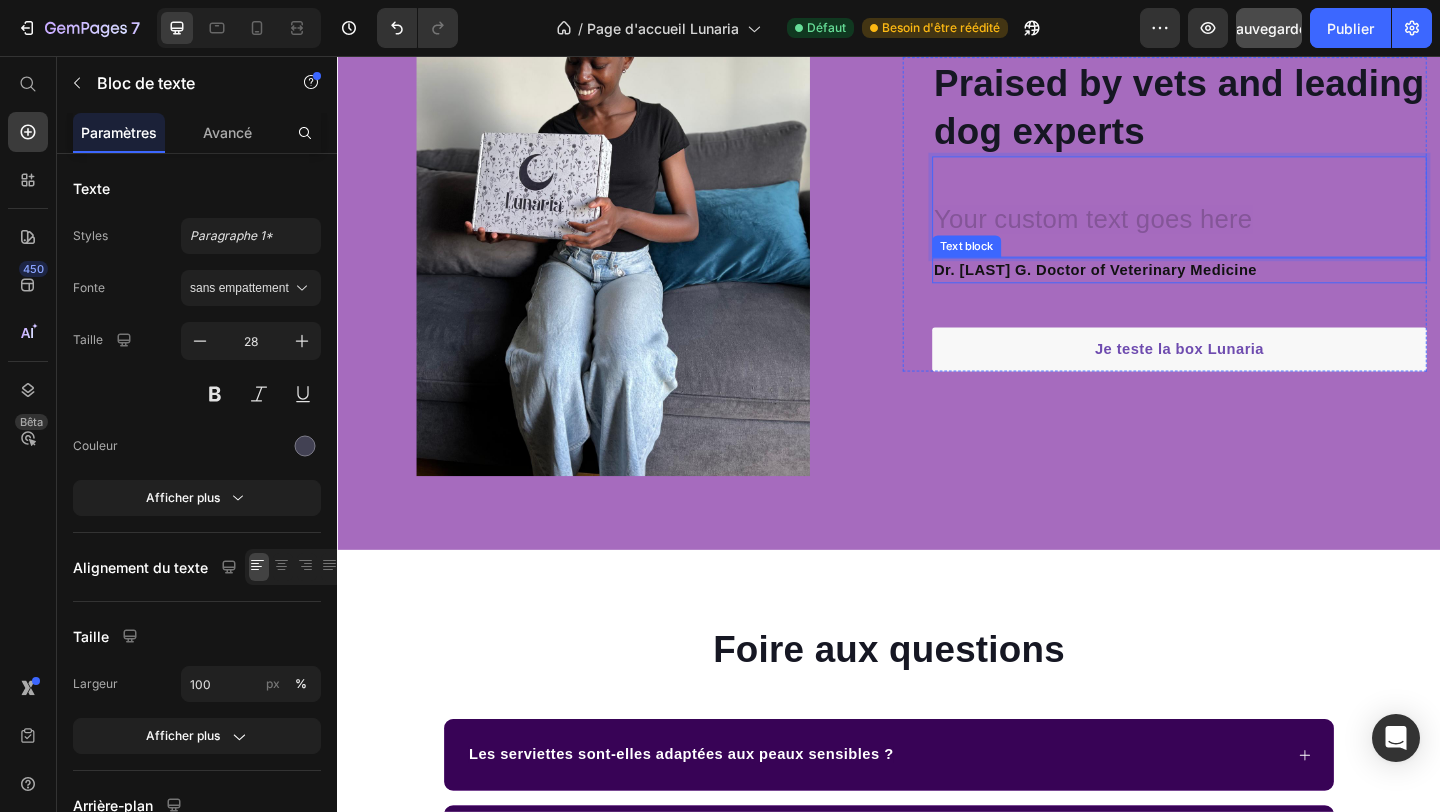 click on "Dr. [LAST] G. Doctor of Veterinary Medicine" at bounding box center [1253, 289] 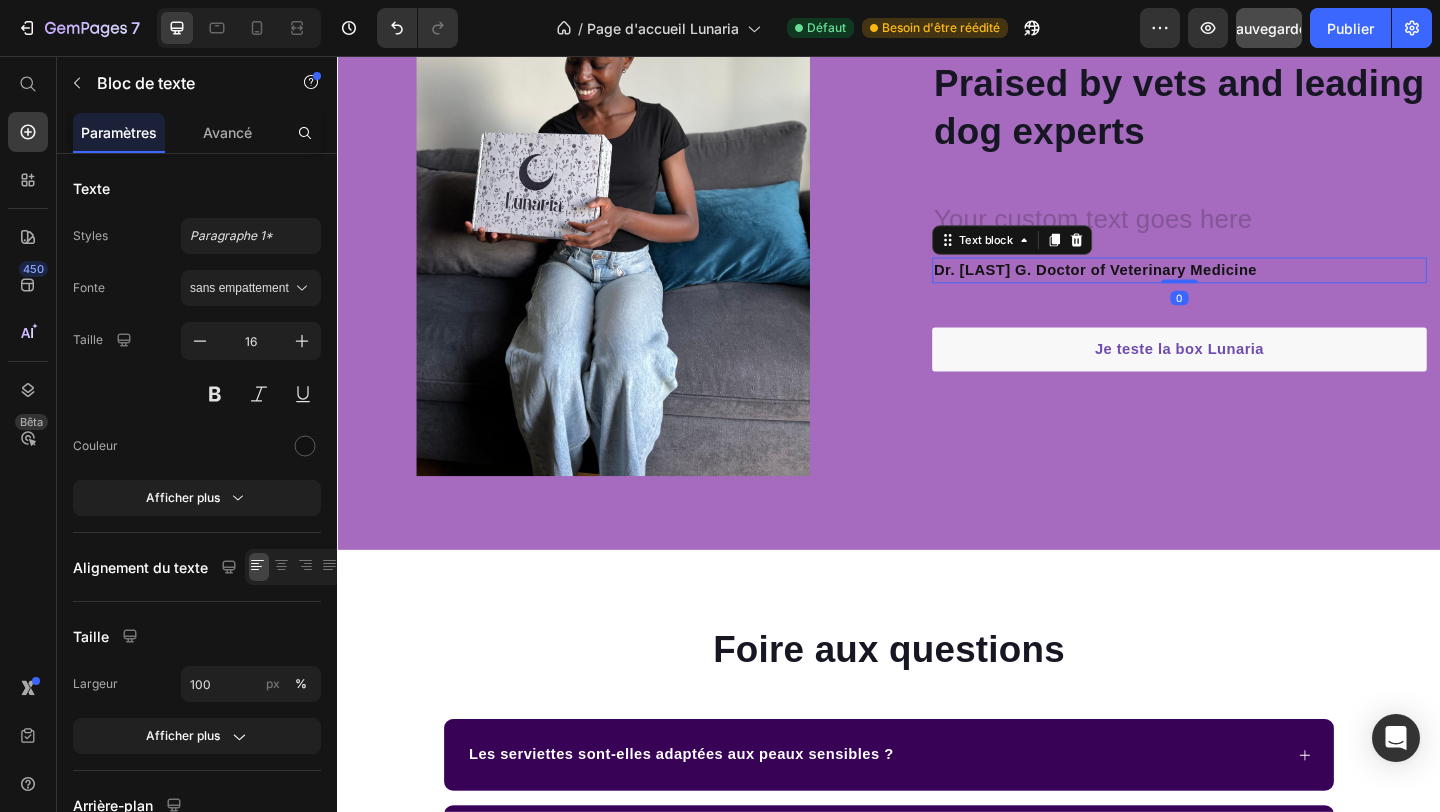 click on "Dr. [LAST] G. Doctor of Veterinary Medicine" at bounding box center (1253, 289) 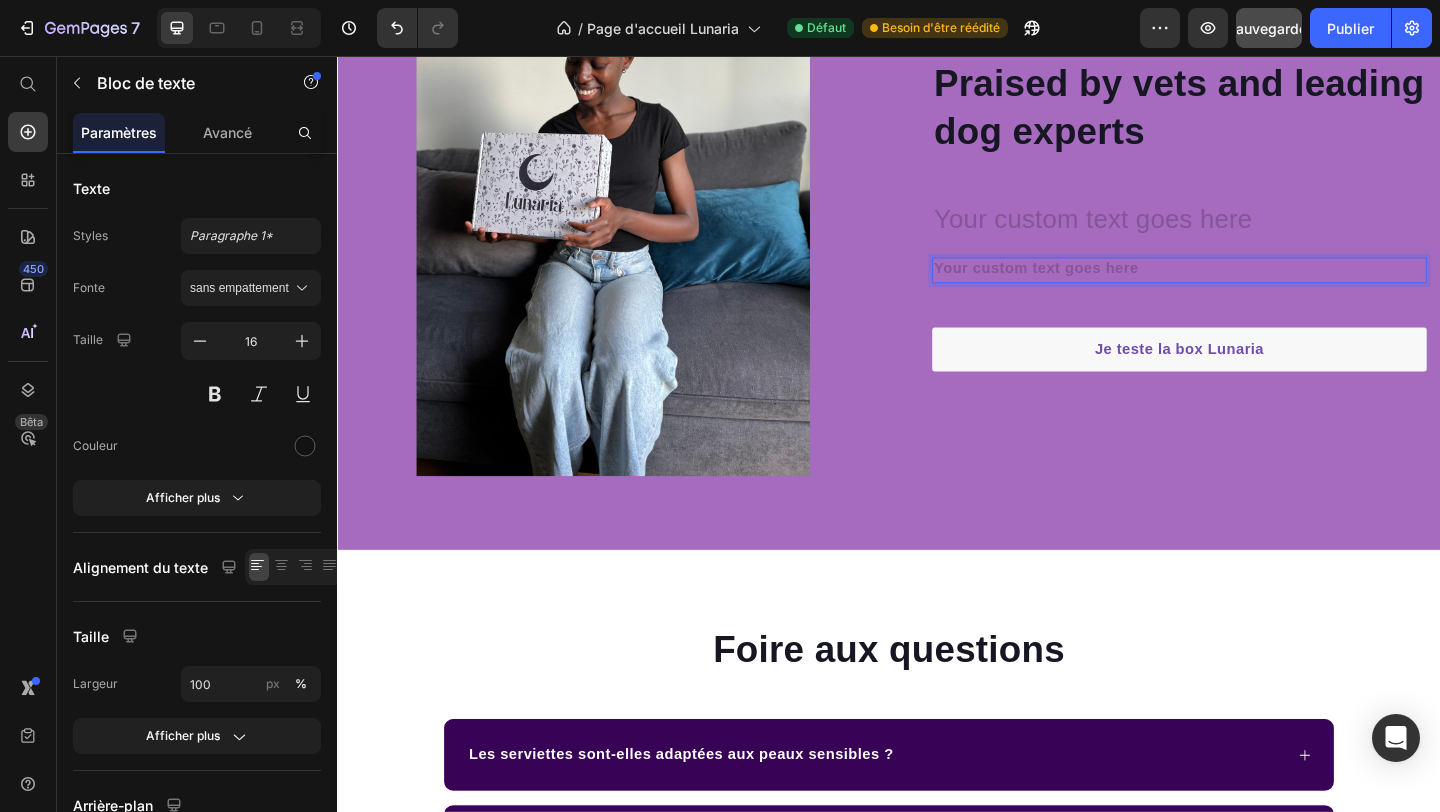 scroll, scrollTop: 6023, scrollLeft: 0, axis: vertical 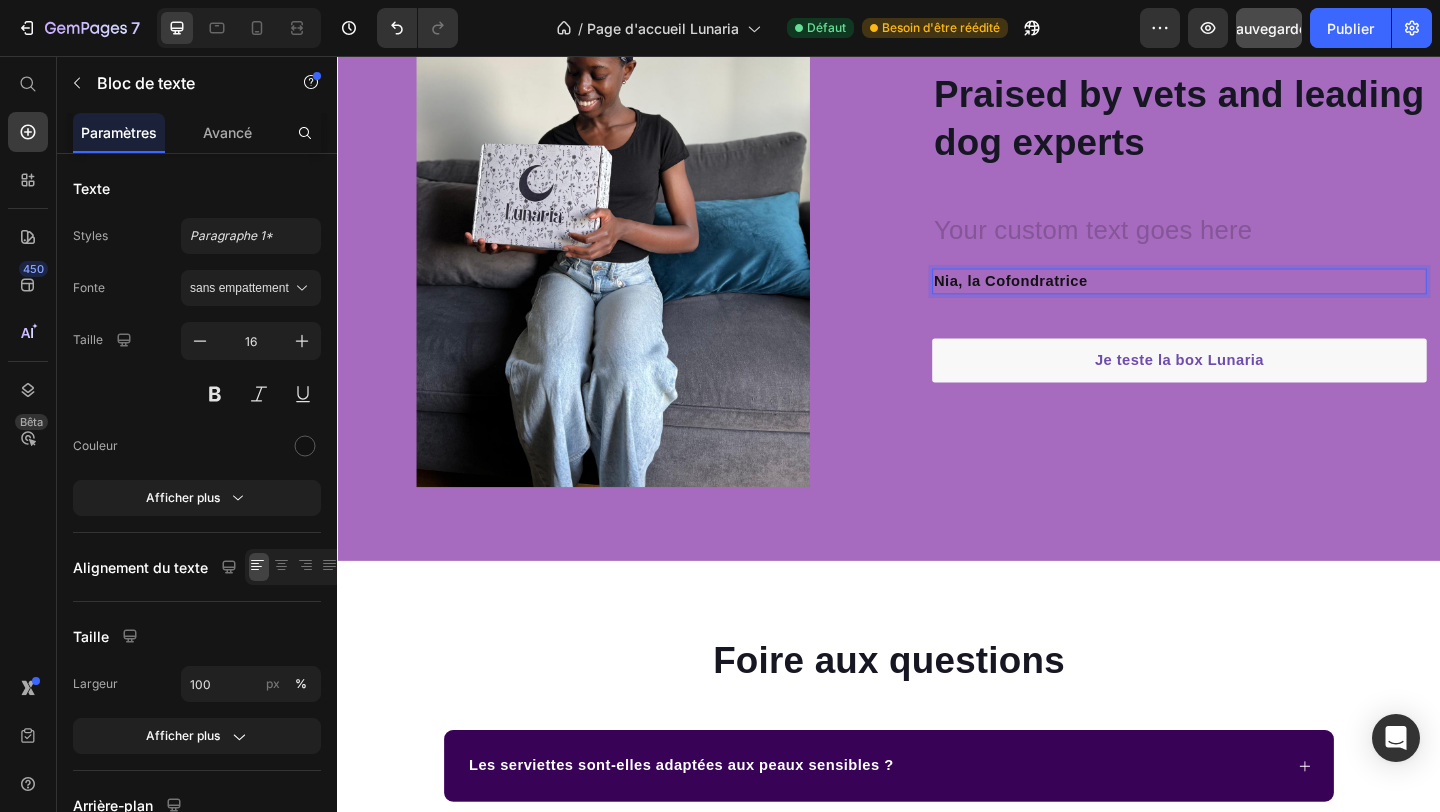 click on "Nia, la Cofondratrice" at bounding box center [1253, 301] 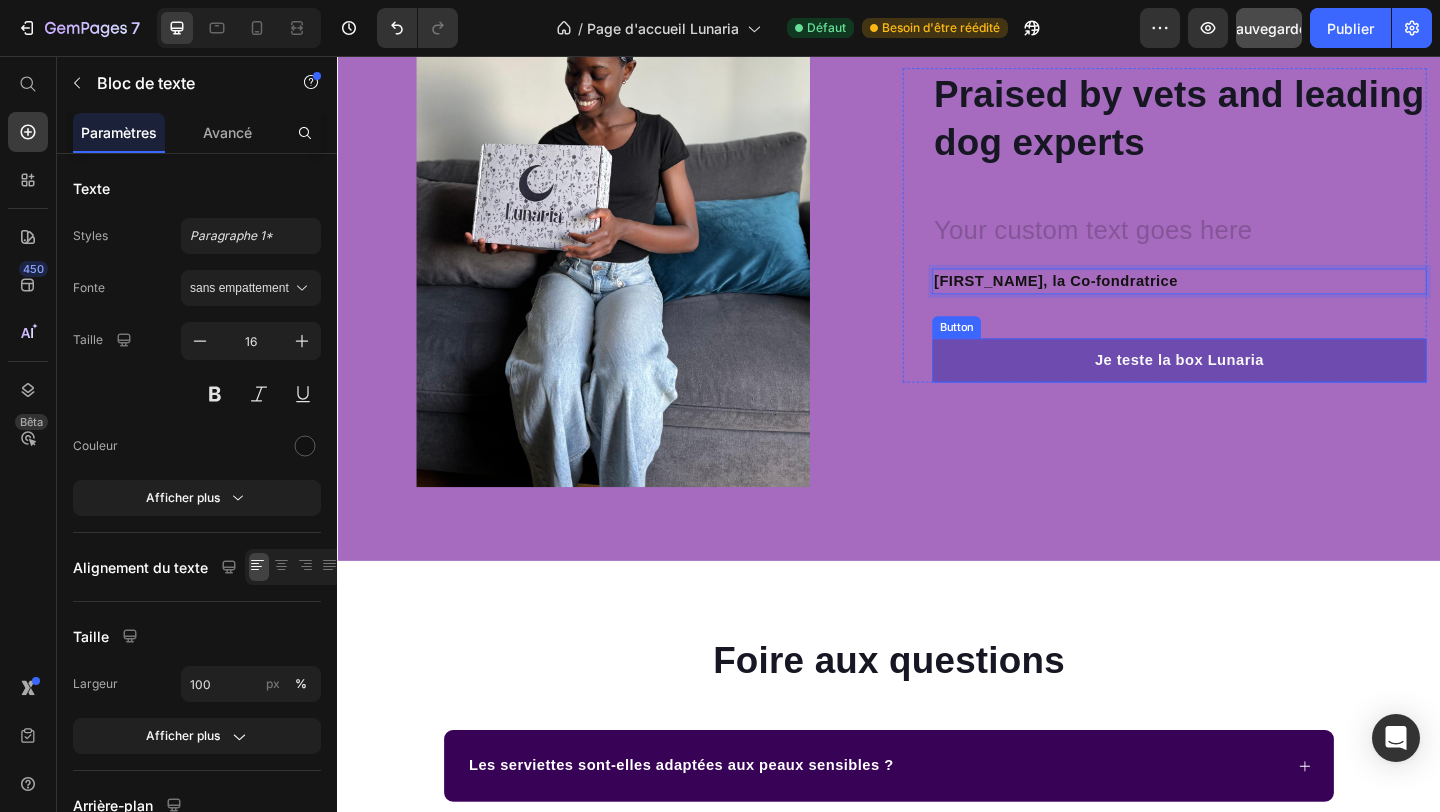 click on "Je teste la box Lunaria" at bounding box center [1253, 387] 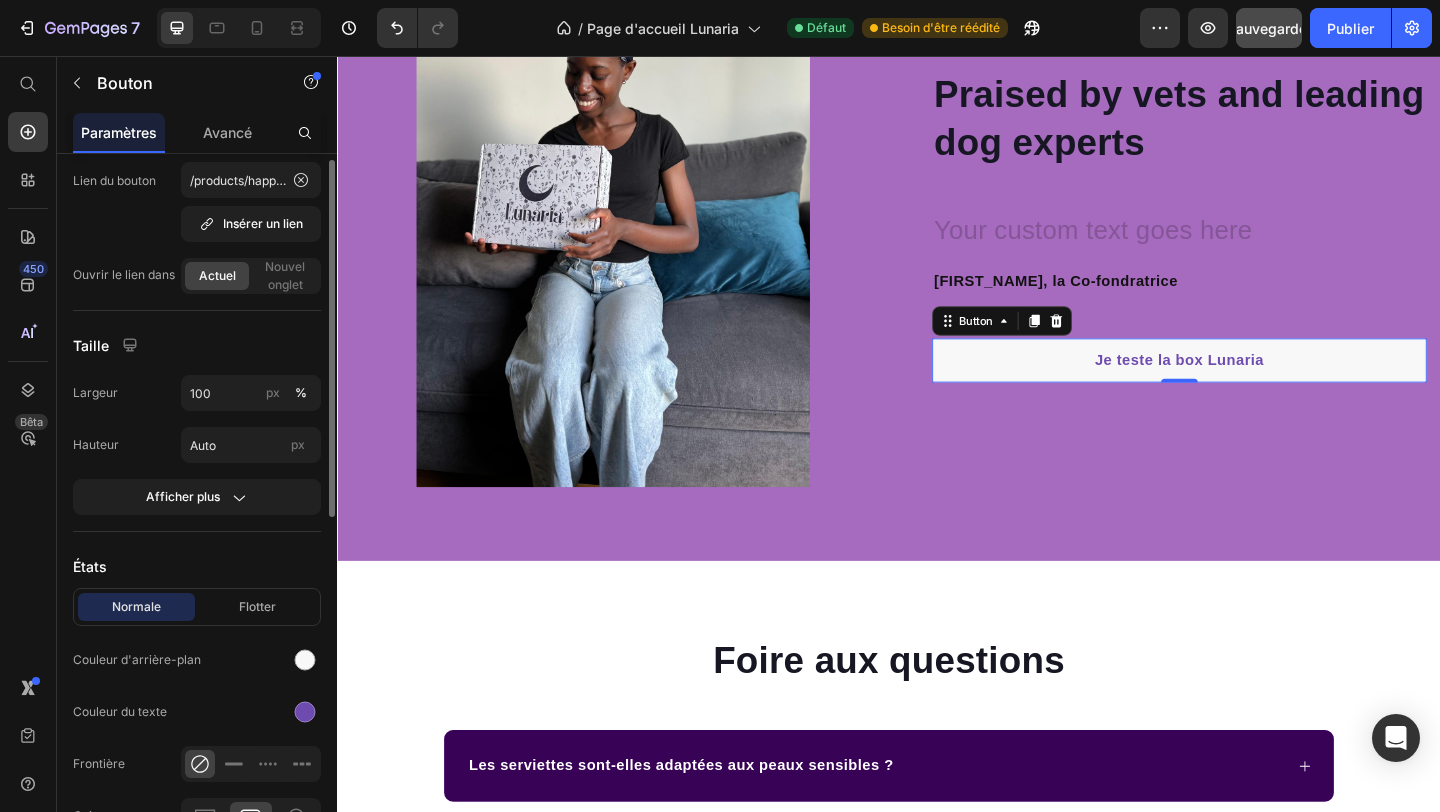 scroll, scrollTop: 0, scrollLeft: 0, axis: both 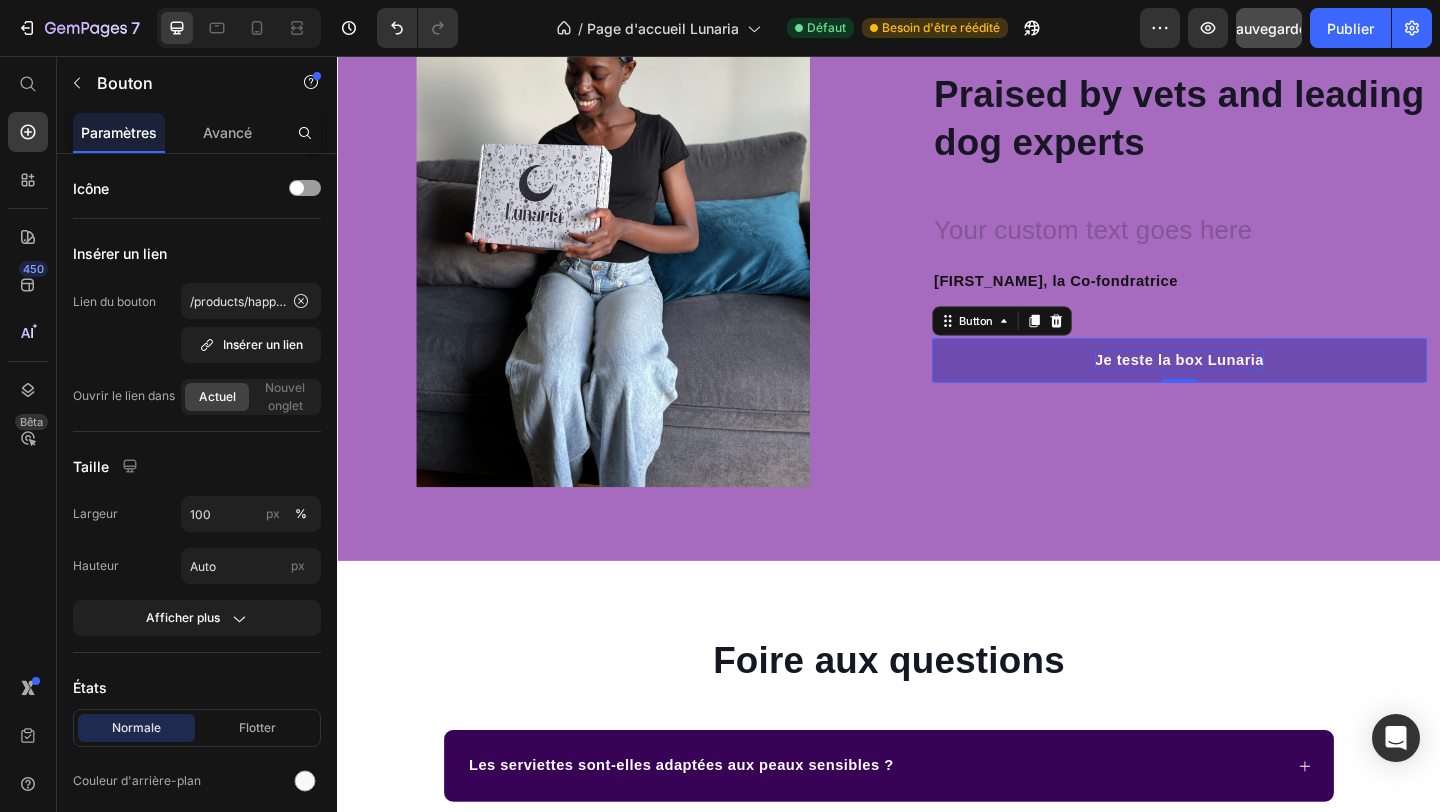click on "Je teste la box Lunaria" at bounding box center (1253, 387) 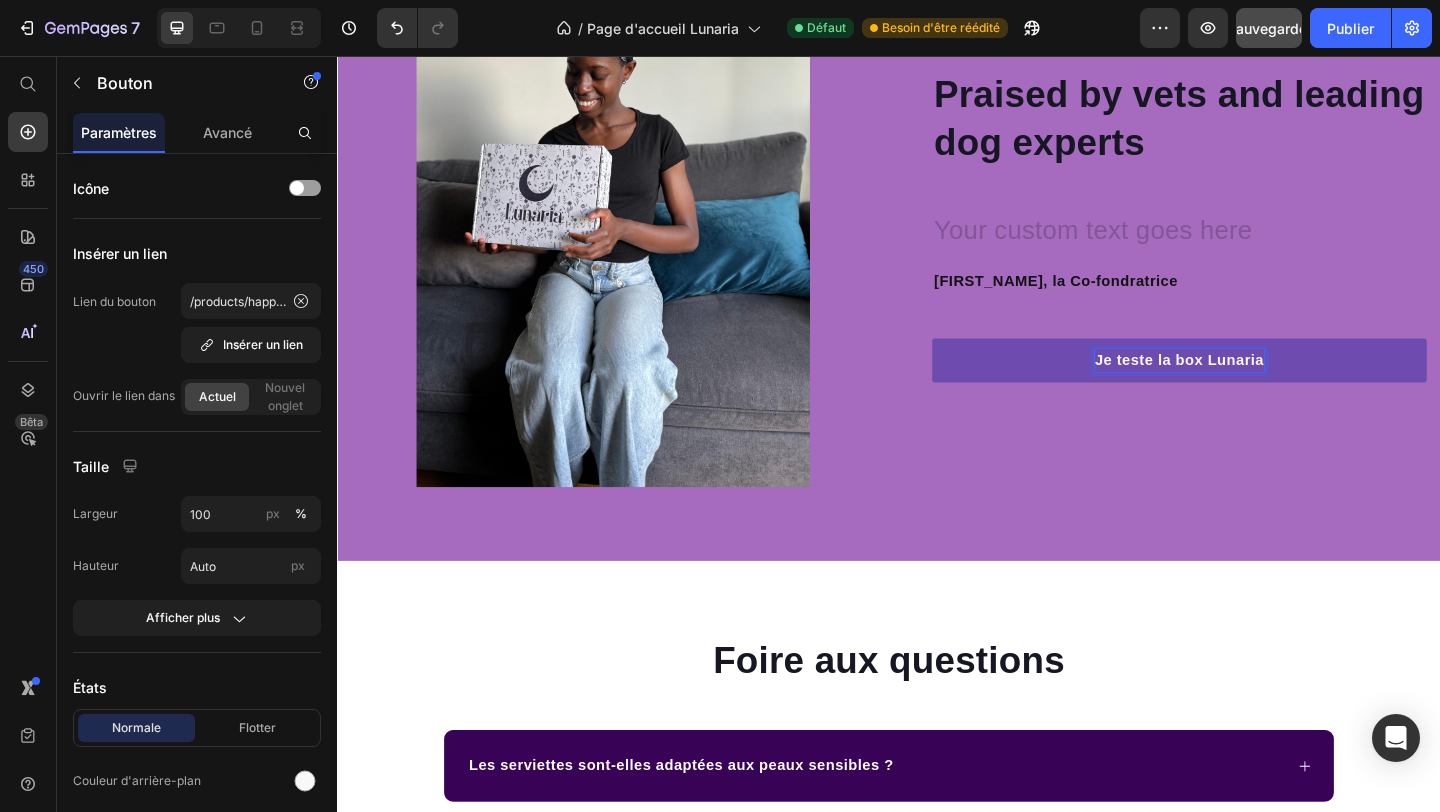 click on "Je teste la box Lunaria" at bounding box center (1253, 387) 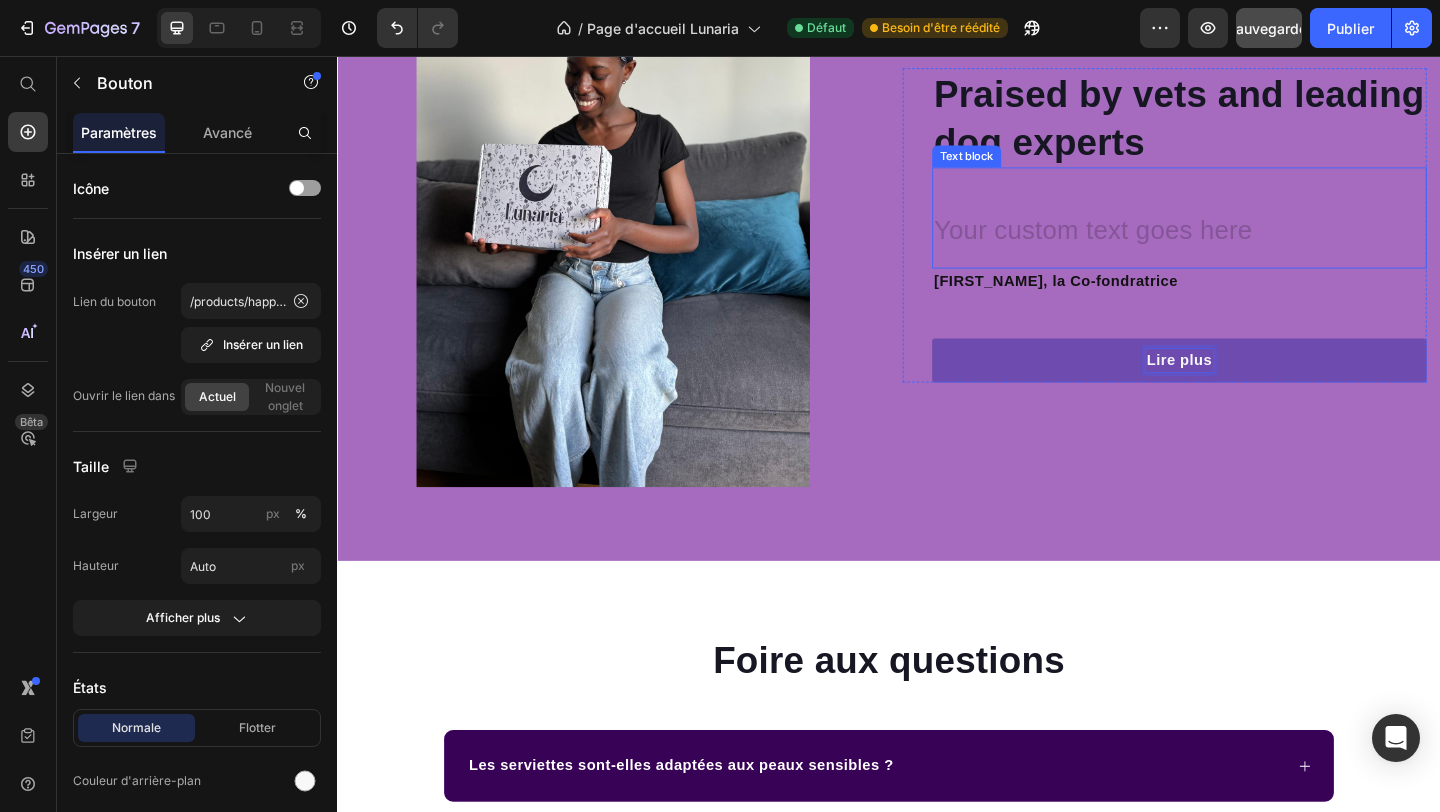 click at bounding box center (1253, 248) 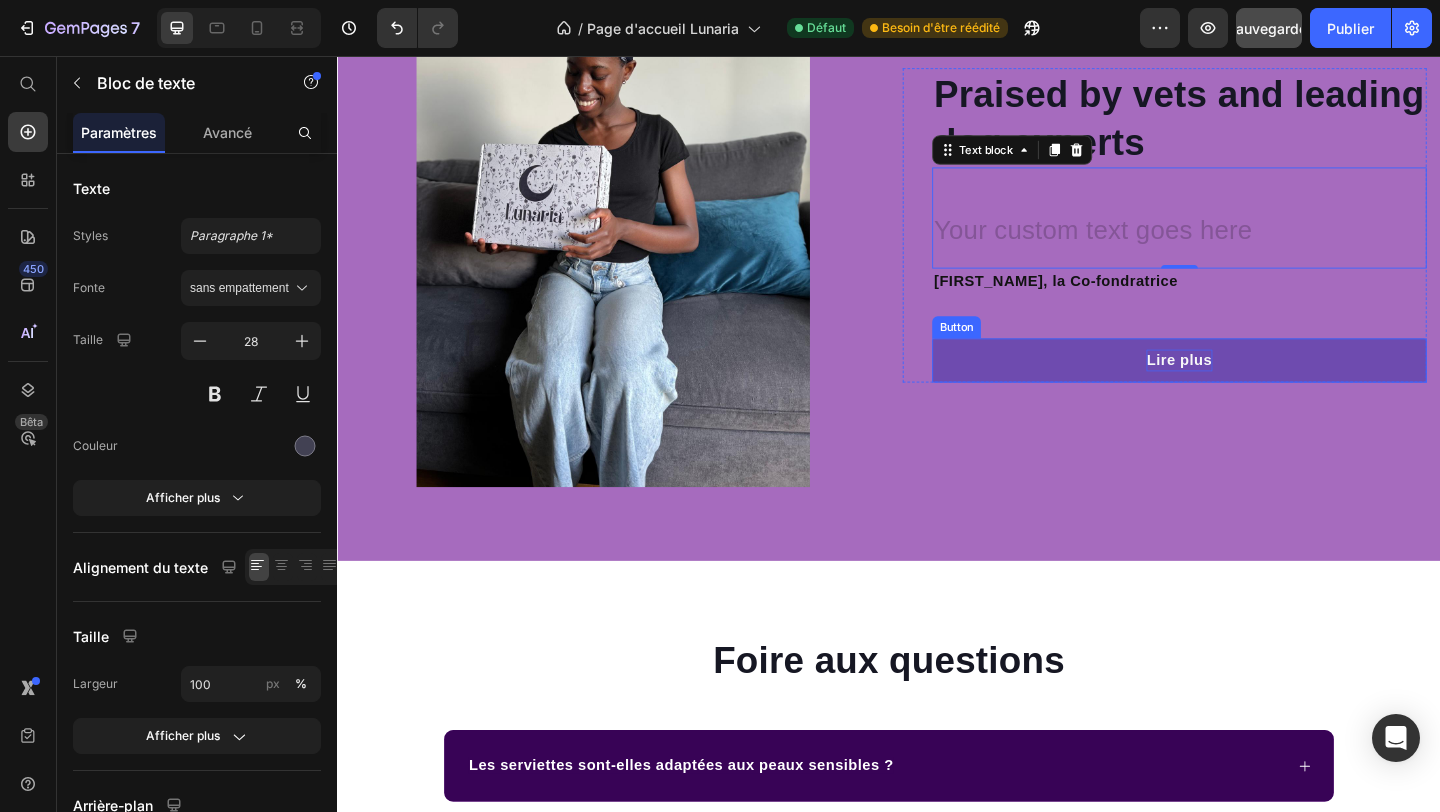 click on "Lire plus" at bounding box center [1252, 387] 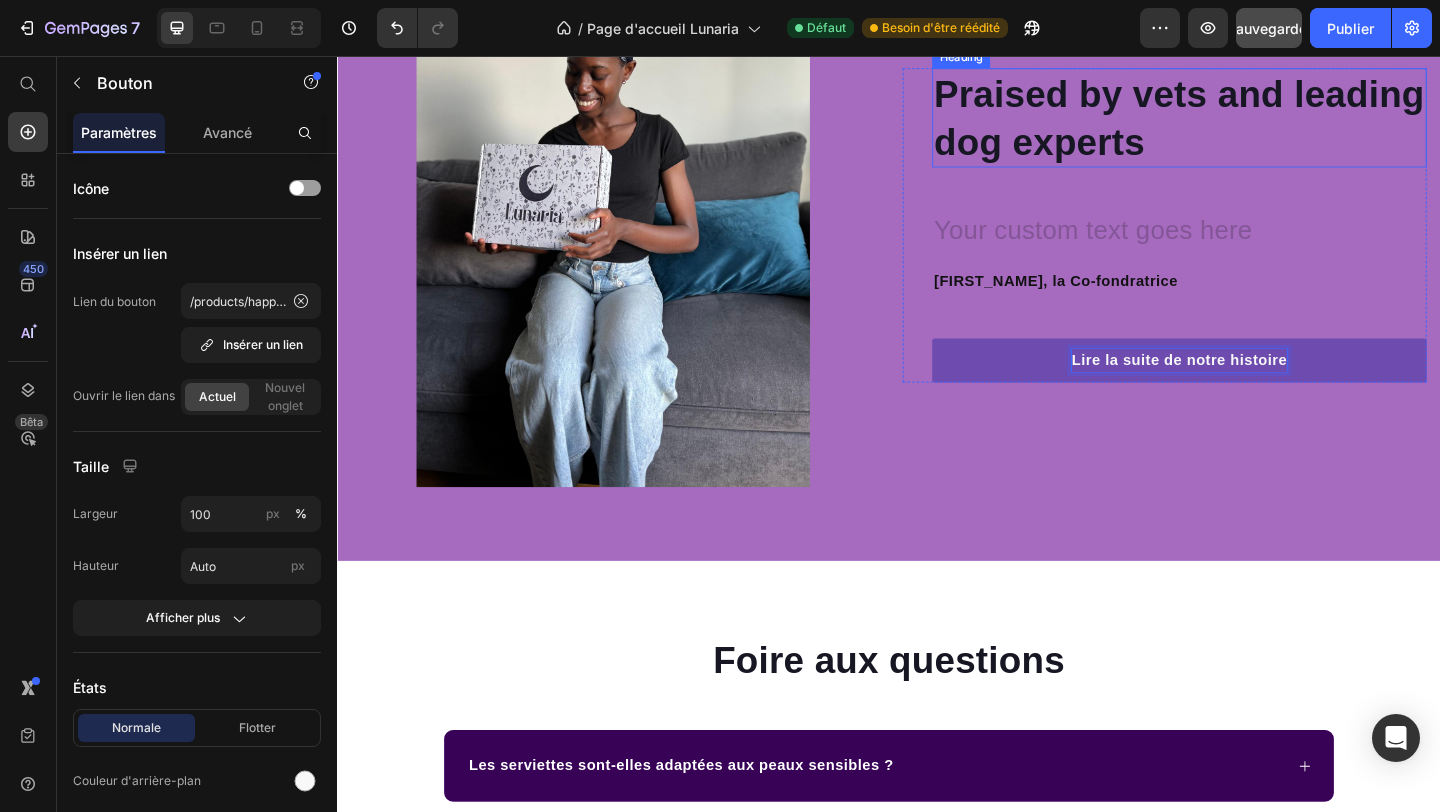 click on "Praised by vets and leading dog experts" at bounding box center [1253, 123] 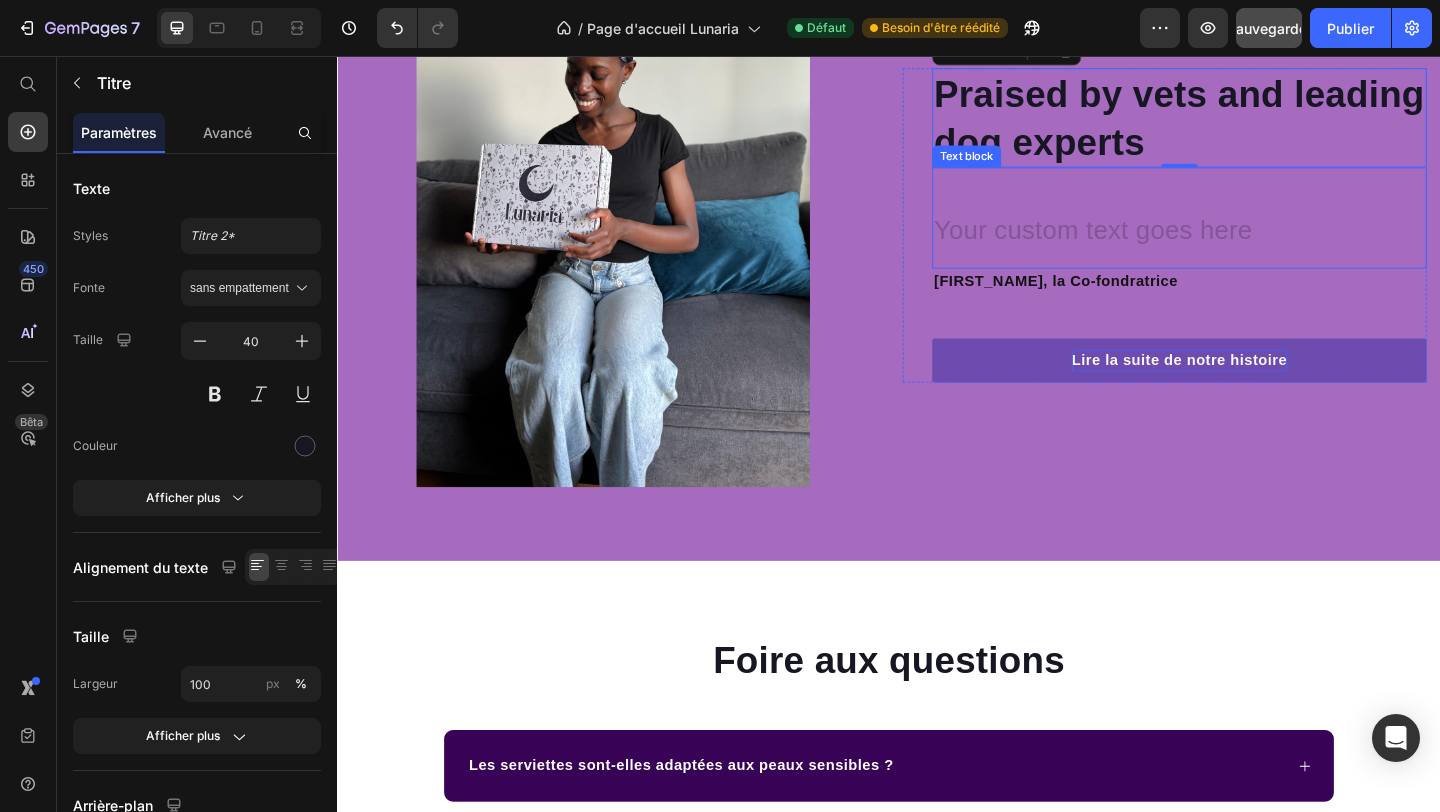 click at bounding box center [1253, 248] 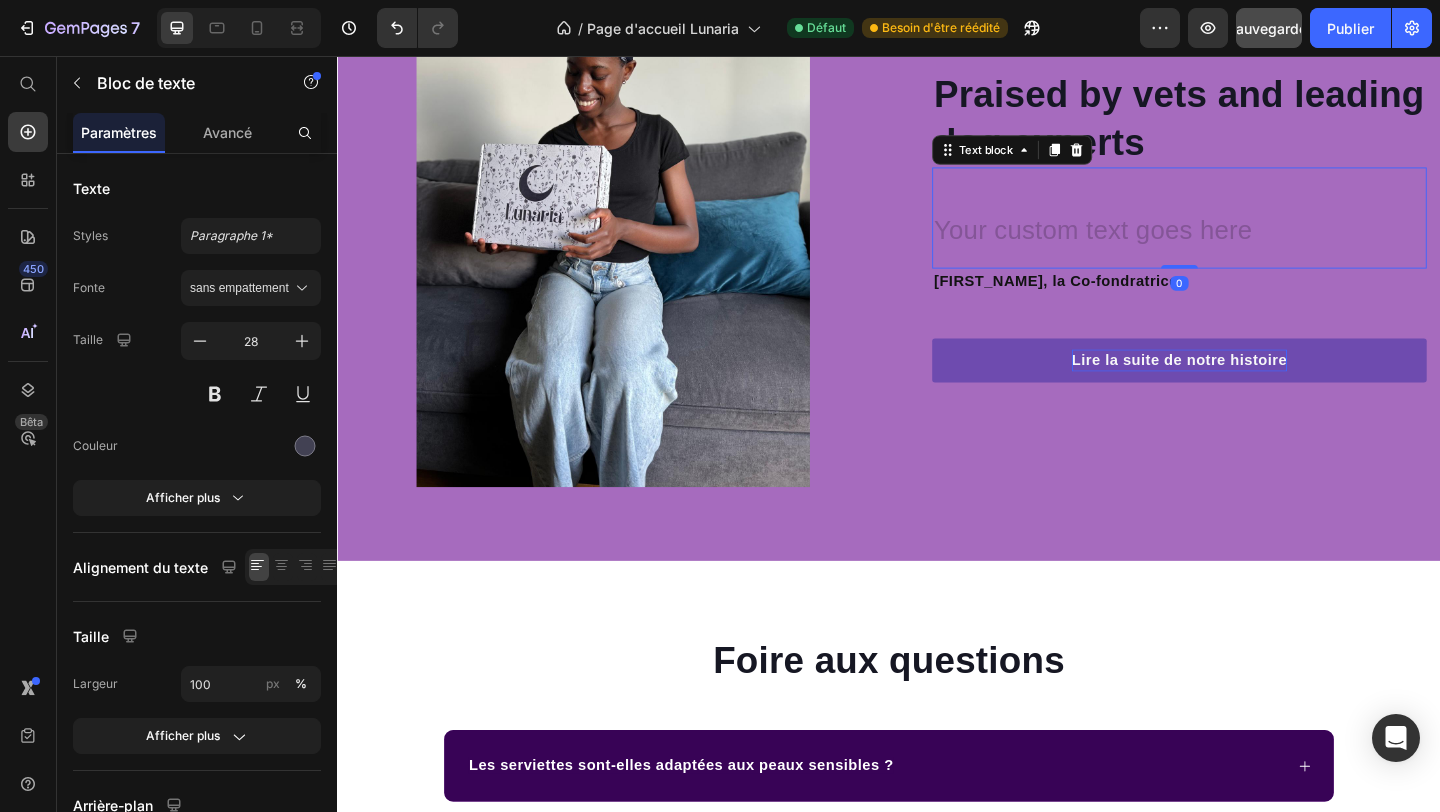 click at bounding box center [1253, 248] 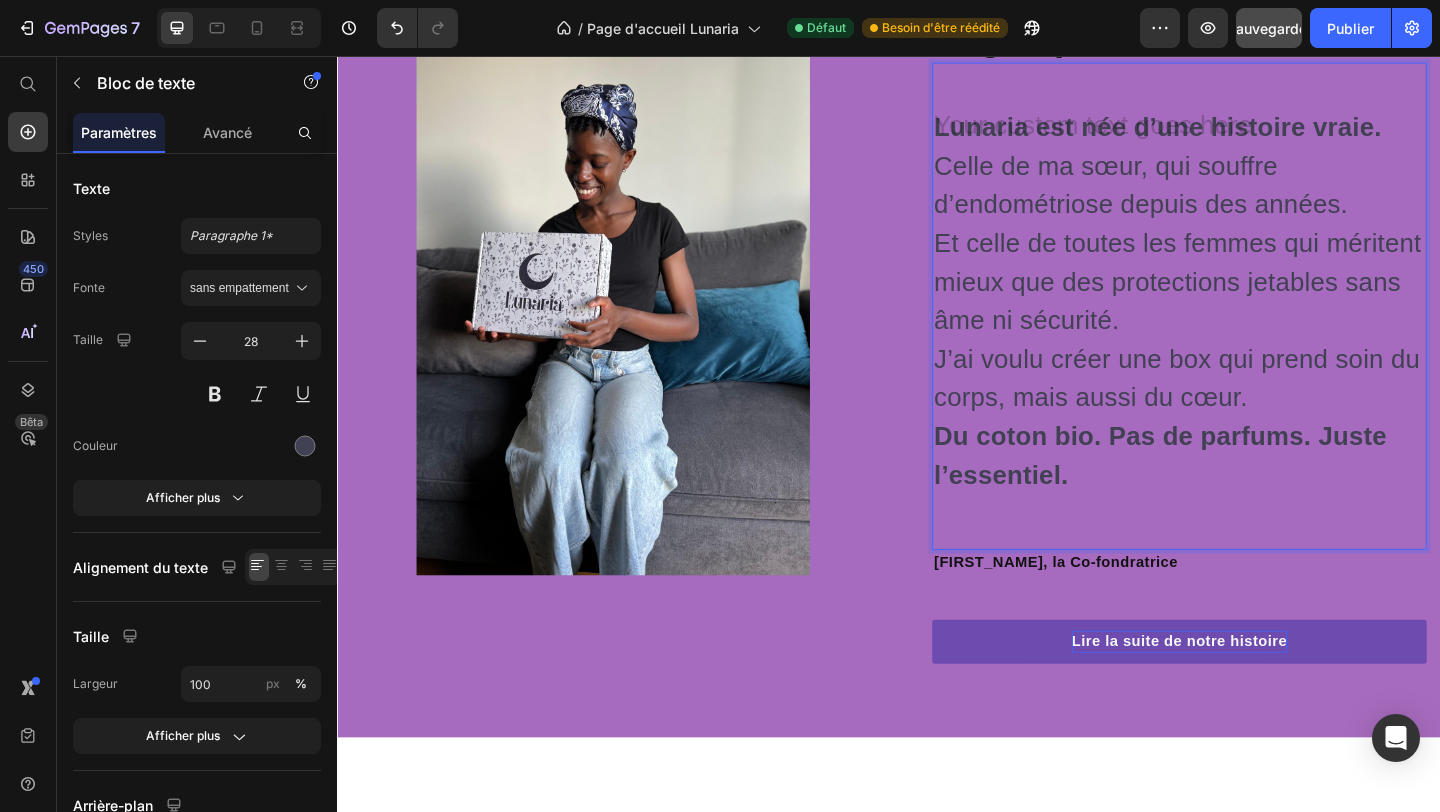 scroll, scrollTop: 5909, scrollLeft: 0, axis: vertical 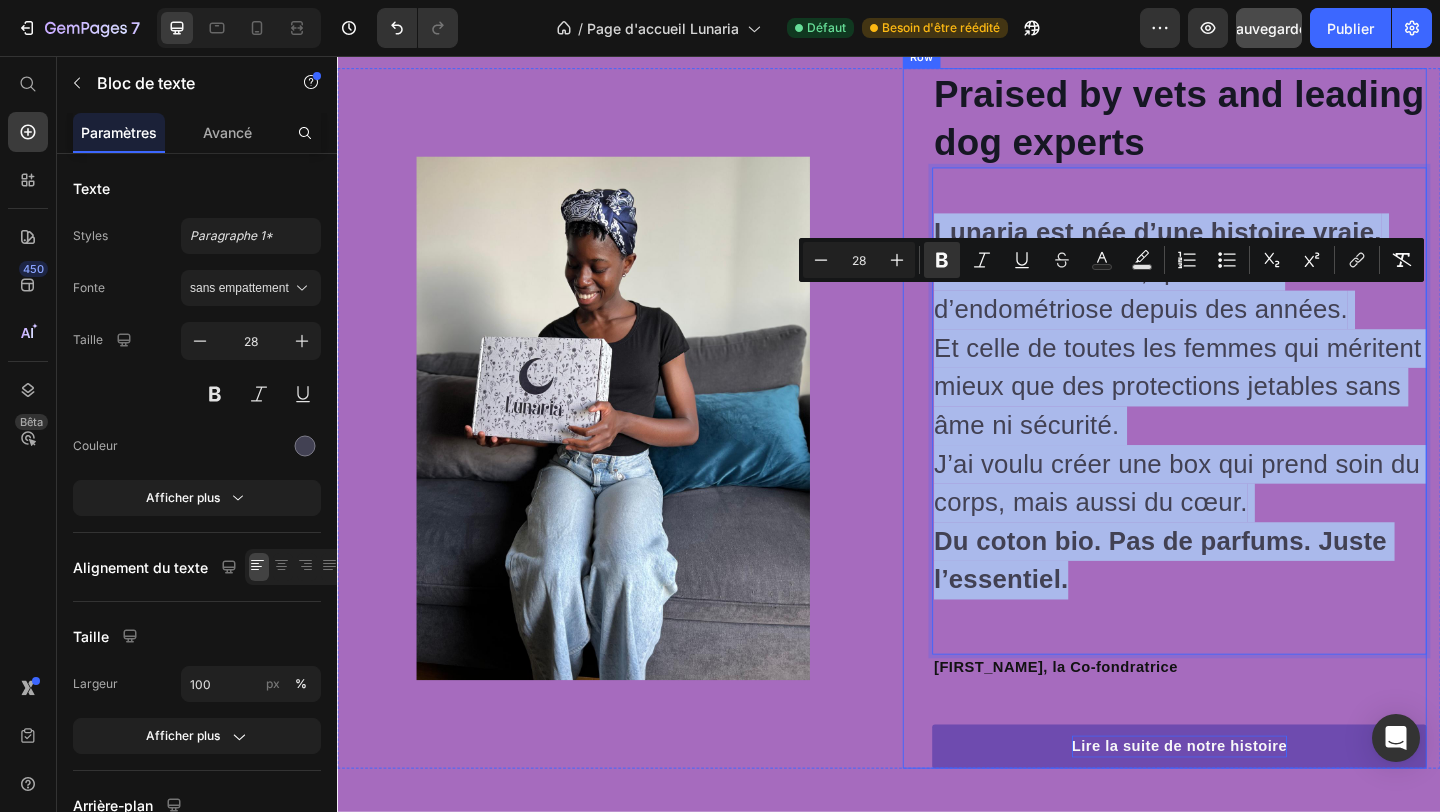 drag, startPoint x: 1138, startPoint y: 720, endPoint x: 982, endPoint y: 319, distance: 430.27548 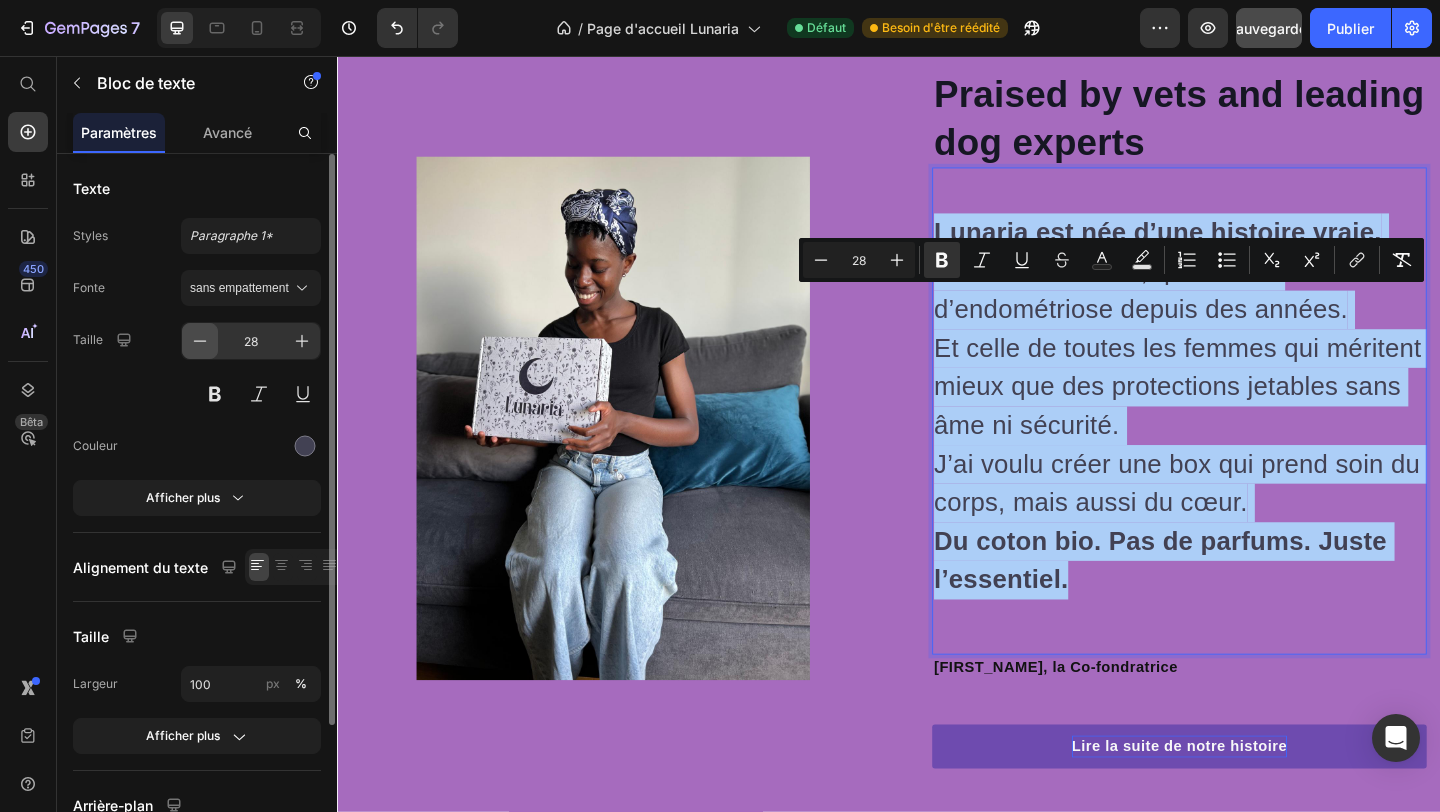 click 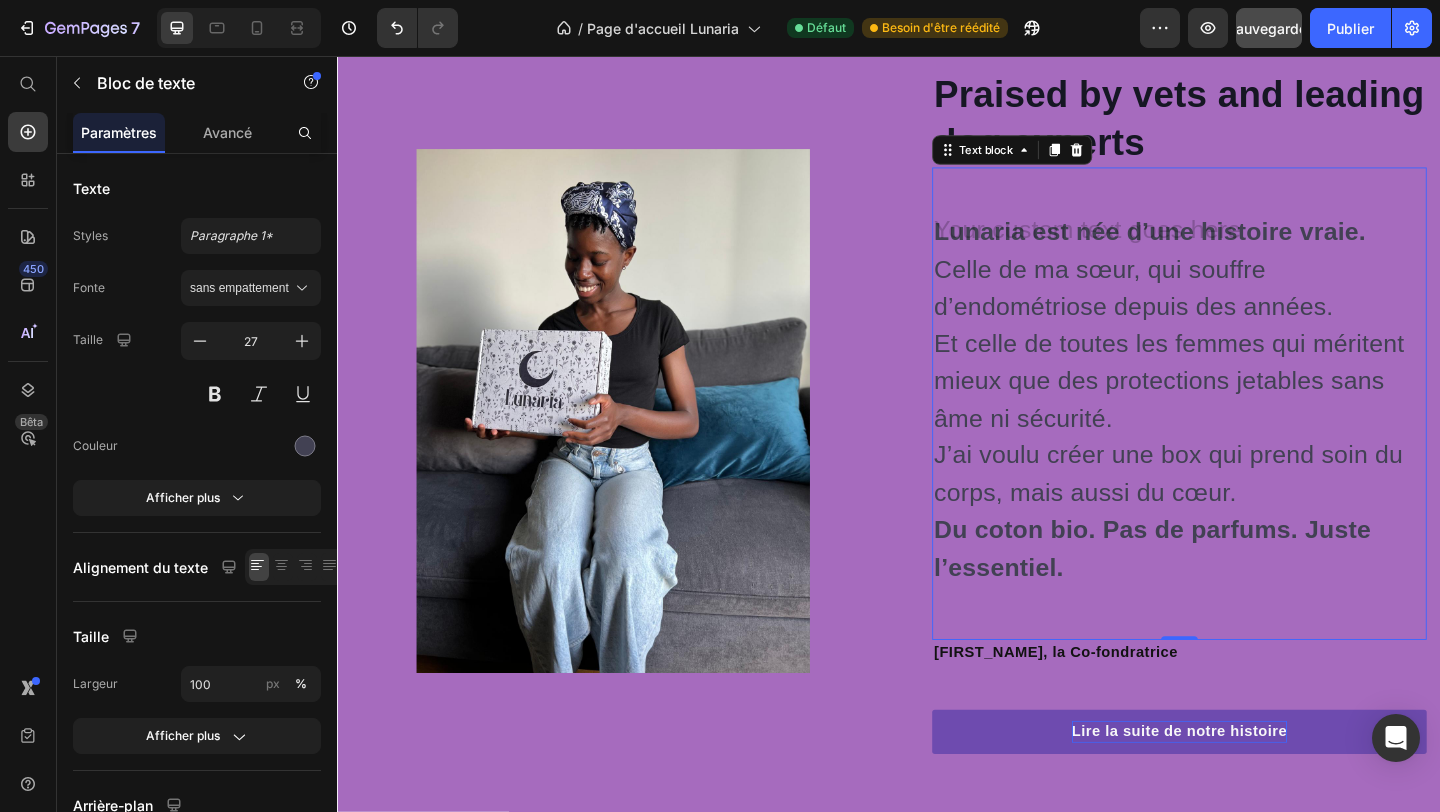 click on "J’ai voulu créer une box qui prend soin du corps, mais aussi du cœur. Du coton bio. Pas de parfums. Juste l’essentiel." at bounding box center (1253, 551) 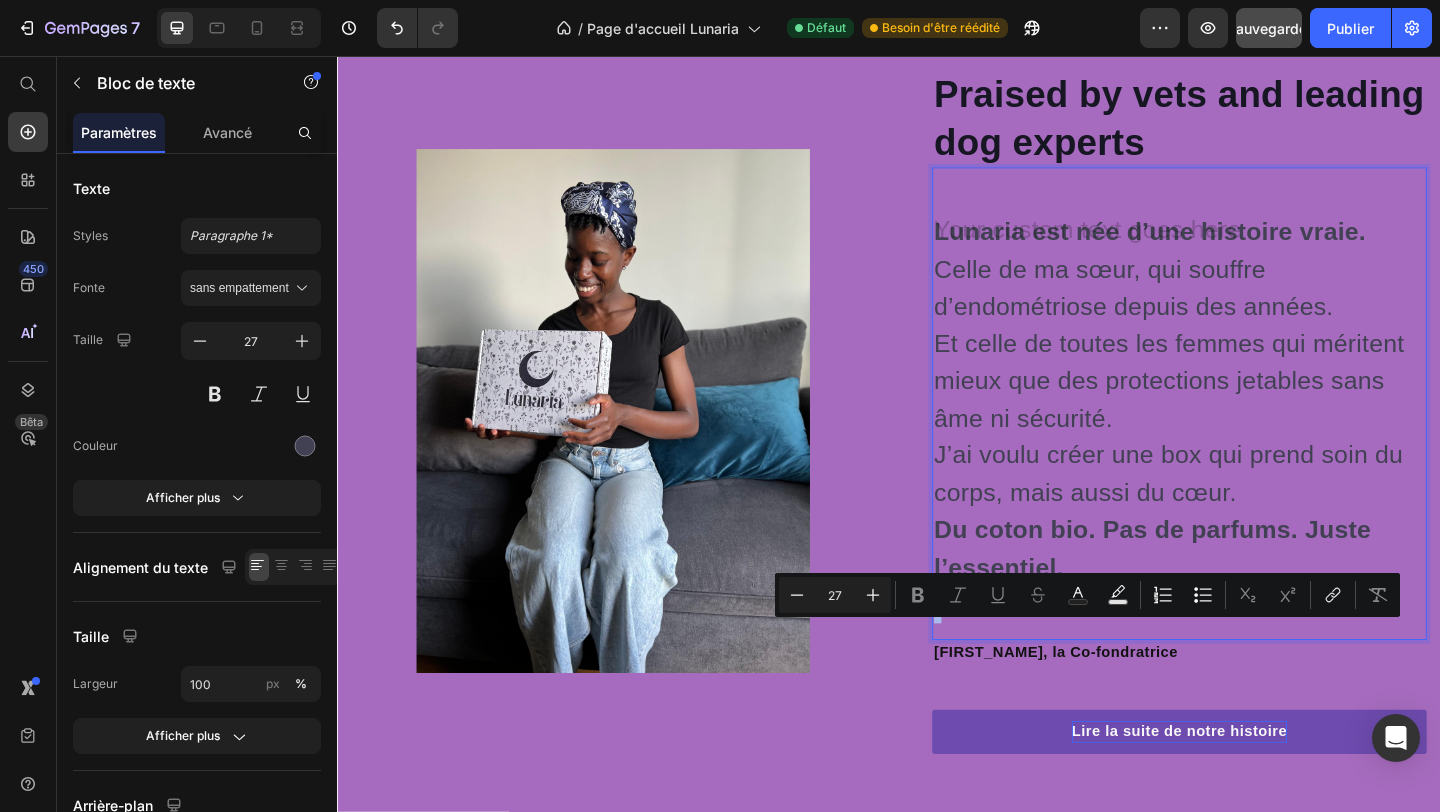 drag, startPoint x: 1159, startPoint y: 705, endPoint x: 1006, endPoint y: 339, distance: 396.69257 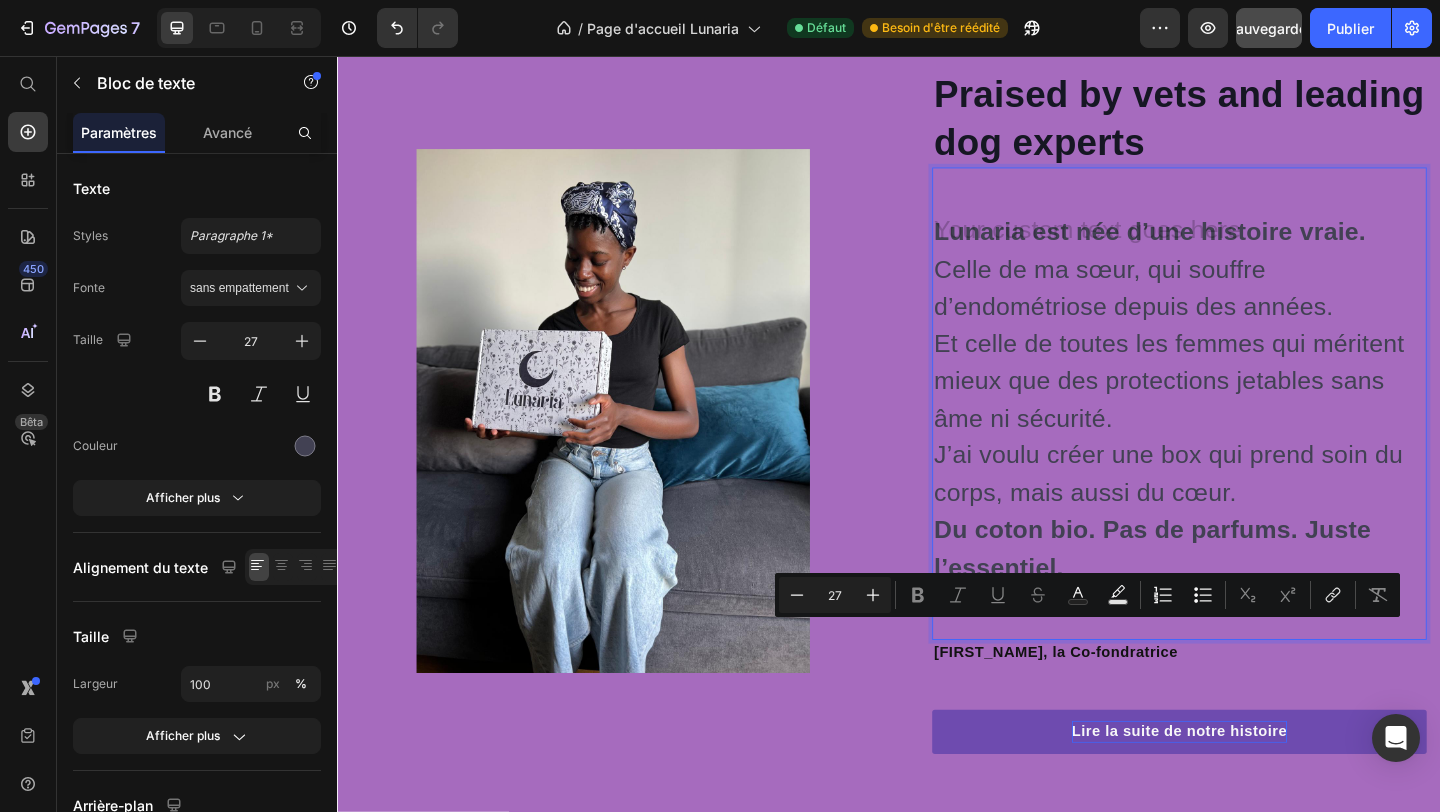 click on "Lunaria est née d’une histoire vraie. Celle de ma sœur, qui souffre d’endométriose depuis des années. Et celle de toutes les femmes qui méritent mieux que des protections jetables sans âme ni sécurité." at bounding box center (1253, 348) 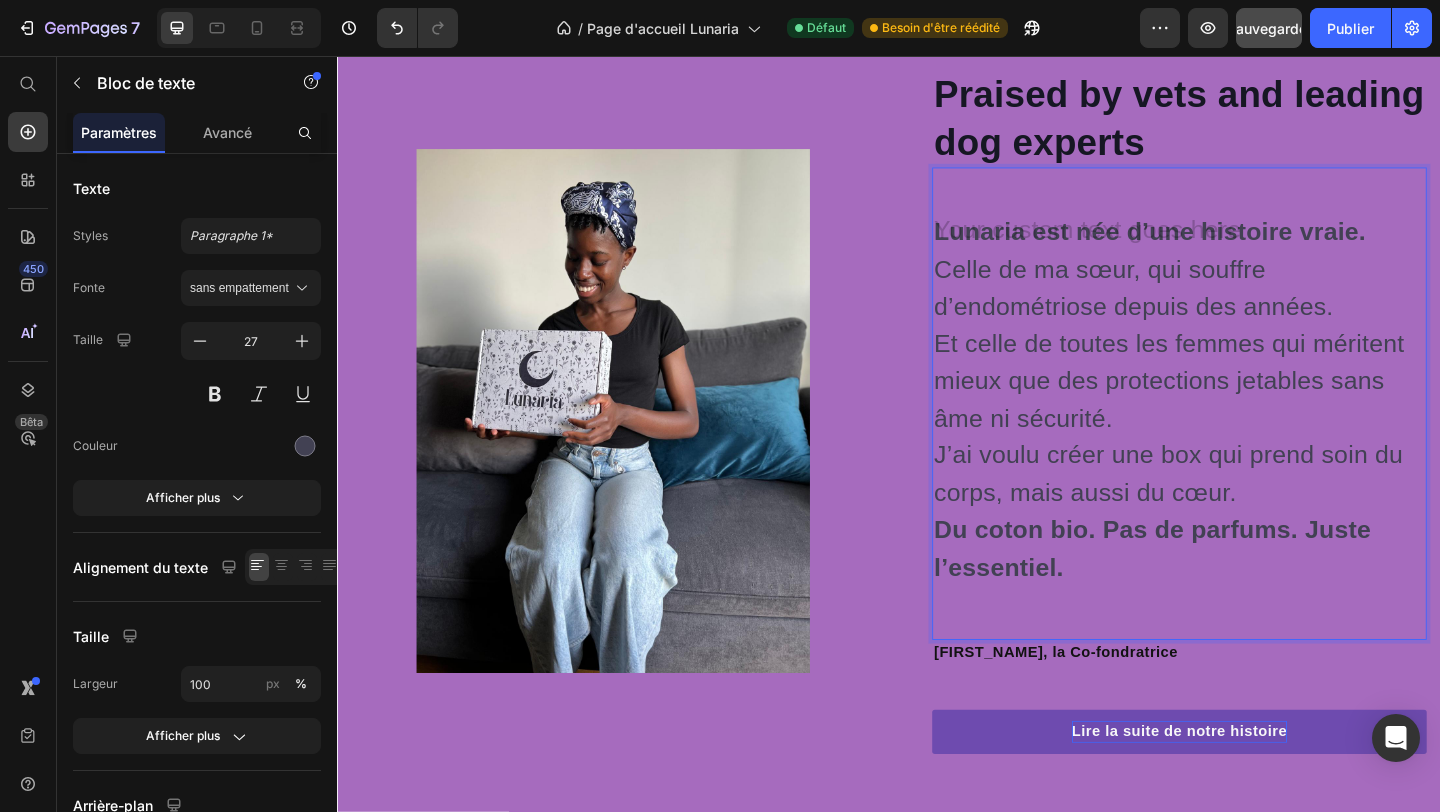 click on "Lunaria est née d’une histoire vraie. Celle de ma sœur, qui souffre d’endométriose depuis des années. Et celle de toutes les femmes qui méritent mieux que des protections jetables sans âme ni sécurité. J’ai voulu créer une box qui prend soin du corps, mais aussi du cœur. Du coton bio. Pas de parfums. Juste l’essentiel." at bounding box center (1253, 450) 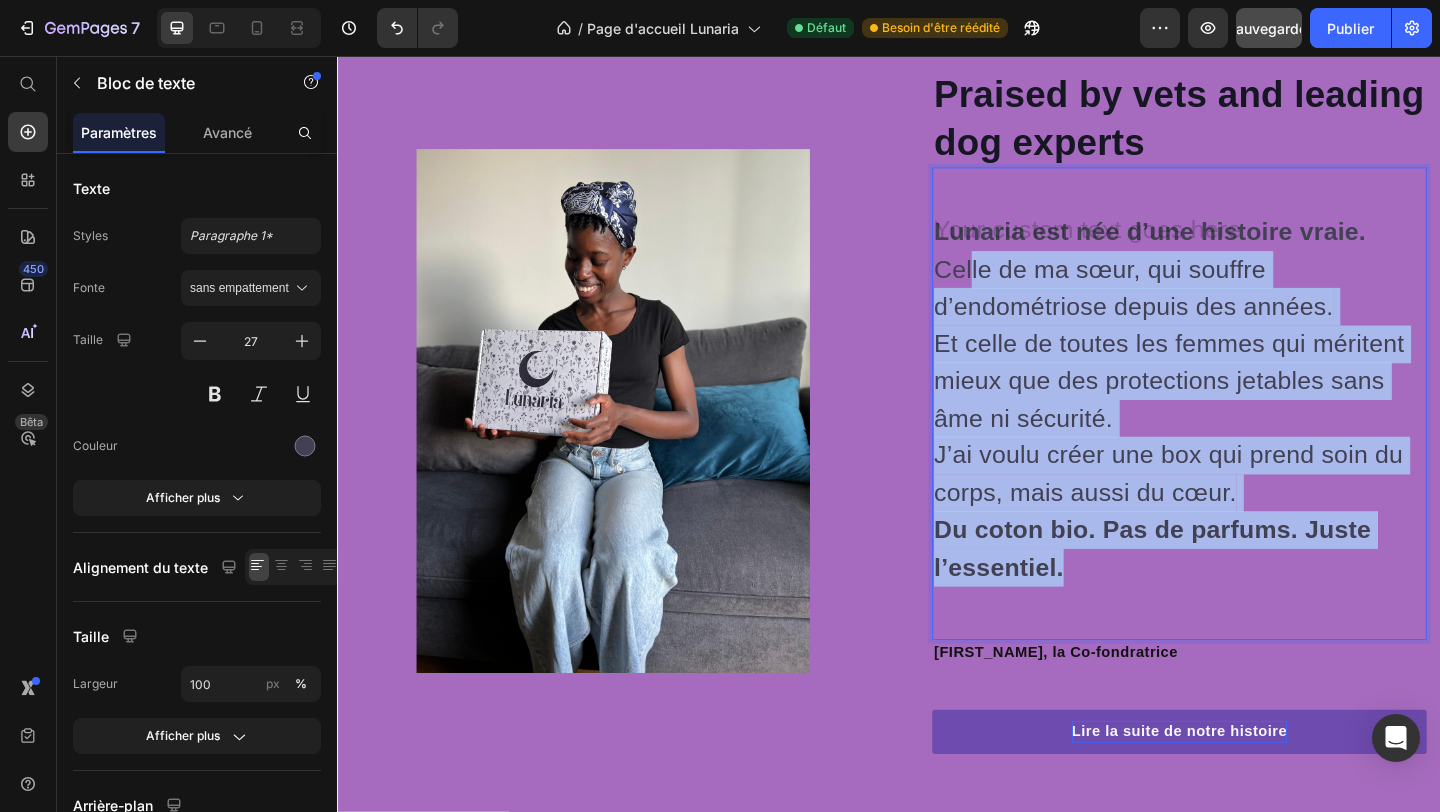 drag, startPoint x: 1140, startPoint y: 699, endPoint x: 1026, endPoint y: 383, distance: 335.9345 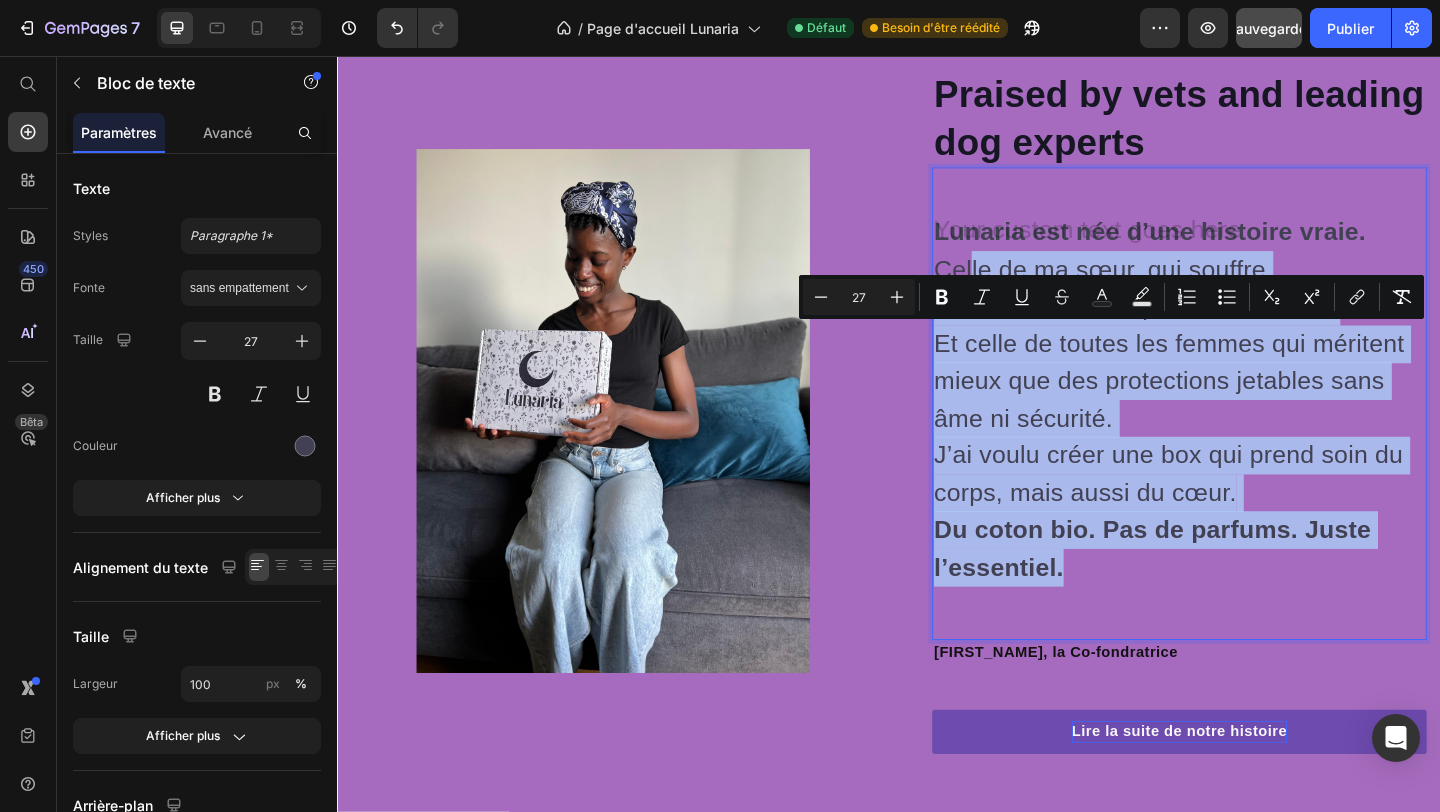 click on "Lunaria est née d’une histoire vraie. Celle de ma sœur, qui souffre d’endométriose depuis des années. Et celle de toutes les femmes qui méritent mieux que des protections jetables sans âme ni sécurité." at bounding box center (1253, 348) 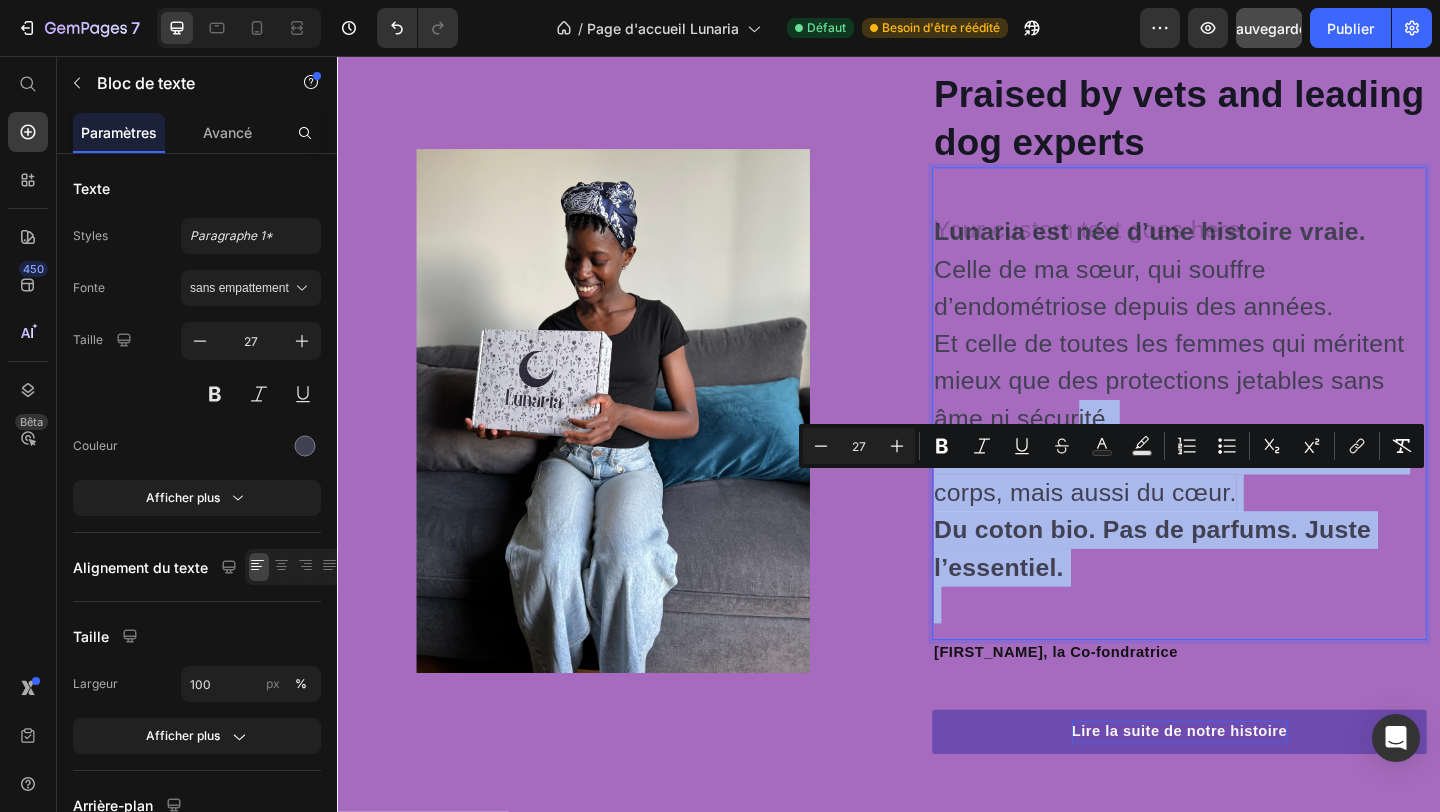 drag, startPoint x: 994, startPoint y: 327, endPoint x: 1142, endPoint y: 518, distance: 241.62988 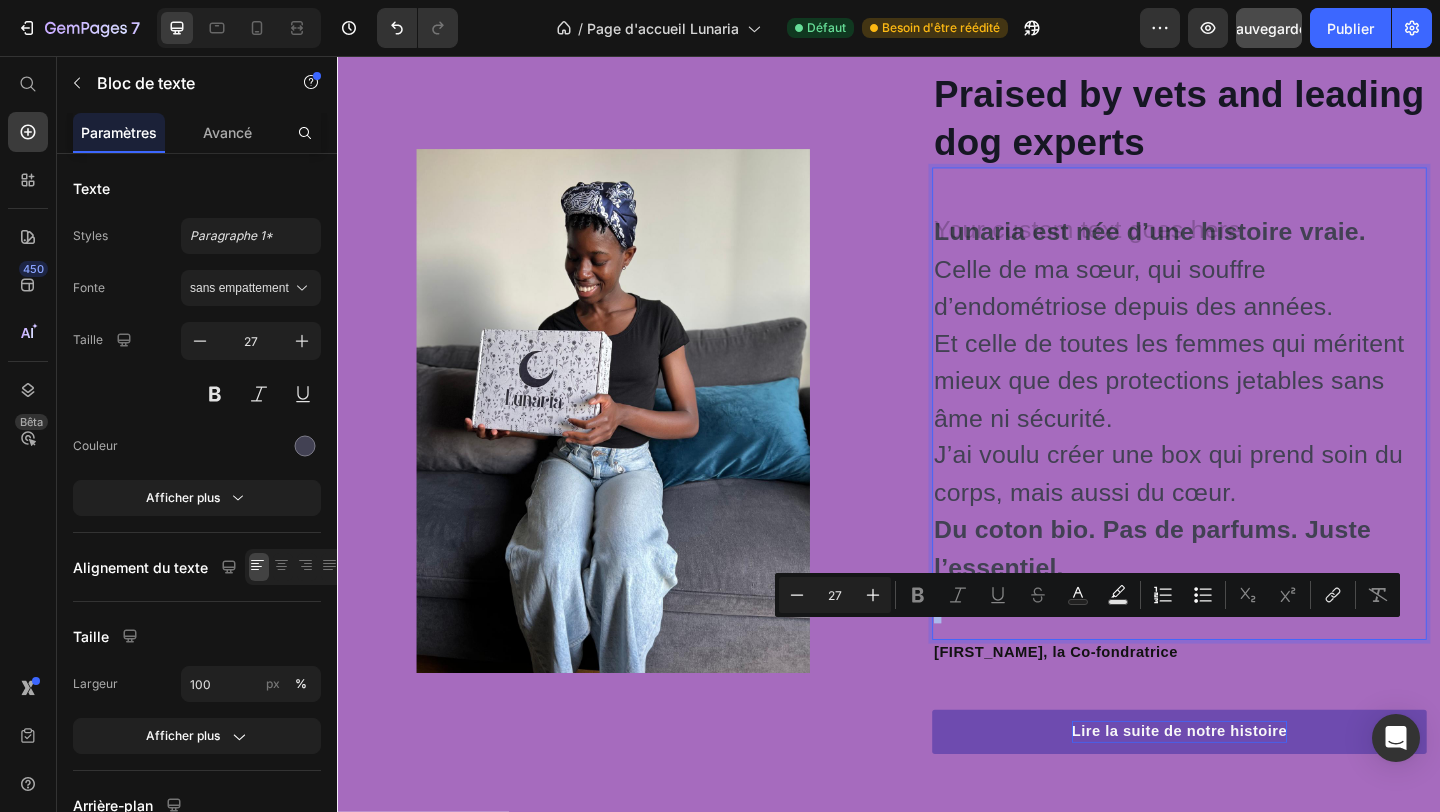 drag, startPoint x: 1151, startPoint y: 697, endPoint x: 1010, endPoint y: 342, distance: 381.97644 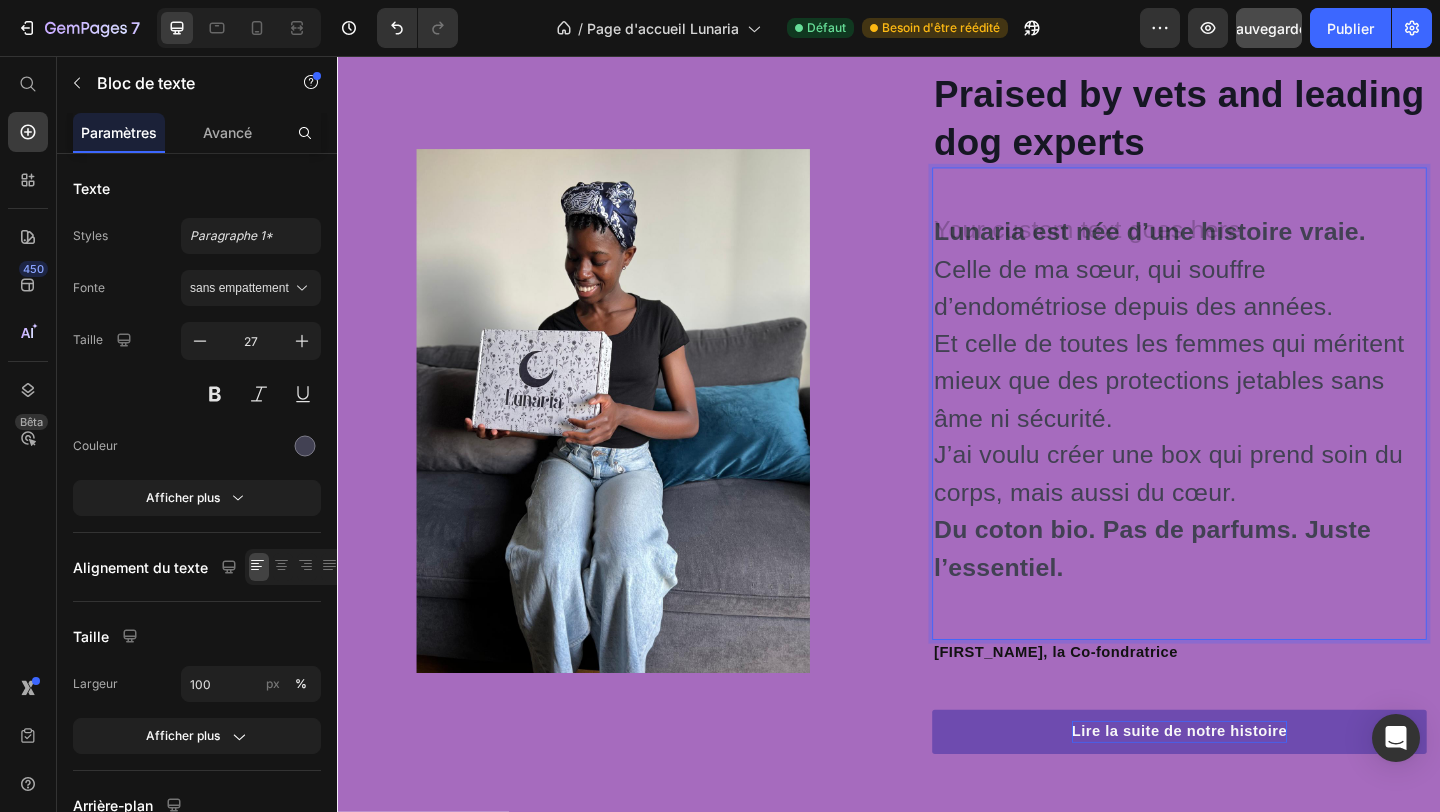 click on "Lunaria est née d’une histoire vraie. Celle de ma sœur, qui souffre d’endométriose depuis des années. Et celle de toutes les femmes qui méritent mieux que des protections jetables sans âme ni sécurité. J’ai voulu créer une box qui prend soin du corps, mais aussi du cœur. Du coton bio. Pas de parfums. Juste l’essentiel." at bounding box center (1253, 450) 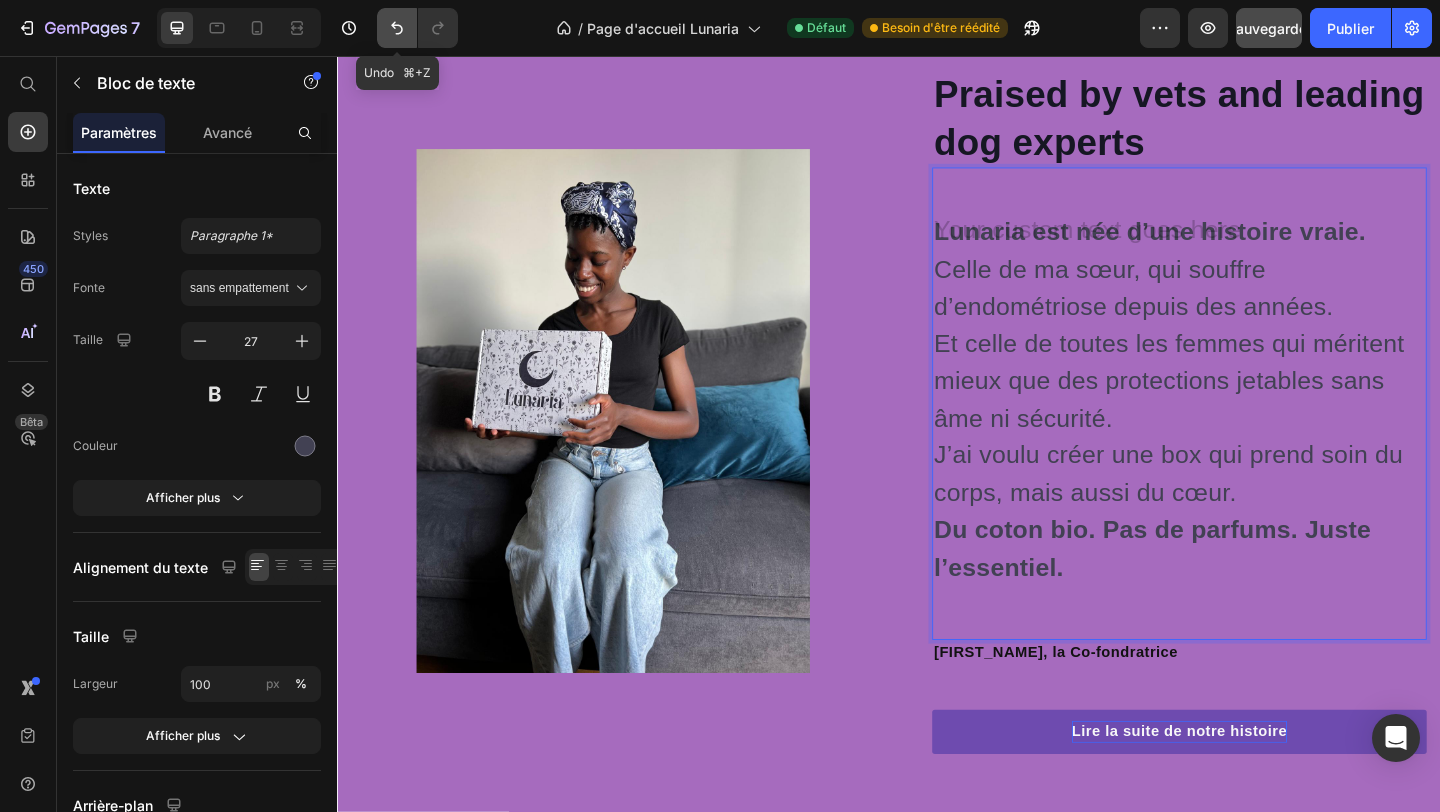 click 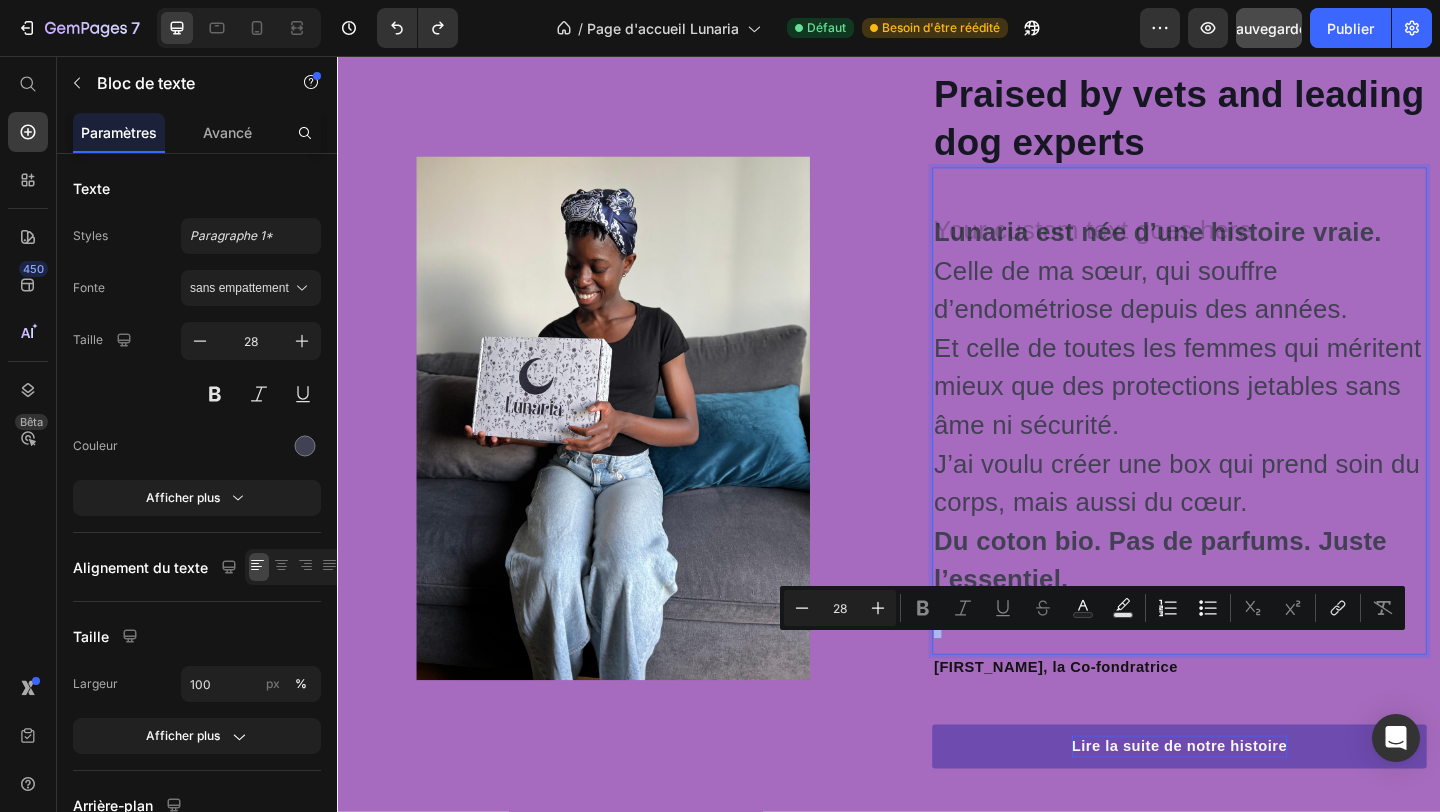 drag, startPoint x: 1153, startPoint y: 715, endPoint x: 991, endPoint y: 322, distance: 425.08 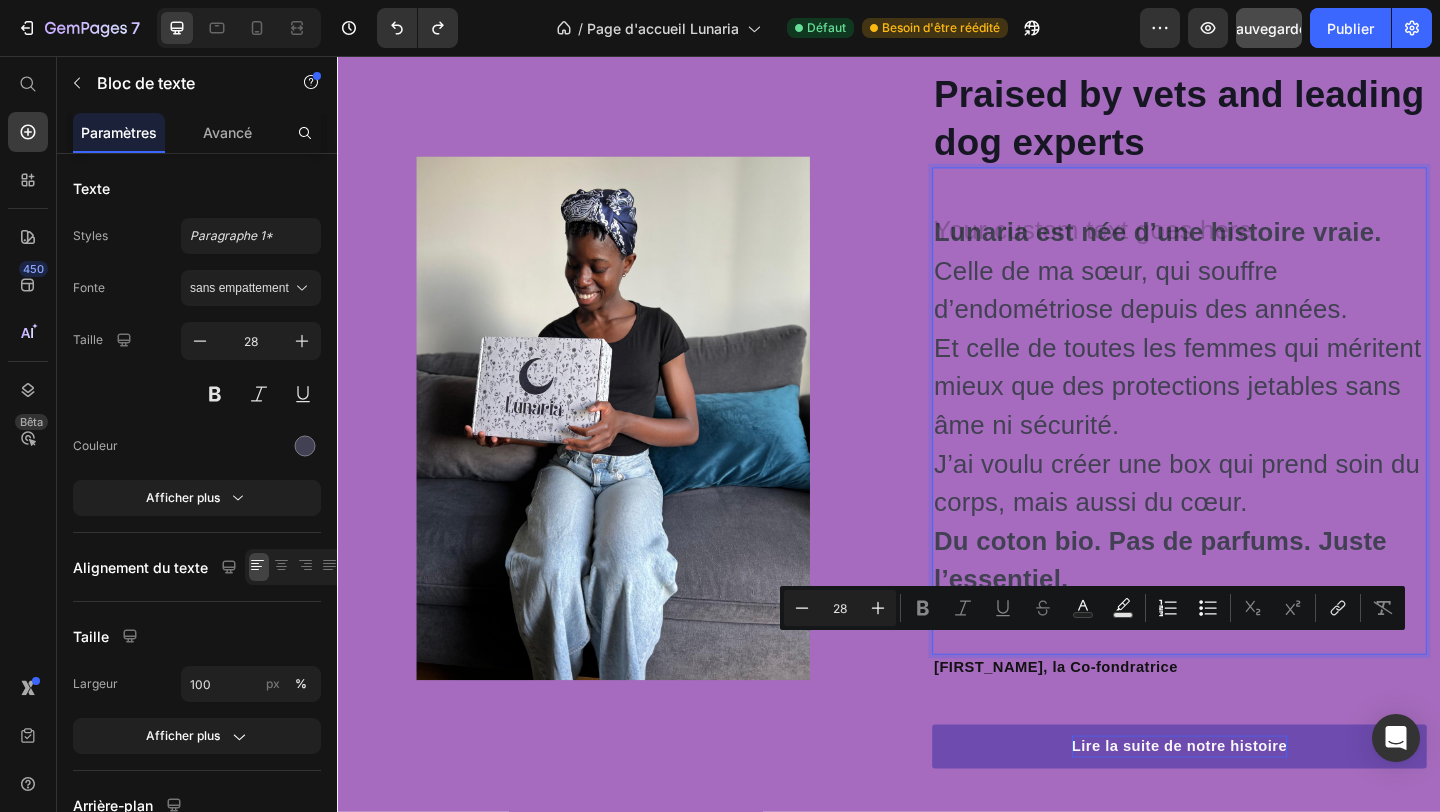 click on "Lunaria est née d’une histoire vraie. Celle de ma sœur, qui souffre d’endométriose depuis des années. Et celle de toutes les femmes qui méritent mieux que des protections jetables sans âme ni sécurité. J’ai voulu créer une box qui prend soin du corps, mais aussi du cœur. Du coton bio. Pas de parfums. Juste l’essentiel." at bounding box center [1253, 458] 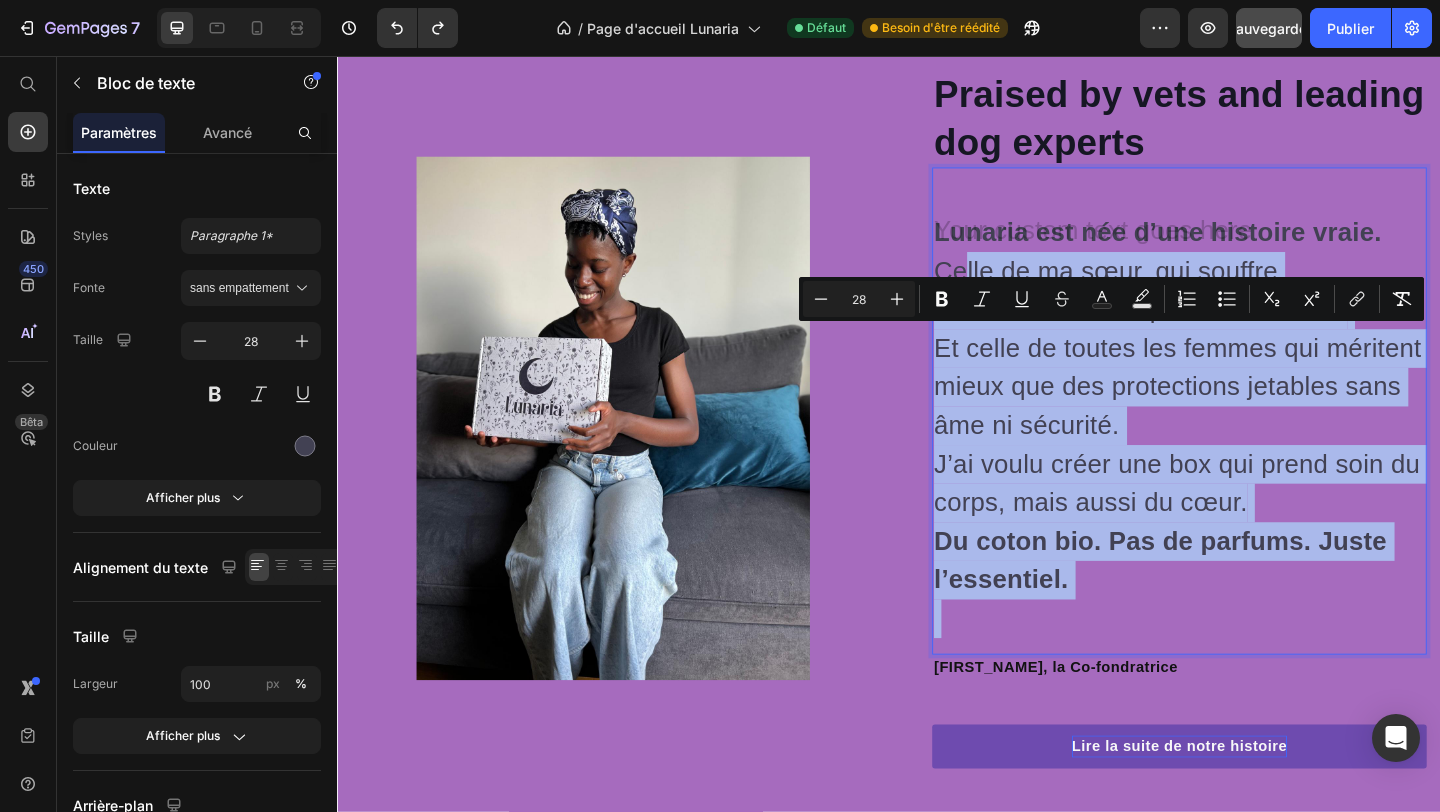 drag, startPoint x: 991, startPoint y: 322, endPoint x: 1016, endPoint y: 356, distance: 42.201897 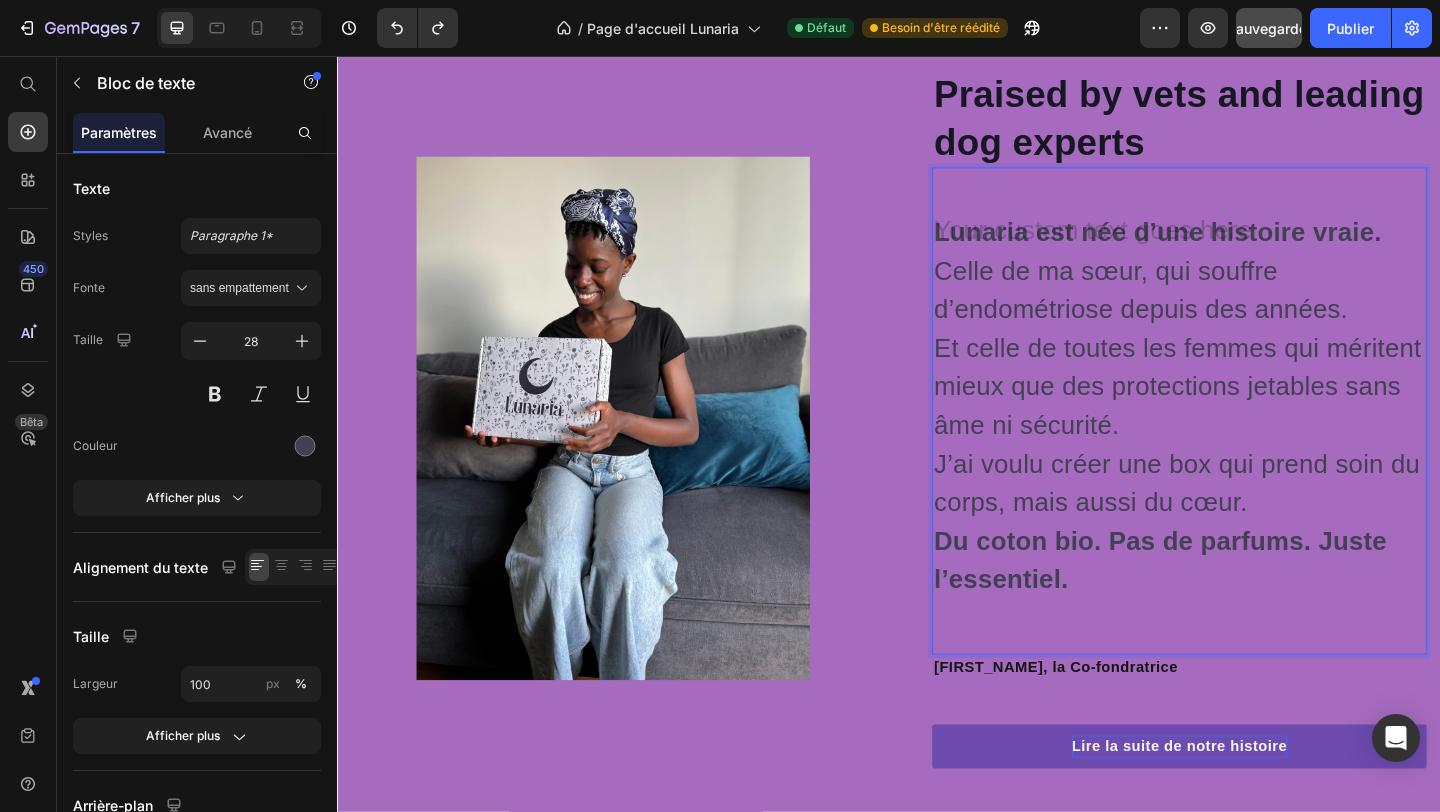 click on "Lunaria est née d’une histoire vraie. Celle de ma sœur, qui souffre d’endométriose depuis des années. Et celle de toutes les femmes qui méritent mieux que des protections jetables sans âme ni sécurité. J’ai voulu créer une box qui prend soin du corps, mais aussi du cœur. Du coton bio. Pas de parfums. Juste l’essentiel." at bounding box center [1253, 458] 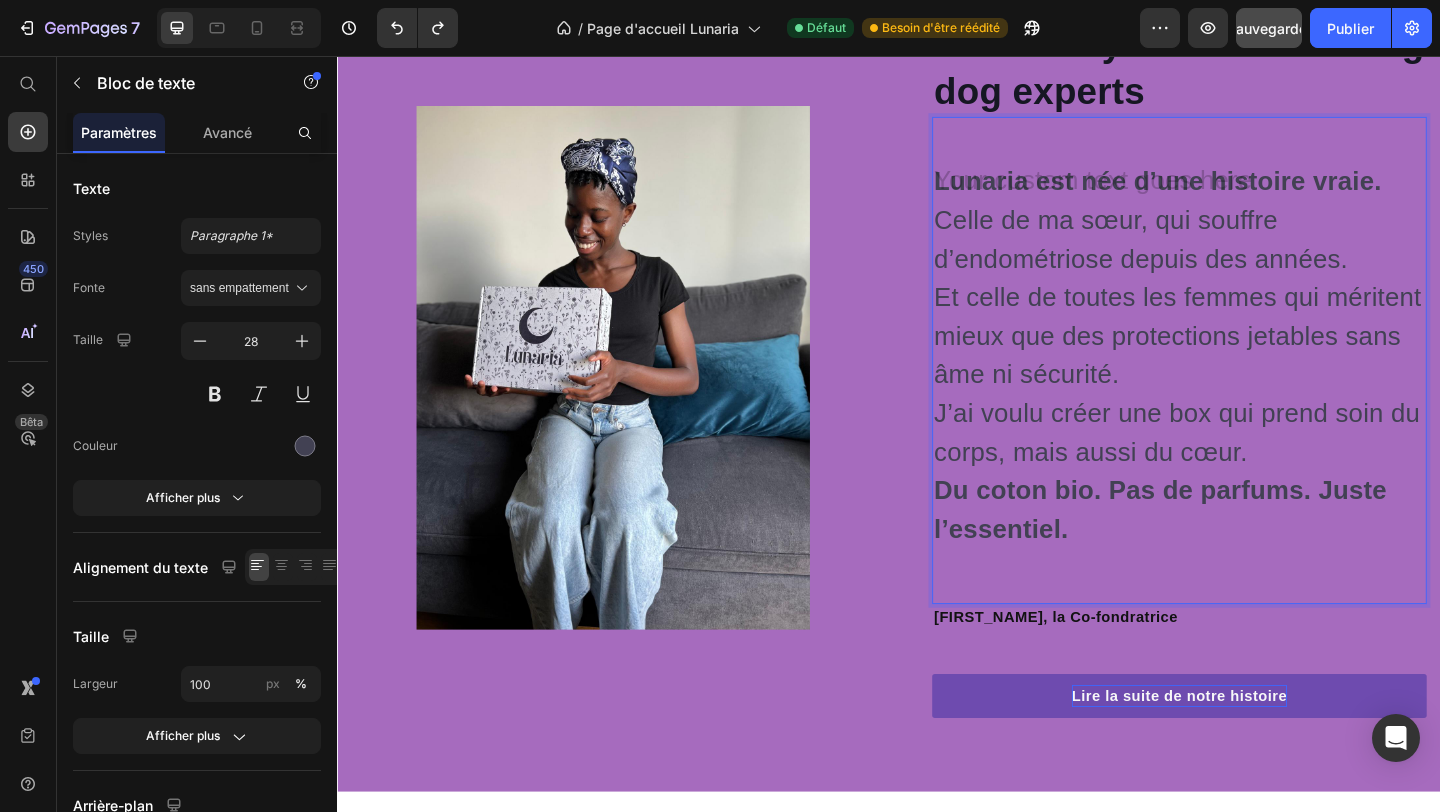 scroll, scrollTop: 5933, scrollLeft: 0, axis: vertical 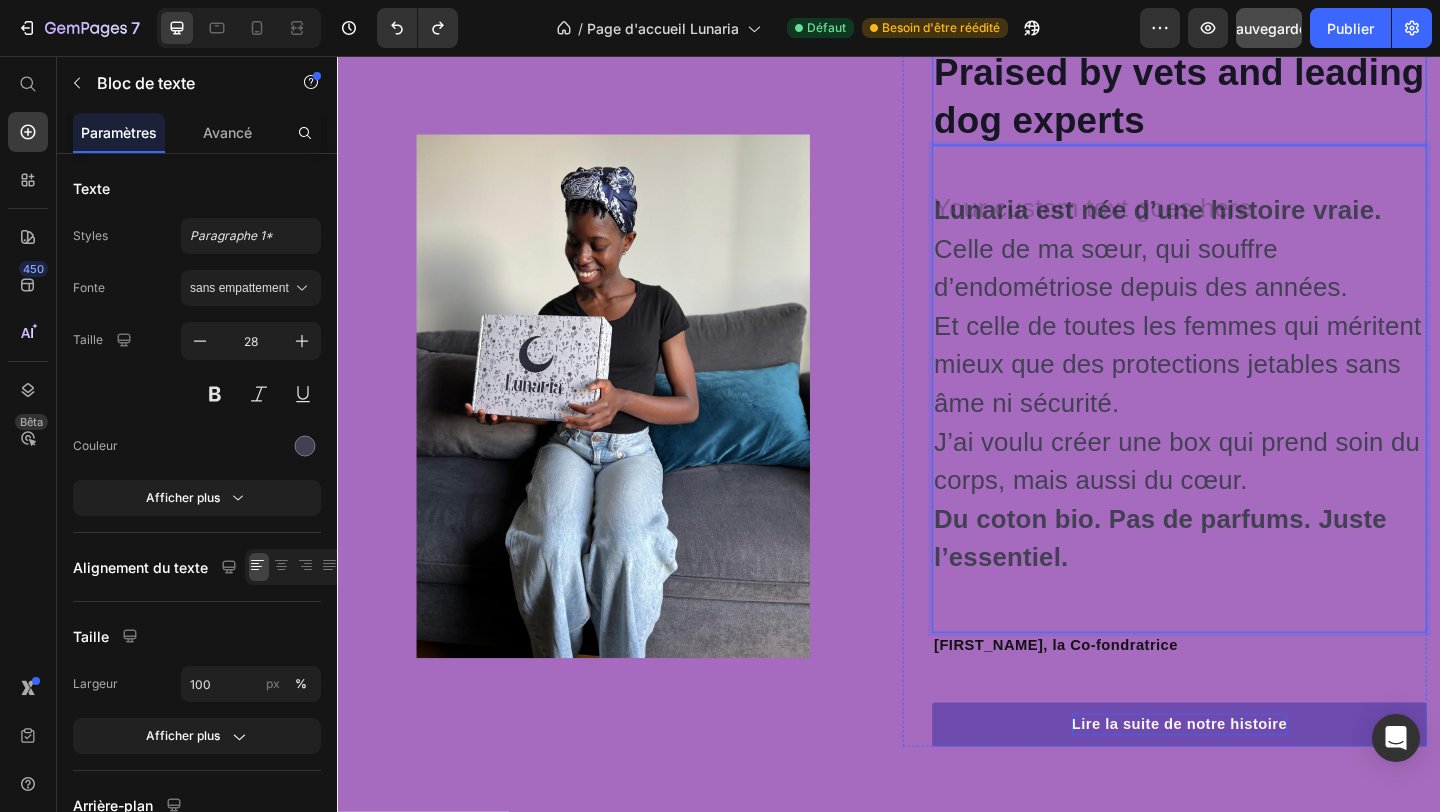 click on "Praised by vets and leading dog experts" at bounding box center [1253, 99] 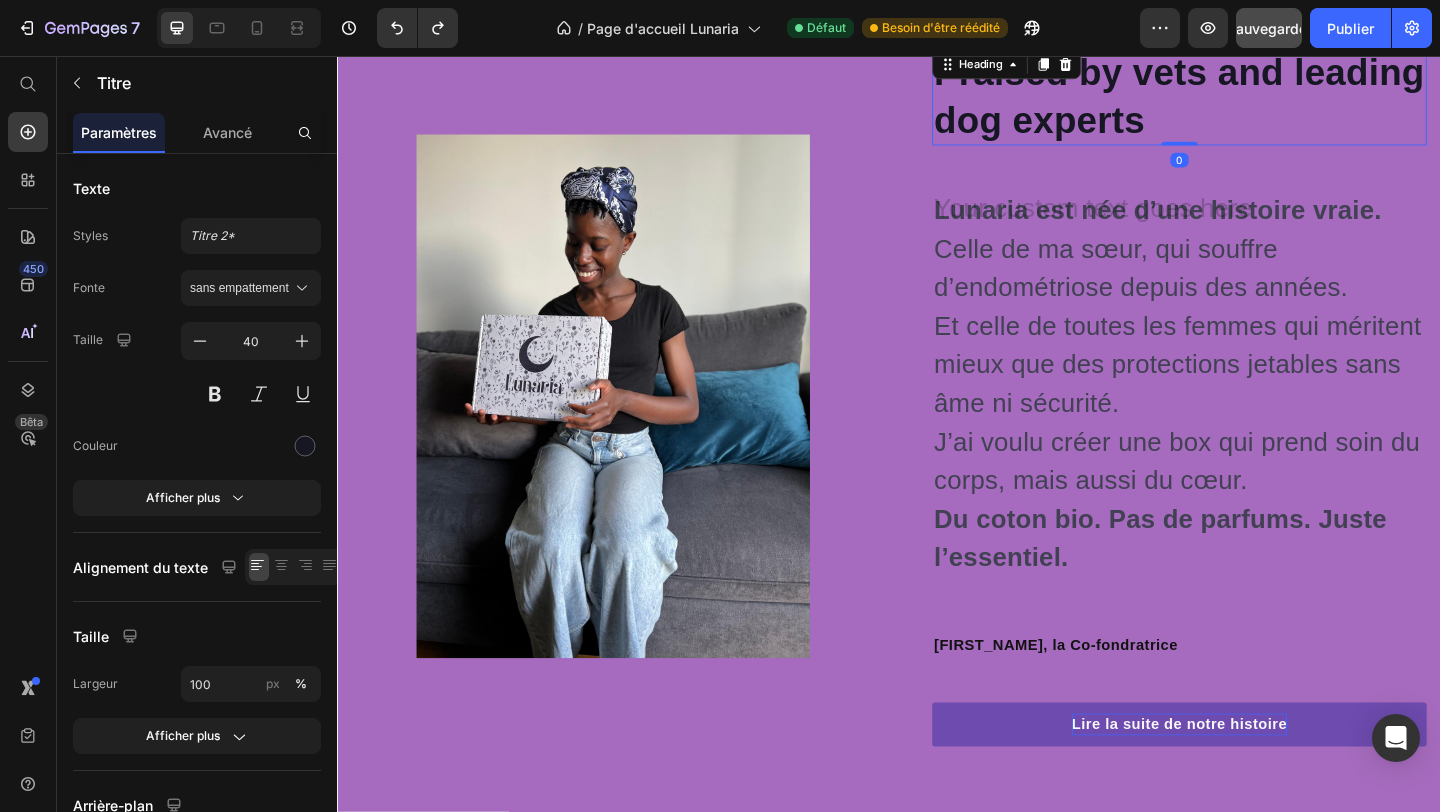 click on "Praised by vets and leading dog experts" at bounding box center [1253, 99] 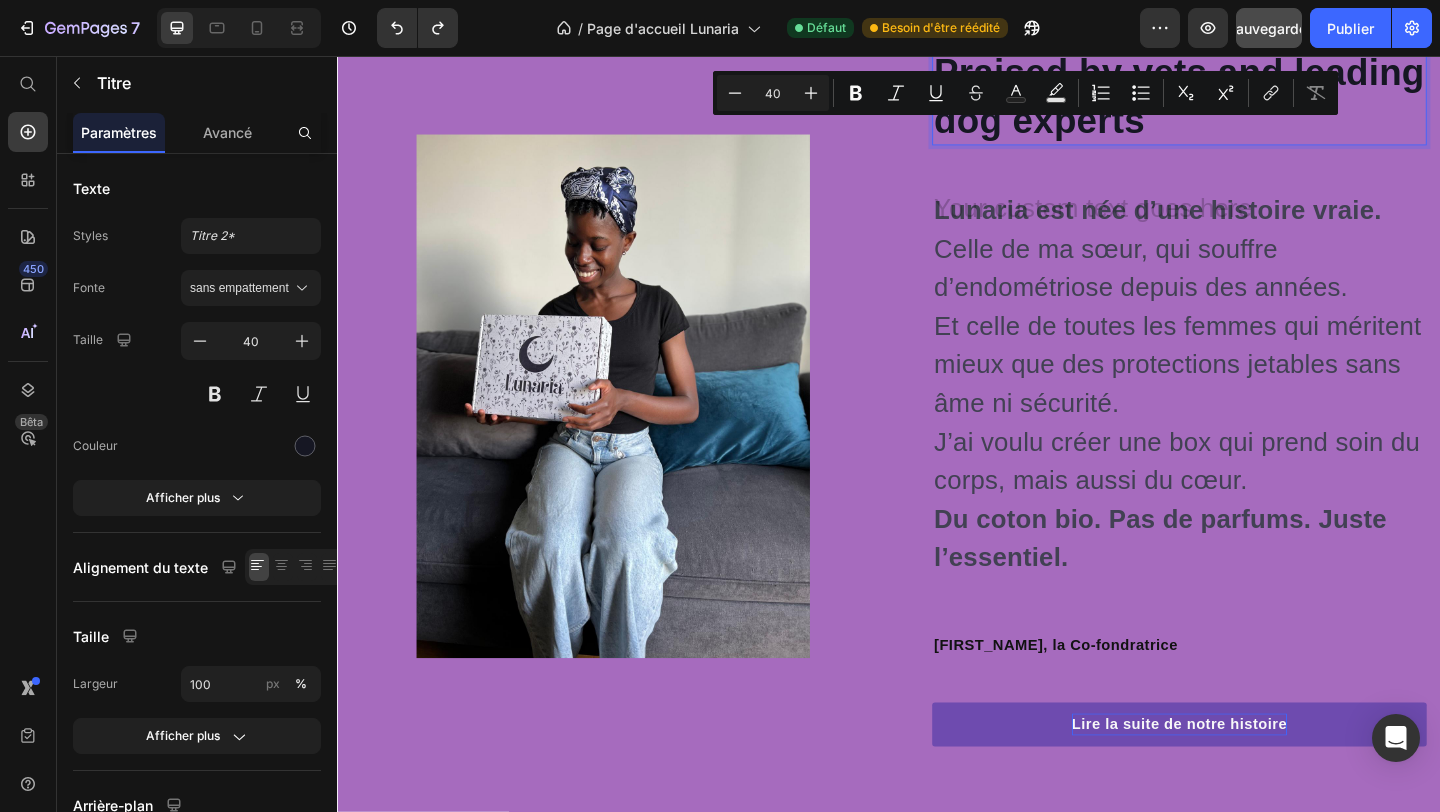 click on "Praised by vets and leading dog experts" at bounding box center (1253, 99) 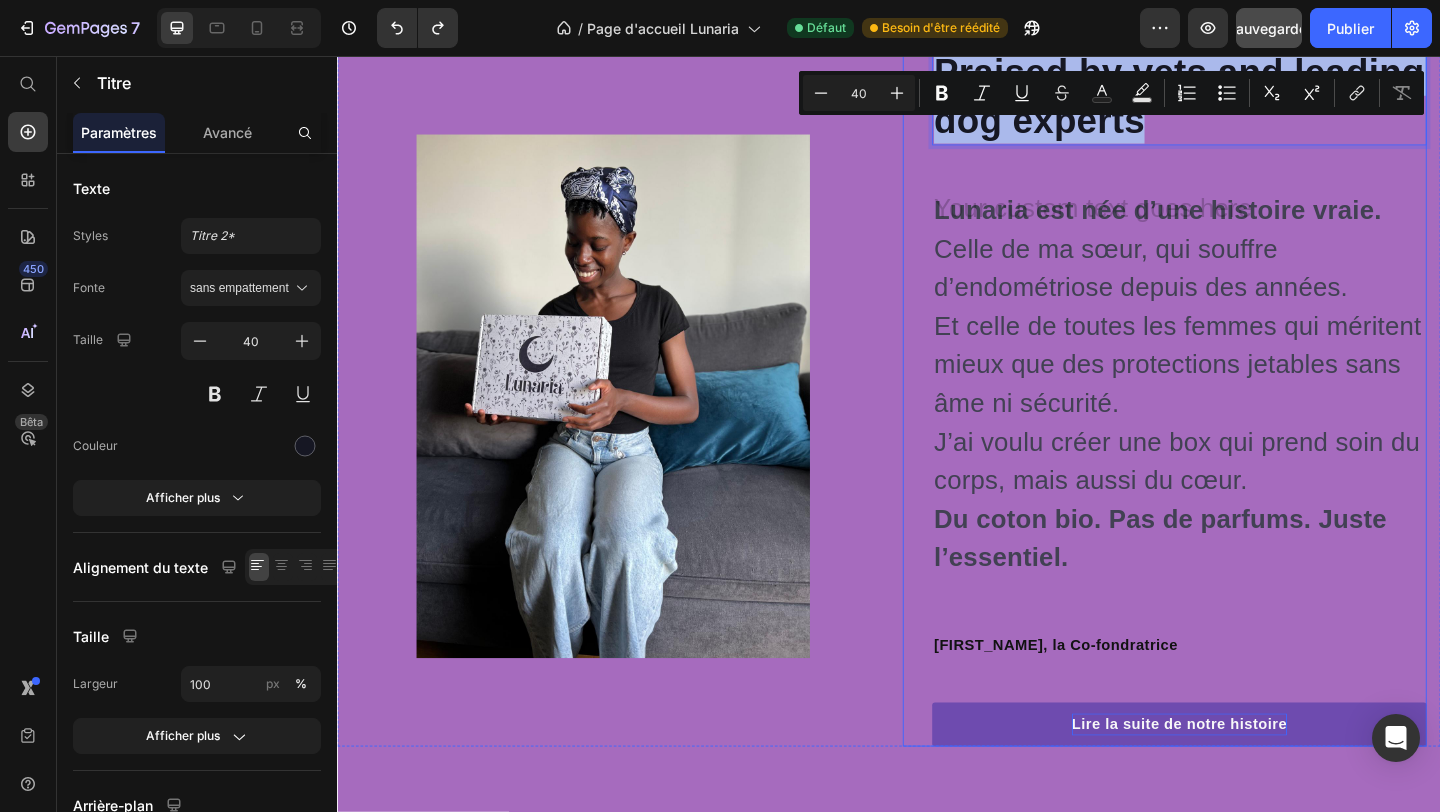 drag, startPoint x: 1259, startPoint y: 214, endPoint x: 975, endPoint y: 141, distance: 293.232 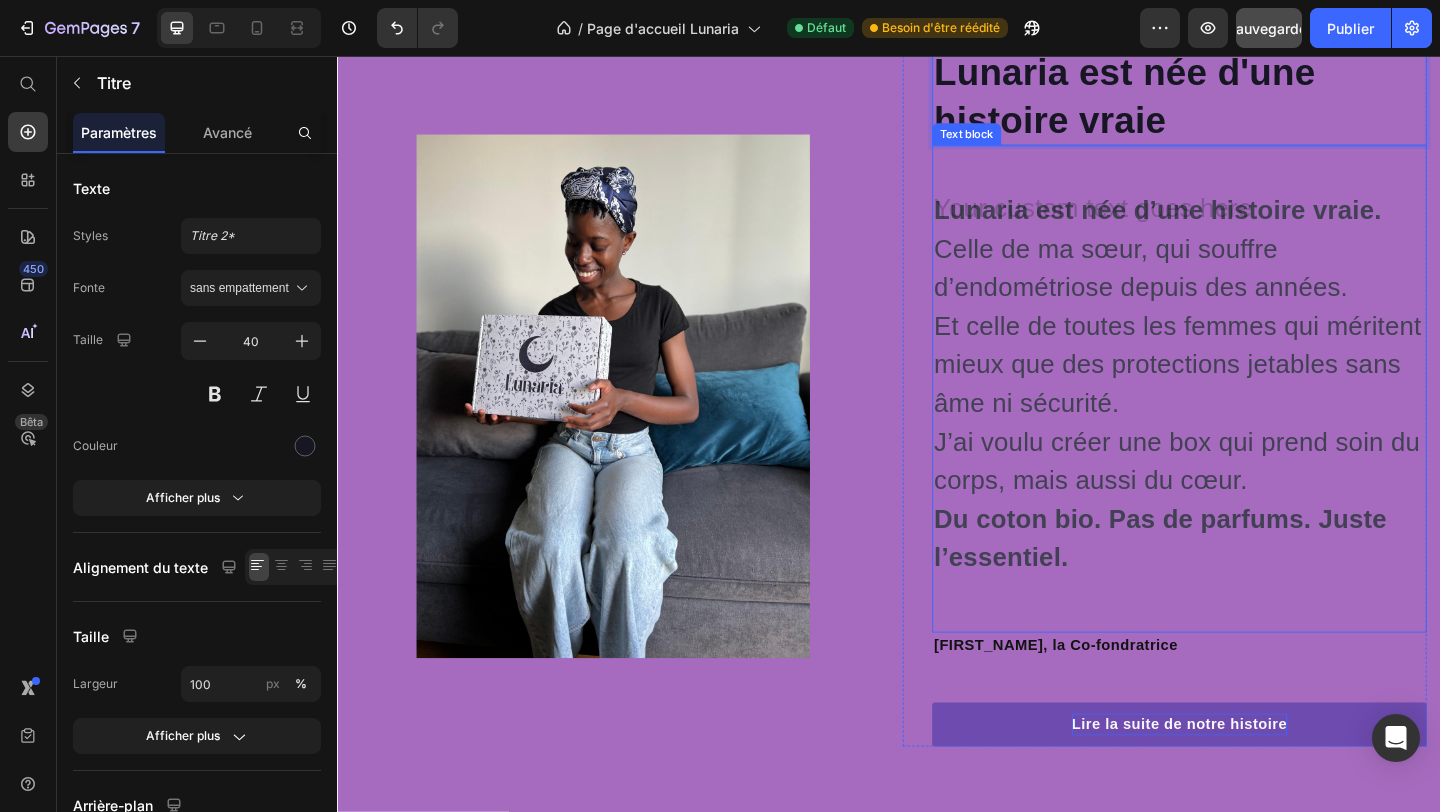click on "Lunaria est née d’une histoire vraie. Celle de ma sœur, qui souffre d’endométriose depuis des années. Et celle de toutes les femmes qui méritent mieux que des protections jetables sans âme ni sécurité." at bounding box center [1253, 329] 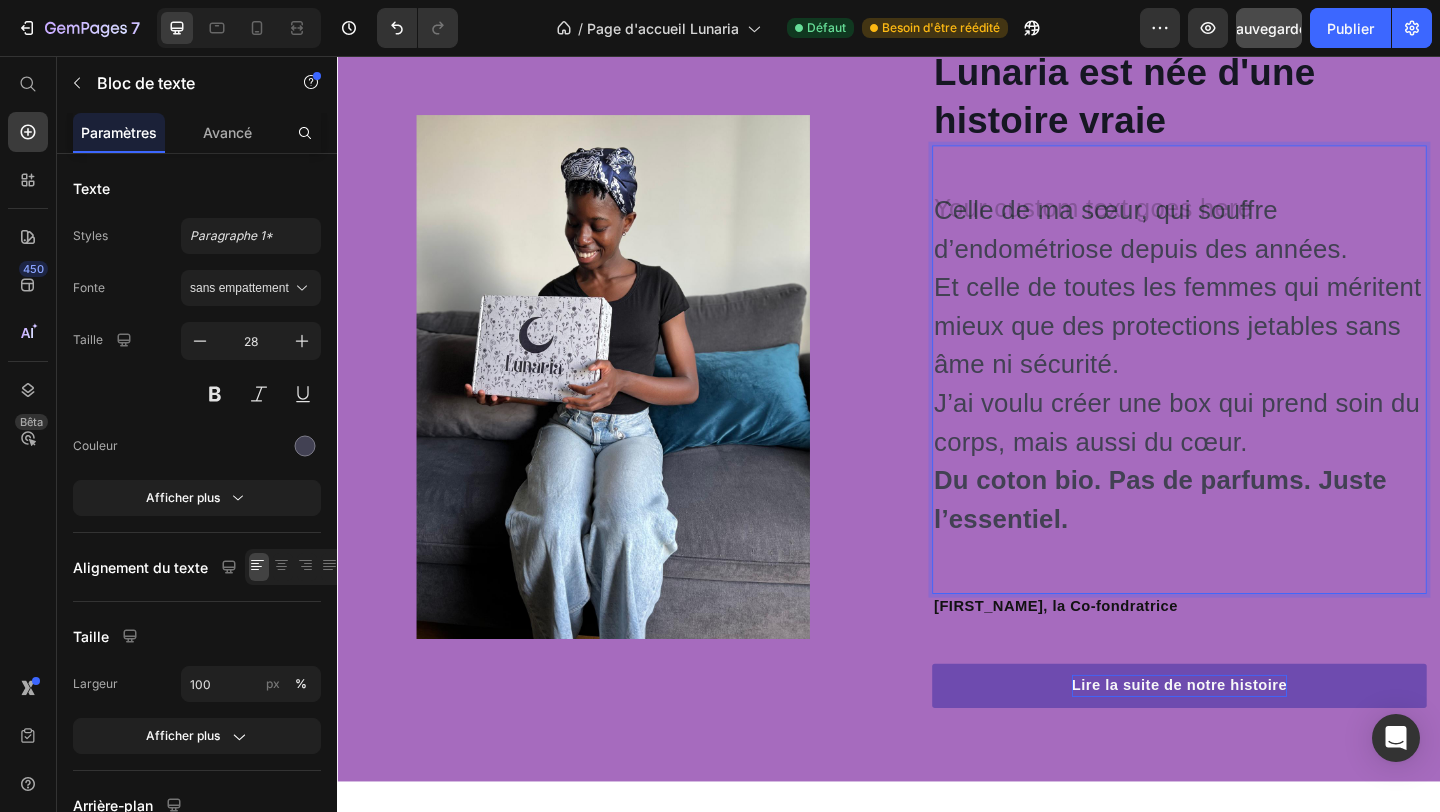 drag, startPoint x: 990, startPoint y: 300, endPoint x: 1053, endPoint y: 309, distance: 63.63961 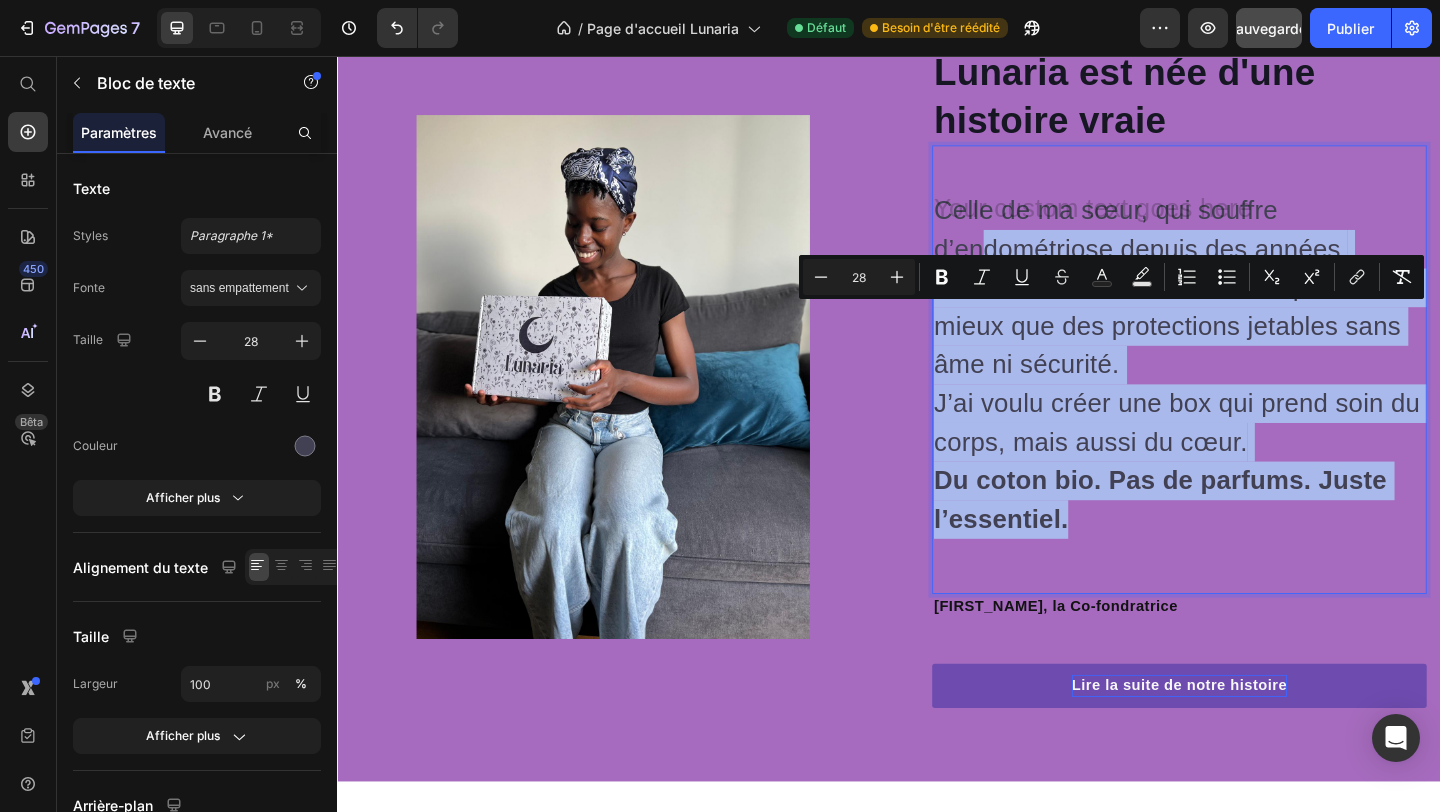 drag, startPoint x: 1145, startPoint y: 657, endPoint x: 1046, endPoint y: 333, distance: 338.78754 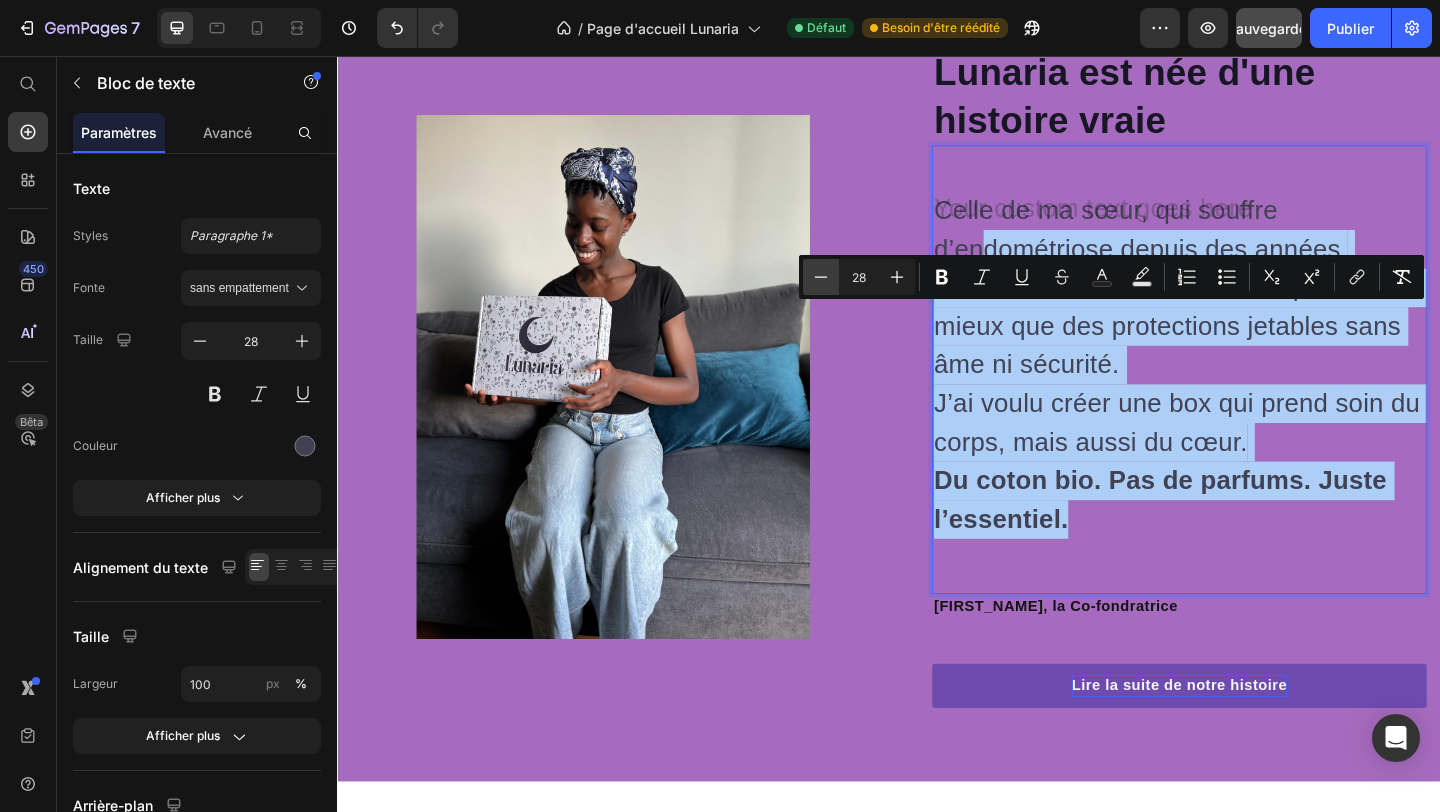 click 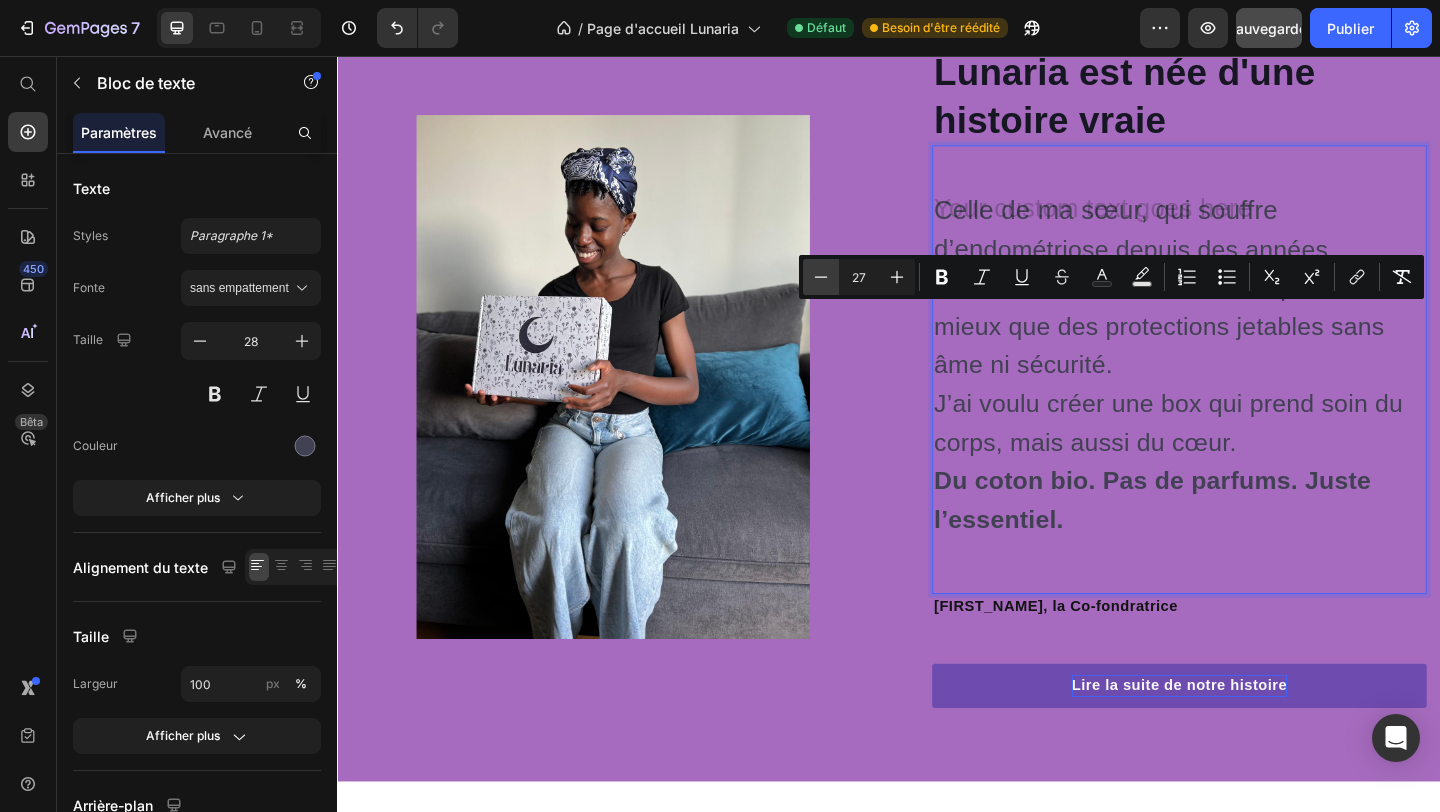 click 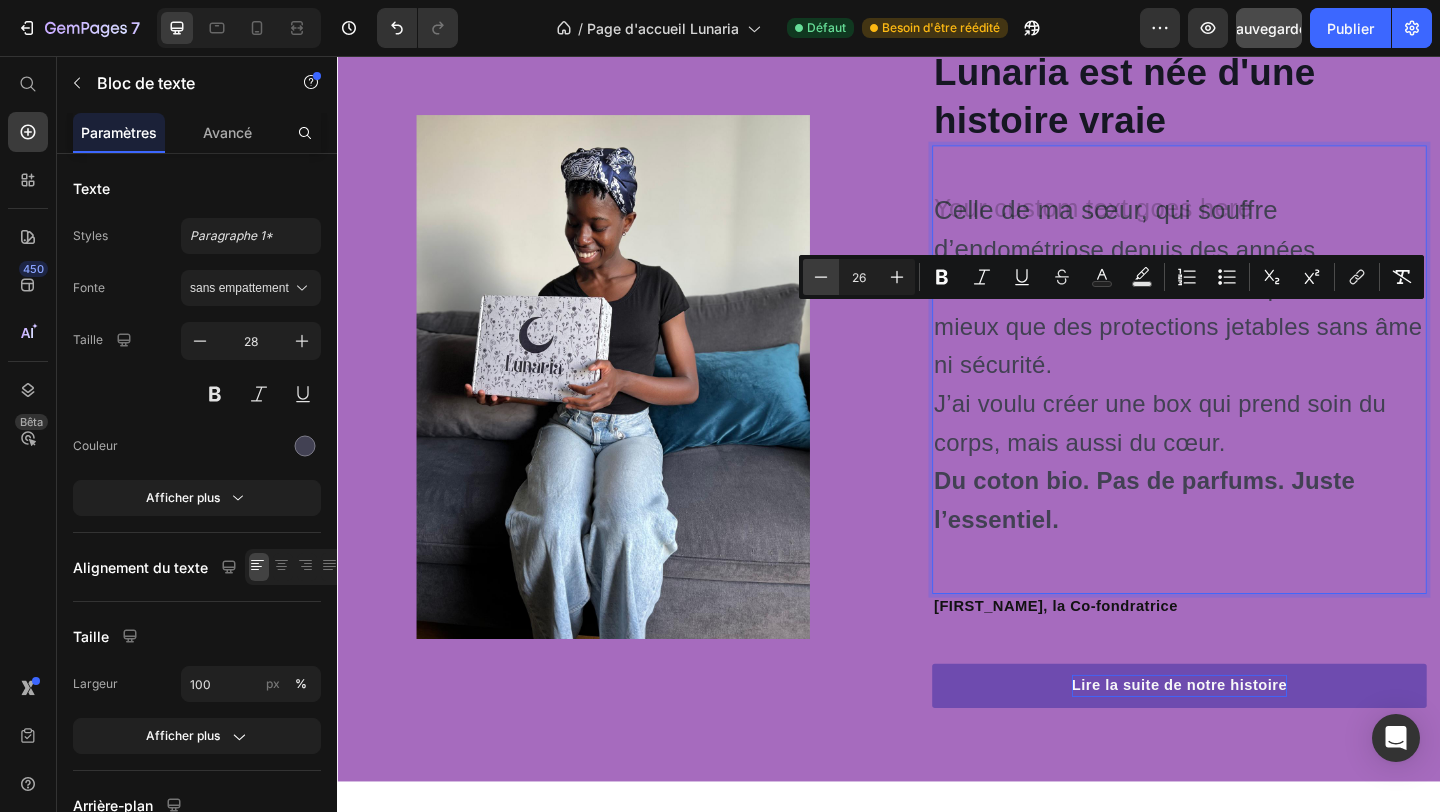 click 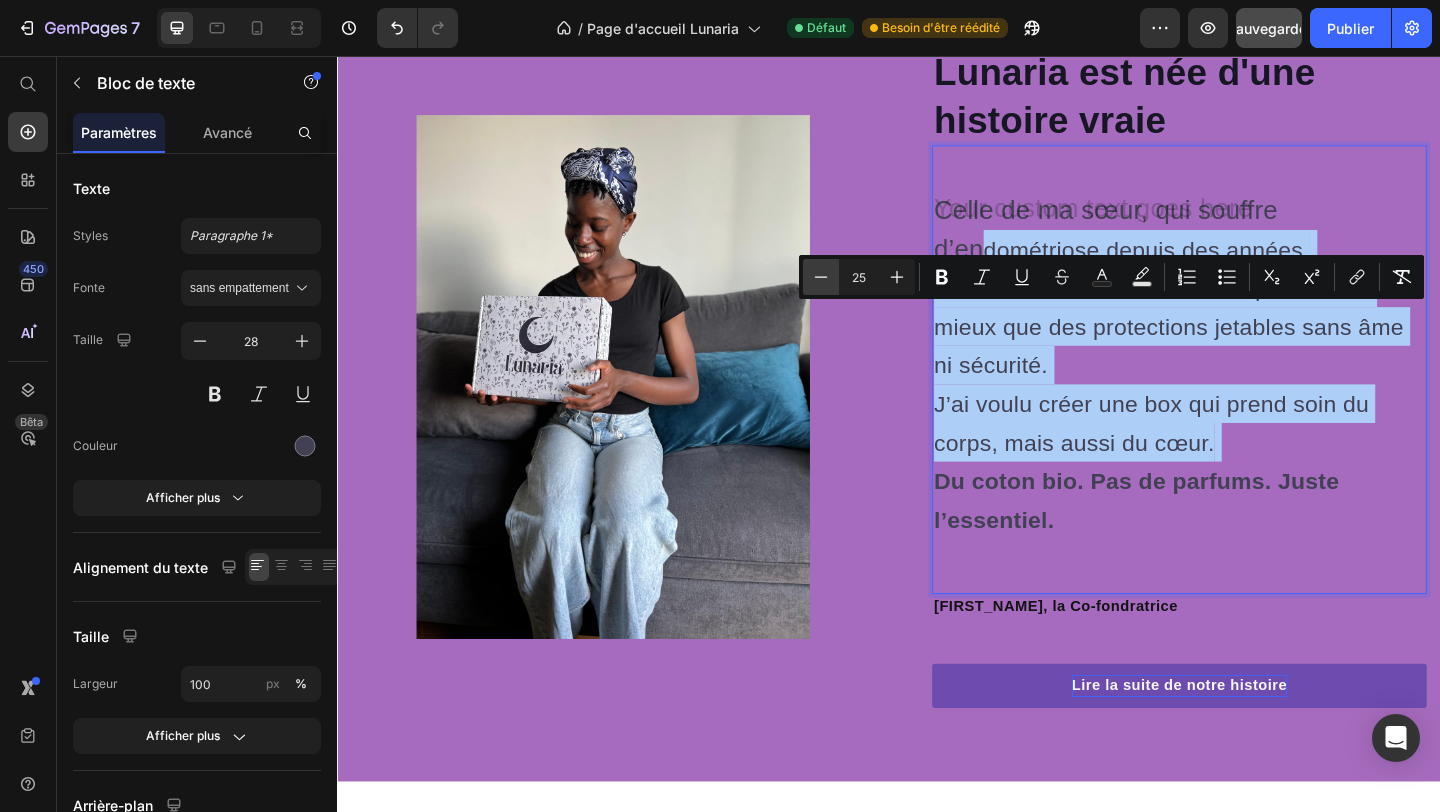click 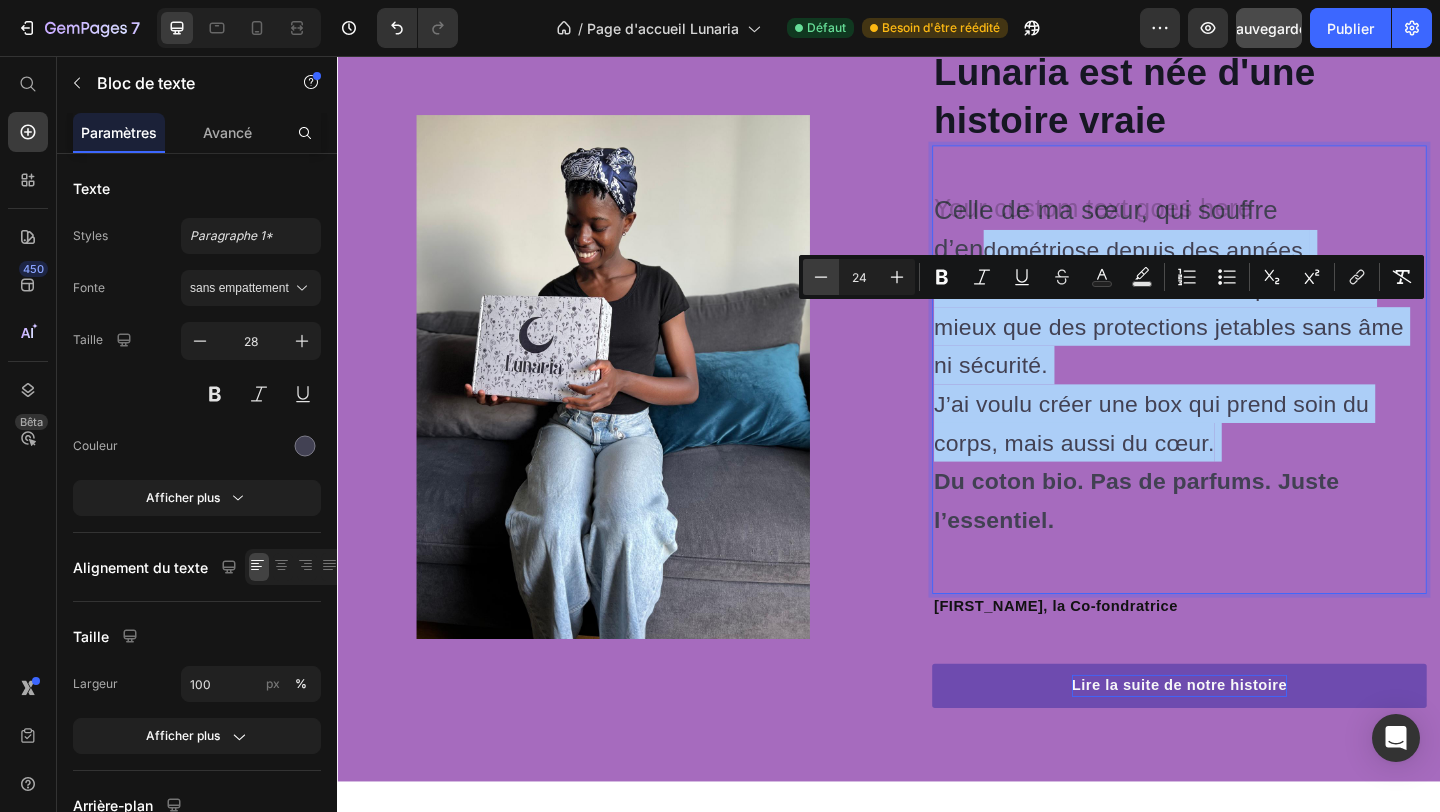 click 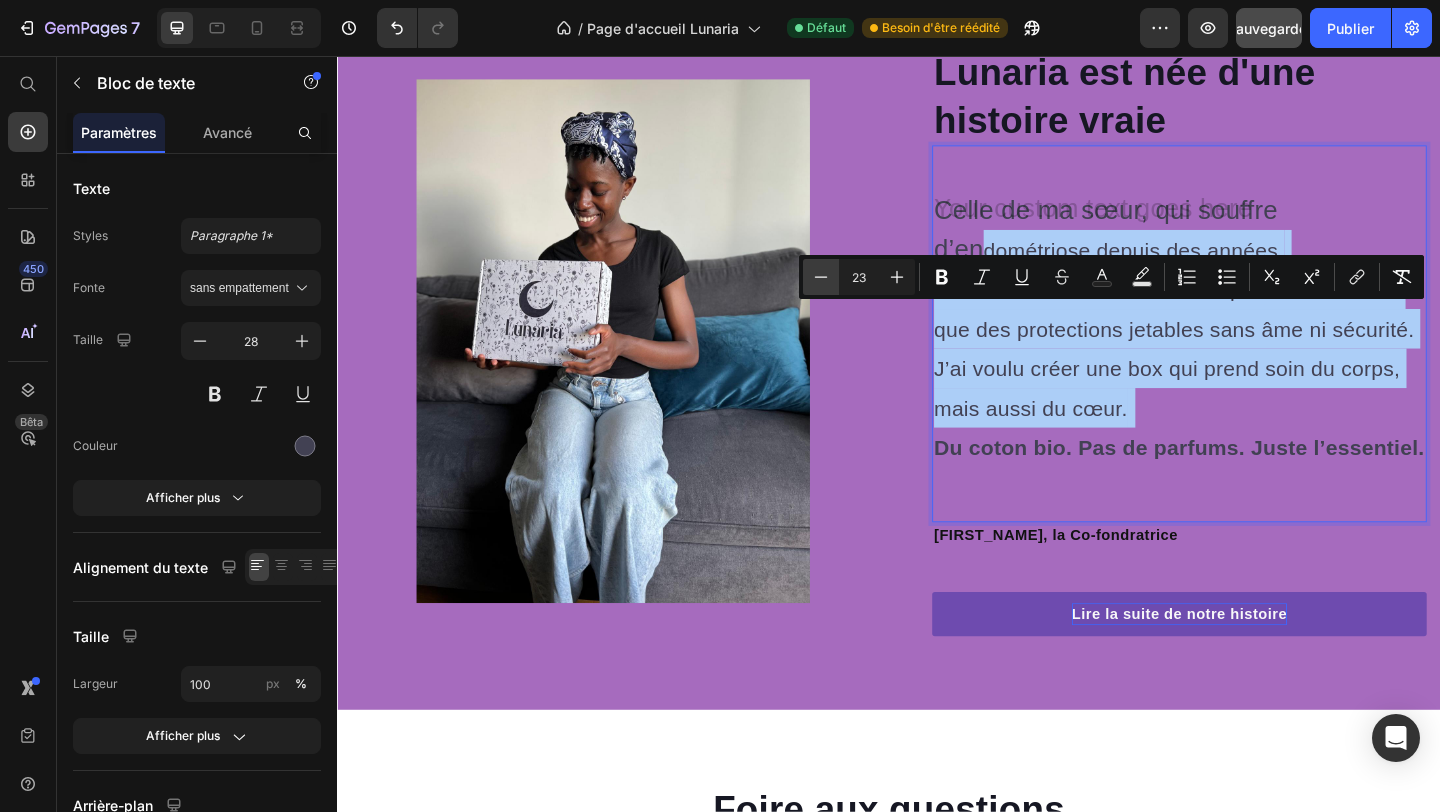 click 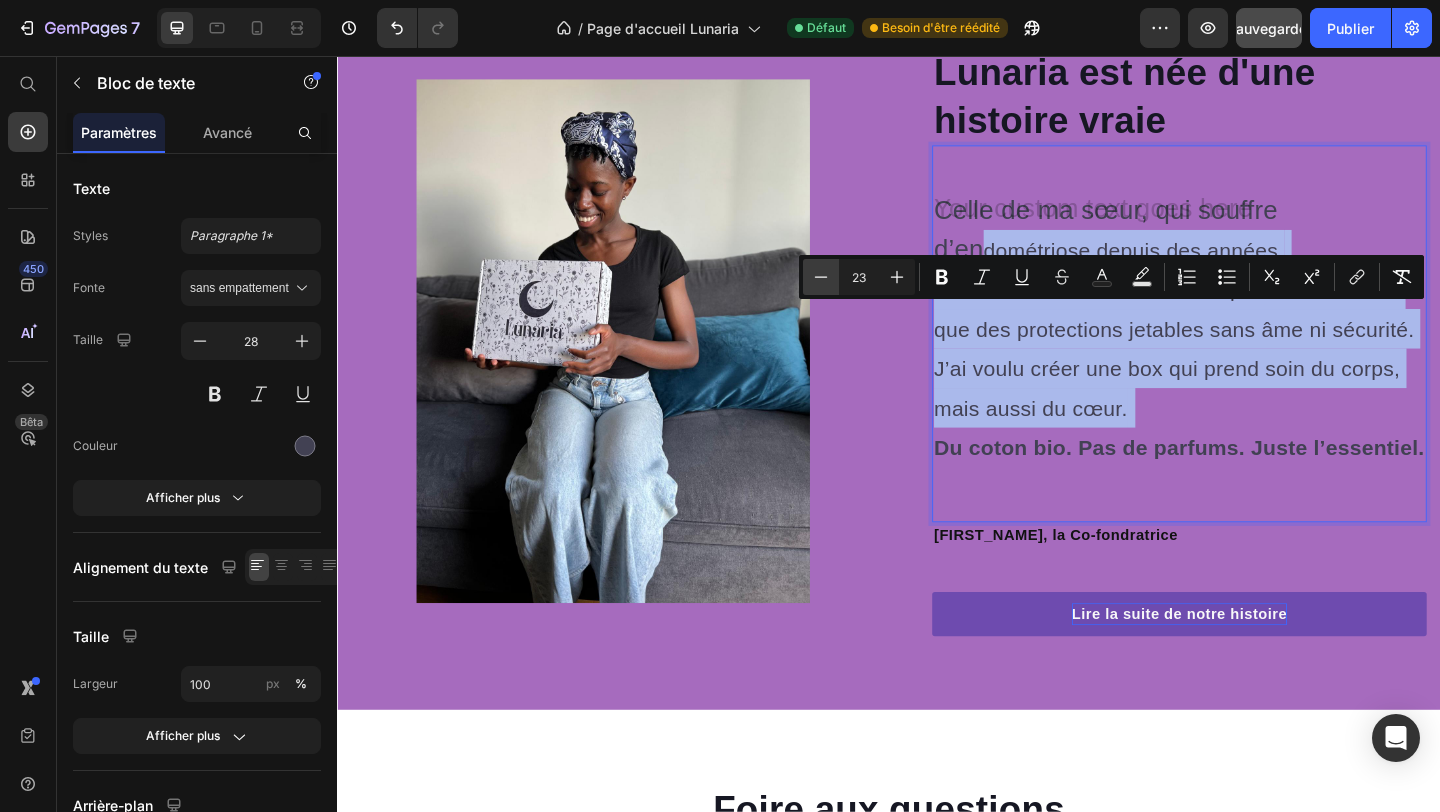 type on "22" 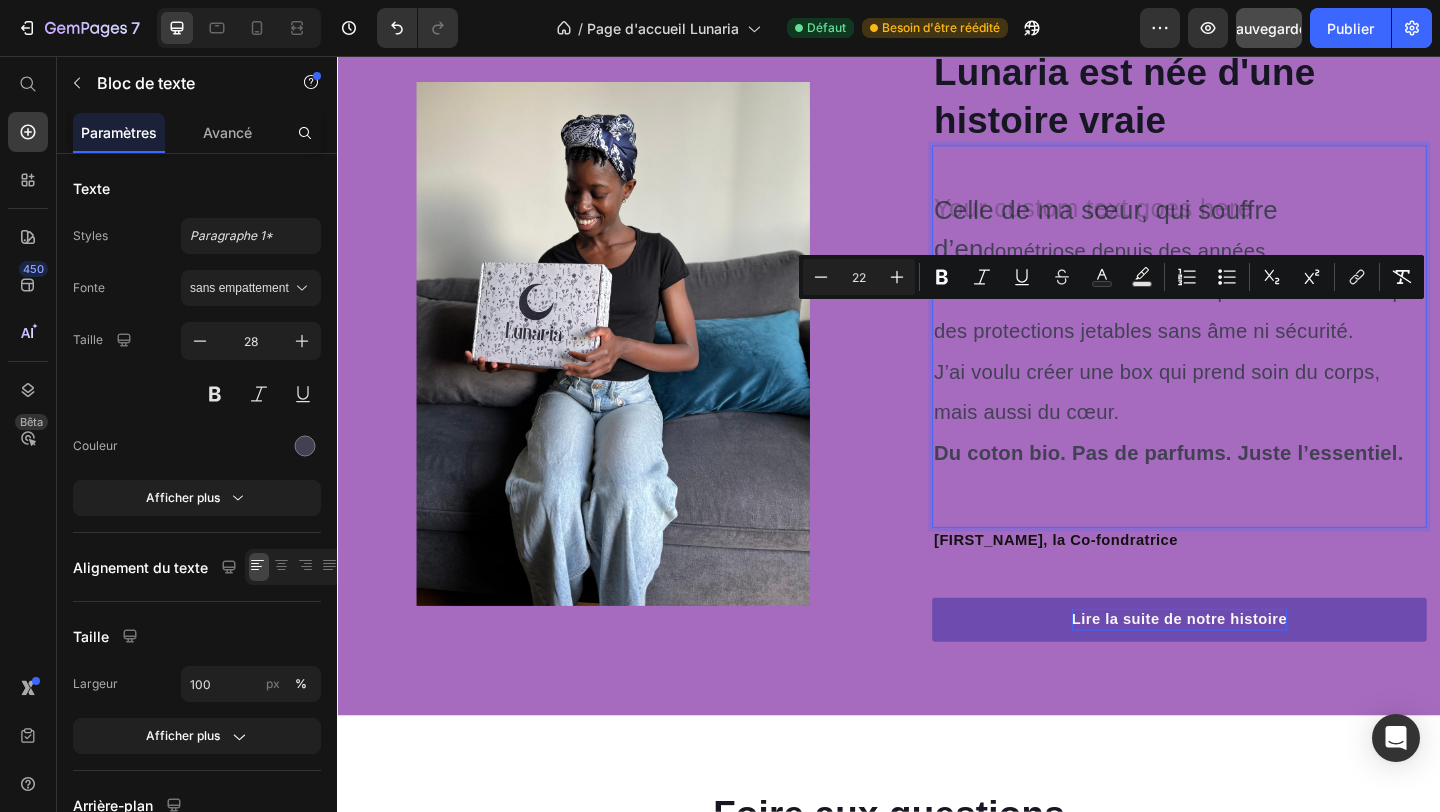 click on "Et celle de toutes les femmes qui méritent mieux que des protections jetables sans âme ni sécurité." at bounding box center [1250, 333] 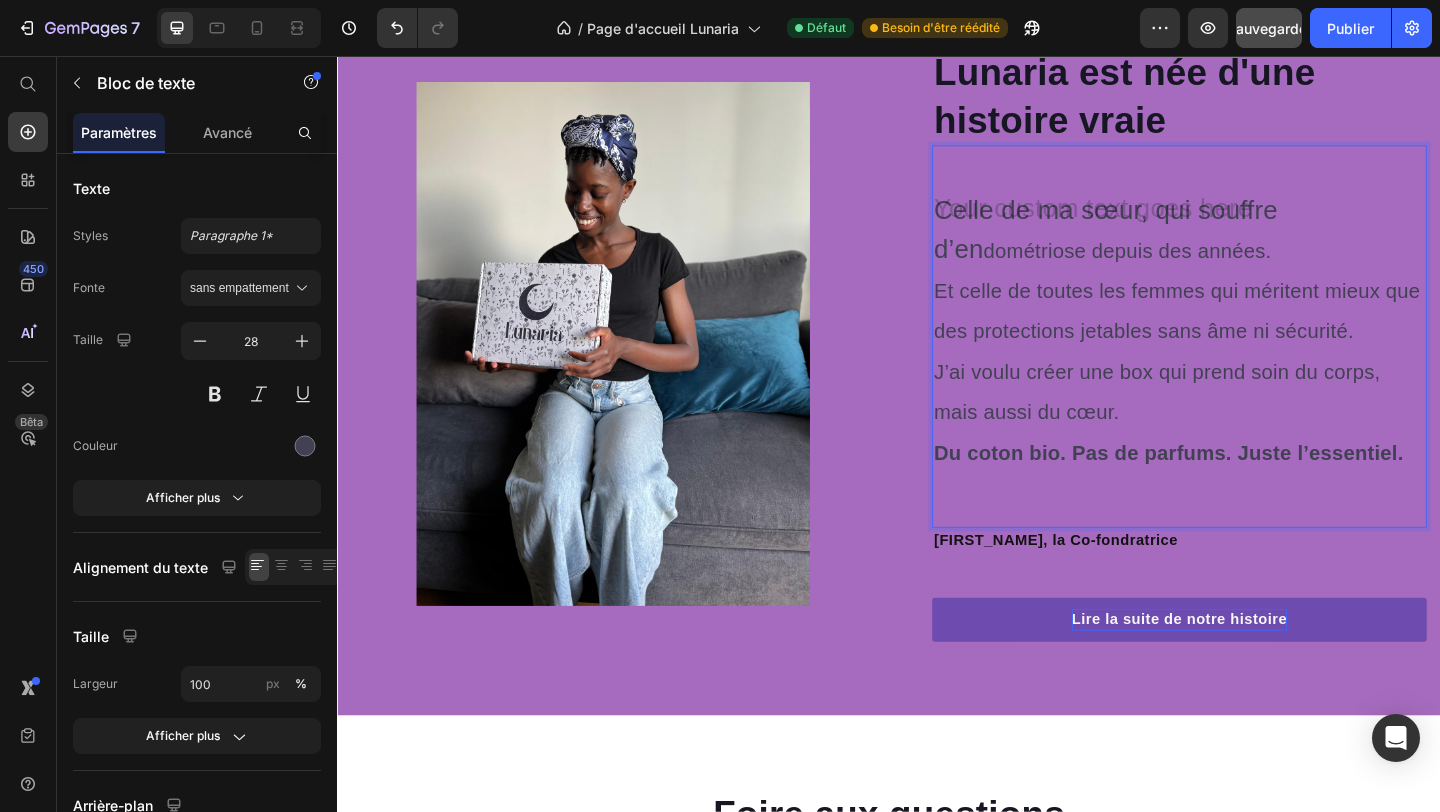 drag, startPoint x: 992, startPoint y: 310, endPoint x: 1195, endPoint y: 299, distance: 203.2978 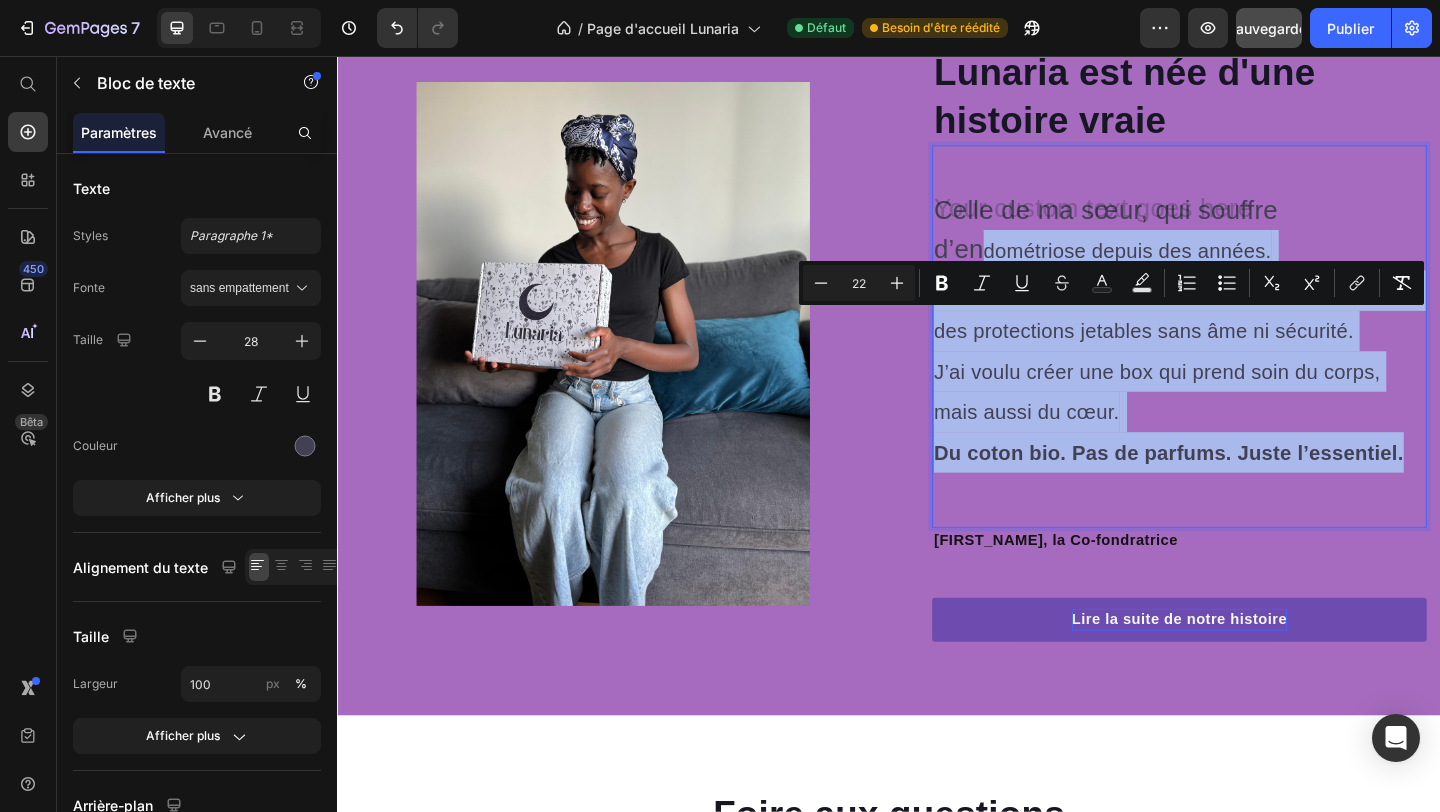 drag, startPoint x: 1505, startPoint y: 569, endPoint x: 1044, endPoint y: 331, distance: 518.81116 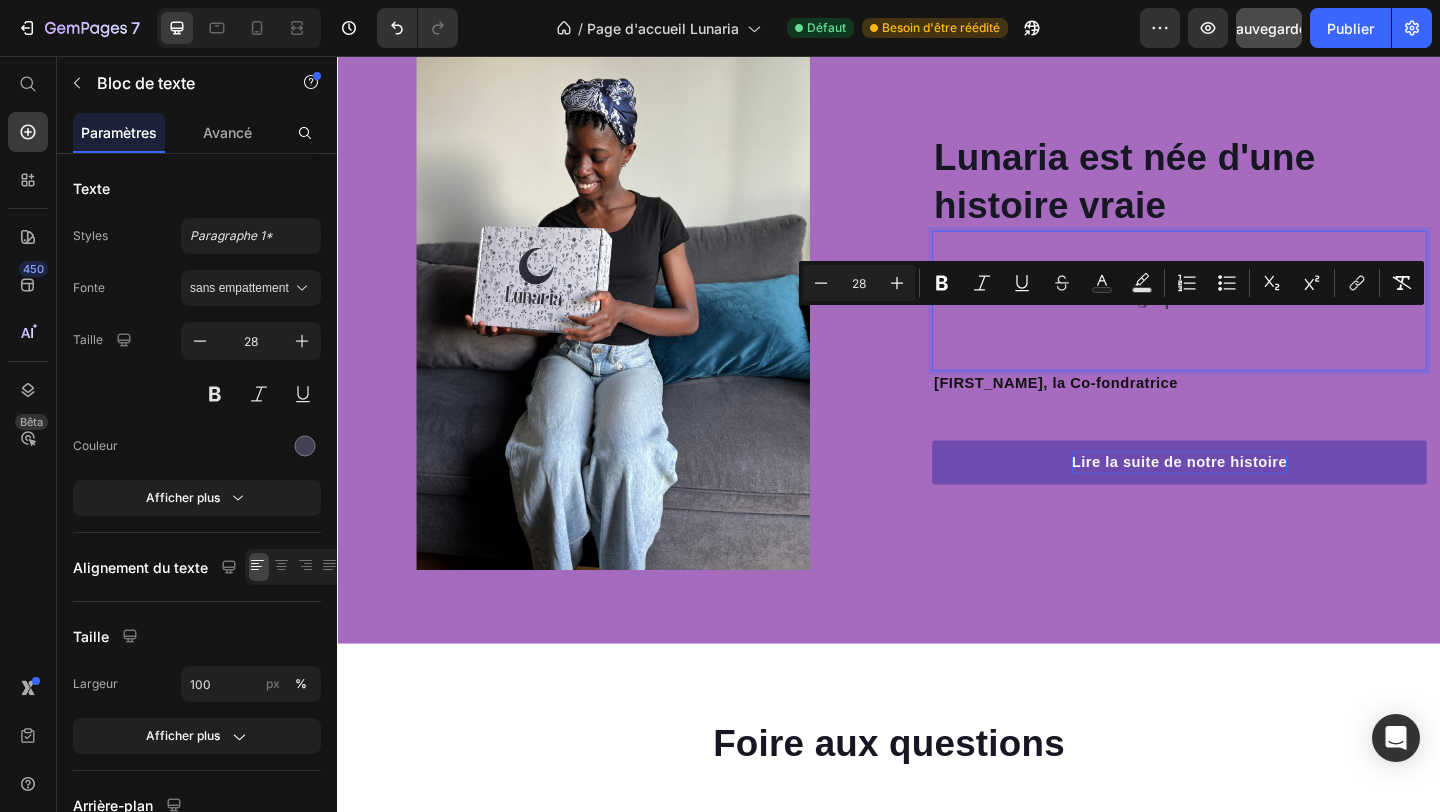 scroll, scrollTop: 6026, scrollLeft: 0, axis: vertical 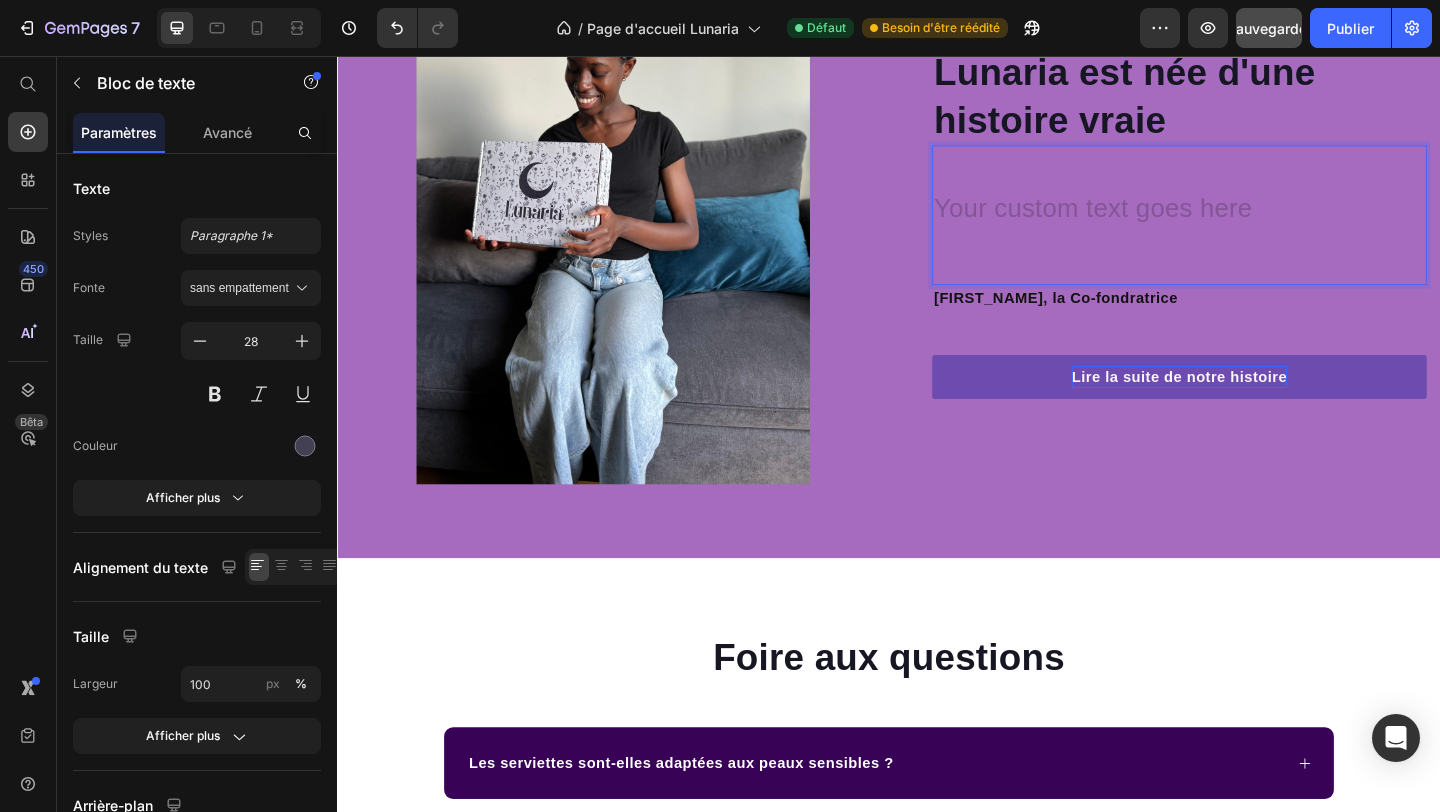 click on "Text block   0" at bounding box center [1253, 229] 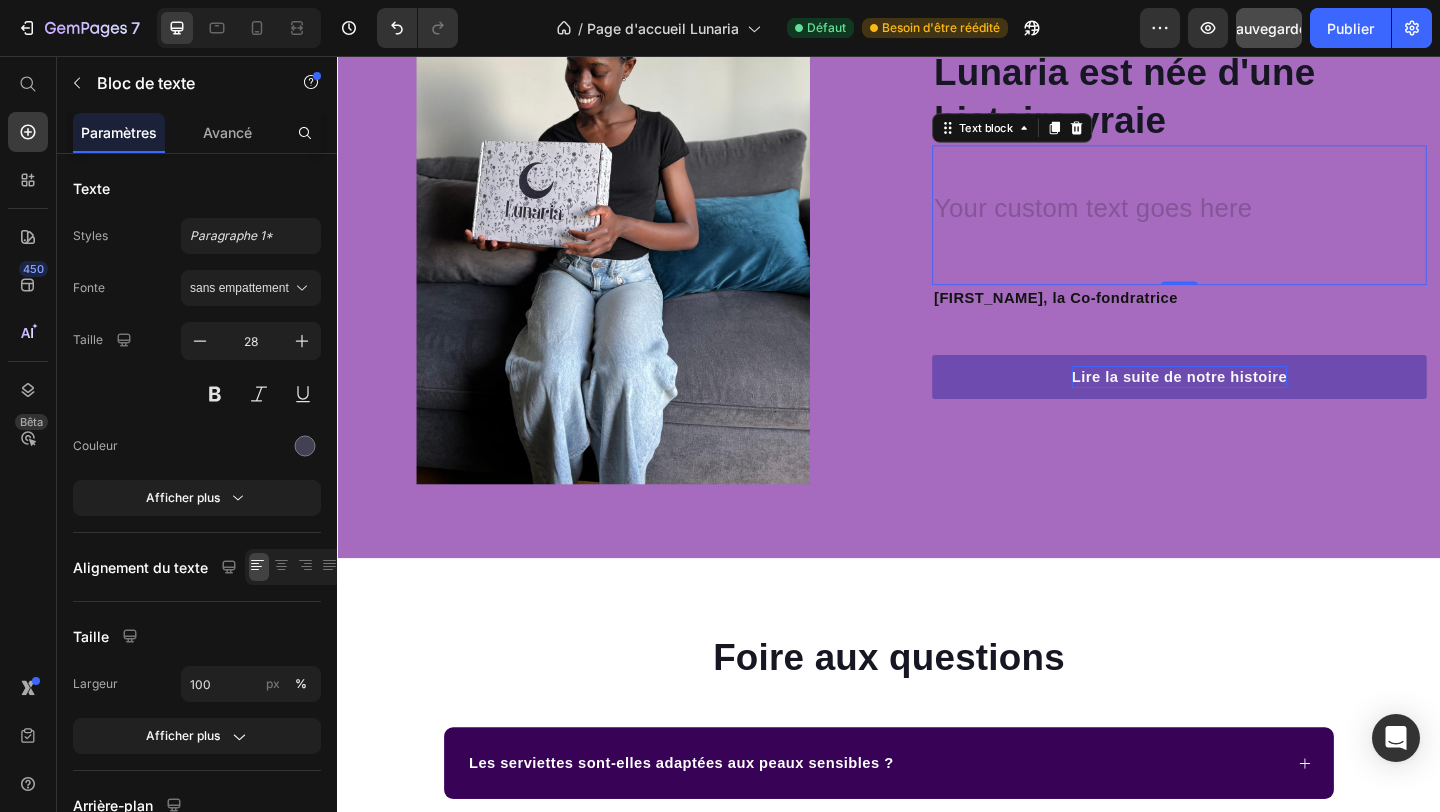 click on "Text block   0" at bounding box center (1253, 229) 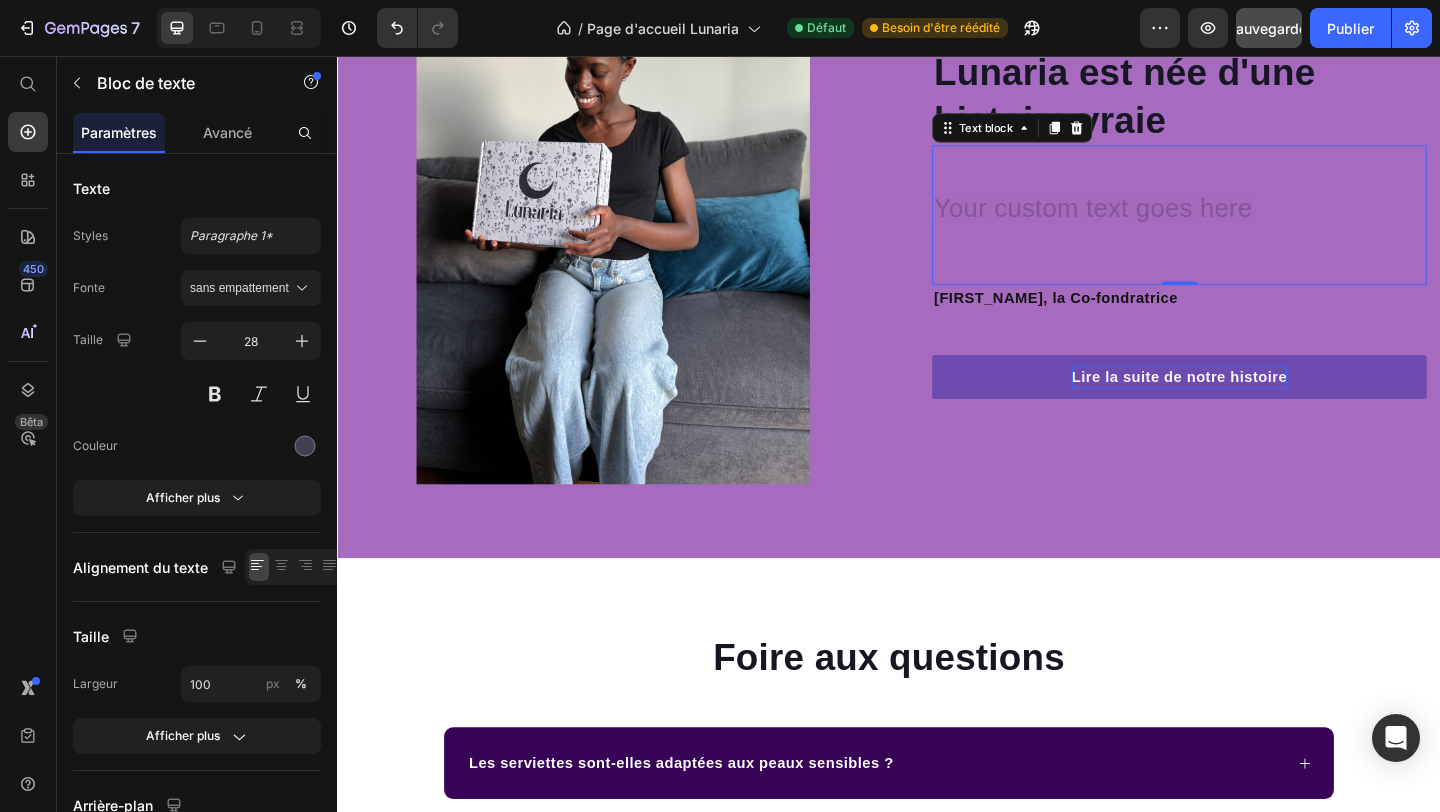 click at bounding box center (1253, 245) 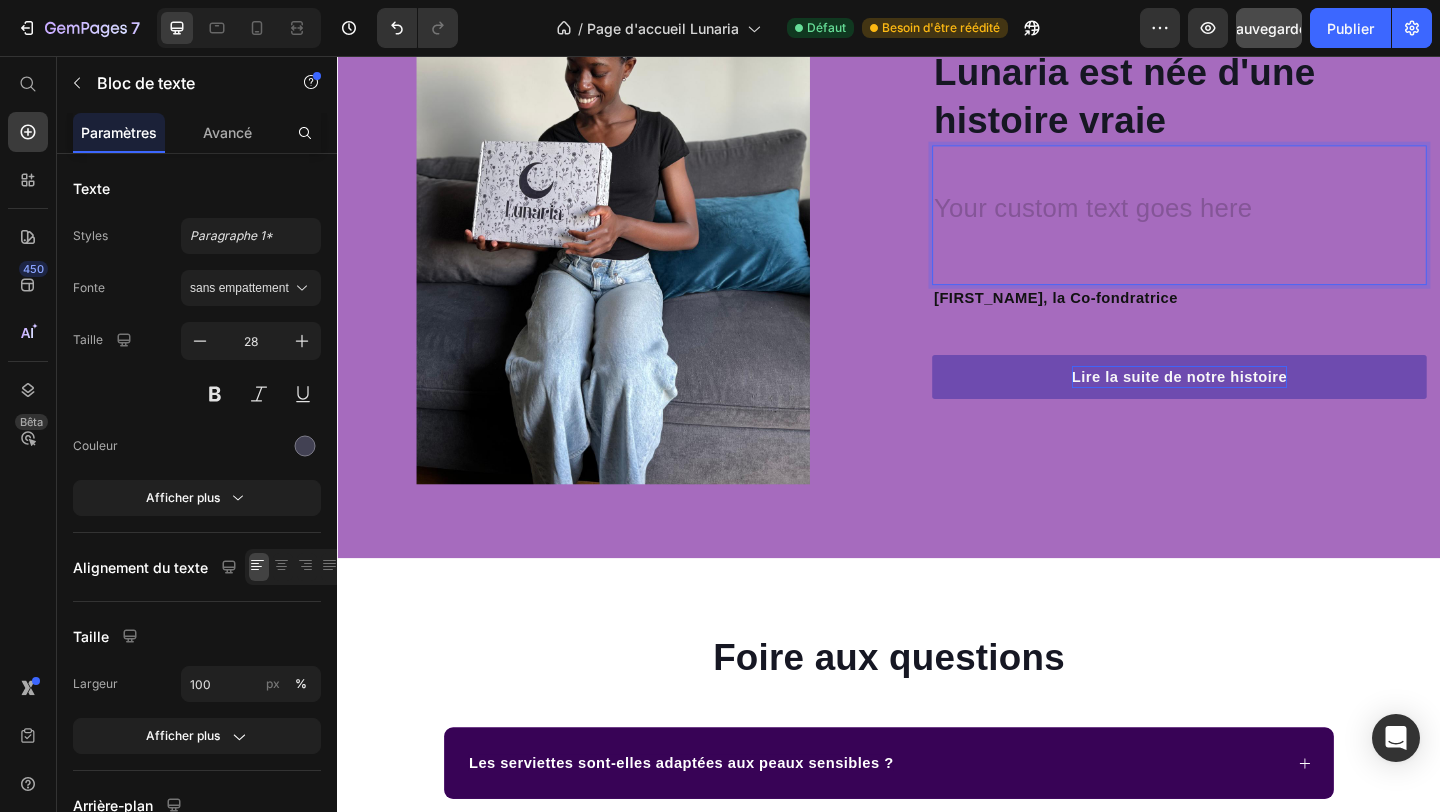 click at bounding box center (1253, 245) 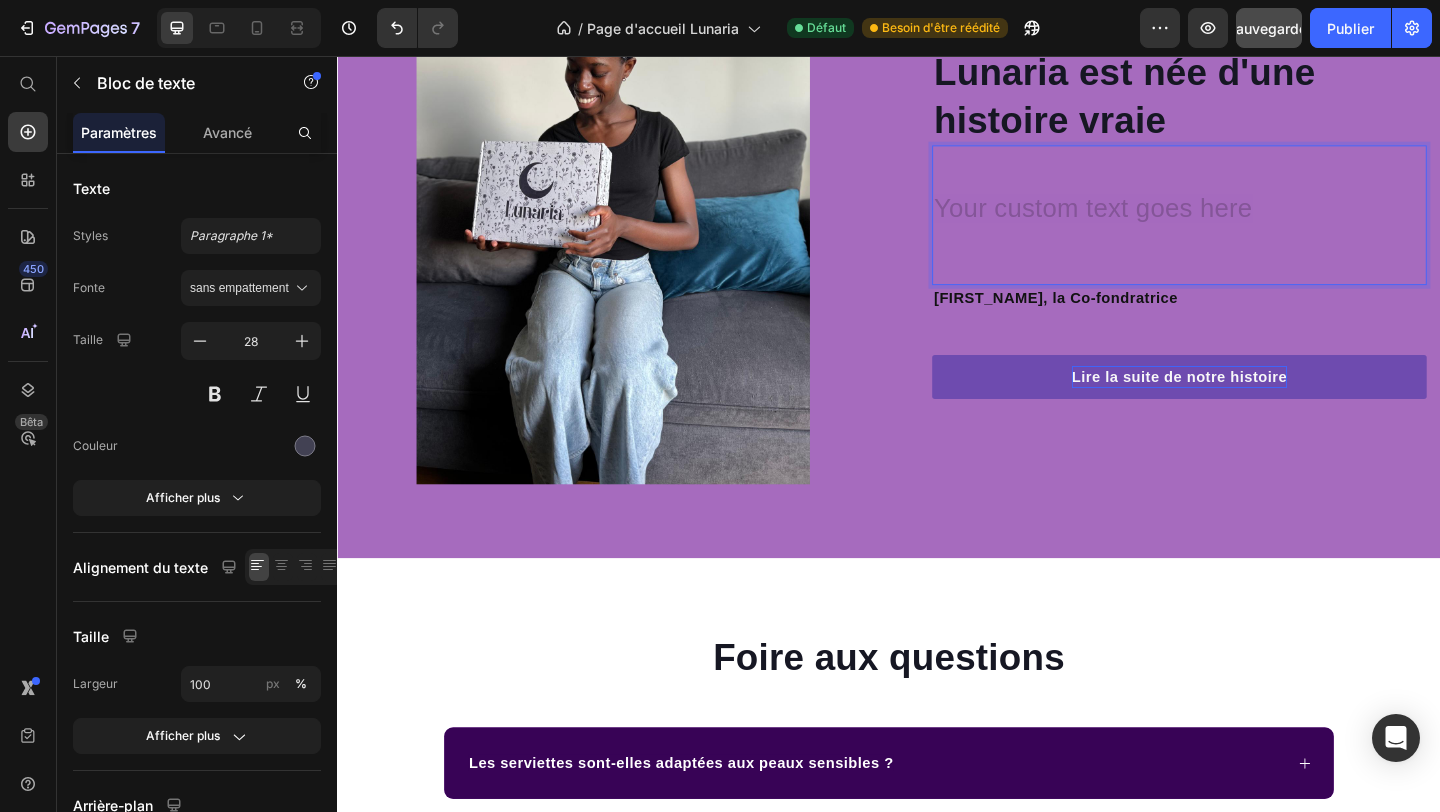 click at bounding box center (1253, 245) 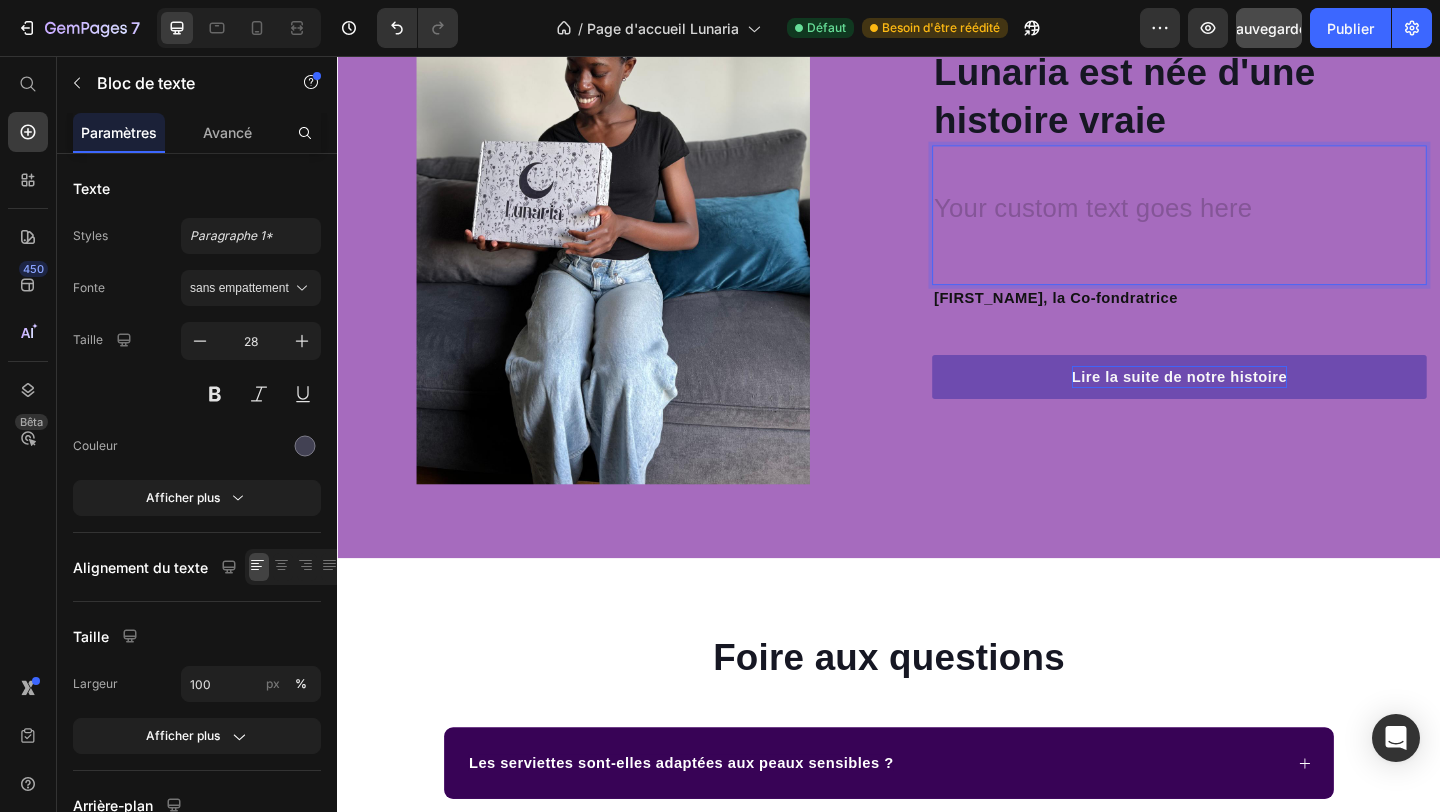 scroll, scrollTop: 5933, scrollLeft: 0, axis: vertical 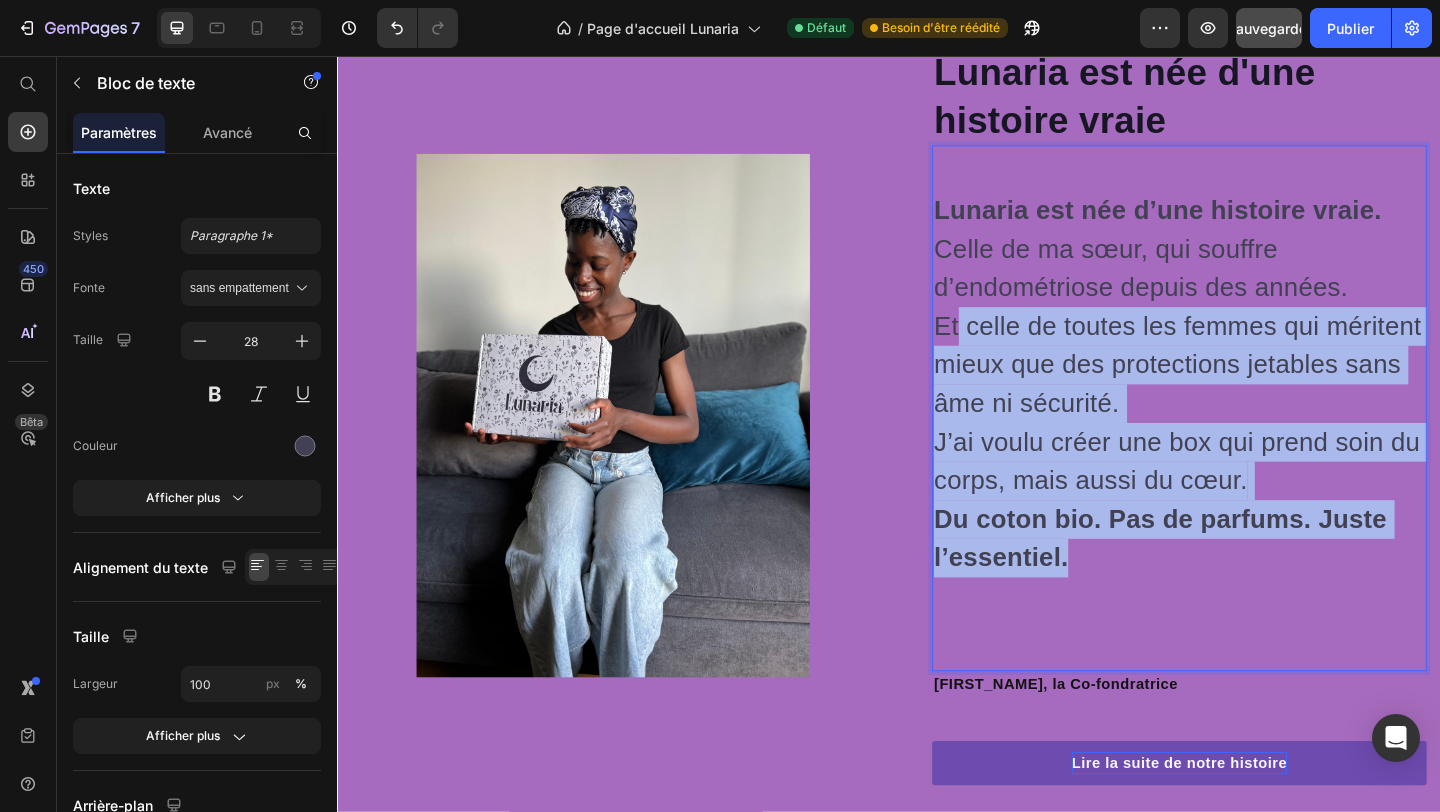 drag, startPoint x: 1161, startPoint y: 680, endPoint x: 1012, endPoint y: 439, distance: 283.3408 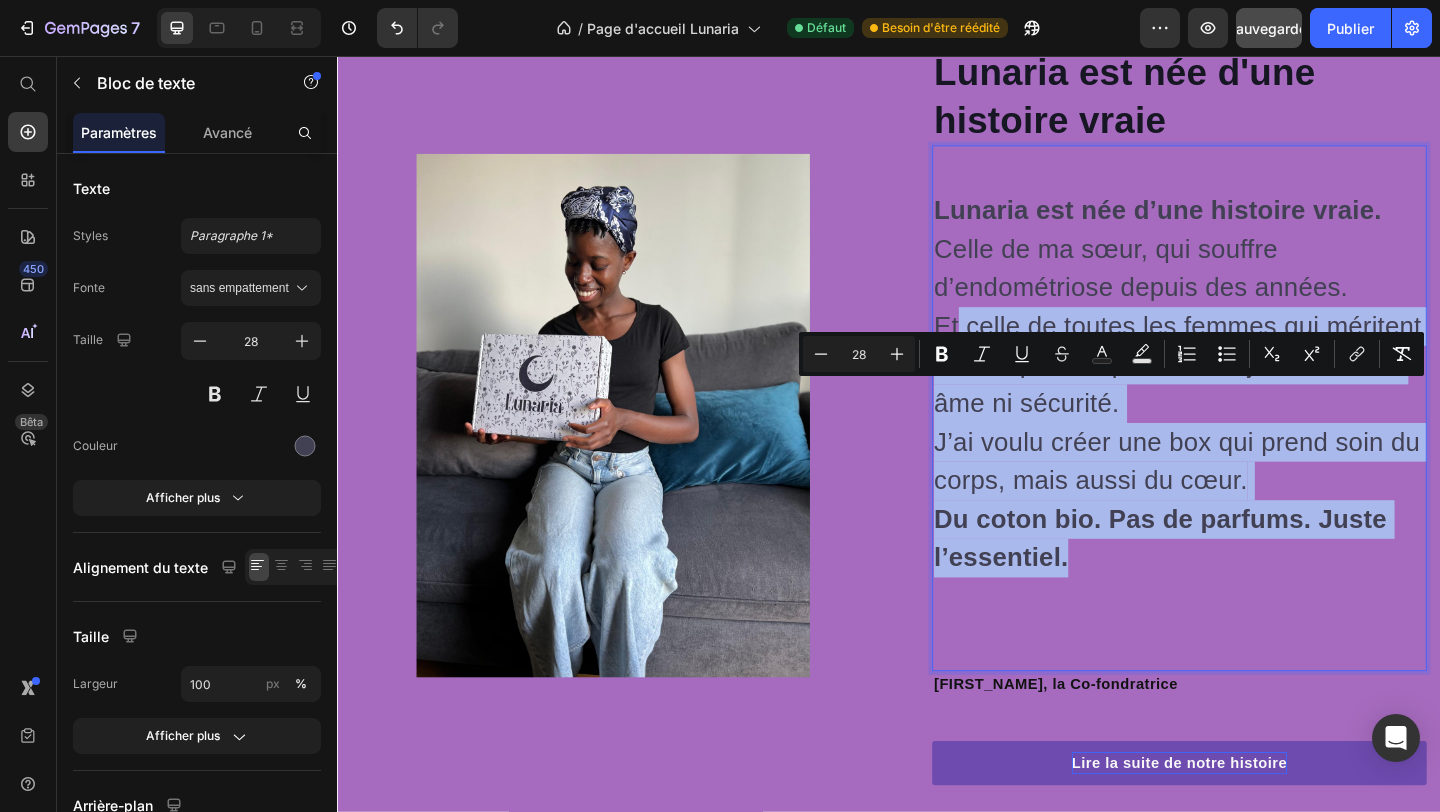 click on "Lunaria est née d’une histoire vraie. Celle de ma sœur, qui souffre d’endométriose depuis des années. Et celle de toutes les femmes qui méritent mieux que des protections jetables sans âme ni sécurité." at bounding box center (1253, 329) 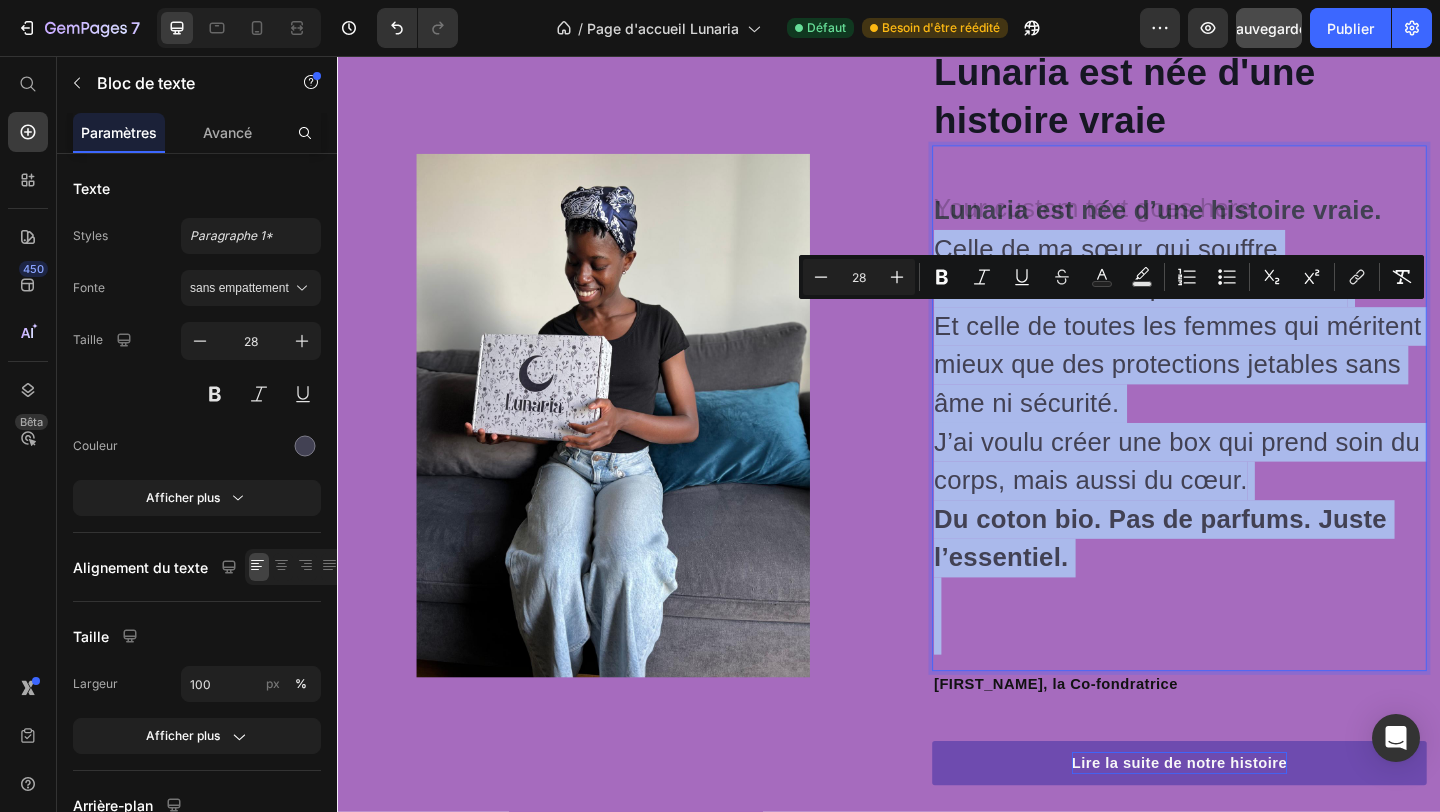 drag, startPoint x: 991, startPoint y: 304, endPoint x: 988, endPoint y: 339, distance: 35.128338 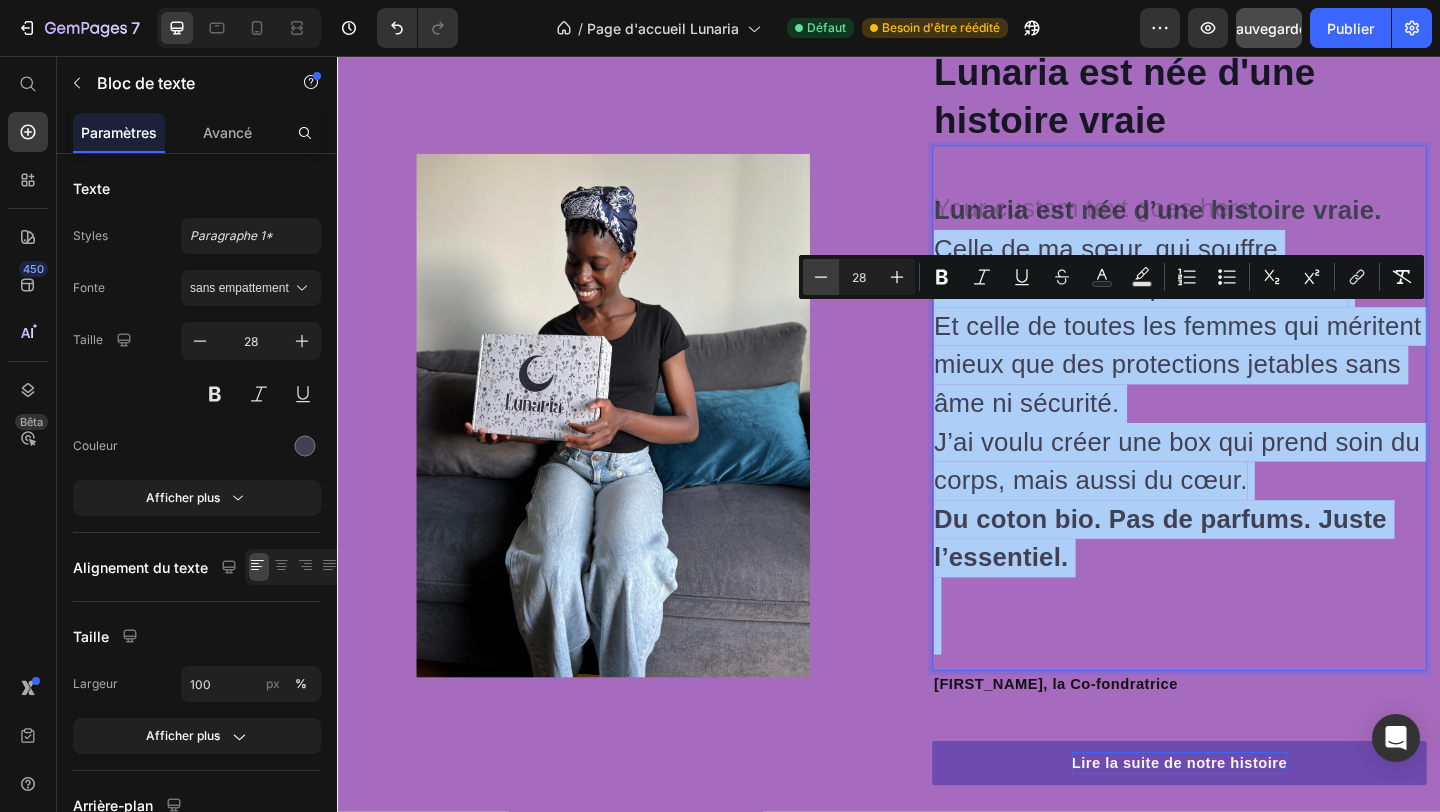 click 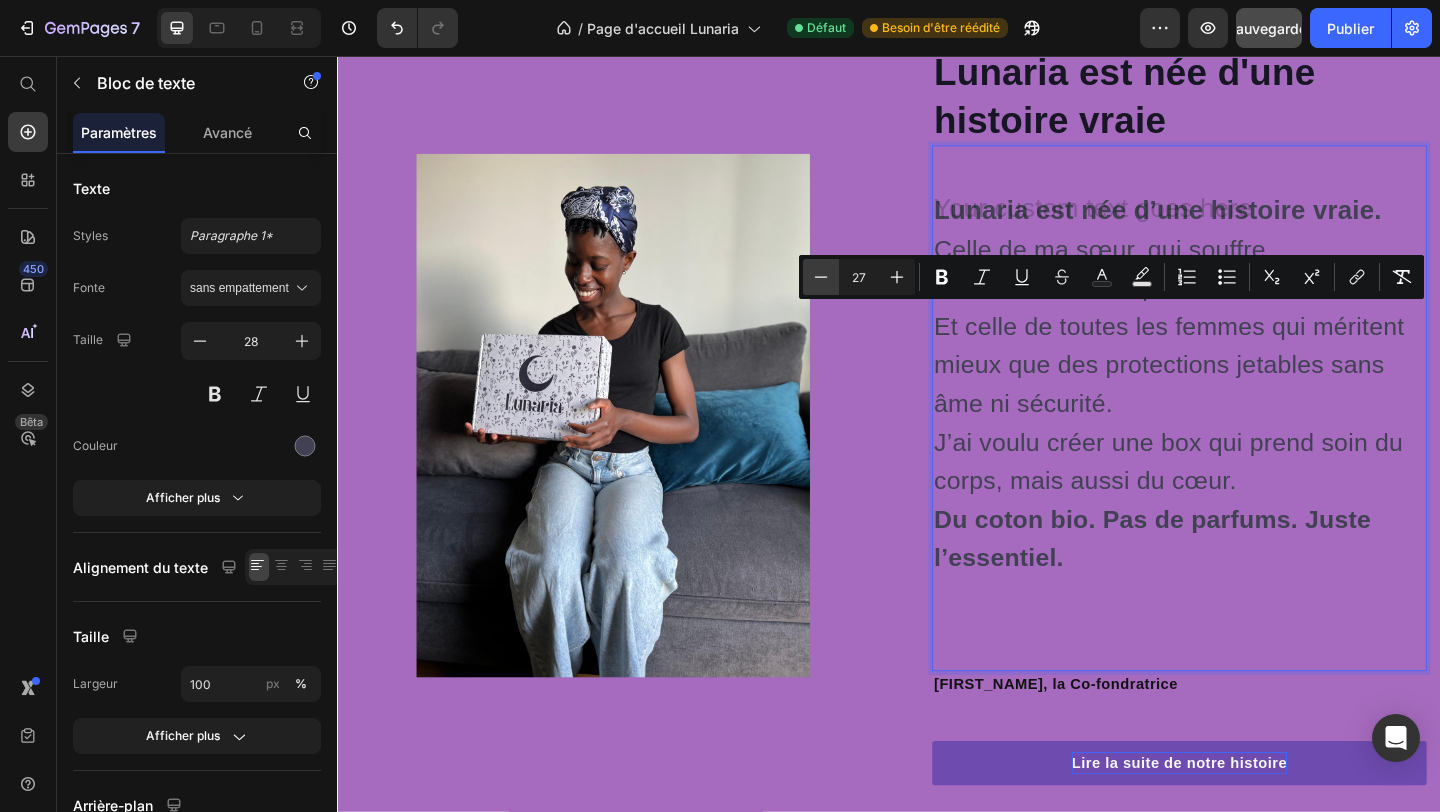click 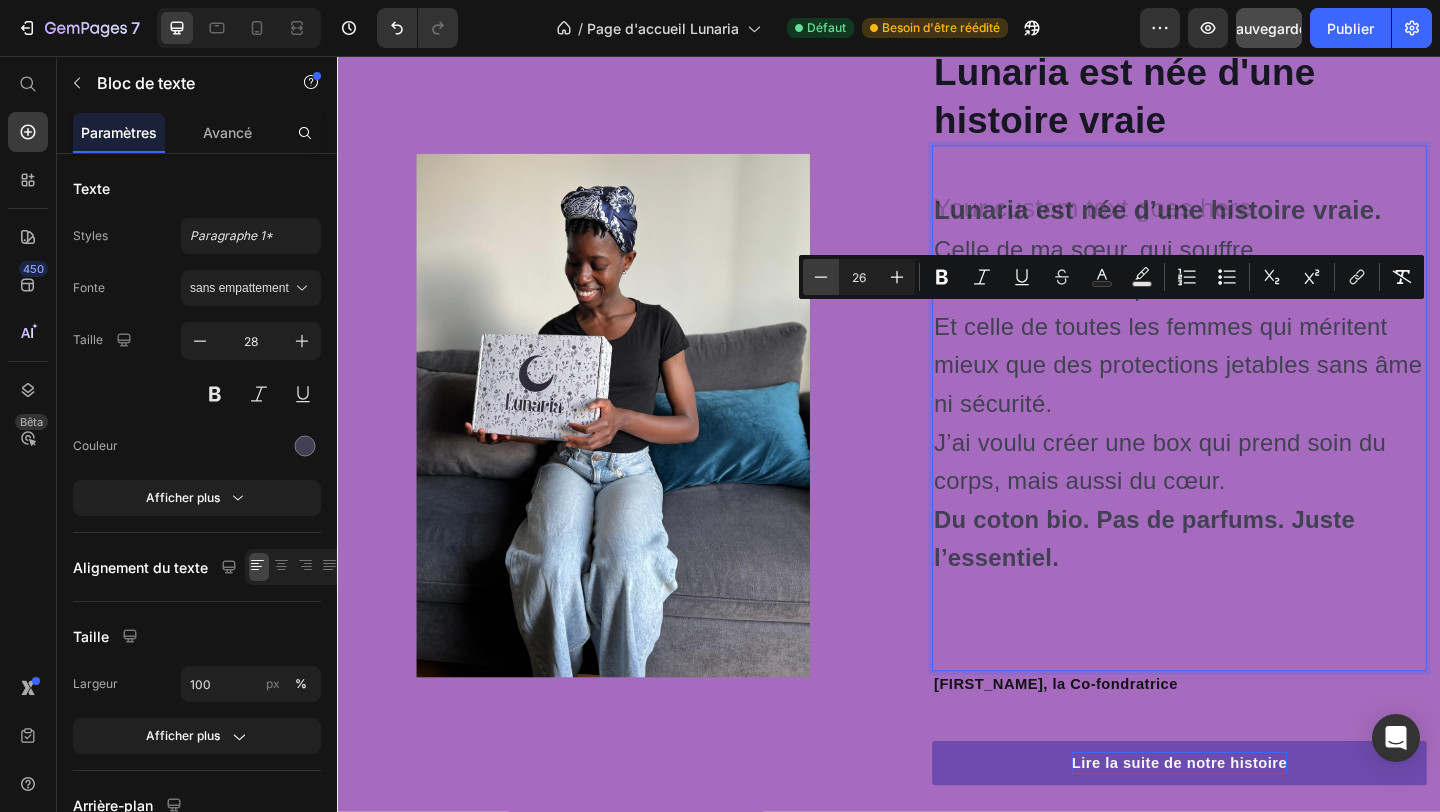 click 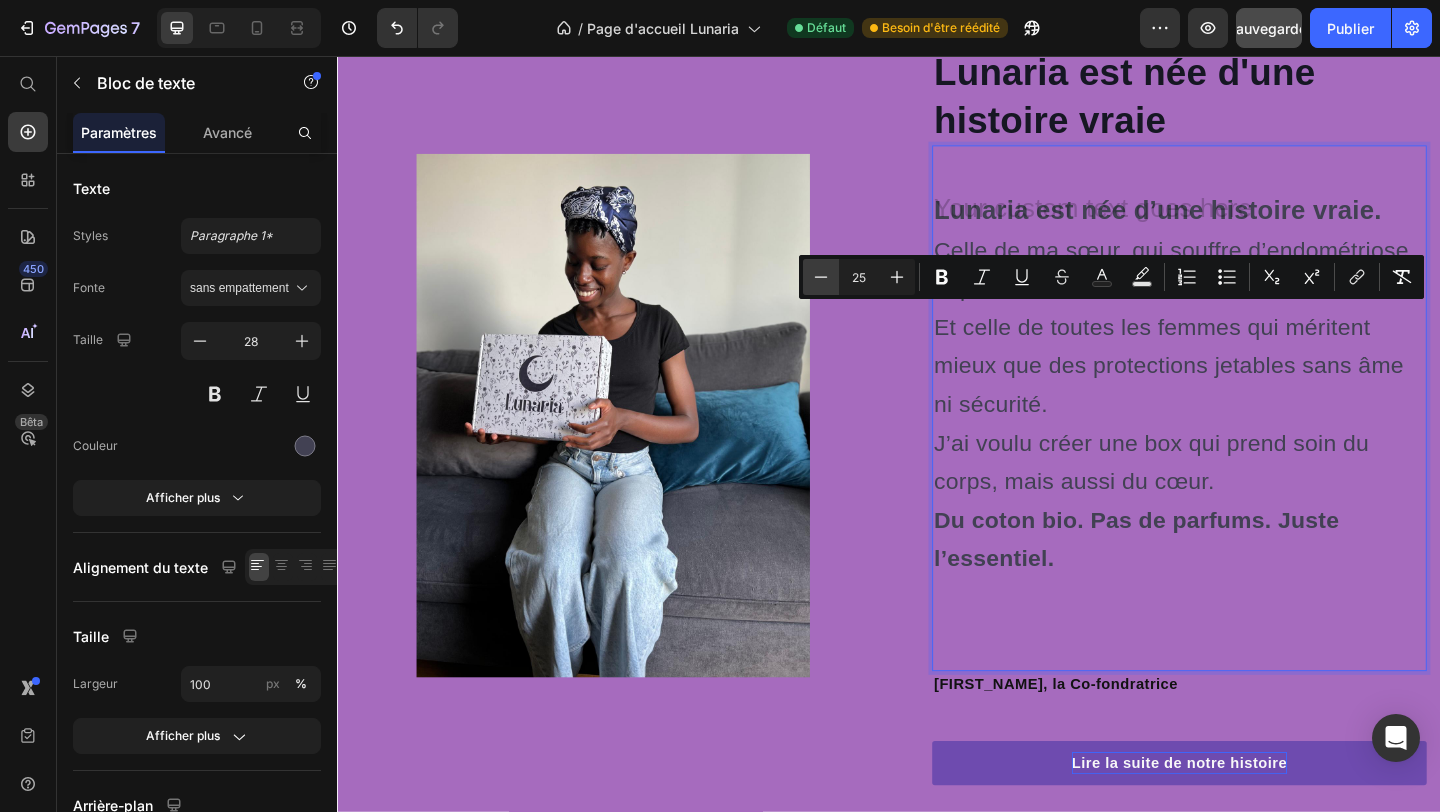 click 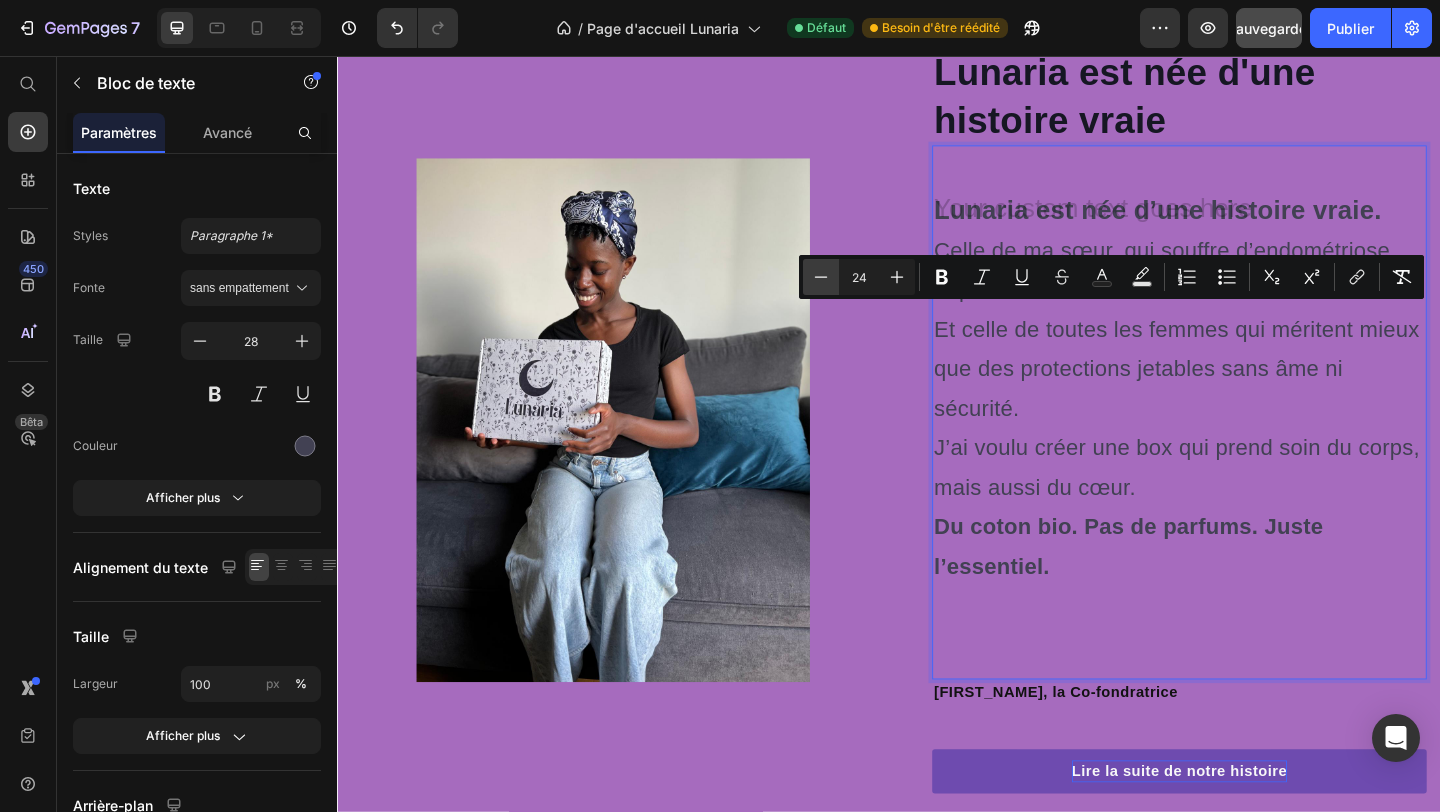 click 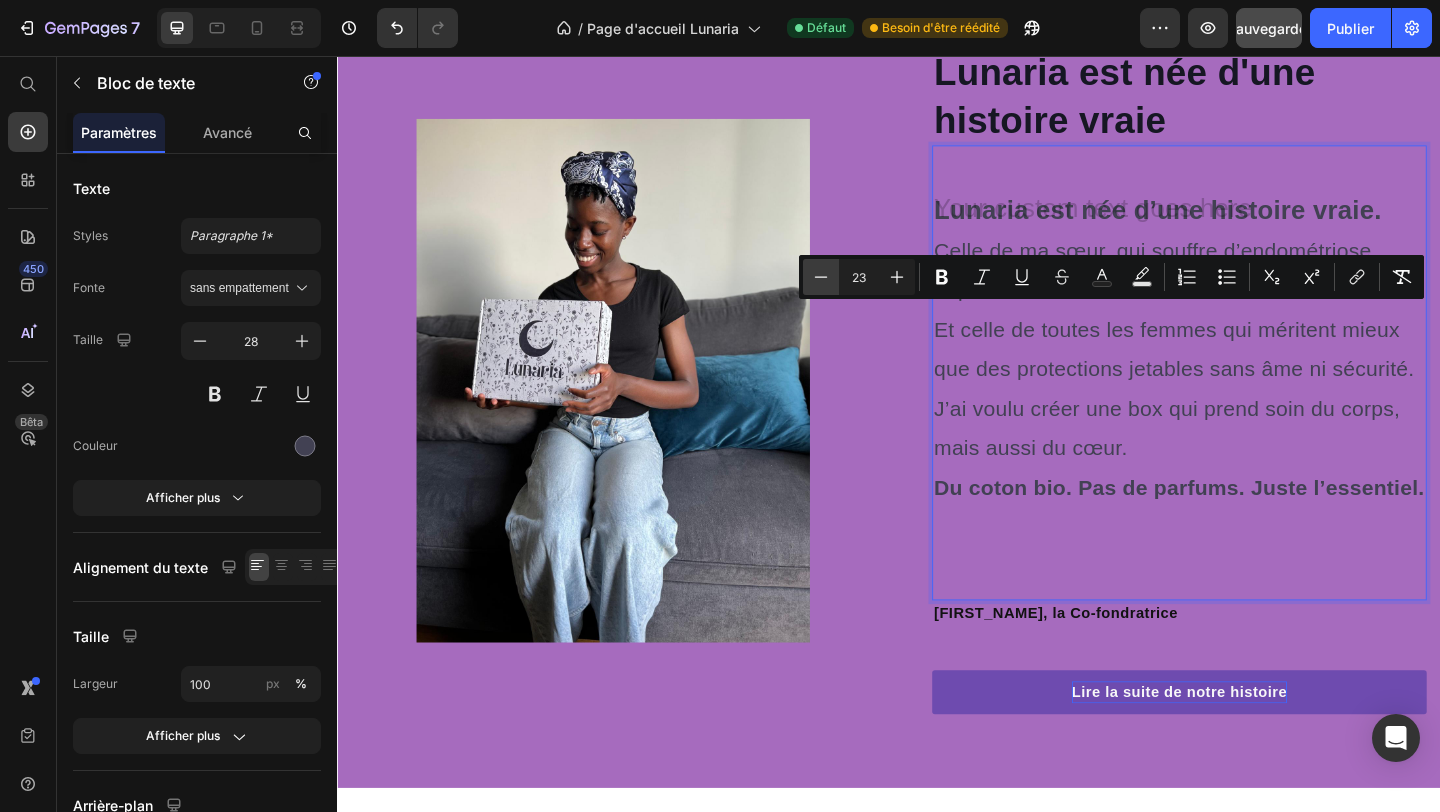 click 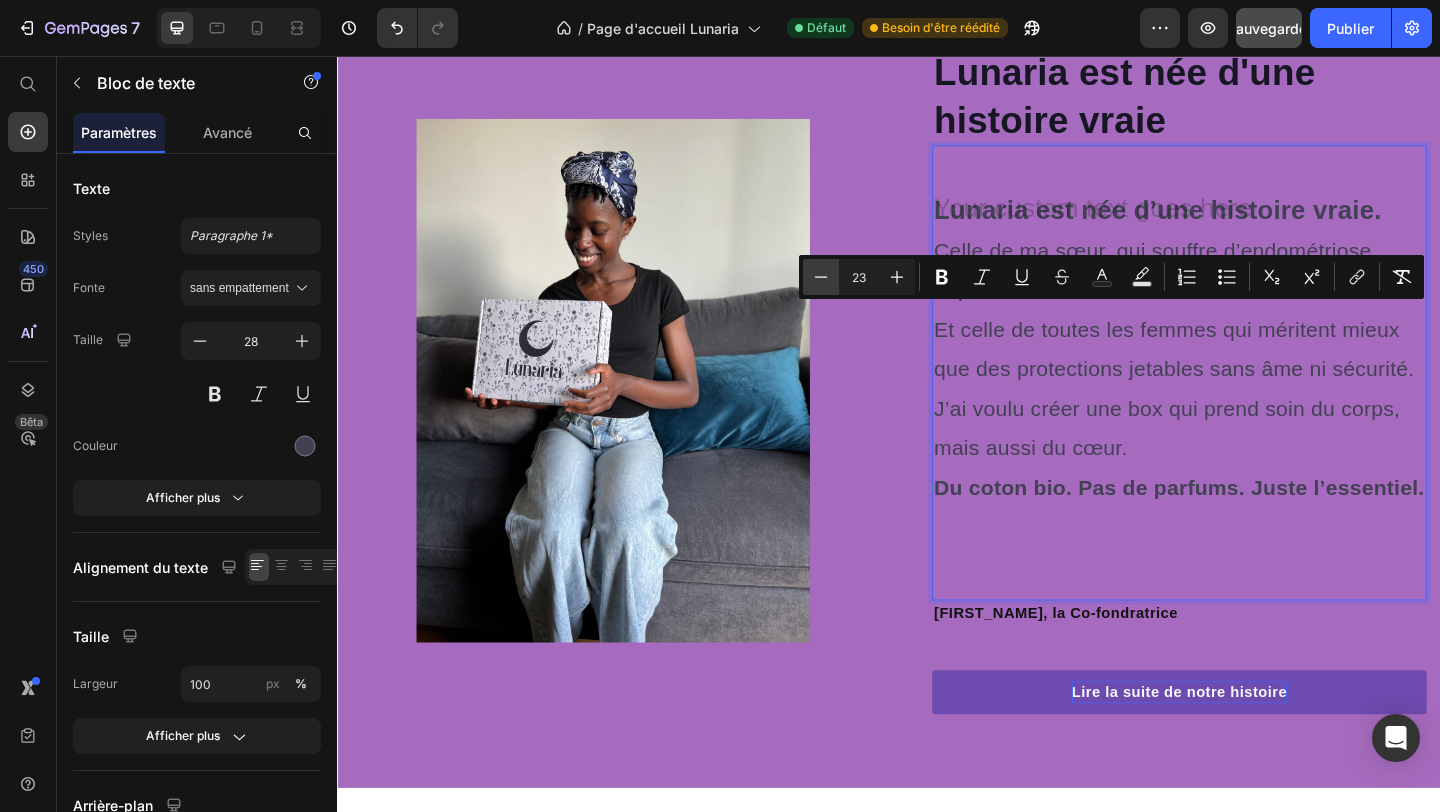 type on "22" 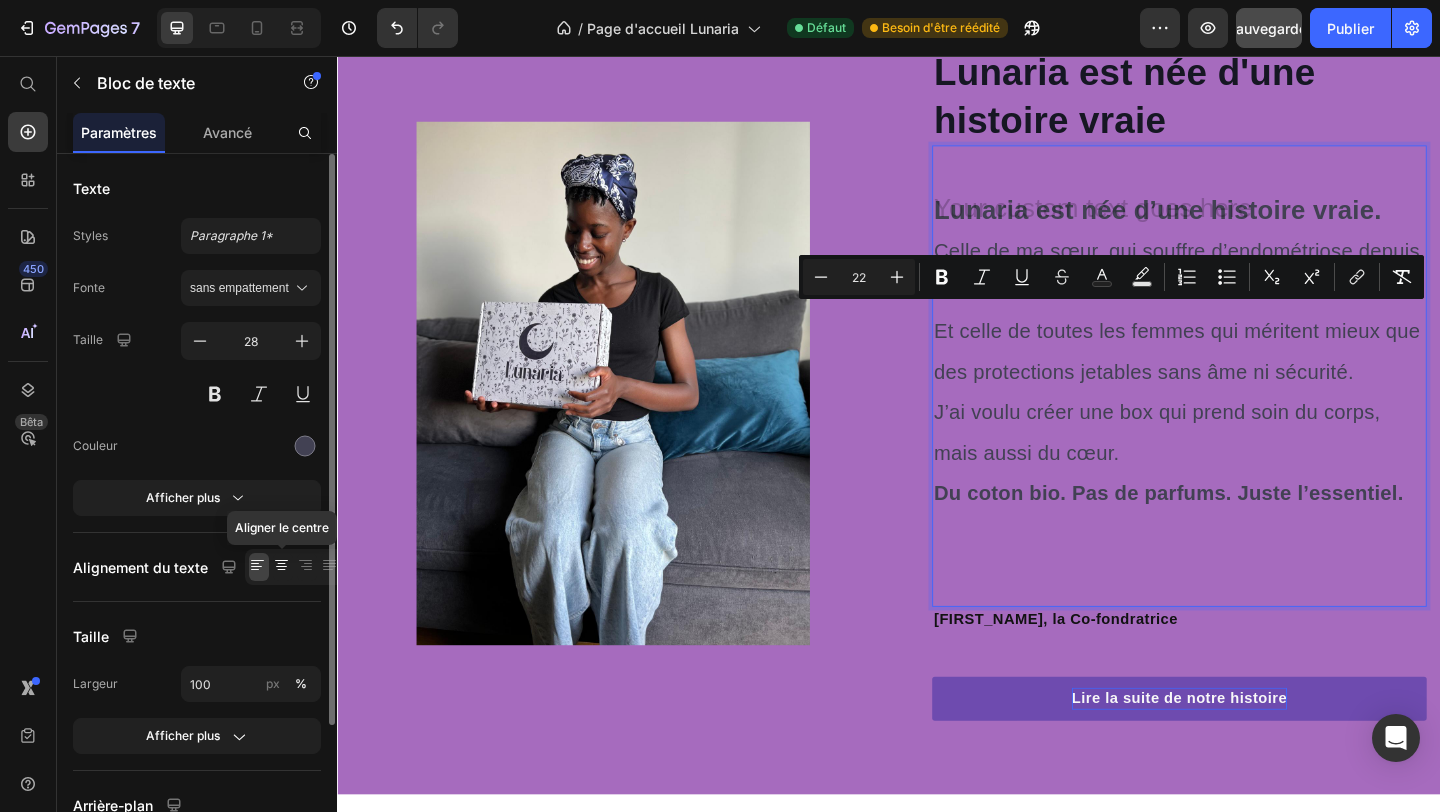 click 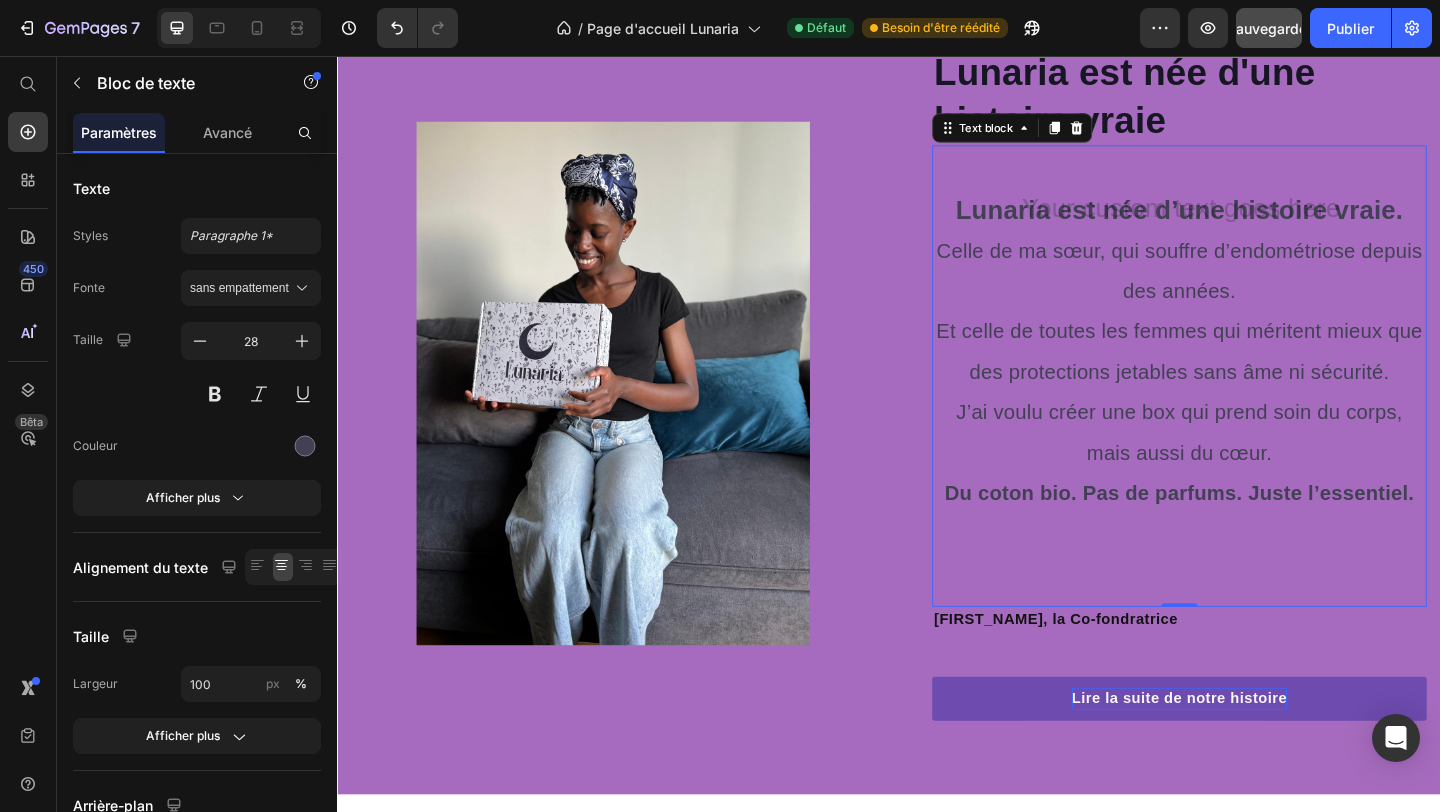 click on "Et celle de toutes les femmes qui méritent mieux que des protections jetables sans âme ni sécurité." at bounding box center (1252, 377) 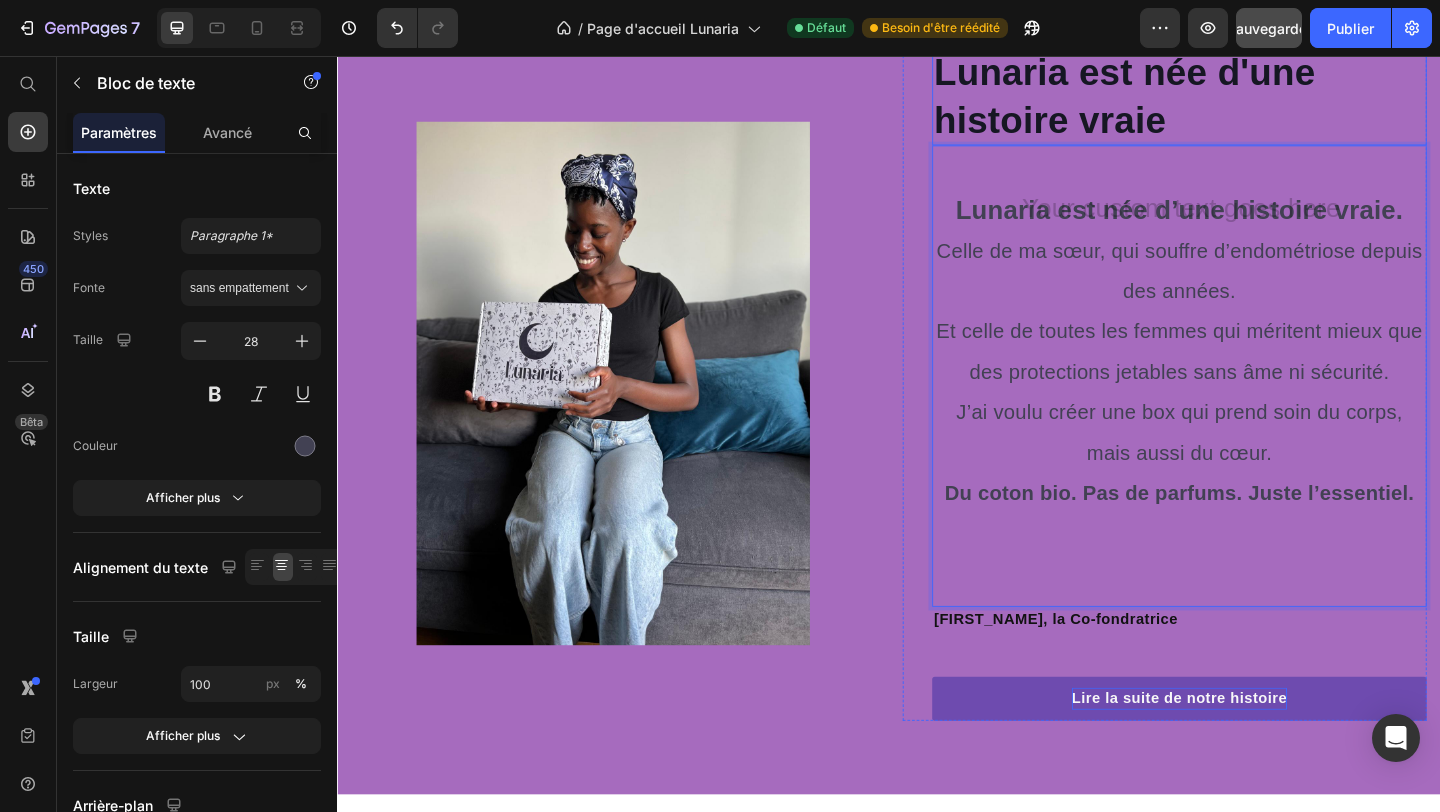 click on "Lunaria est née d'une histoire vraie" at bounding box center (1253, 99) 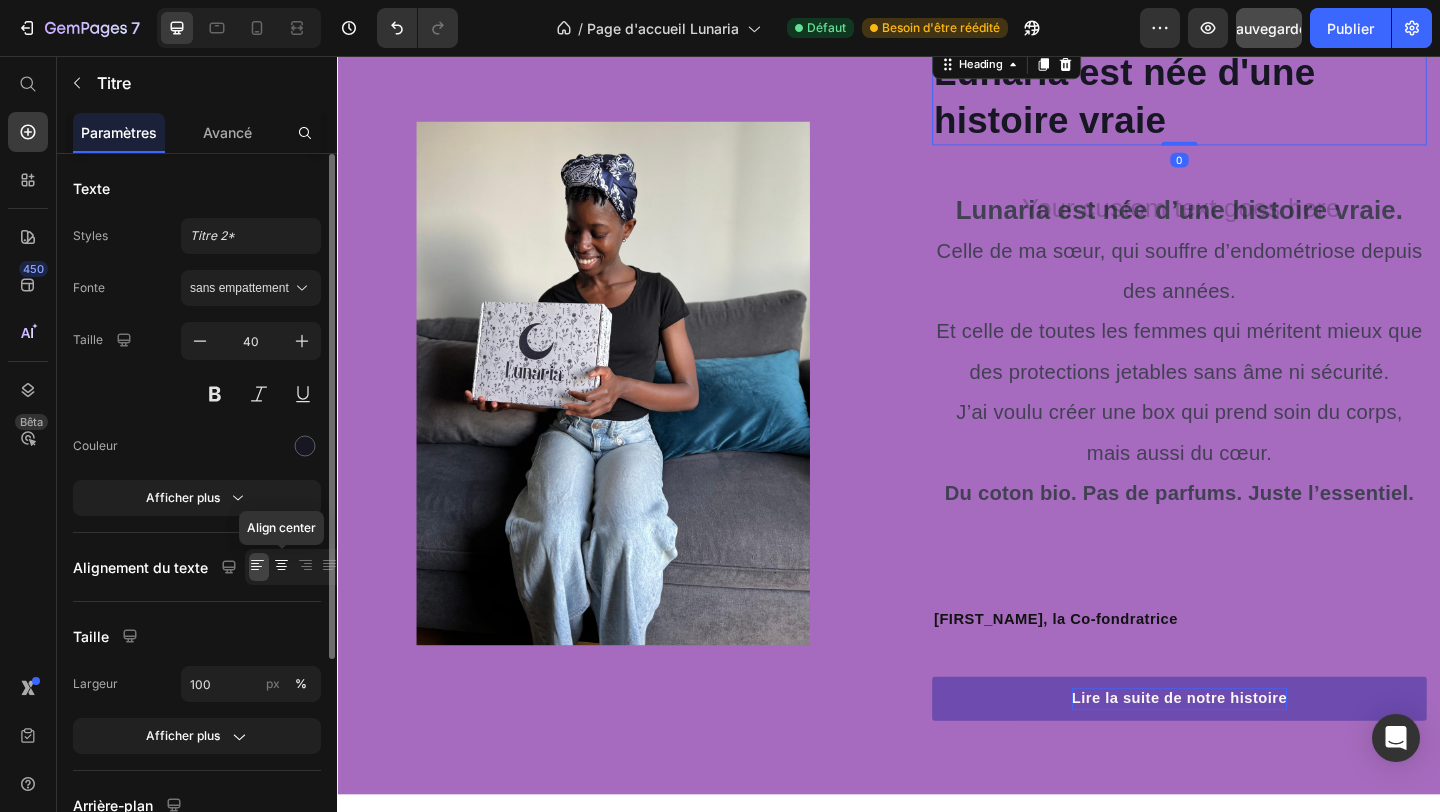 click 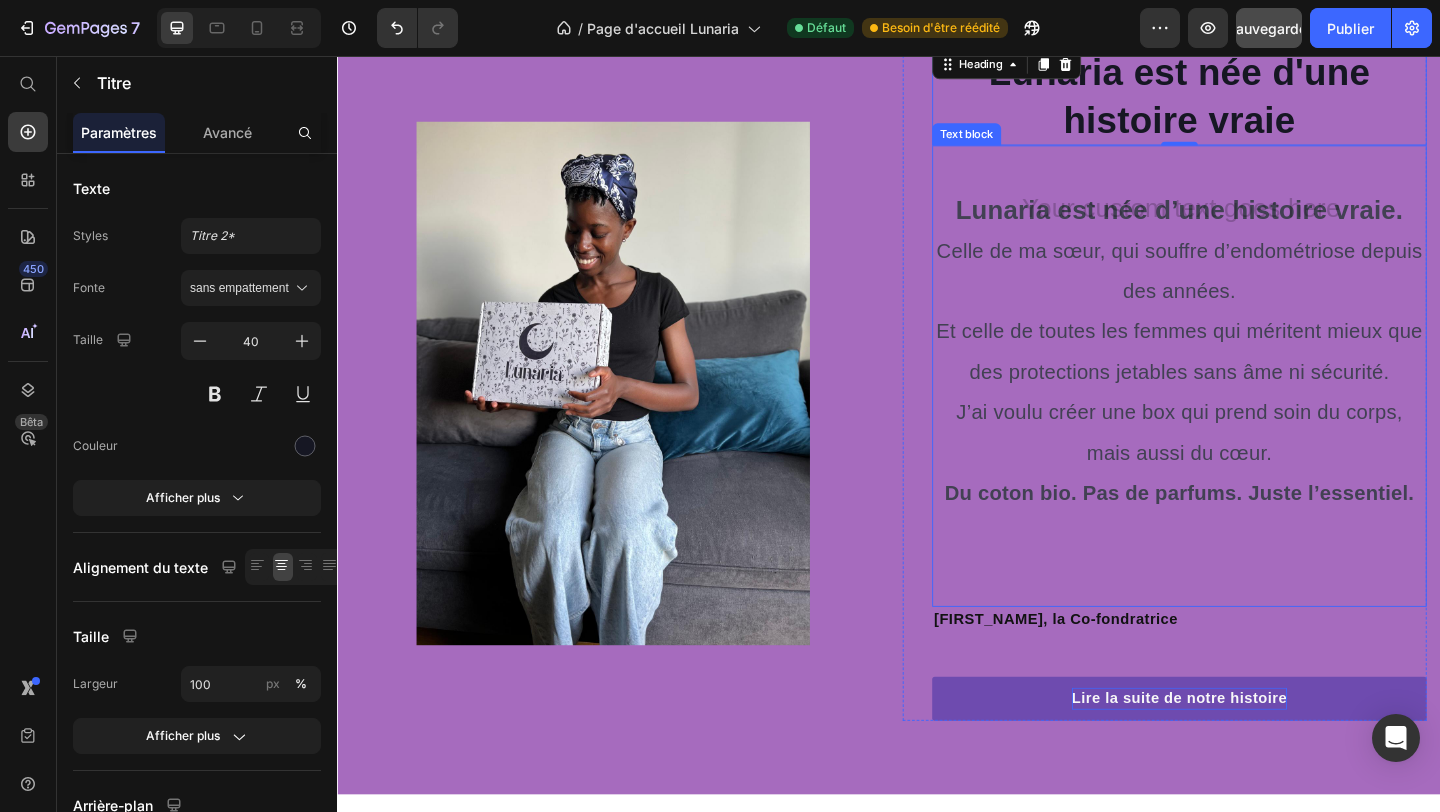 click on "Celle de ma sœur, qui souffre d’endométriose depuis des années." at bounding box center (1253, 289) 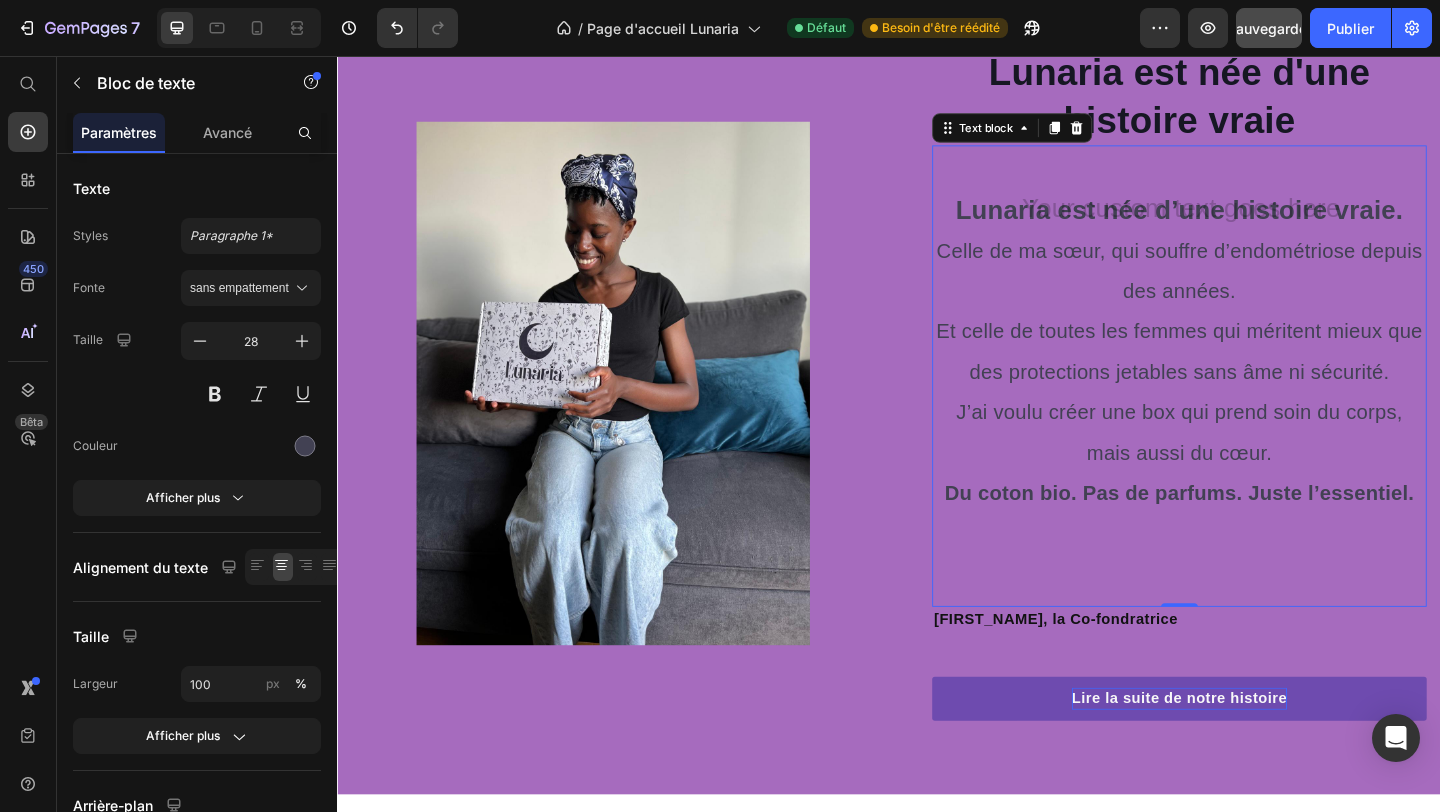 click on "Lunaria est née d’une histoire vraie. Celle de ma sœur, qui souffre d’endométriose depuis des années. Et celle de toutes les femmes qui méritent mieux que des protections jetables sans âme ni sécurité. J’ai voulu créer une box qui prend soin du corps, mais aussi du cœur. Du coton bio. Pas de parfums. Juste l’essentiel." at bounding box center [1253, 420] 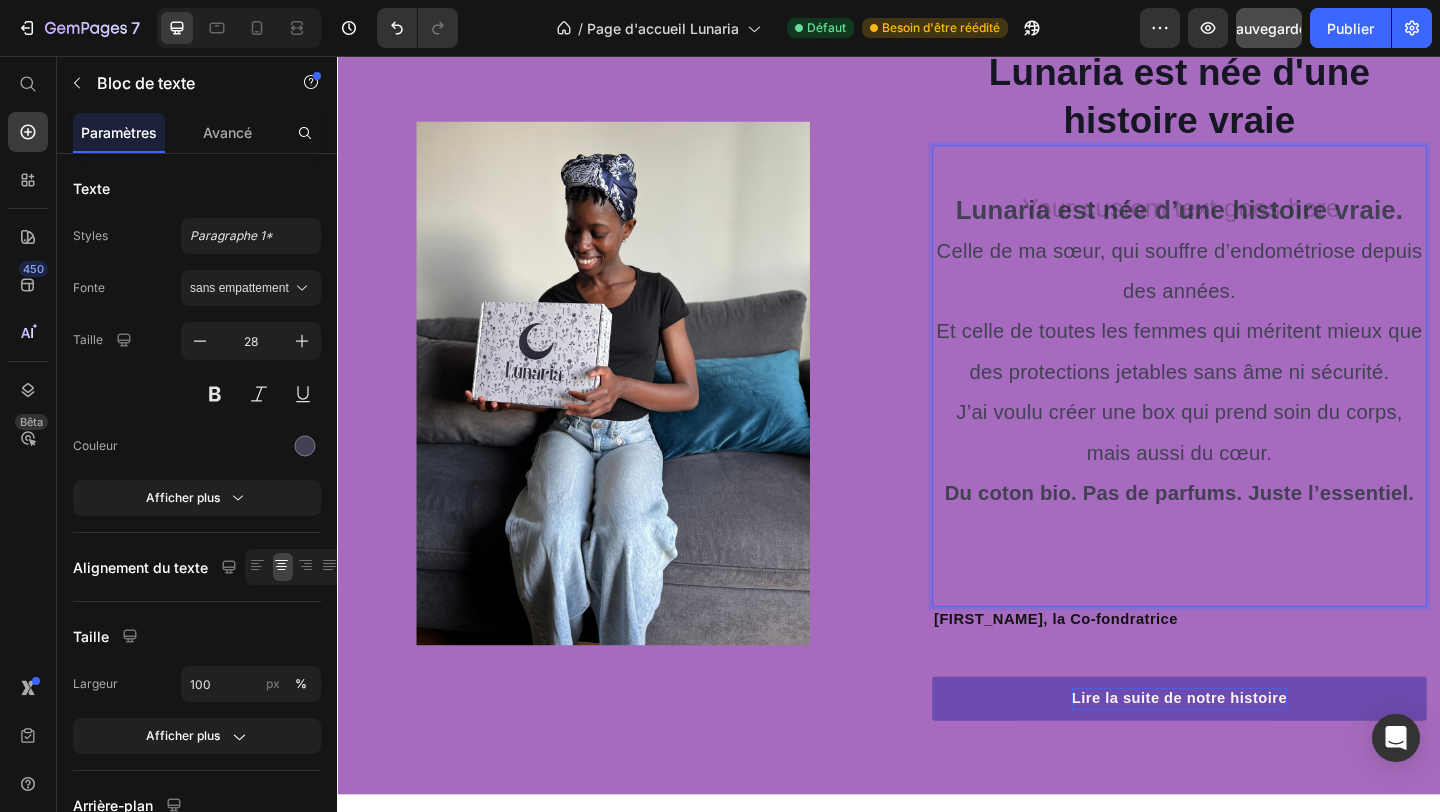 click on "Lunaria est née d’une histoire vraie. Celle de ma sœur, qui souffre d’endométriose depuis des années. Et celle de toutes les femmes qui méritent mieux que des protections jetables sans âme ni sécurité. J’ai voulu créer une box qui prend soin du corps, mais aussi du cœur. Du coton bio. Pas de parfums. Juste l’essentiel." at bounding box center [1253, 420] 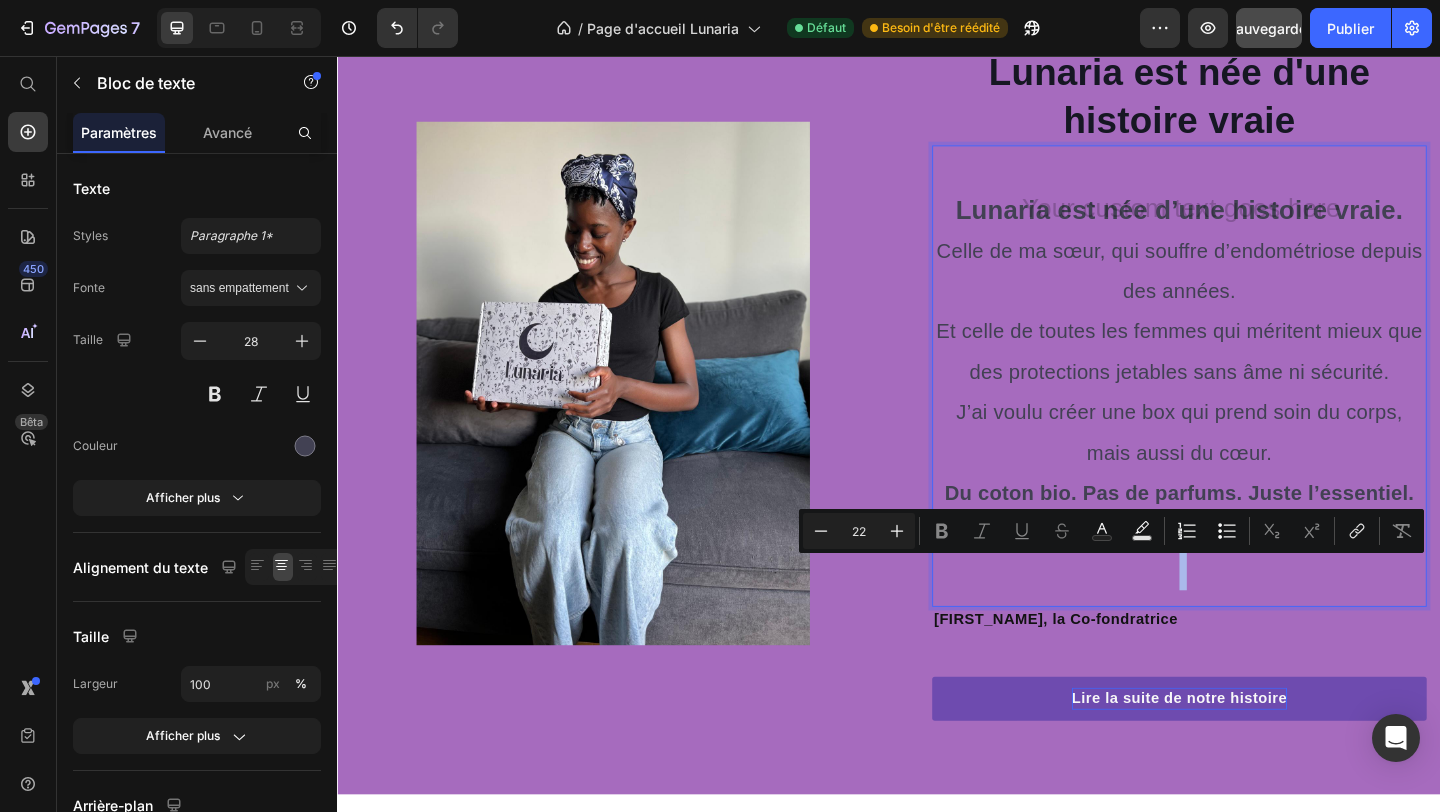 drag, startPoint x: 1509, startPoint y: 626, endPoint x: 1049, endPoint y: 316, distance: 554.70715 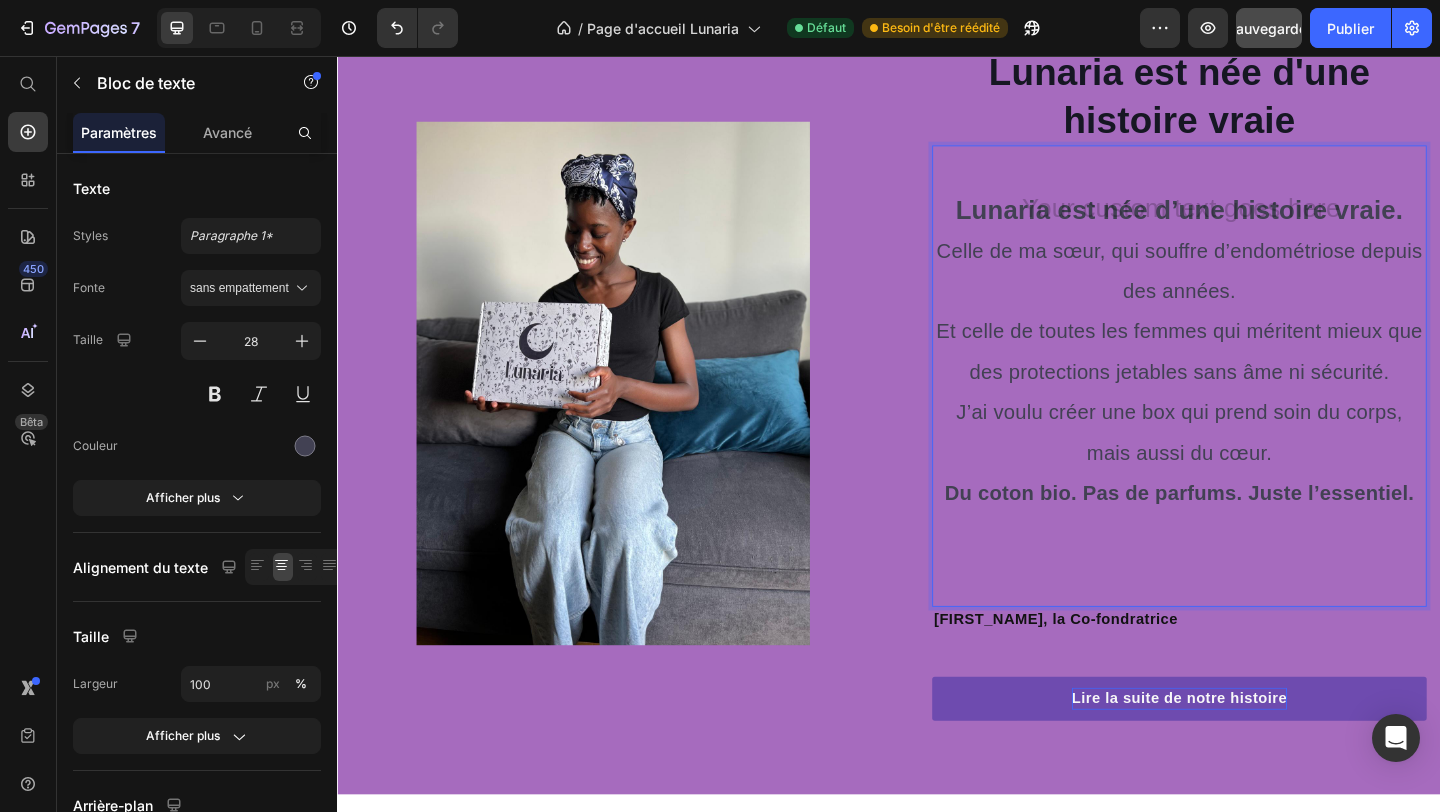 click on "Lunaria est née d’une histoire vraie. Celle de ma sœur, qui souffre d’endométriose depuis des années. Et celle de toutes les femmes qui méritent mieux que des protections jetables sans âme ni sécurité. J’ai voulu créer une box qui prend soin du corps, mais aussi du cœur. Du coton bio. Pas de parfums. Juste l’essentiel." at bounding box center (1253, 420) 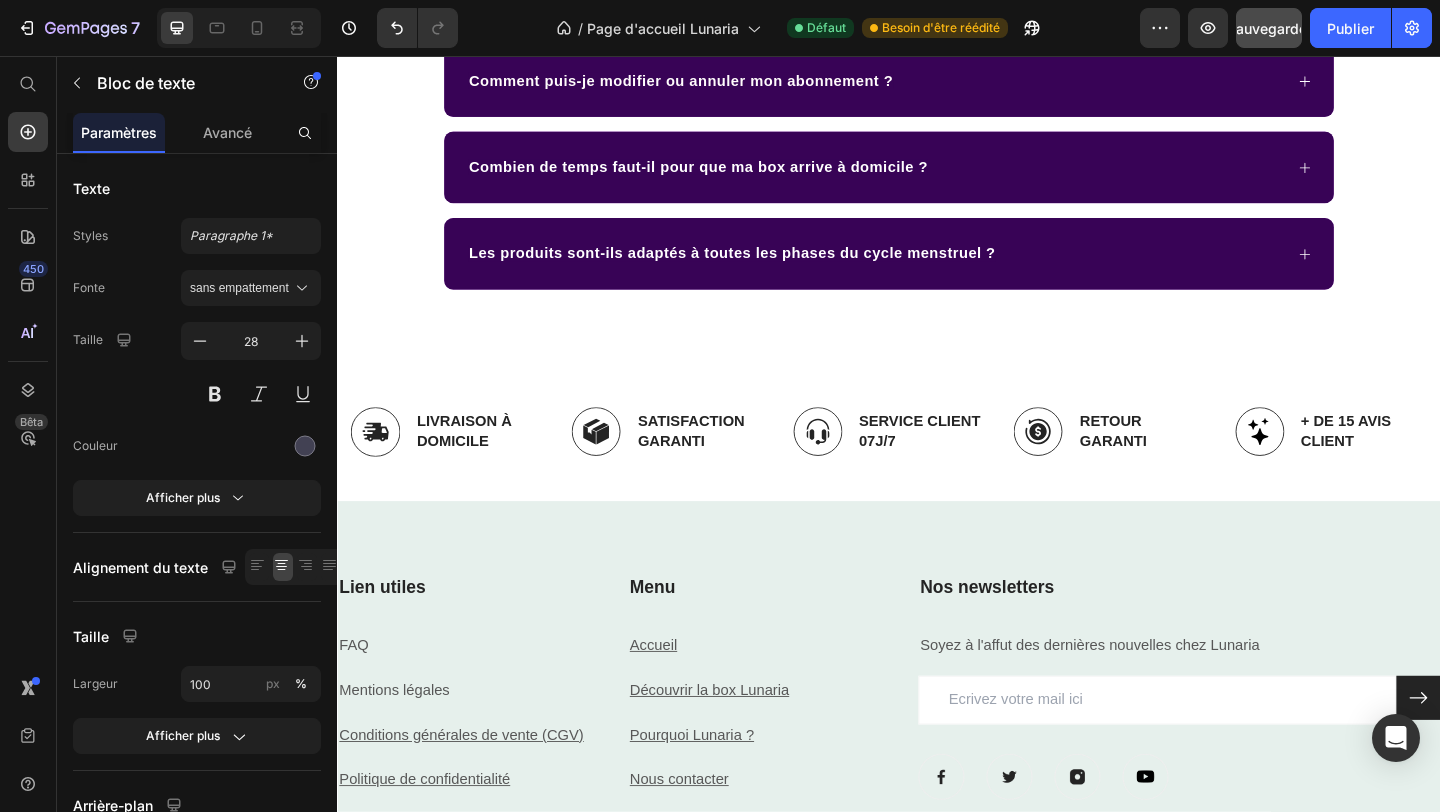 scroll, scrollTop: 7367, scrollLeft: 0, axis: vertical 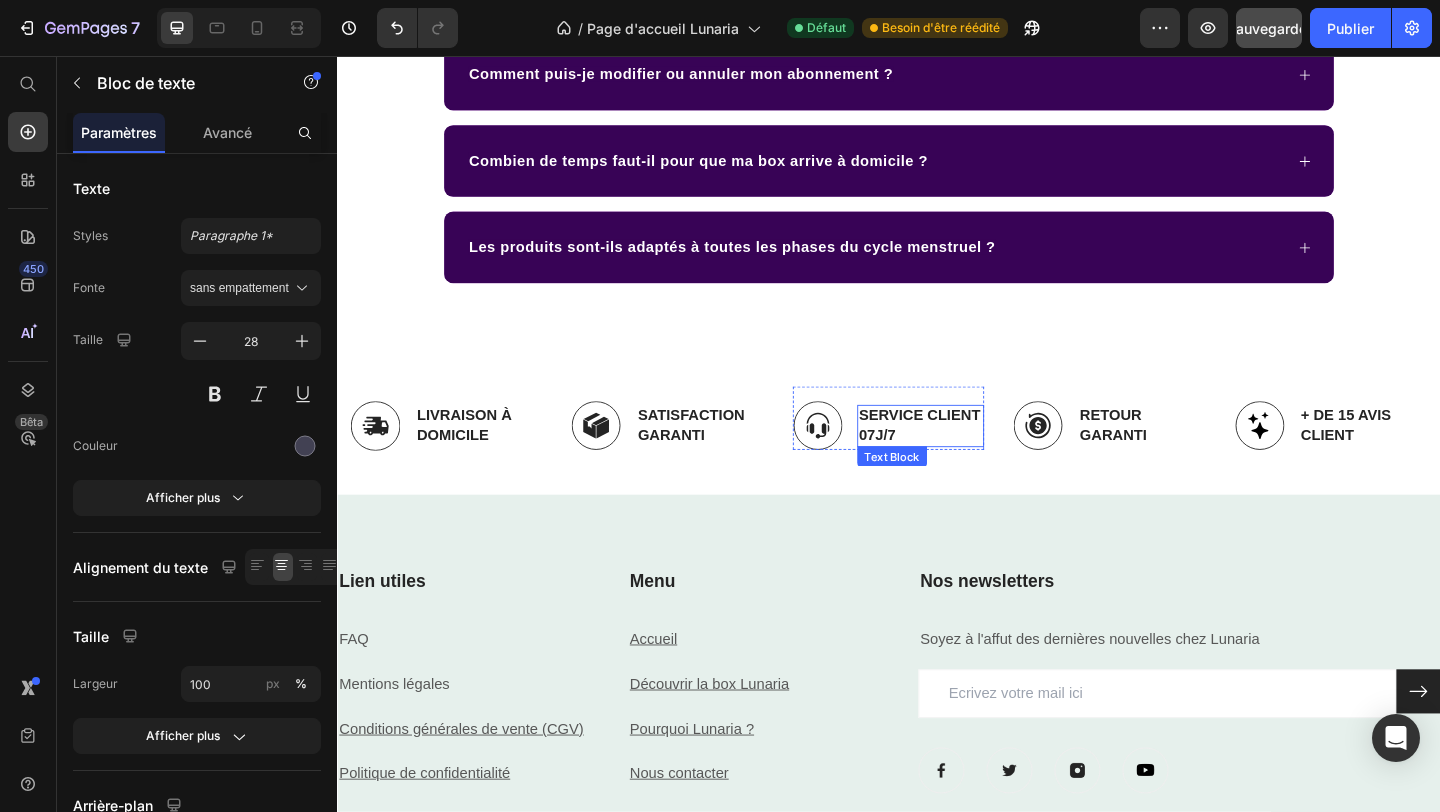 click on "service client 07j/7" at bounding box center [972, 458] 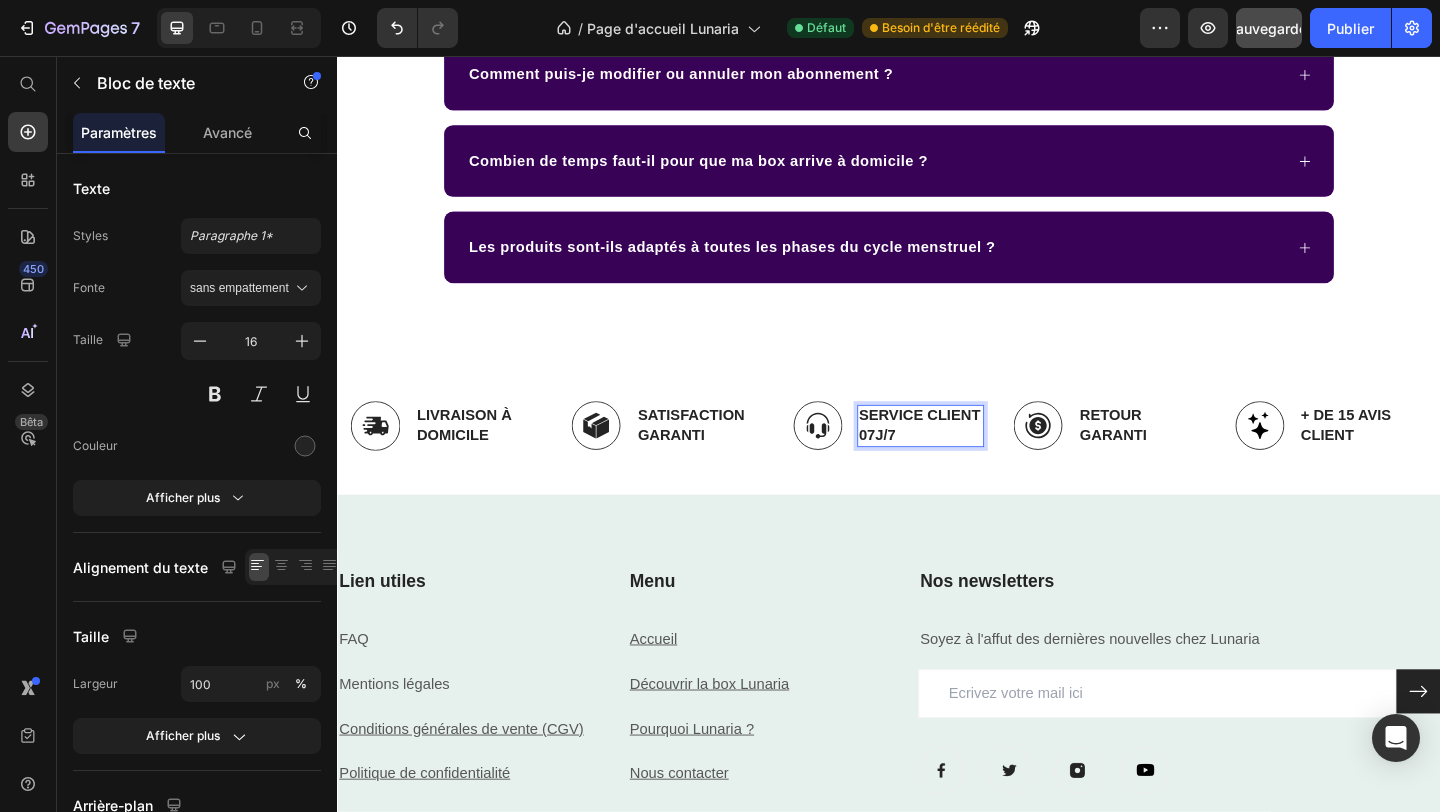 click on "service client 07j/7" at bounding box center (972, 458) 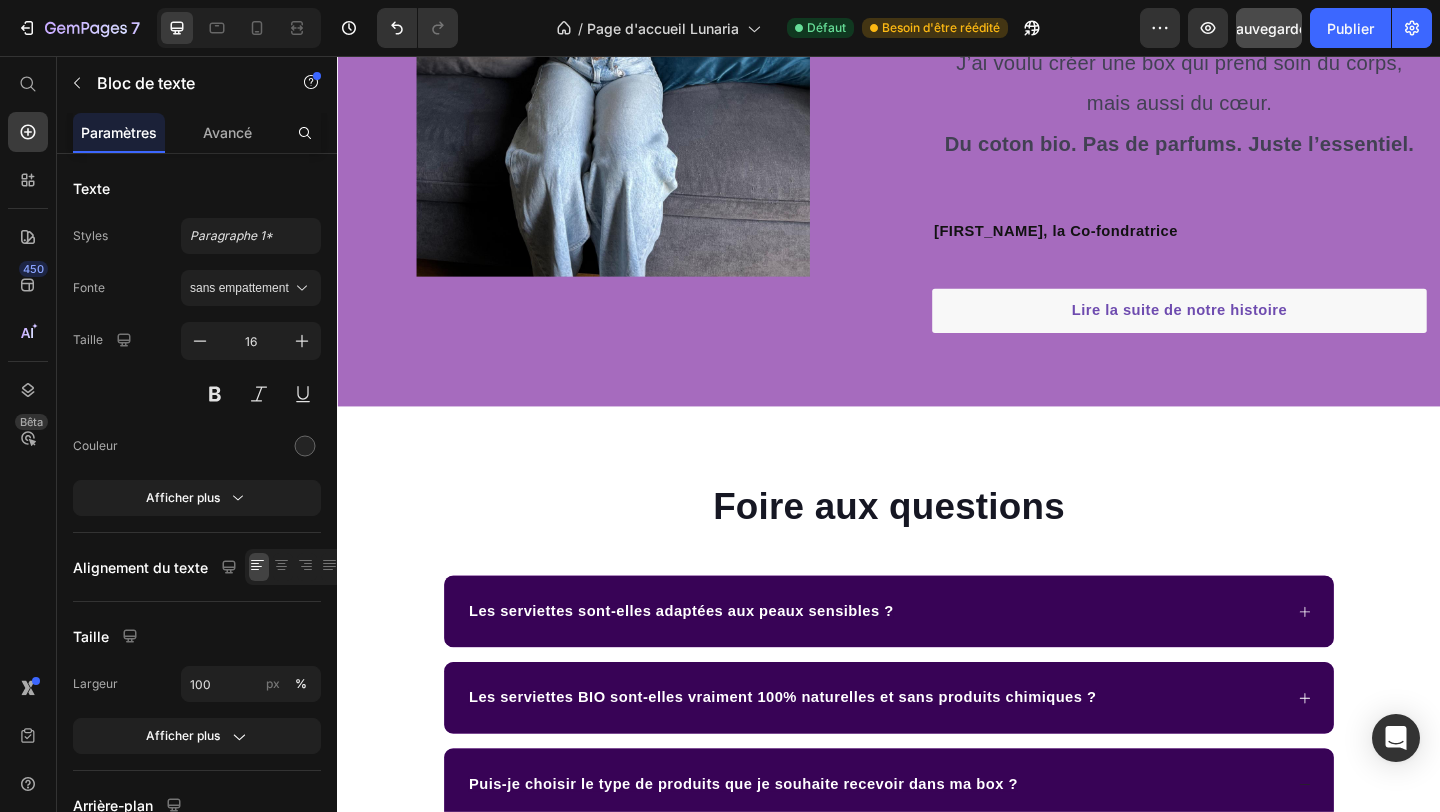scroll, scrollTop: 6321, scrollLeft: 0, axis: vertical 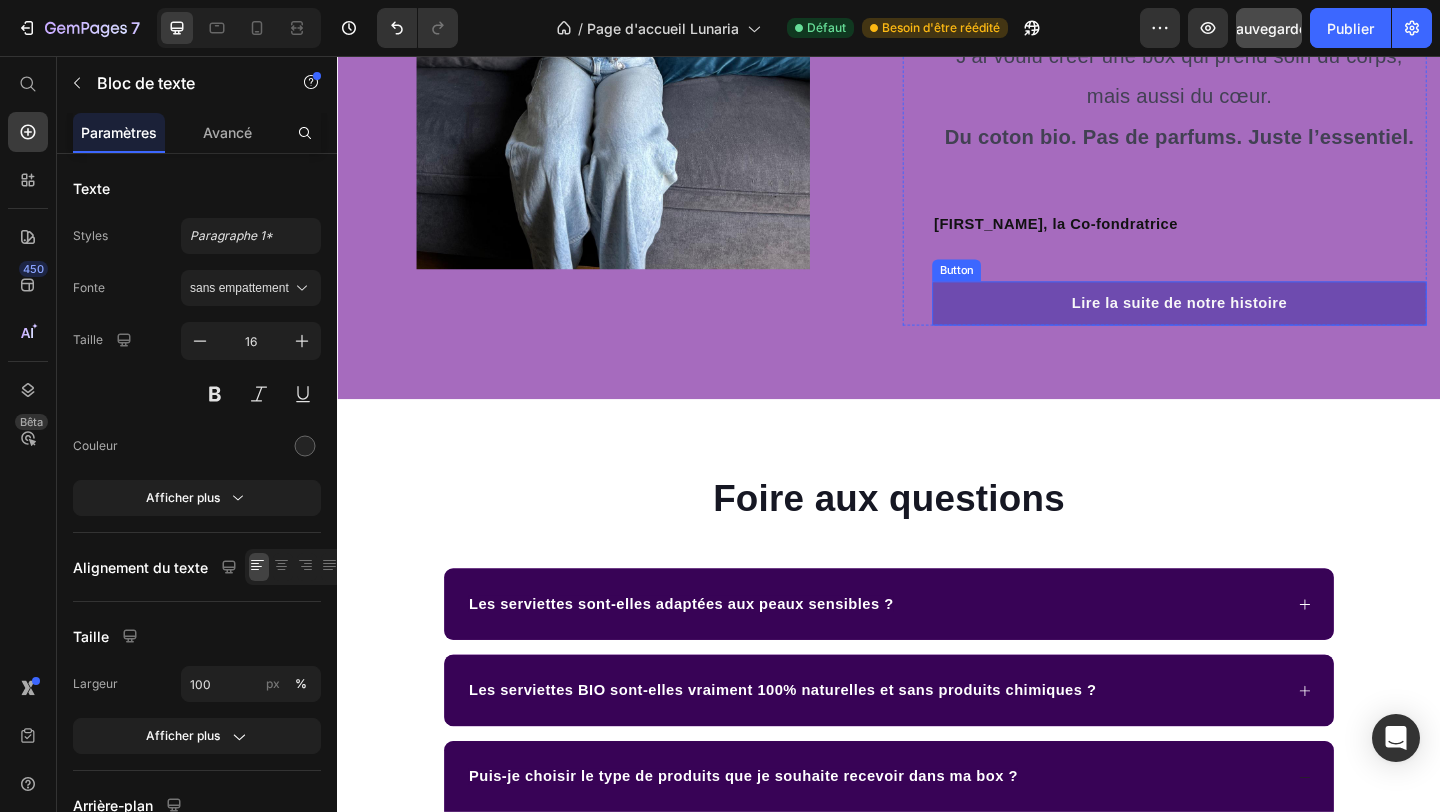 click on "Lire la suite de notre histoire" at bounding box center [1253, 325] 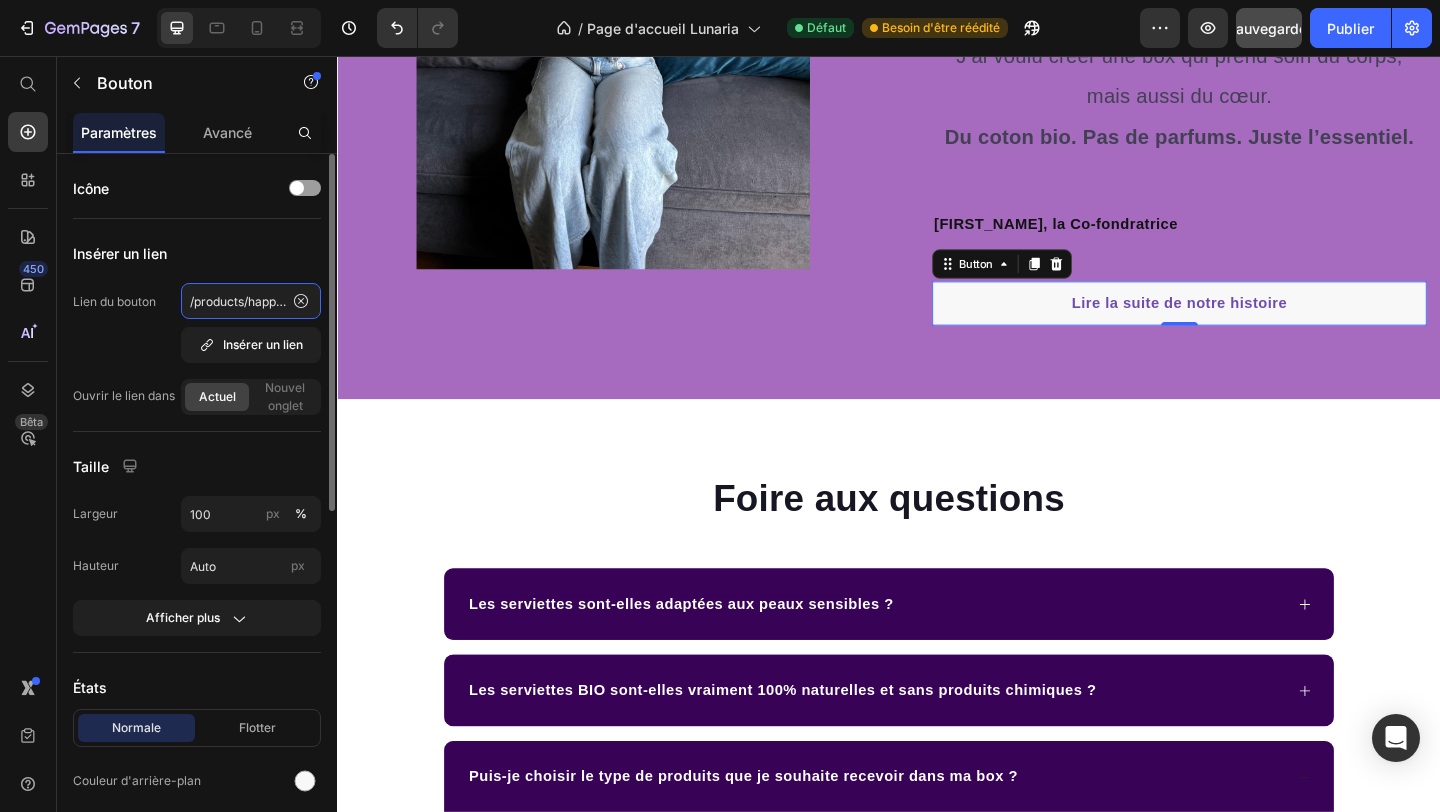 click on "/products/happy-dog-bites" 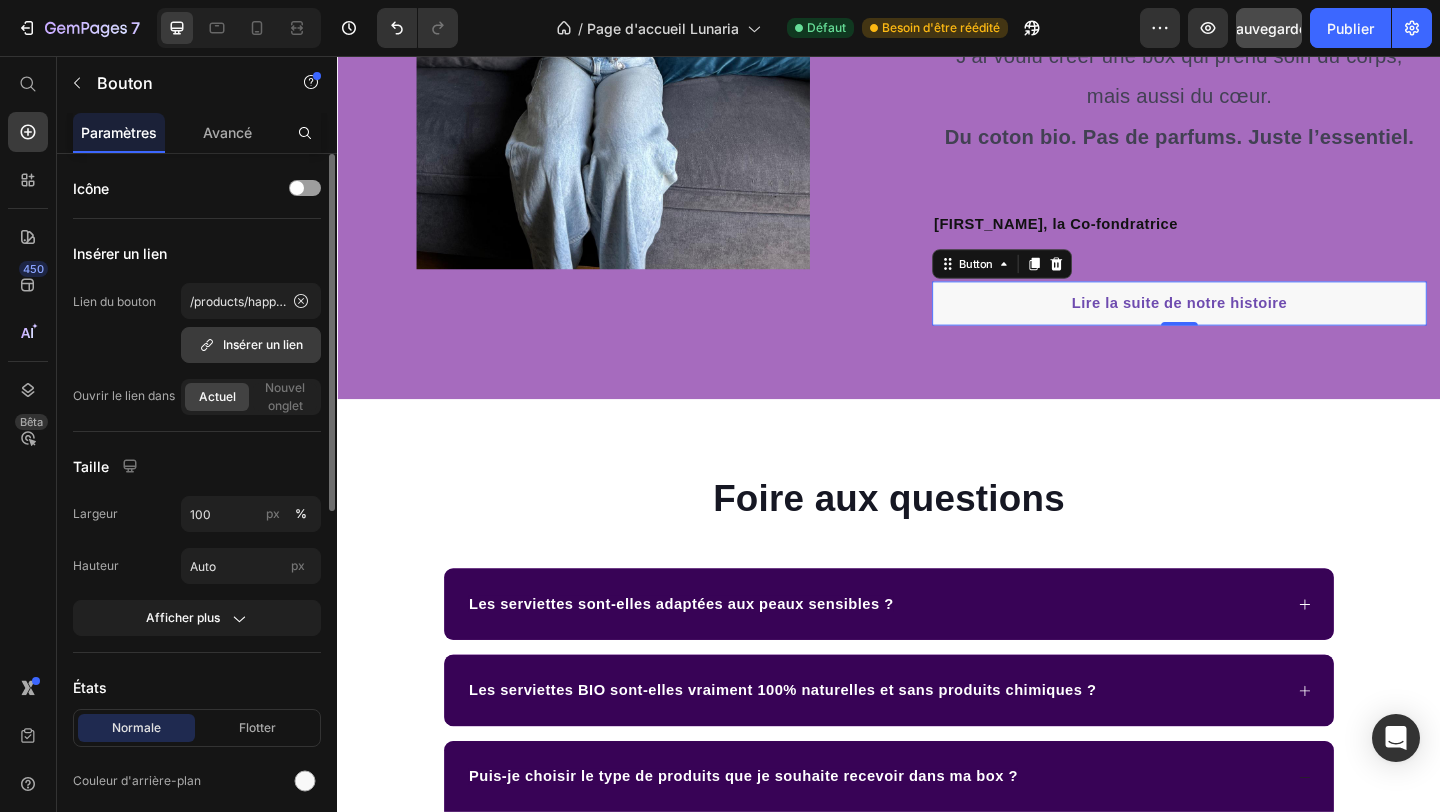 click on "Insérer un lien" at bounding box center (263, 344) 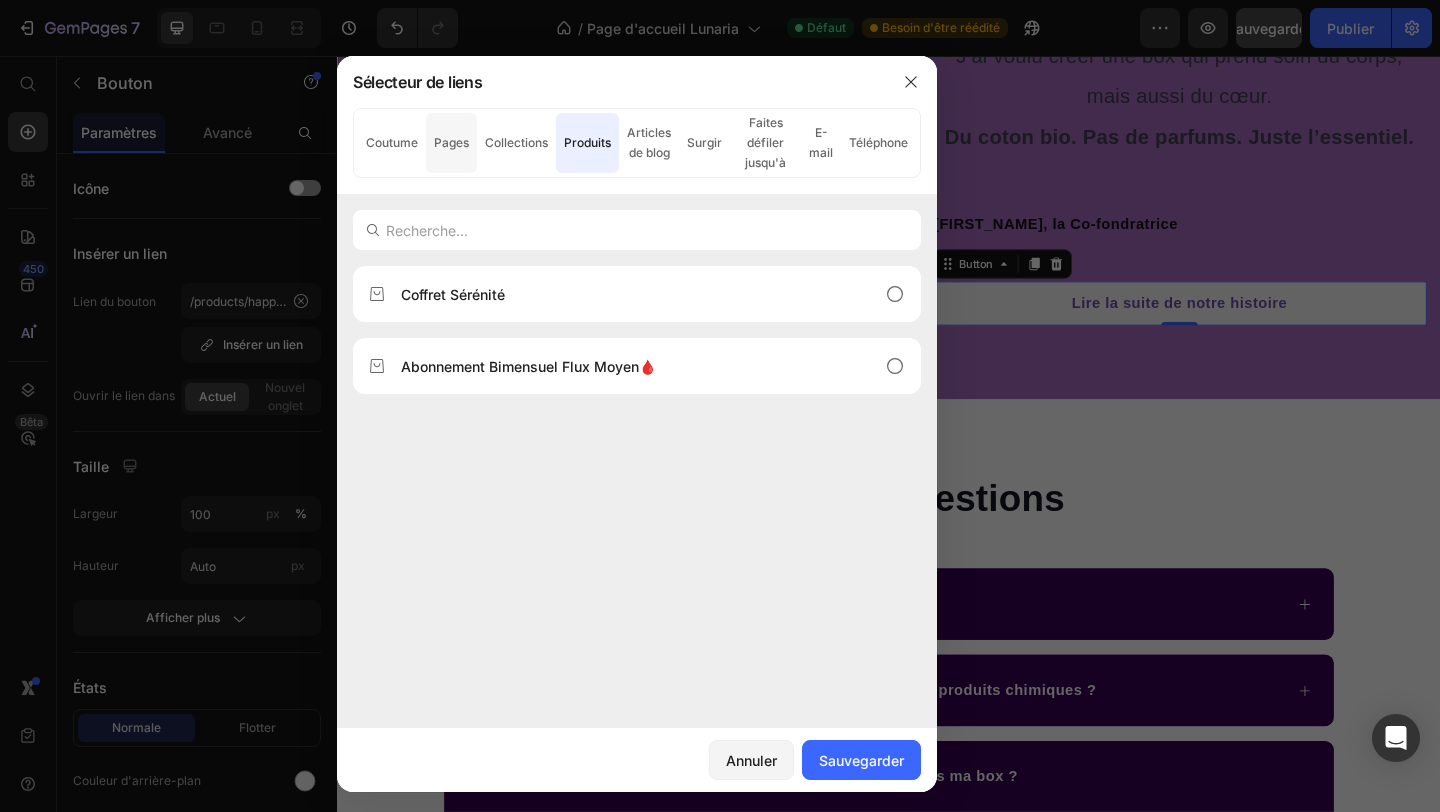 click on "Pages" 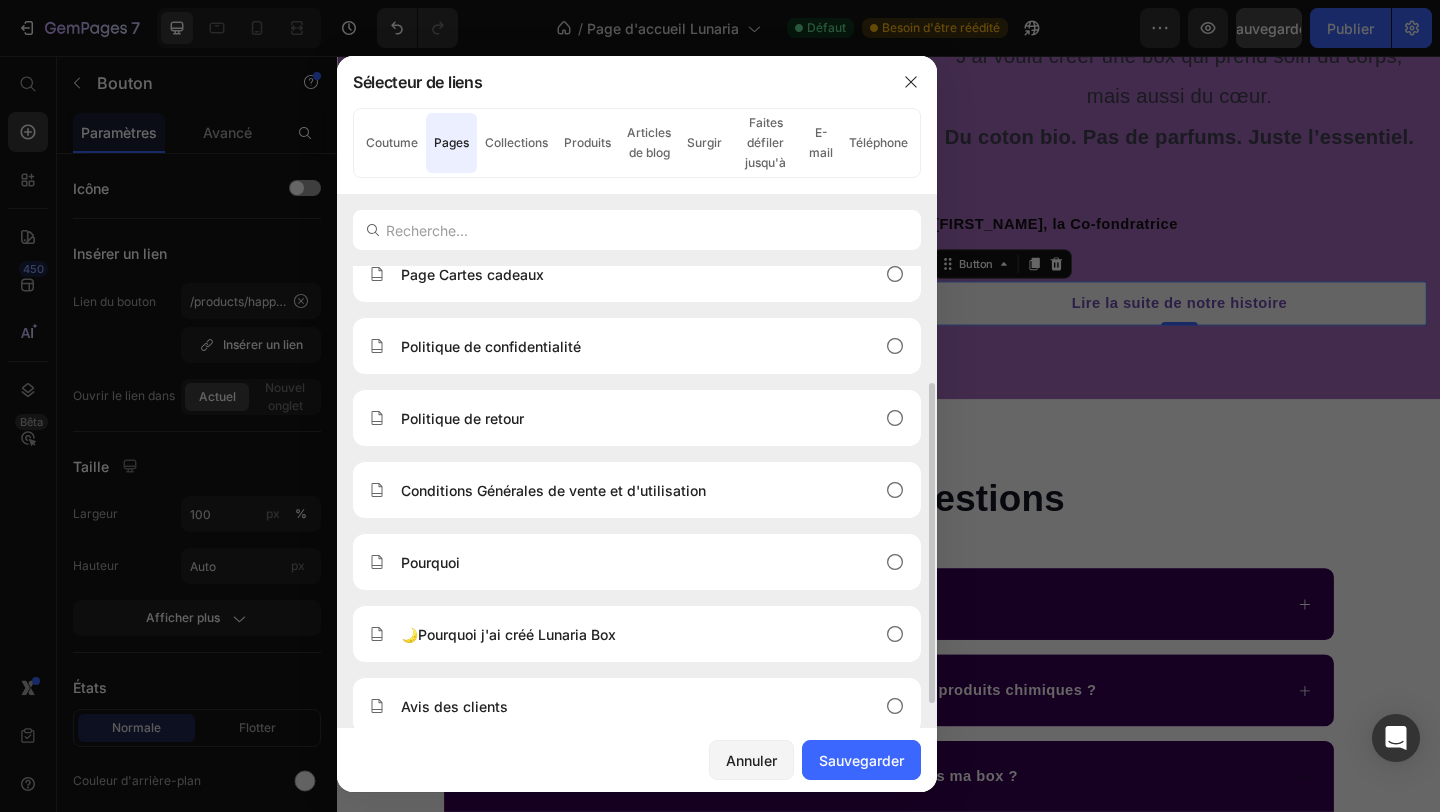 scroll, scrollTop: 172, scrollLeft: 0, axis: vertical 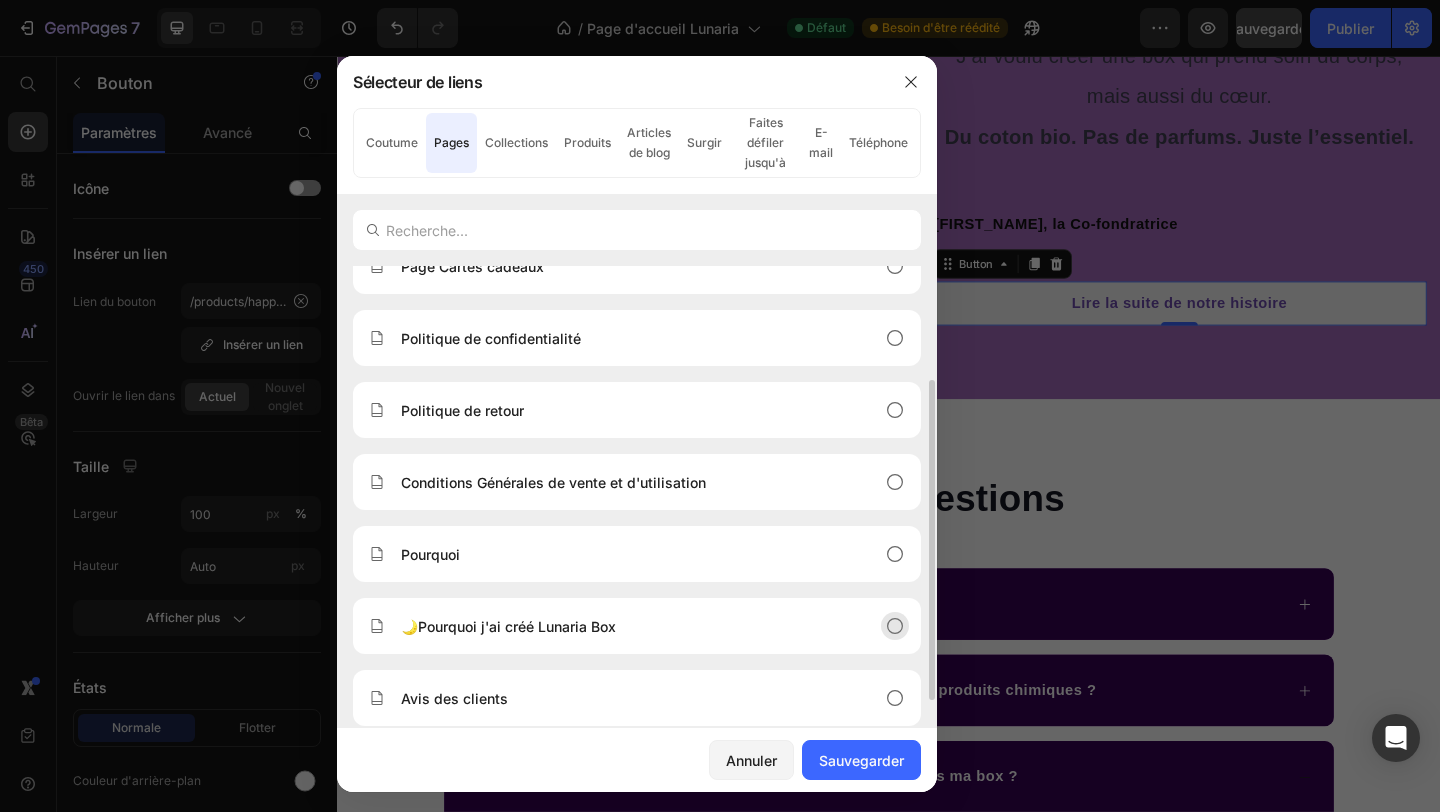 click on "🌙Pourquoi j'ai créé Lunaria Box" at bounding box center [508, 626] 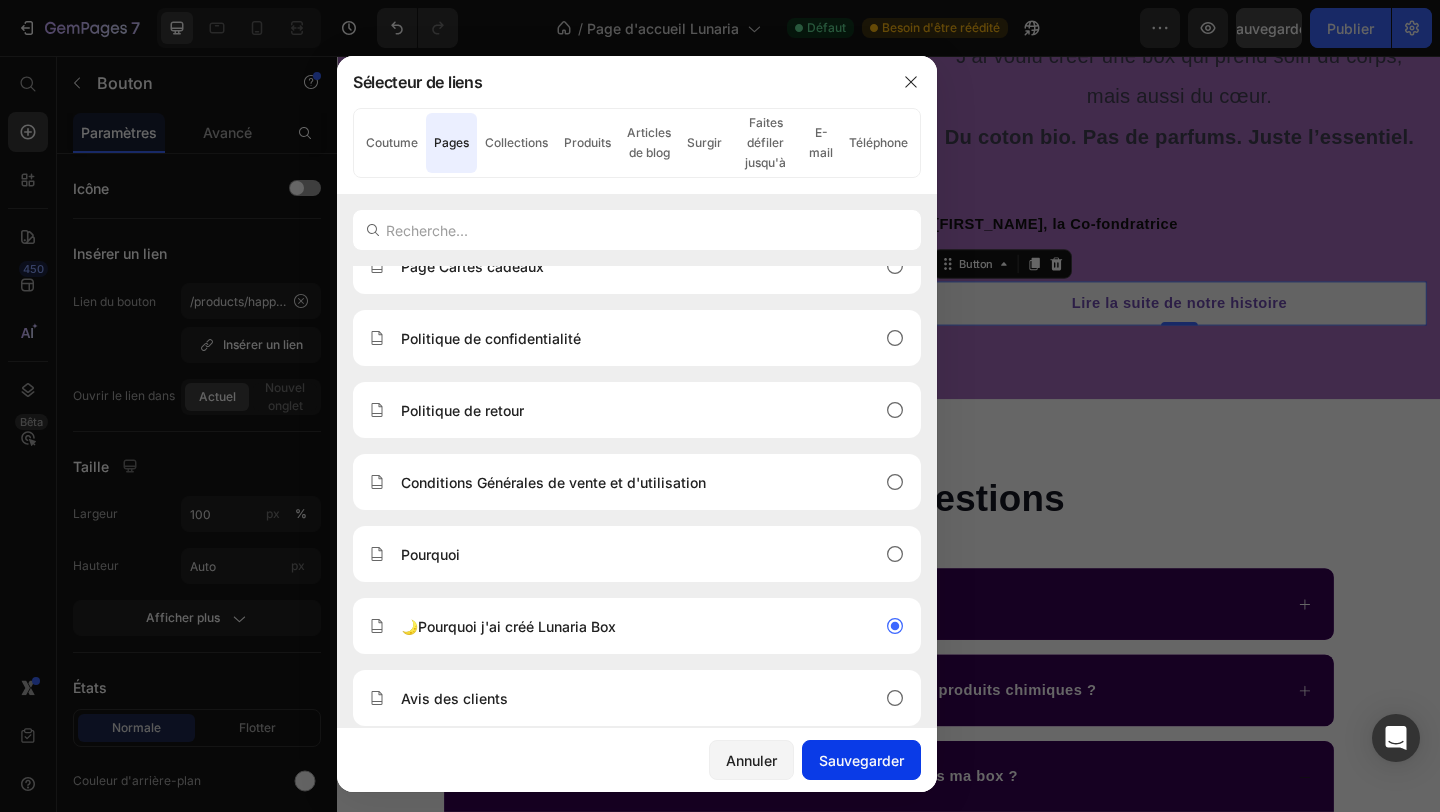 click on "Sauvegarder" at bounding box center (861, 760) 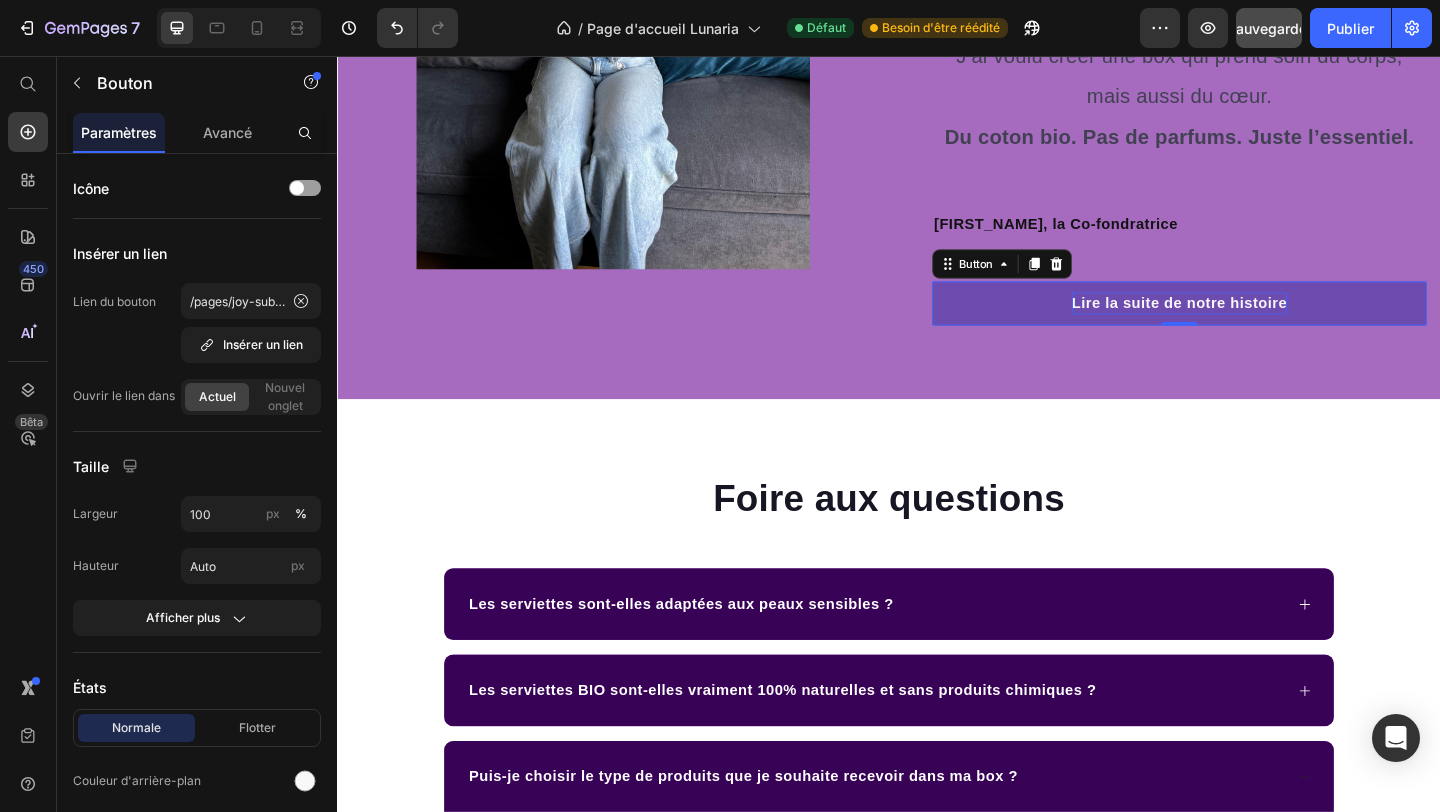 click on "Lire la suite de notre histoire" at bounding box center [1253, 325] 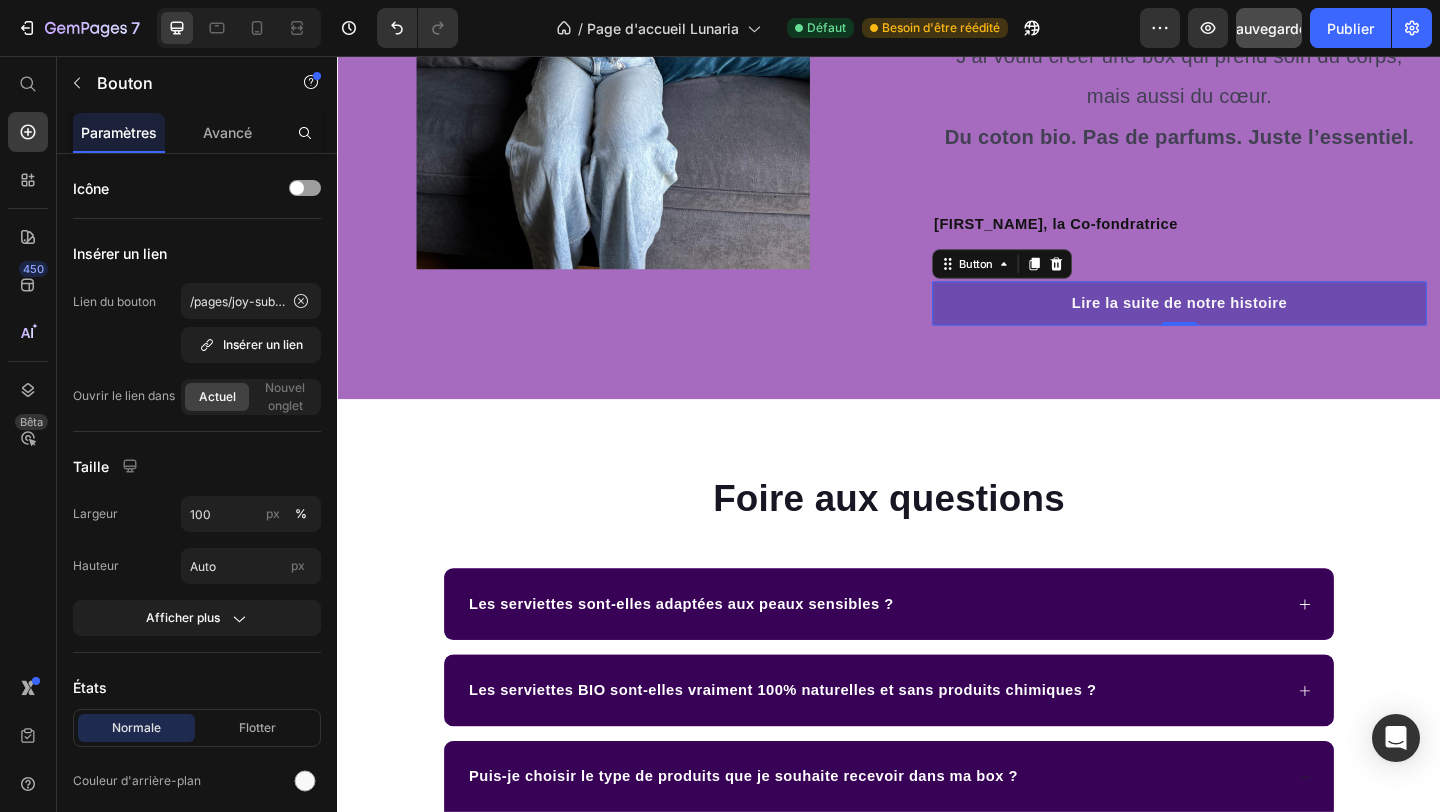 click on "Lire la suite de notre histoire" at bounding box center (1253, 325) 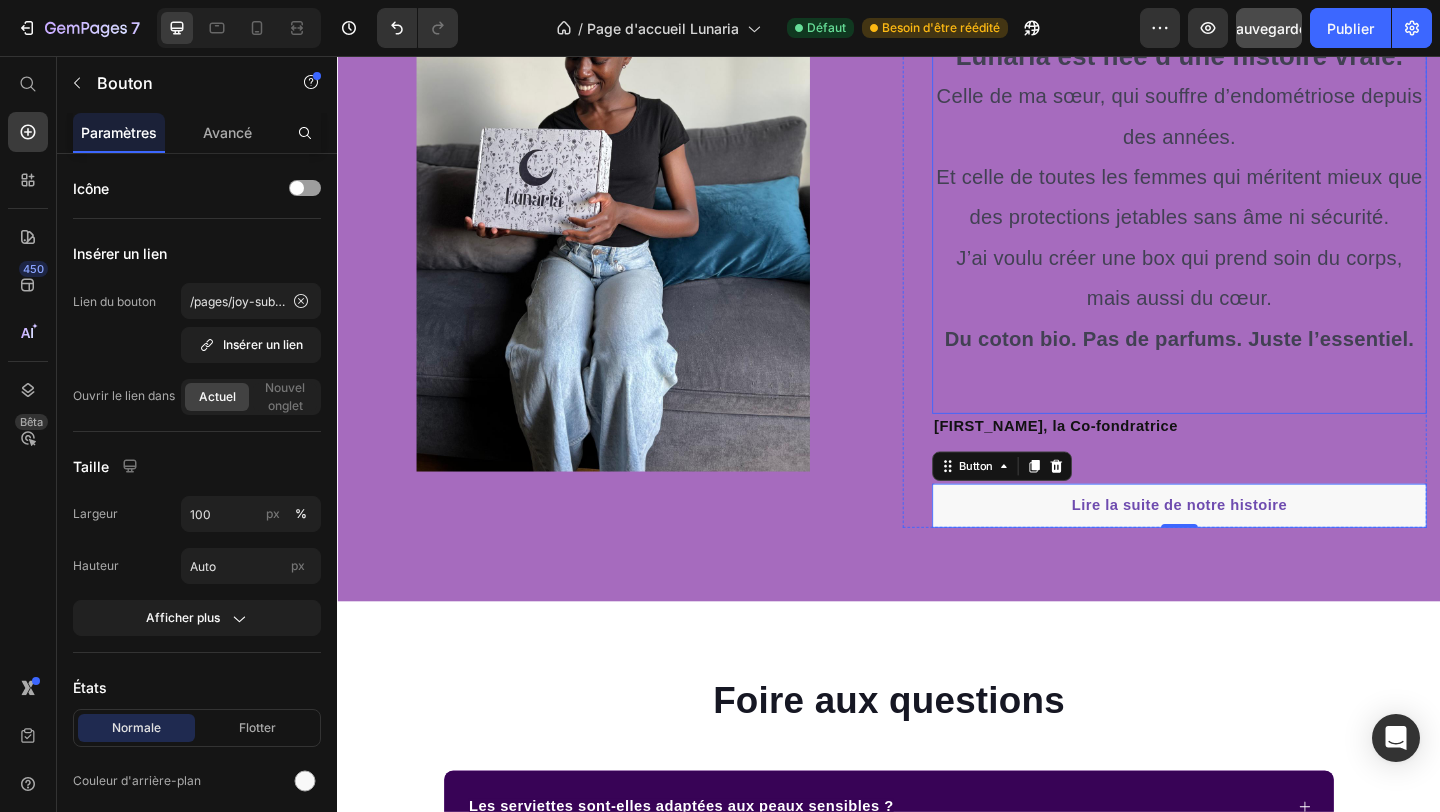 scroll, scrollTop: 6081, scrollLeft: 0, axis: vertical 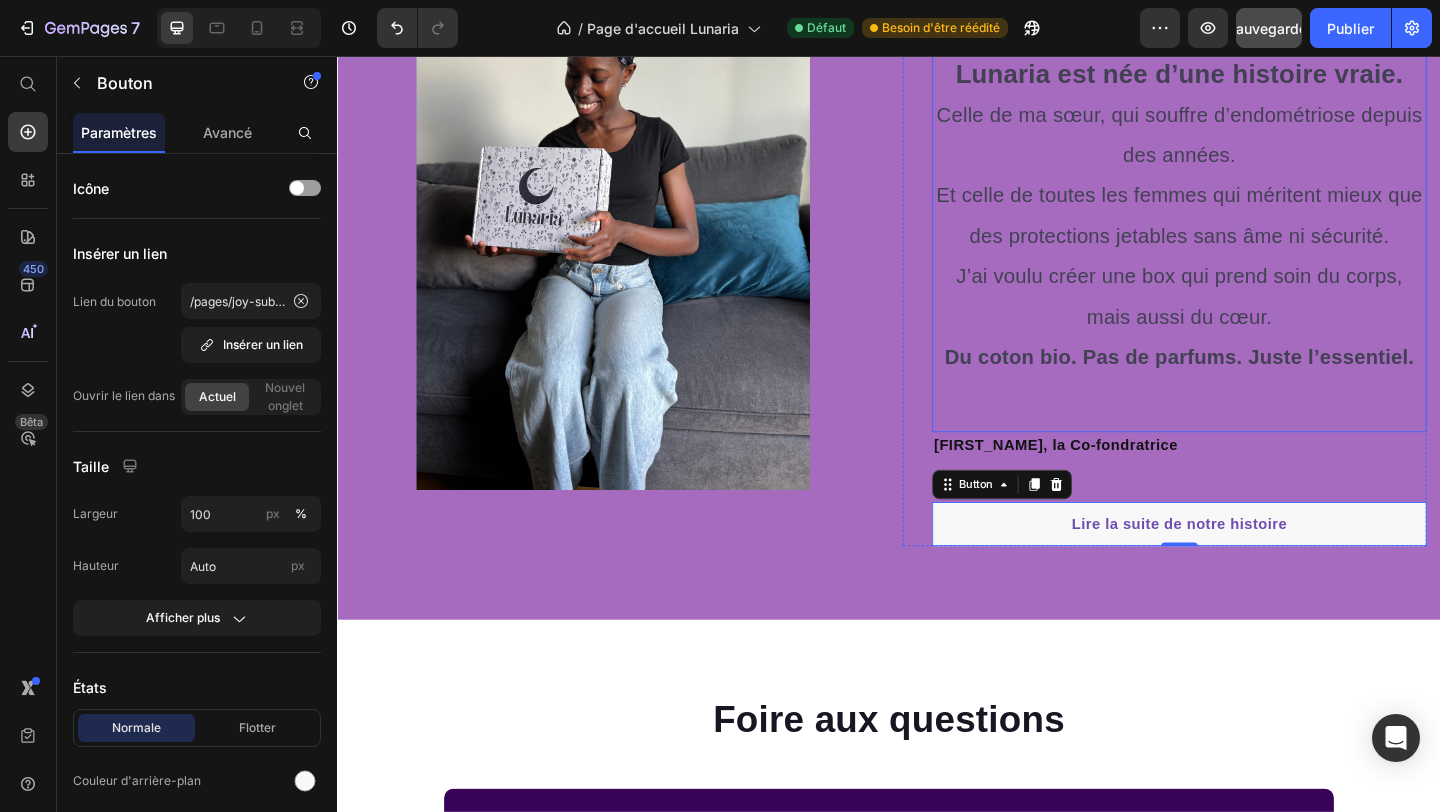 click on "Lunaria est née d’une histoire vraie." at bounding box center [1253, 75] 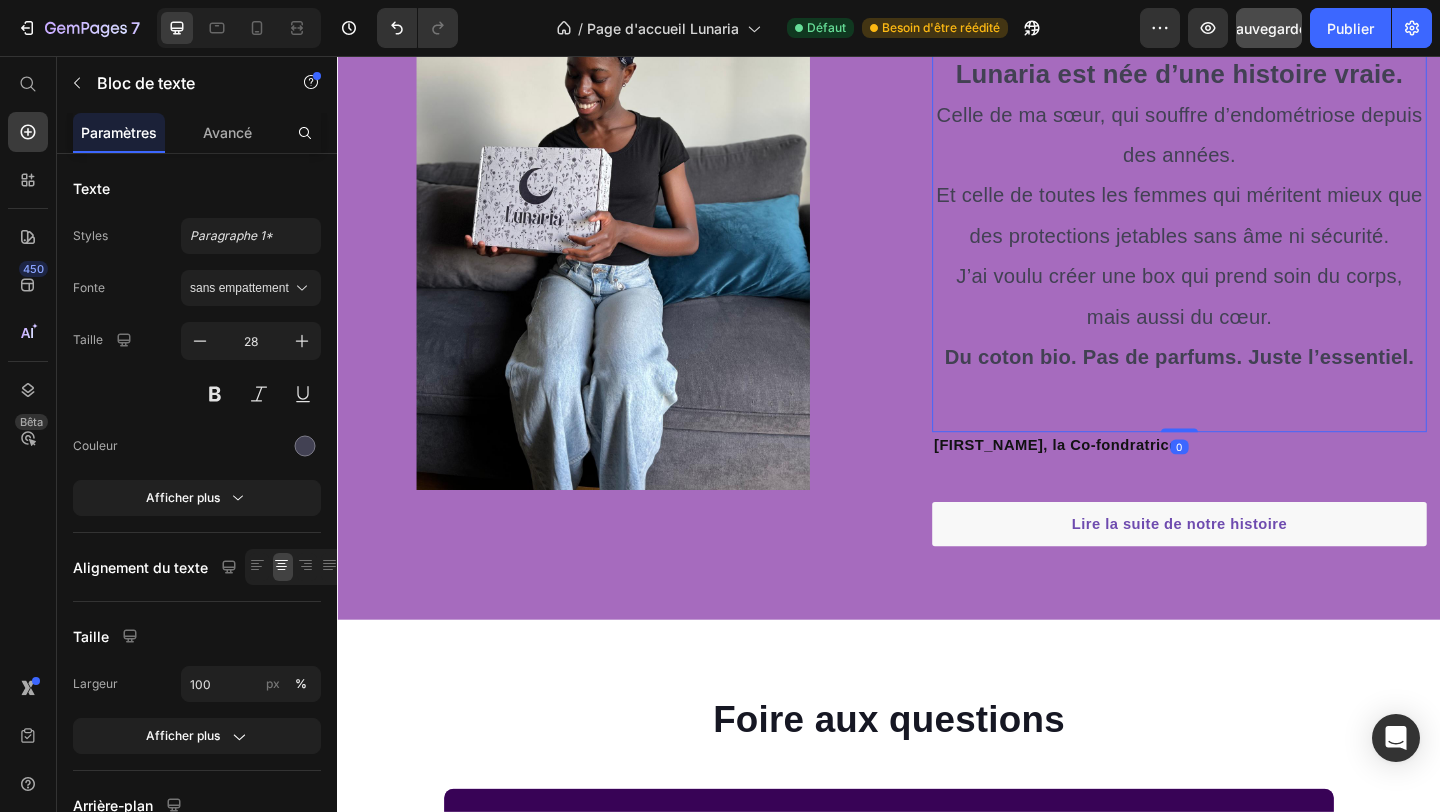 click on "Lunaria est née d’une histoire vraie. Celle de ma sœur, qui souffre d’endométriose depuis des années. Et celle de toutes les femmes qui méritent mieux que des protections jetables sans âme ni sécurité." at bounding box center [1253, 164] 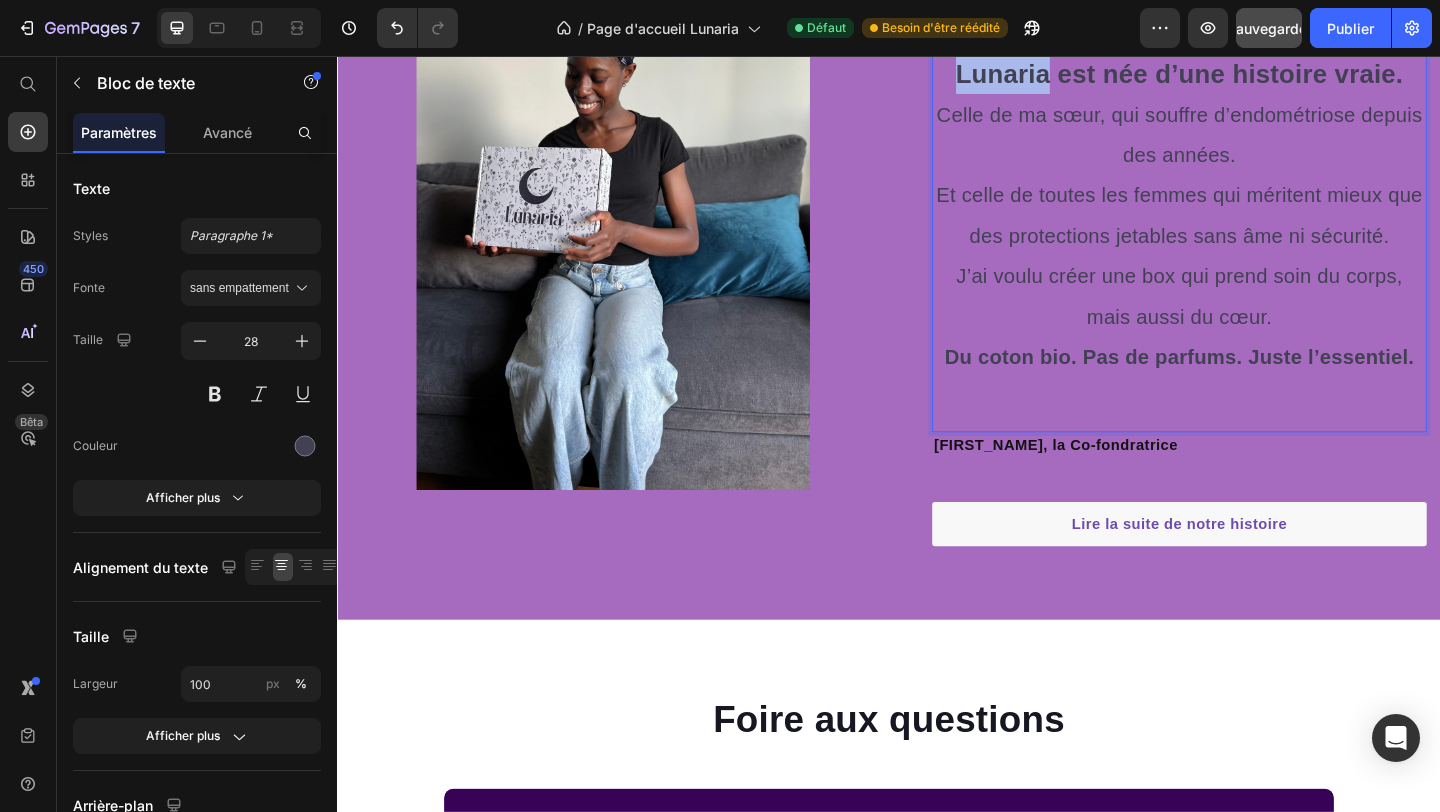 click on "Lunaria est née d’une histoire vraie. Celle de ma sœur, qui souffre d’endométriose depuis des années. Et celle de toutes les femmes qui méritent mieux que des protections jetables sans âme ni sécurité." at bounding box center [1253, 164] 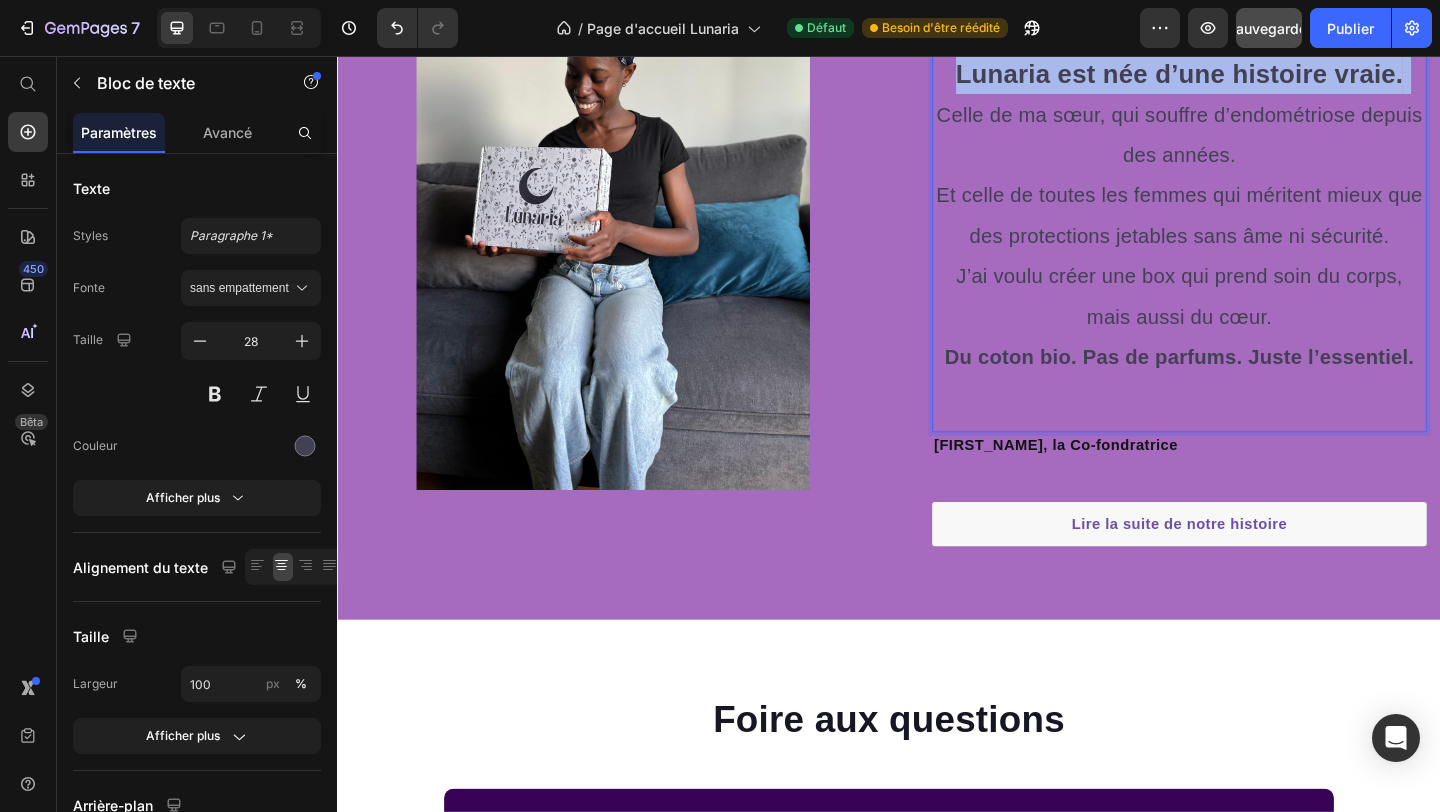 click on "Lunaria est née d’une histoire vraie. Celle de ma sœur, qui souffre d’endométriose depuis des années. Et celle de toutes les femmes qui méritent mieux que des protections jetables sans âme ni sécurité." at bounding box center [1253, 164] 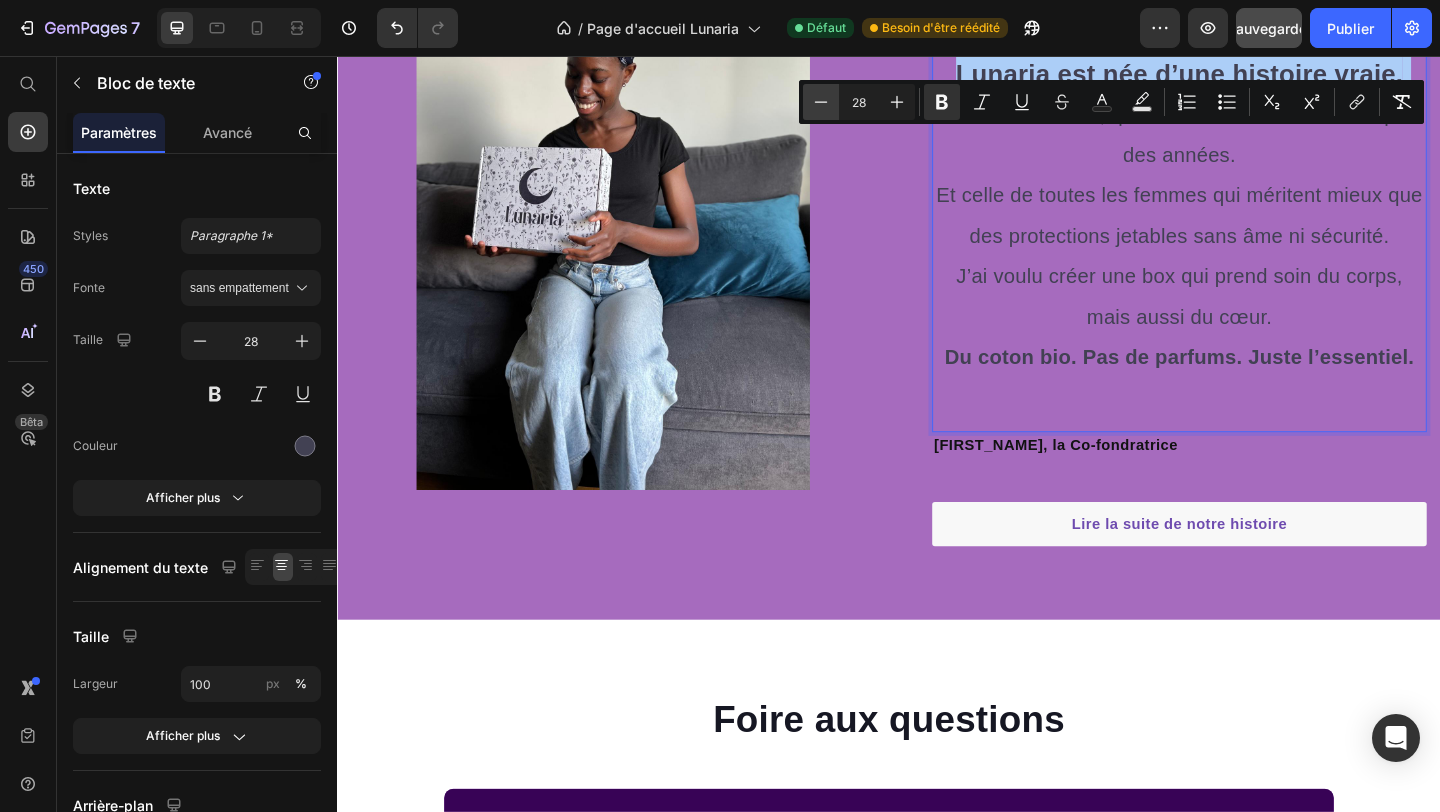 click on "Minus" at bounding box center [821, 102] 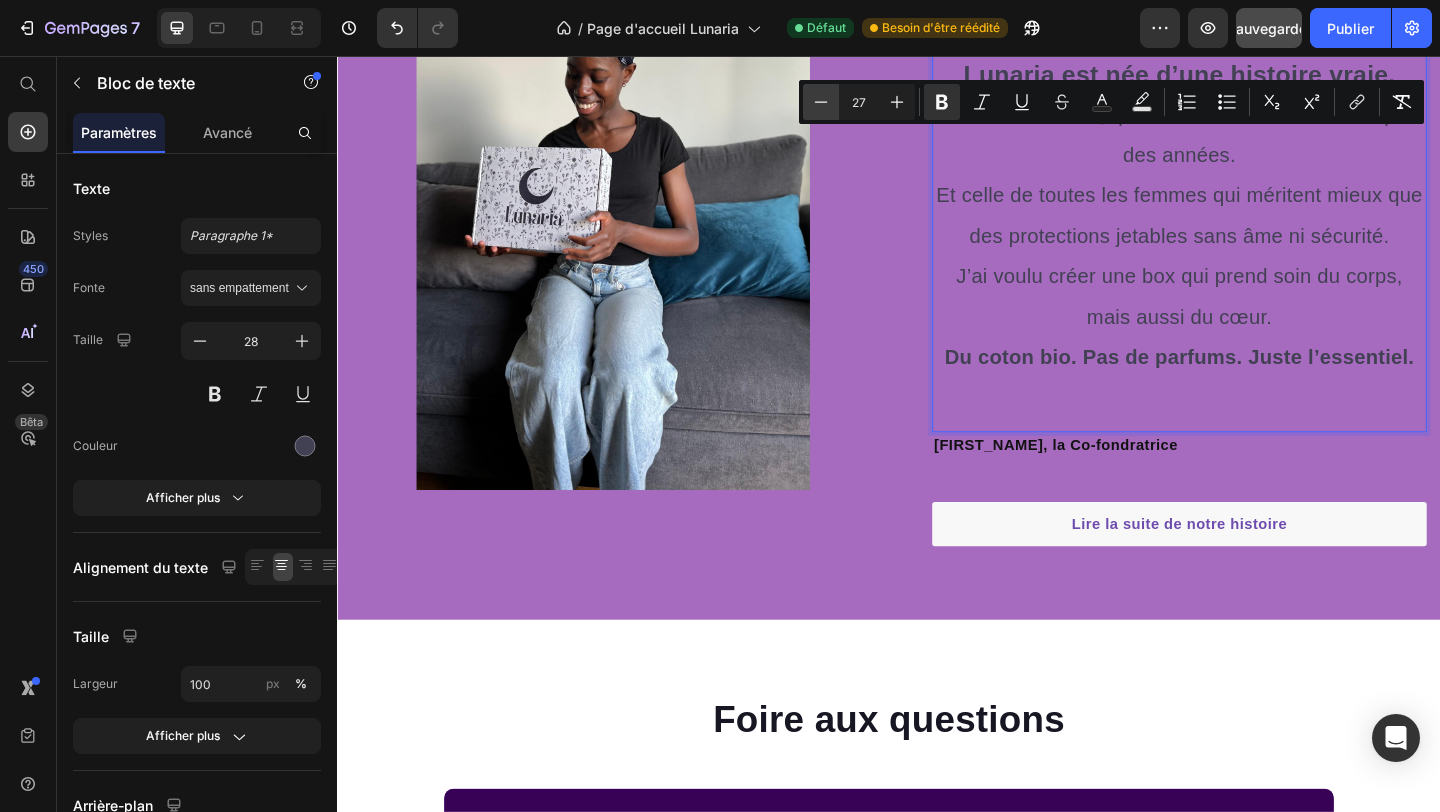 click on "Minus" at bounding box center [821, 102] 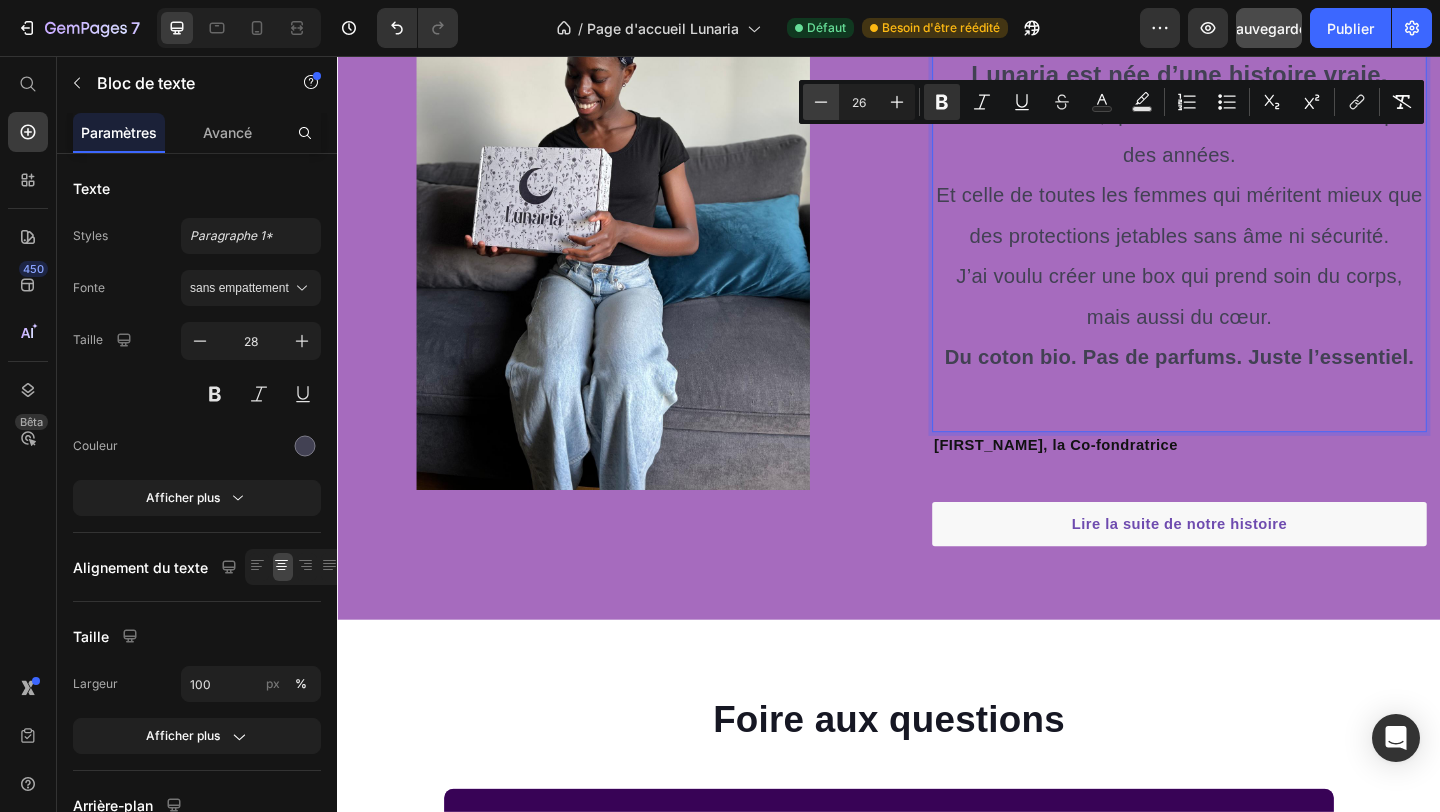 click on "Minus" at bounding box center [821, 102] 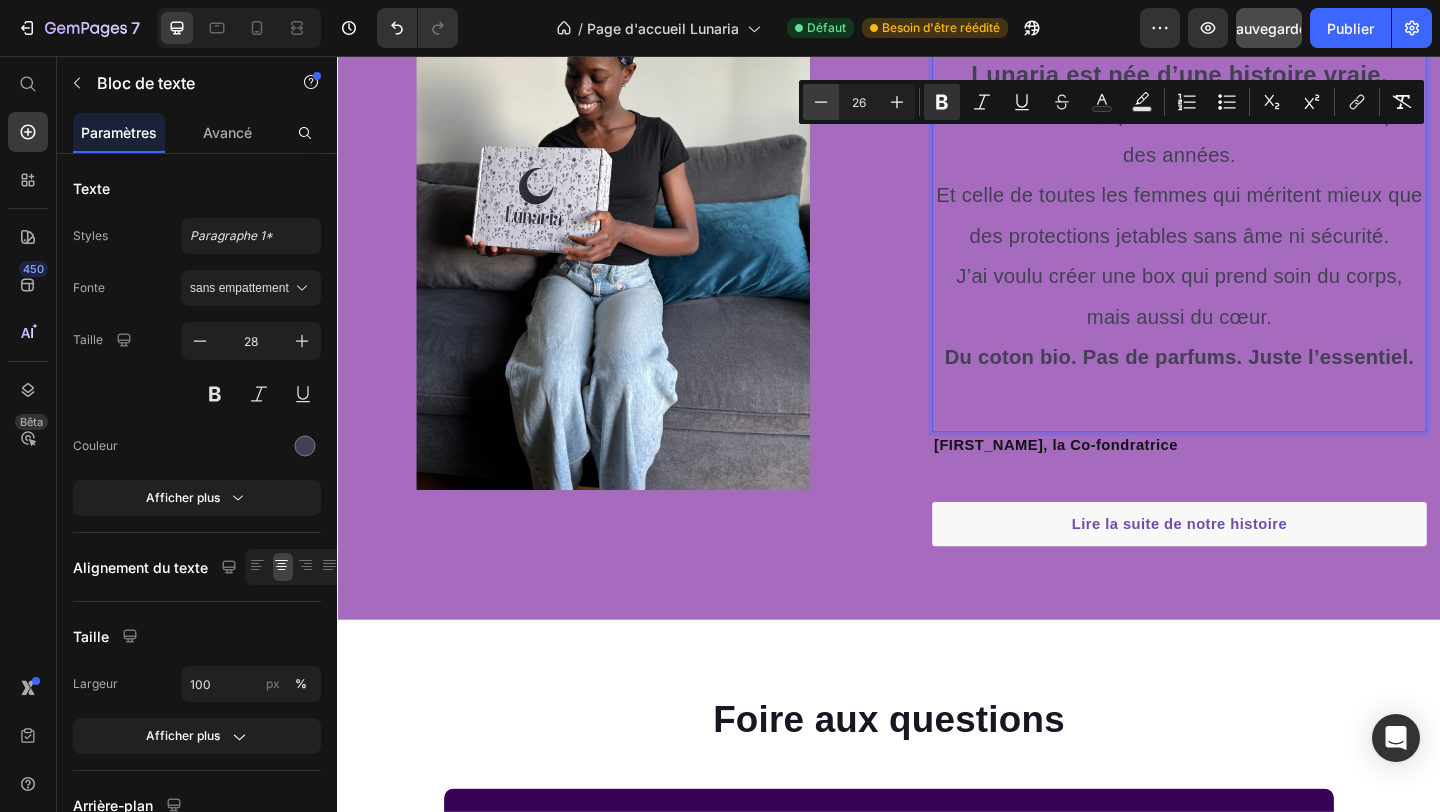 type on "25" 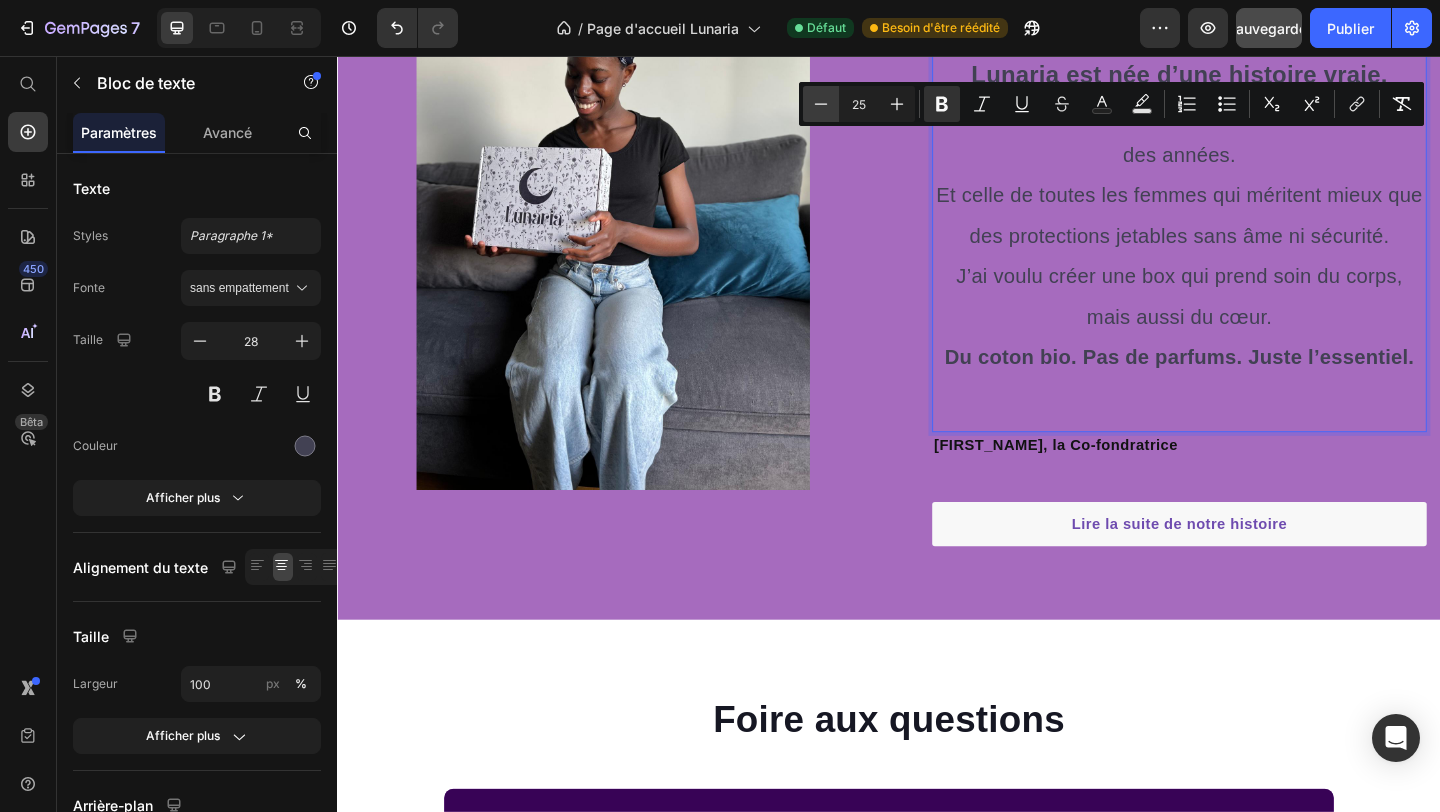 scroll, scrollTop: 6082, scrollLeft: 0, axis: vertical 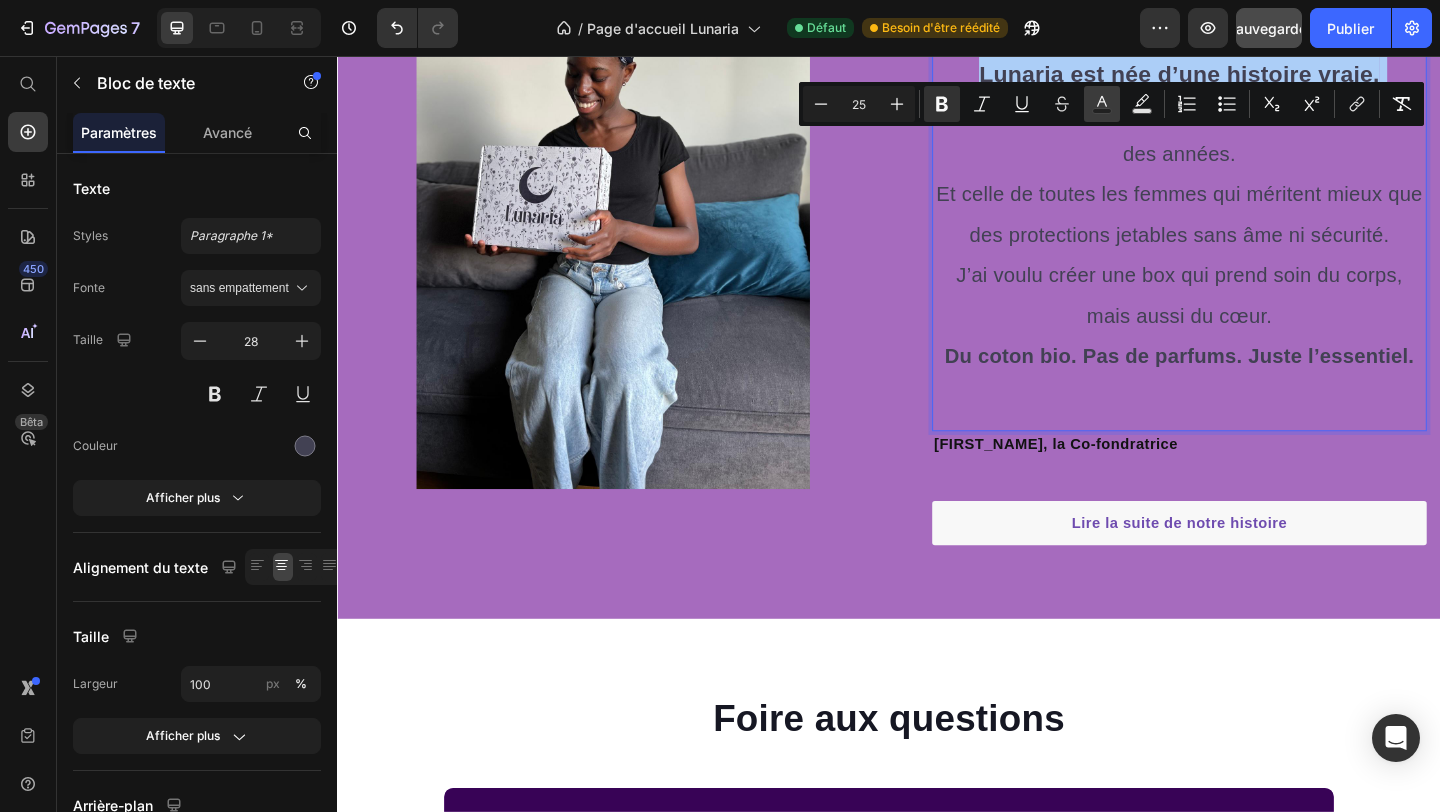 click 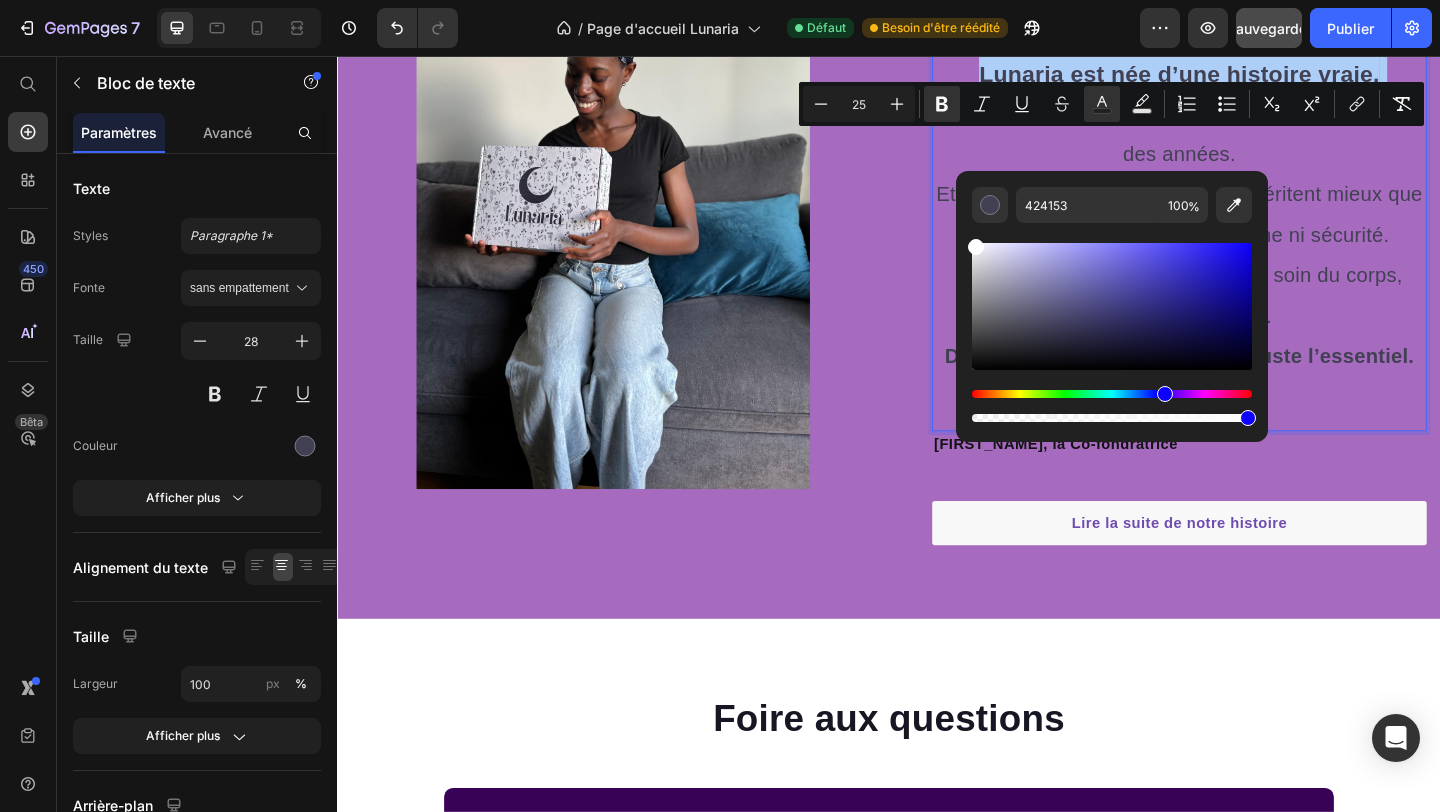 drag, startPoint x: 1036, startPoint y: 339, endPoint x: 970, endPoint y: 241, distance: 118.15244 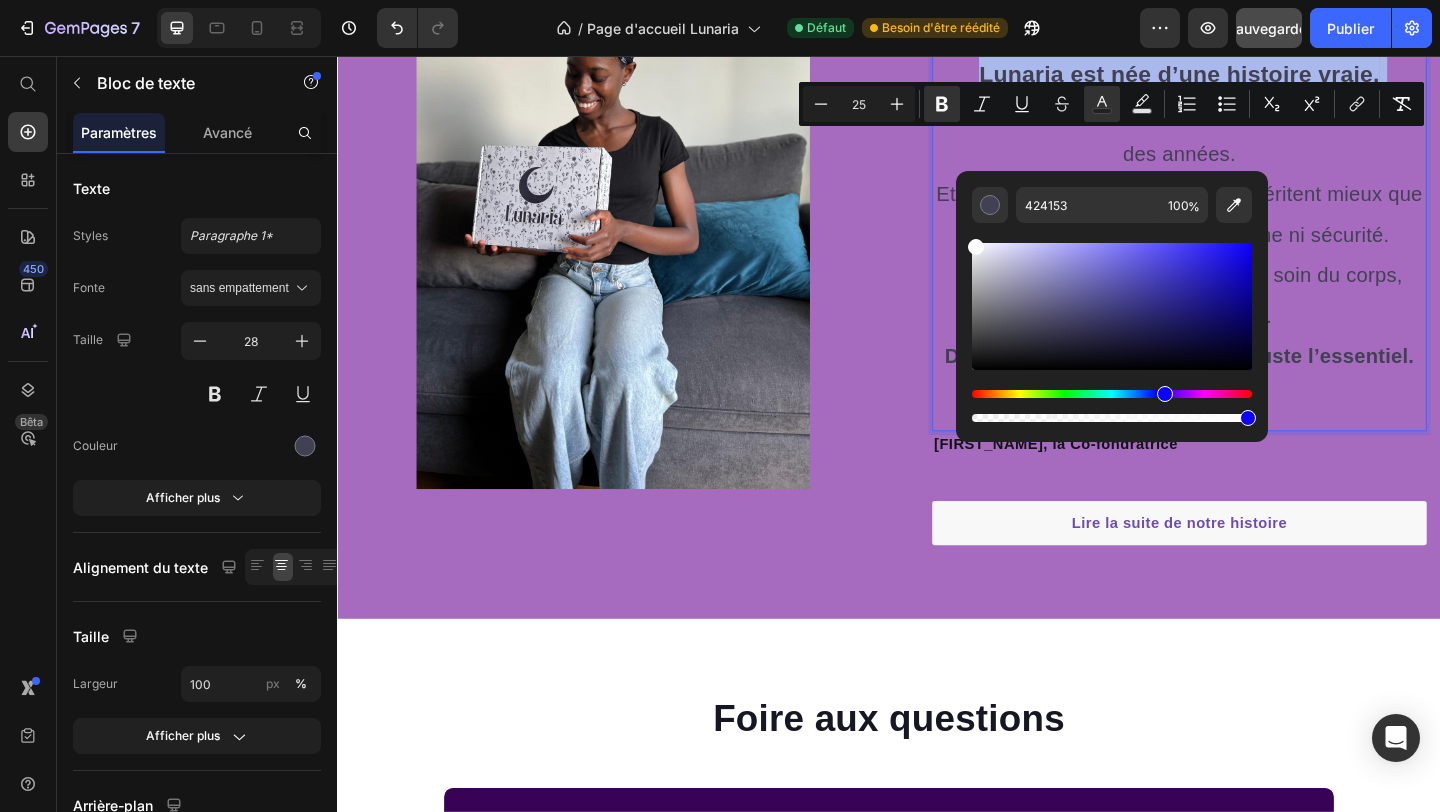 type on "FFFFFF" 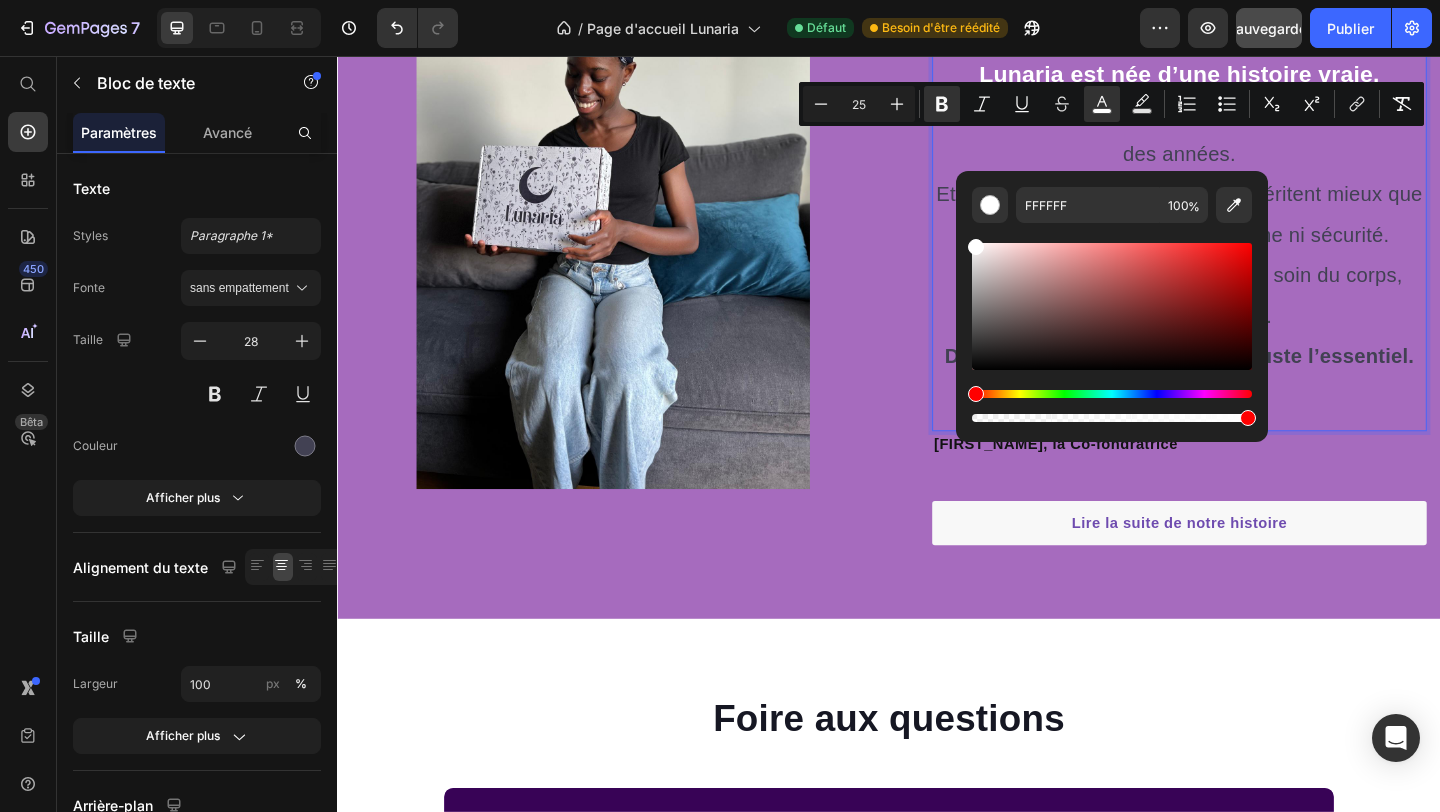 click on "Celle de ma sœur, qui souffre d’endométriose depuis des années." at bounding box center [1253, 140] 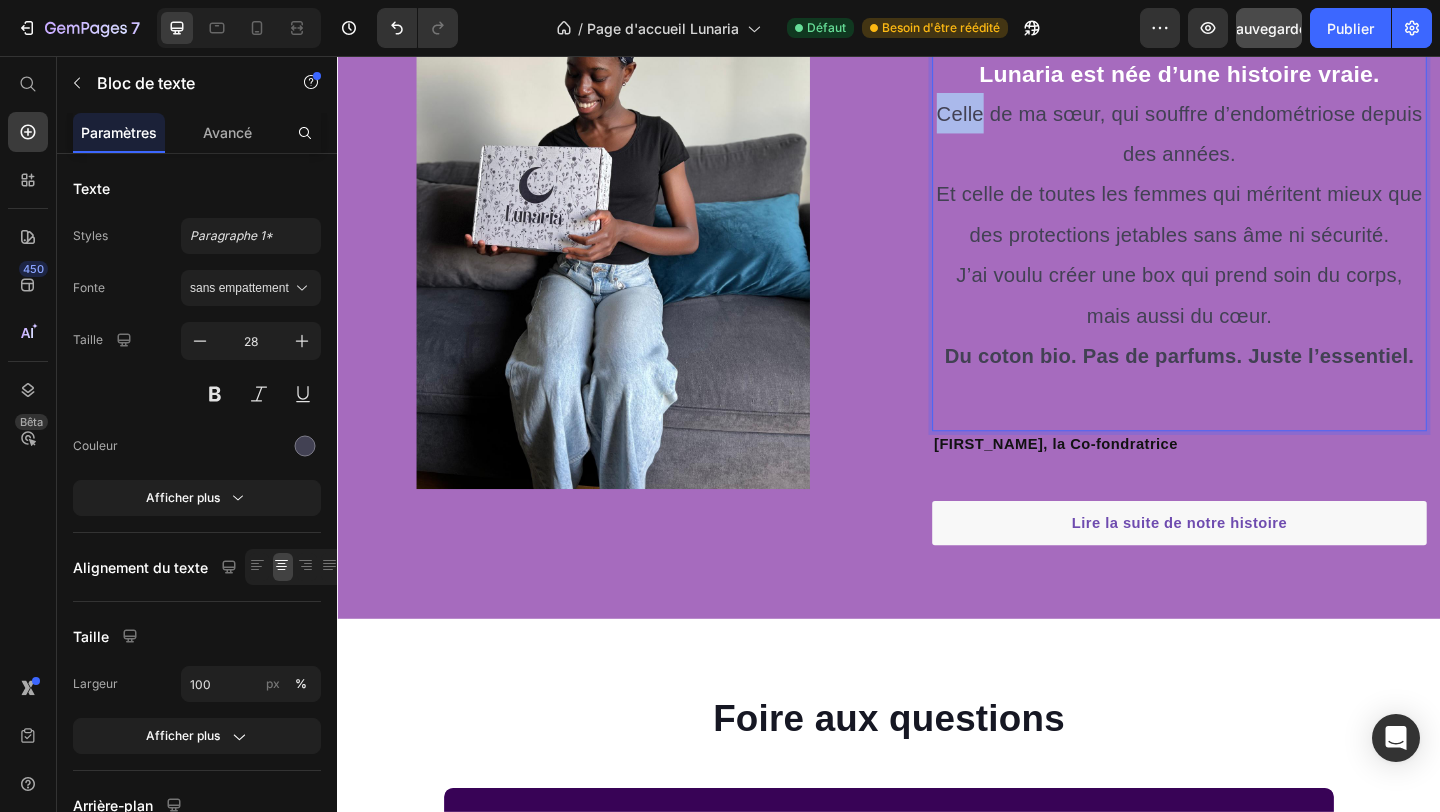 click on "Celle de ma sœur, qui souffre d’endométriose depuis des années." at bounding box center (1253, 140) 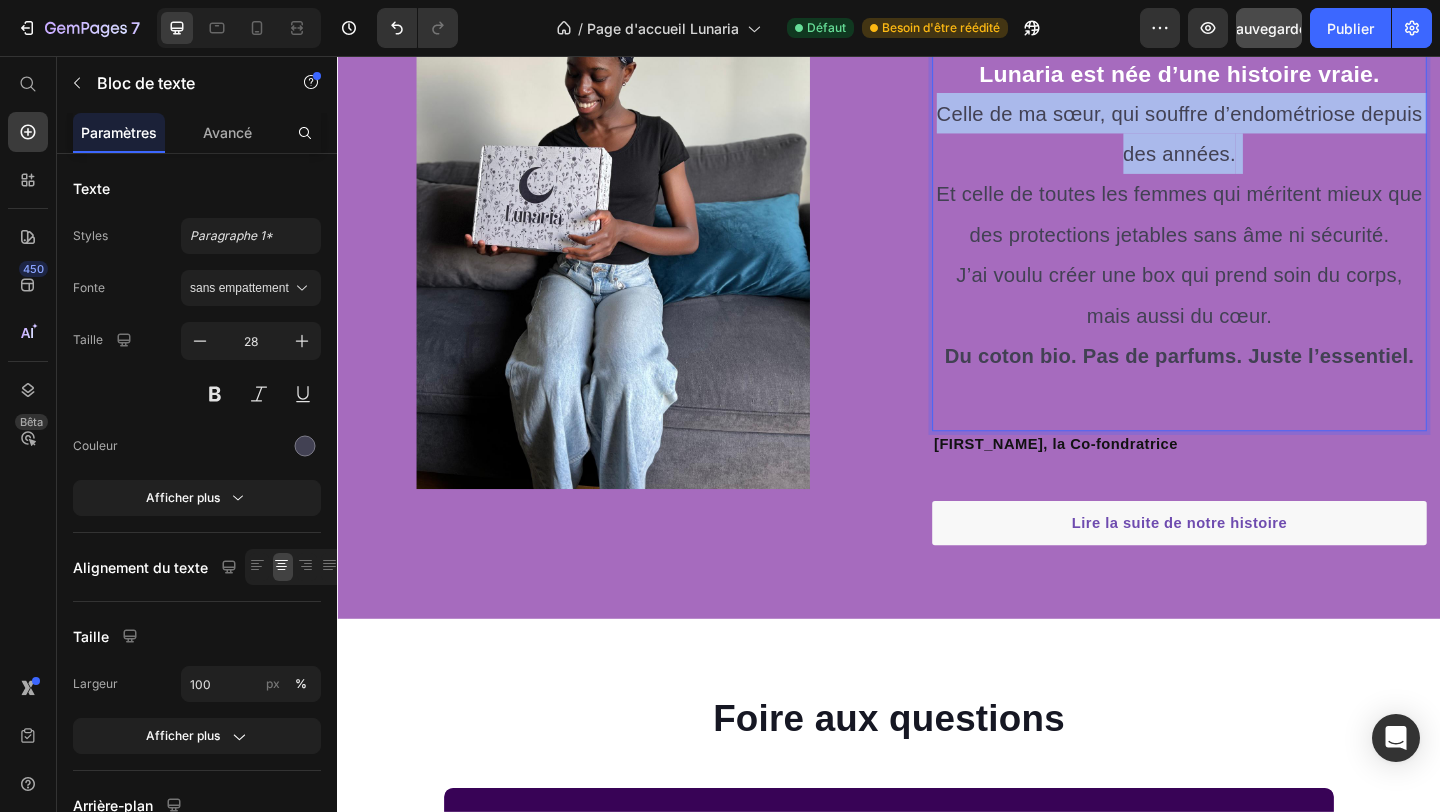 click on "Celle de ma sœur, qui souffre d’endométriose depuis des années." at bounding box center (1253, 140) 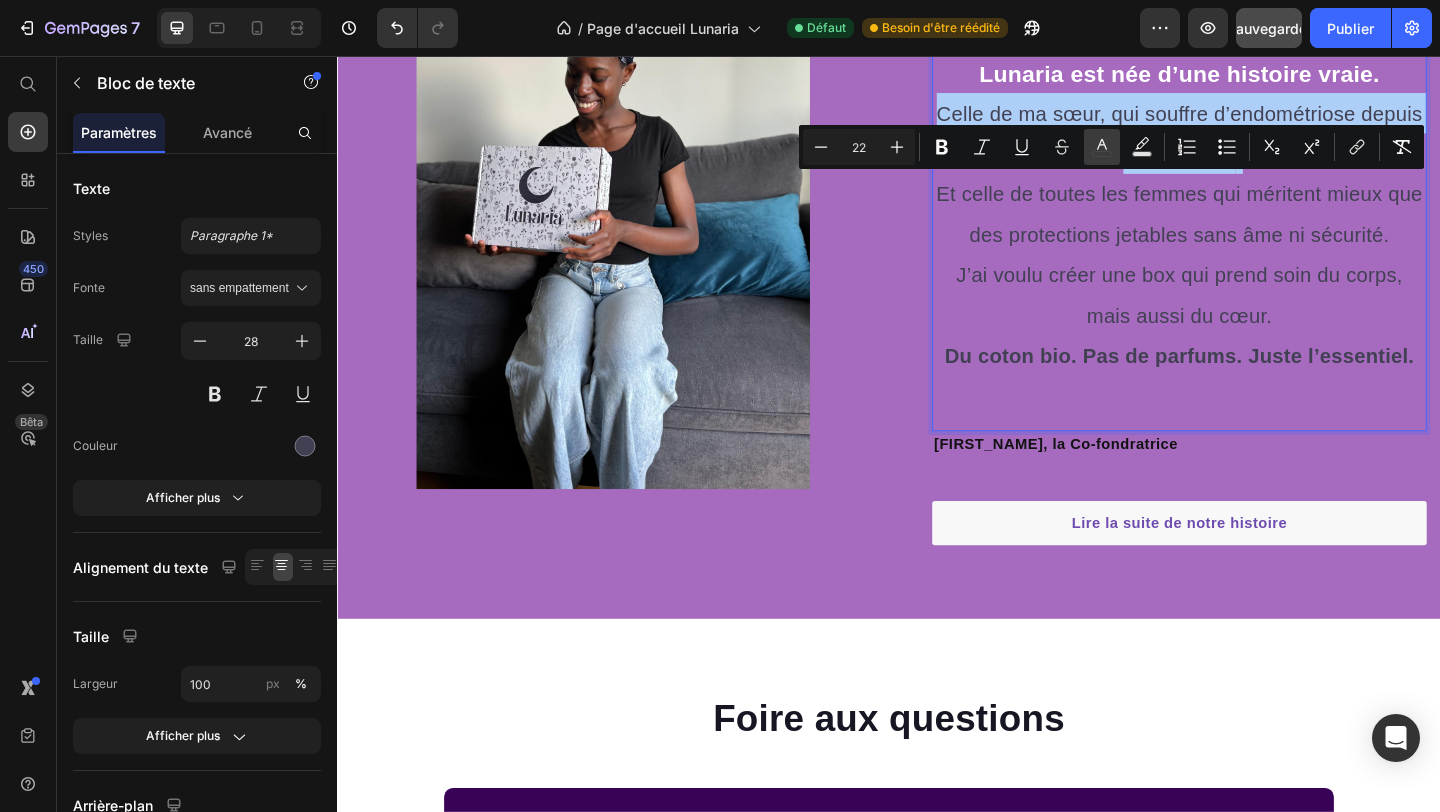click 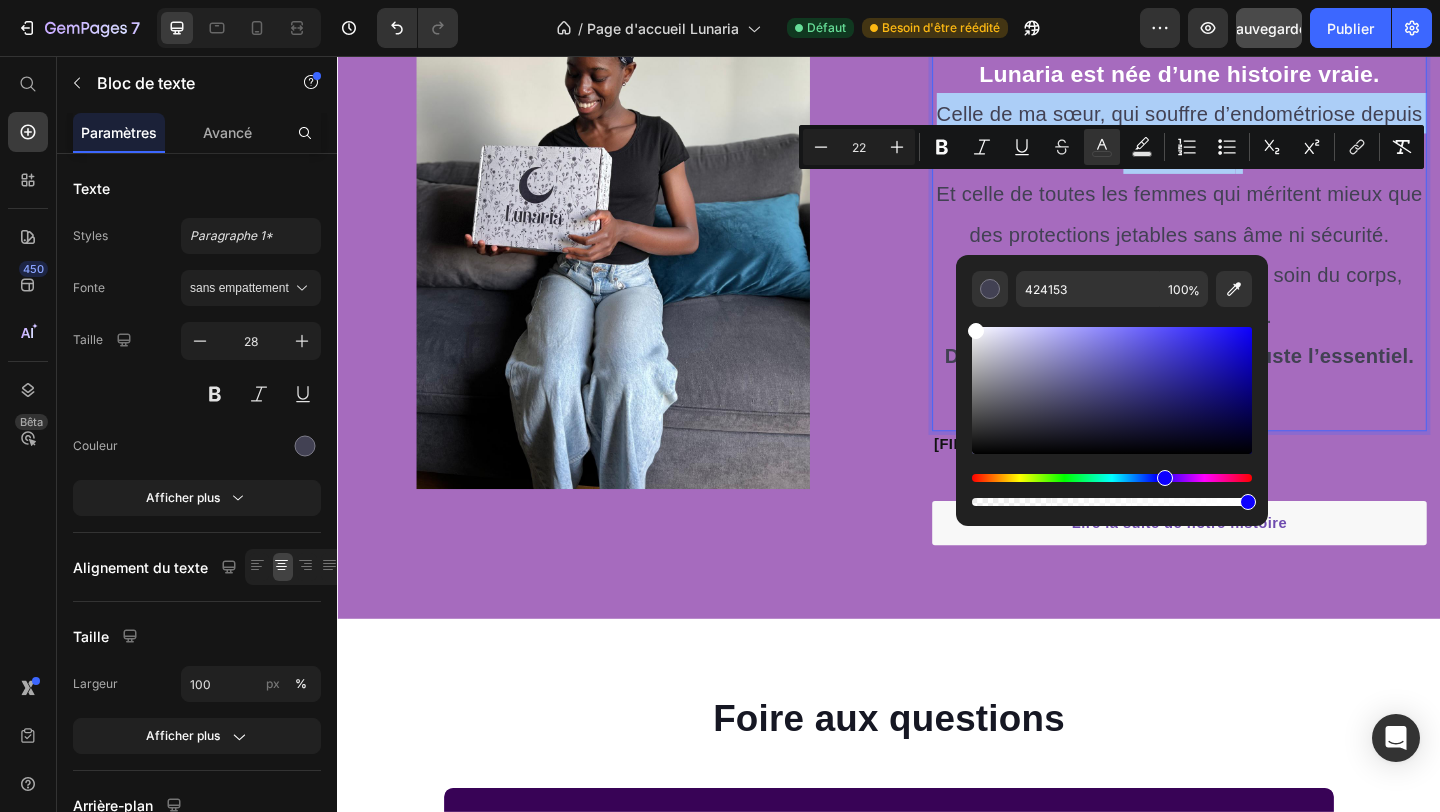 drag, startPoint x: 1038, startPoint y: 417, endPoint x: 969, endPoint y: 317, distance: 121.49486 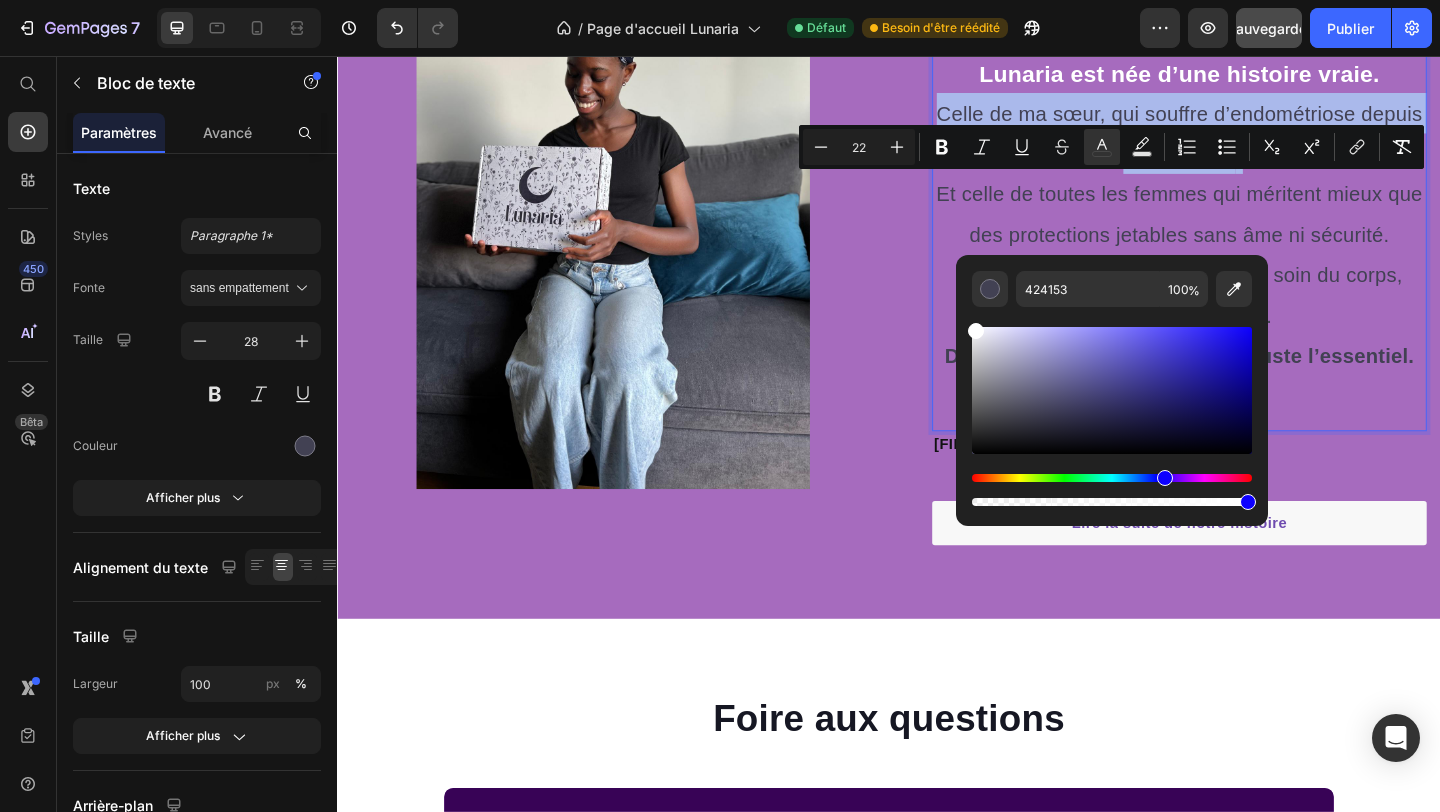 type on "FFFFFF" 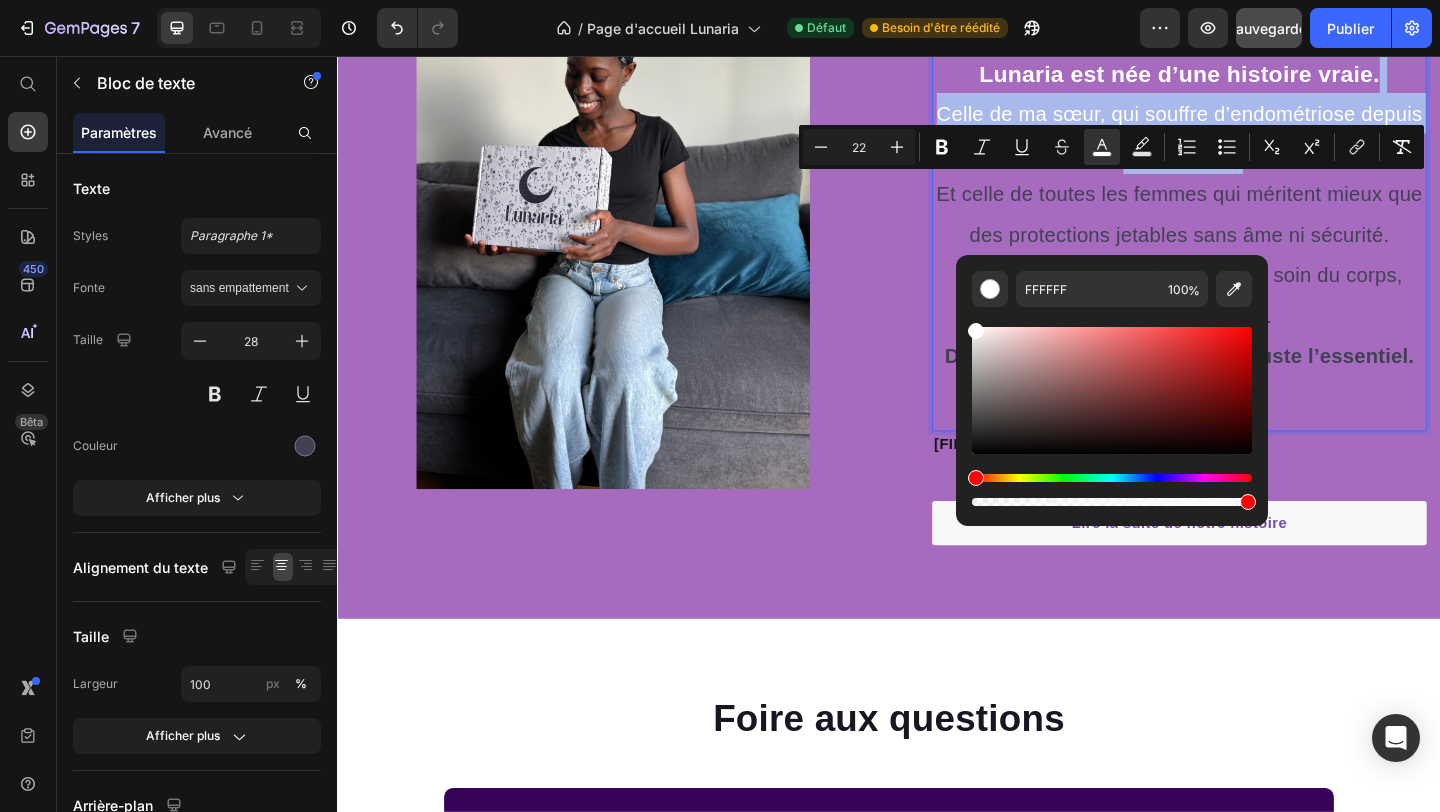 click on "Lunaria est née d’une histoire vraie. Celle de ma sœur, qui souffre d’endométriose depuis des années. Et celle de toutes les femmes qui méritent mieux que des protections jetables sans âme ni sécurité." at bounding box center [1253, 163] 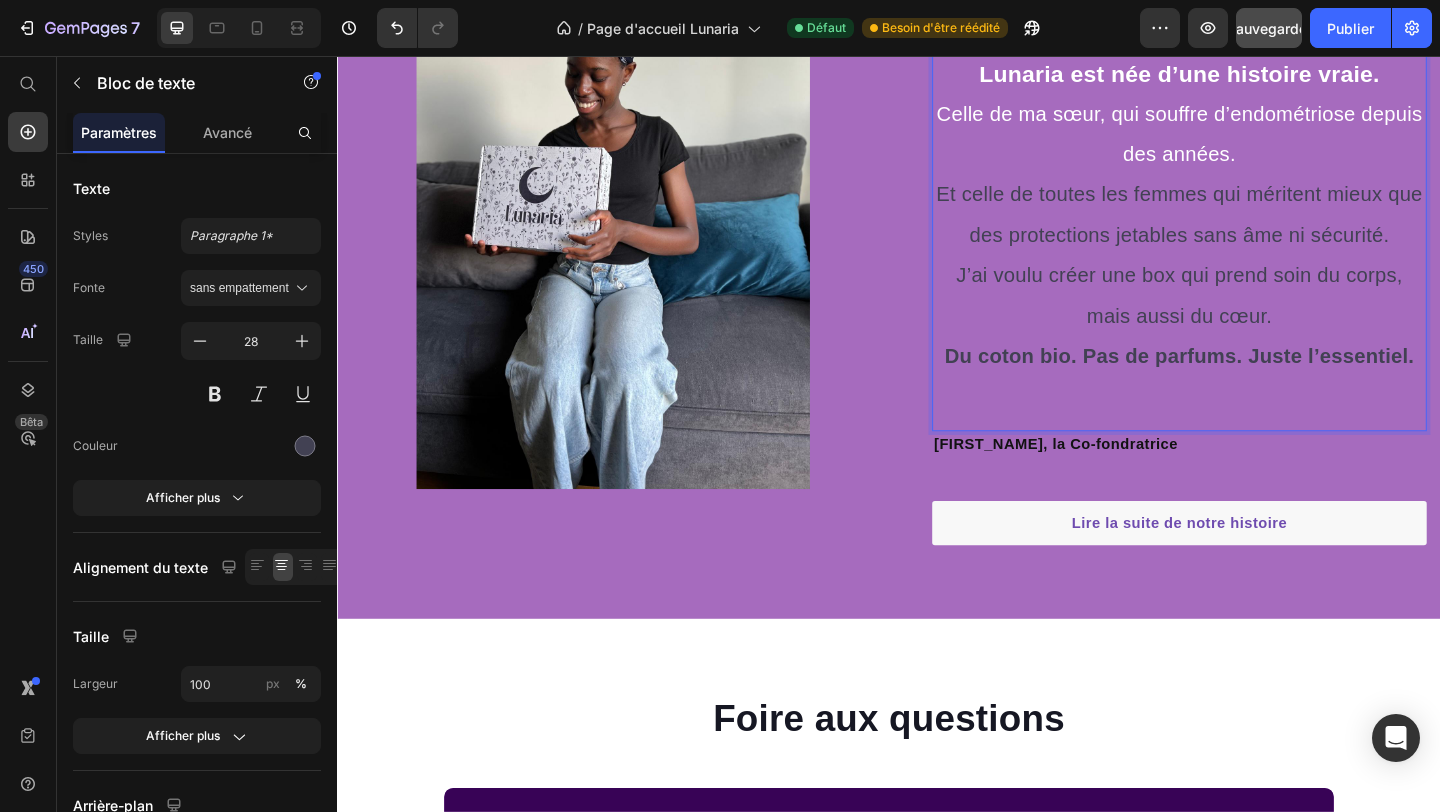 click on "Et celle de toutes les femmes qui méritent mieux que des protections jetables sans âme ni sécurité." at bounding box center [1252, 228] 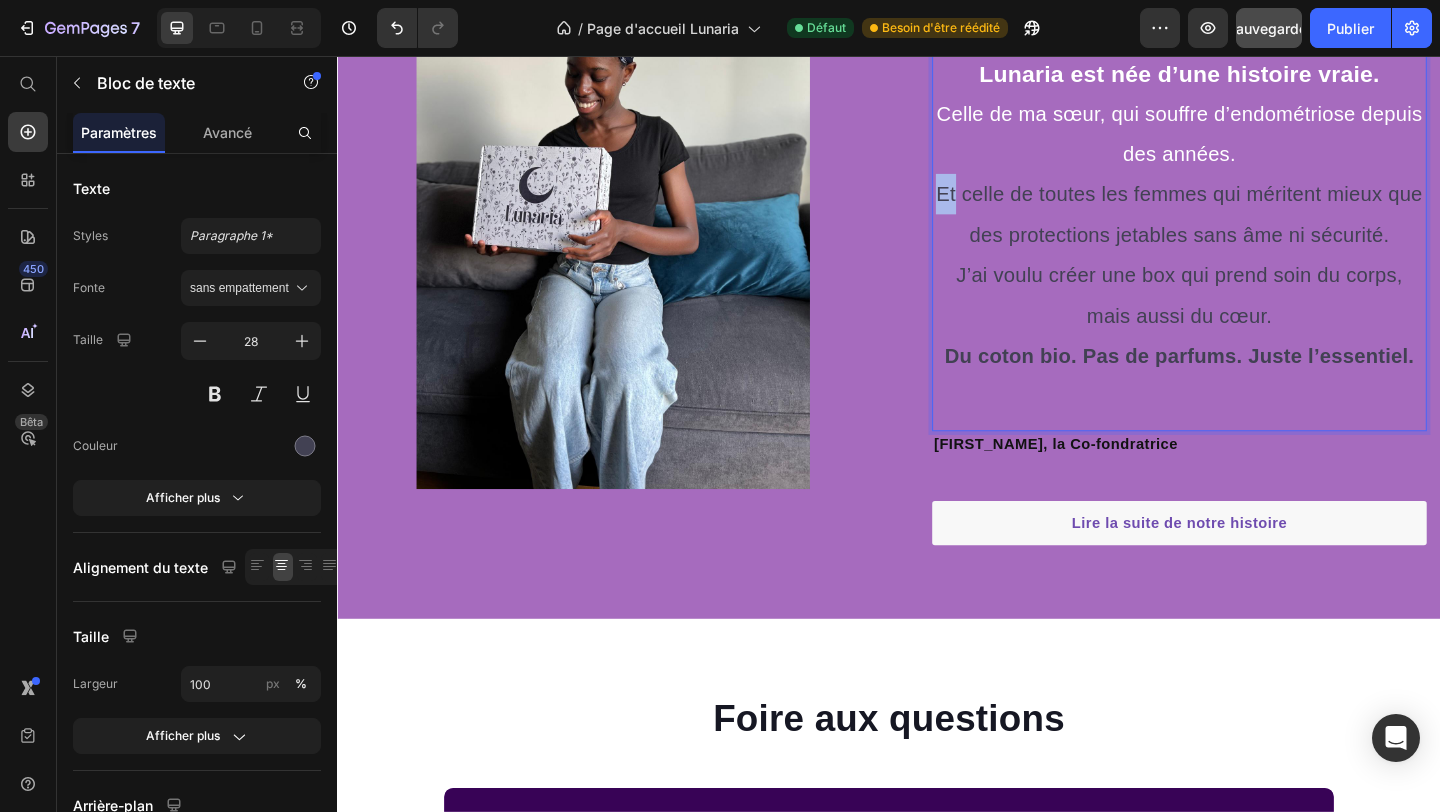 click on "Et celle de toutes les femmes qui méritent mieux que des protections jetables sans âme ni sécurité." at bounding box center (1252, 228) 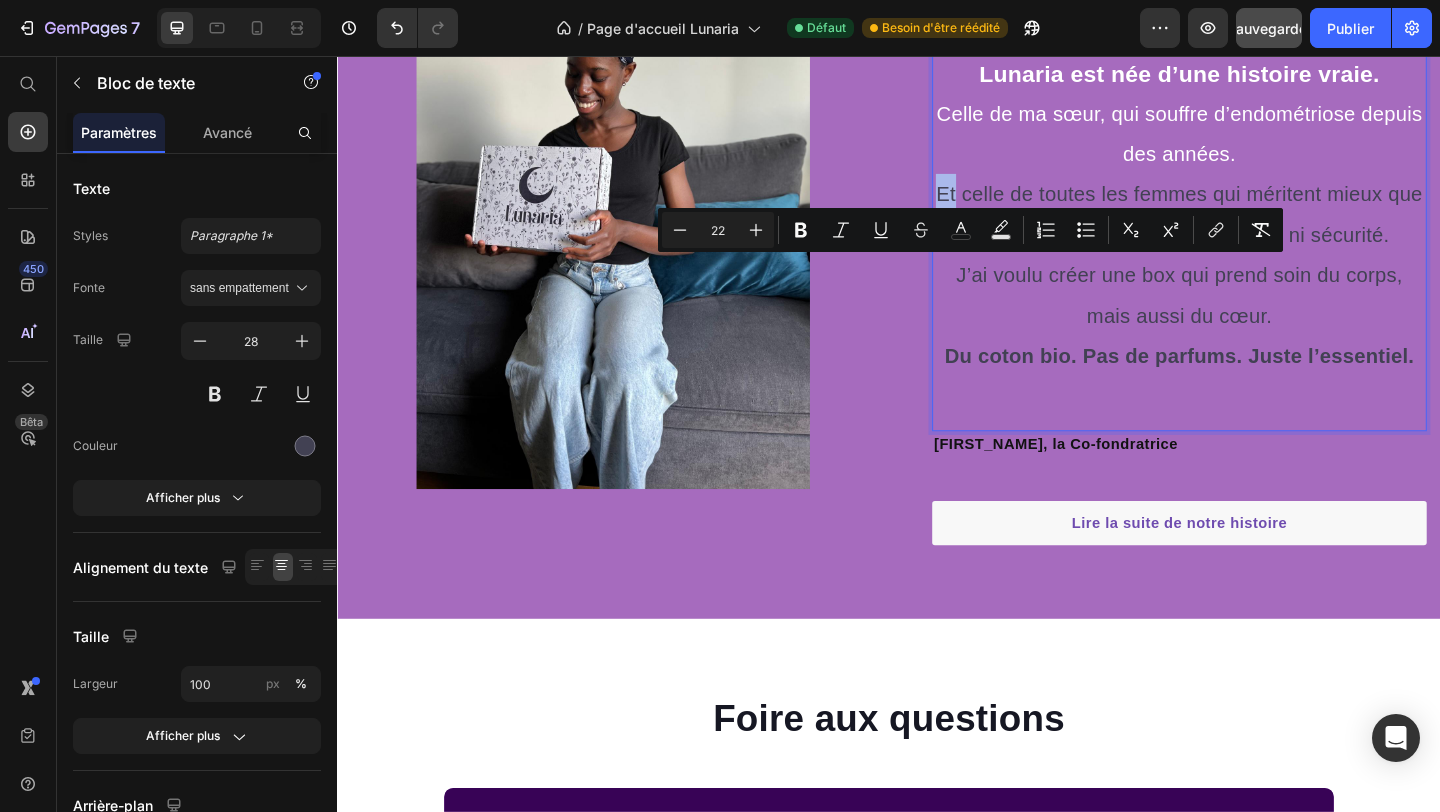 click on "Et celle de toutes les femmes qui méritent mieux que des protections jetables sans âme ni sécurité." at bounding box center (1252, 228) 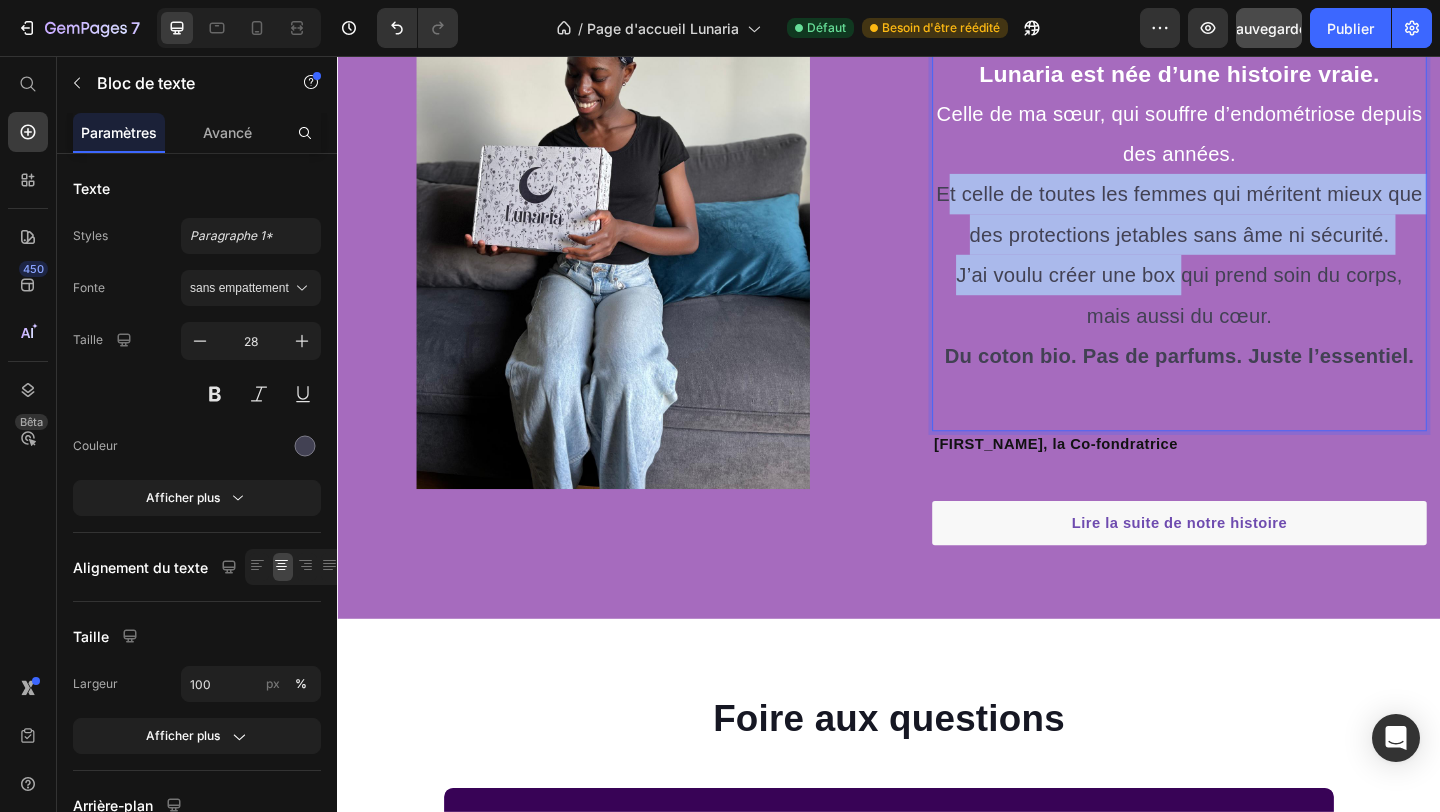 drag, startPoint x: 997, startPoint y: 288, endPoint x: 1253, endPoint y: 375, distance: 270.37936 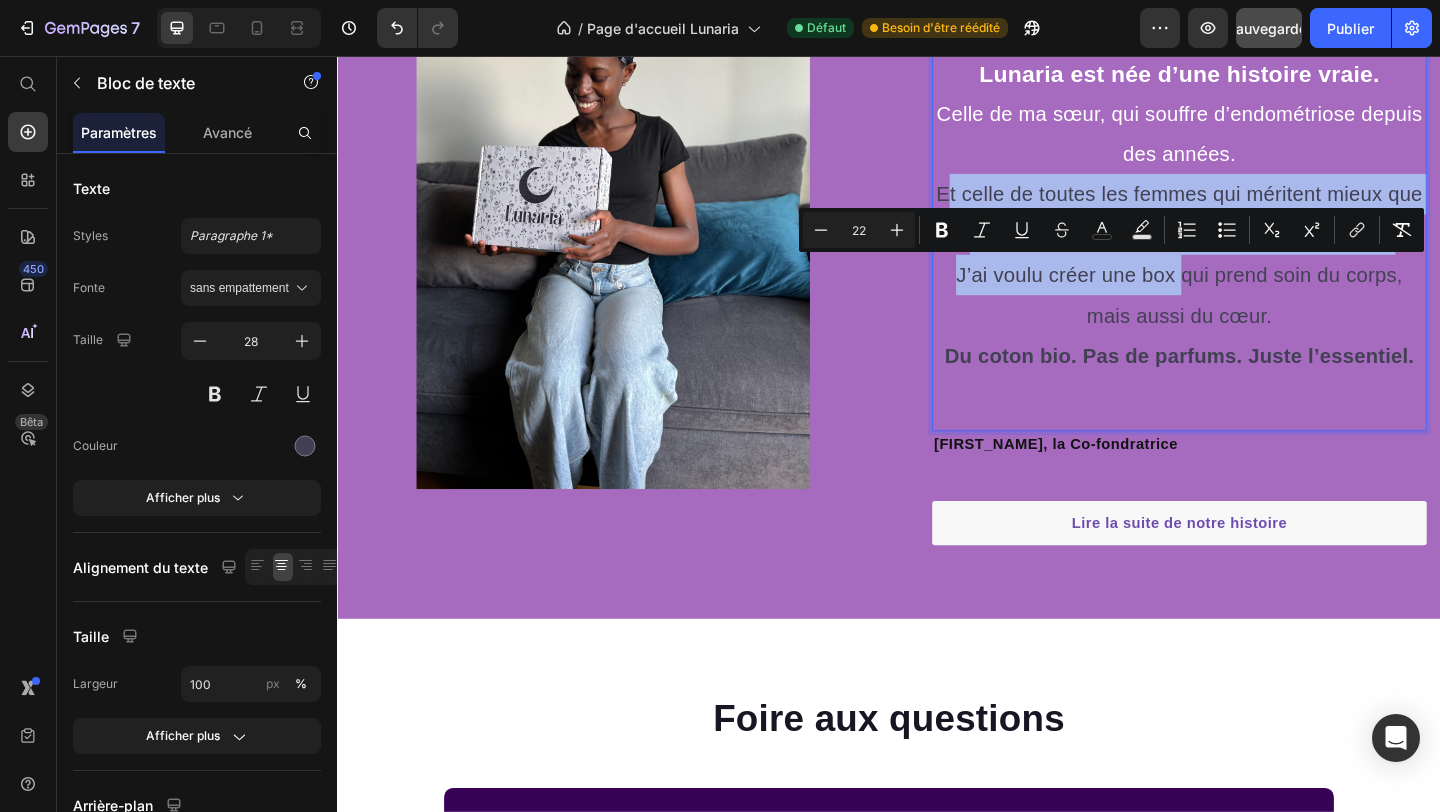 click on "J’ai voulu créer une box qui prend soin du corps, mais aussi du cœur." at bounding box center (1253, 316) 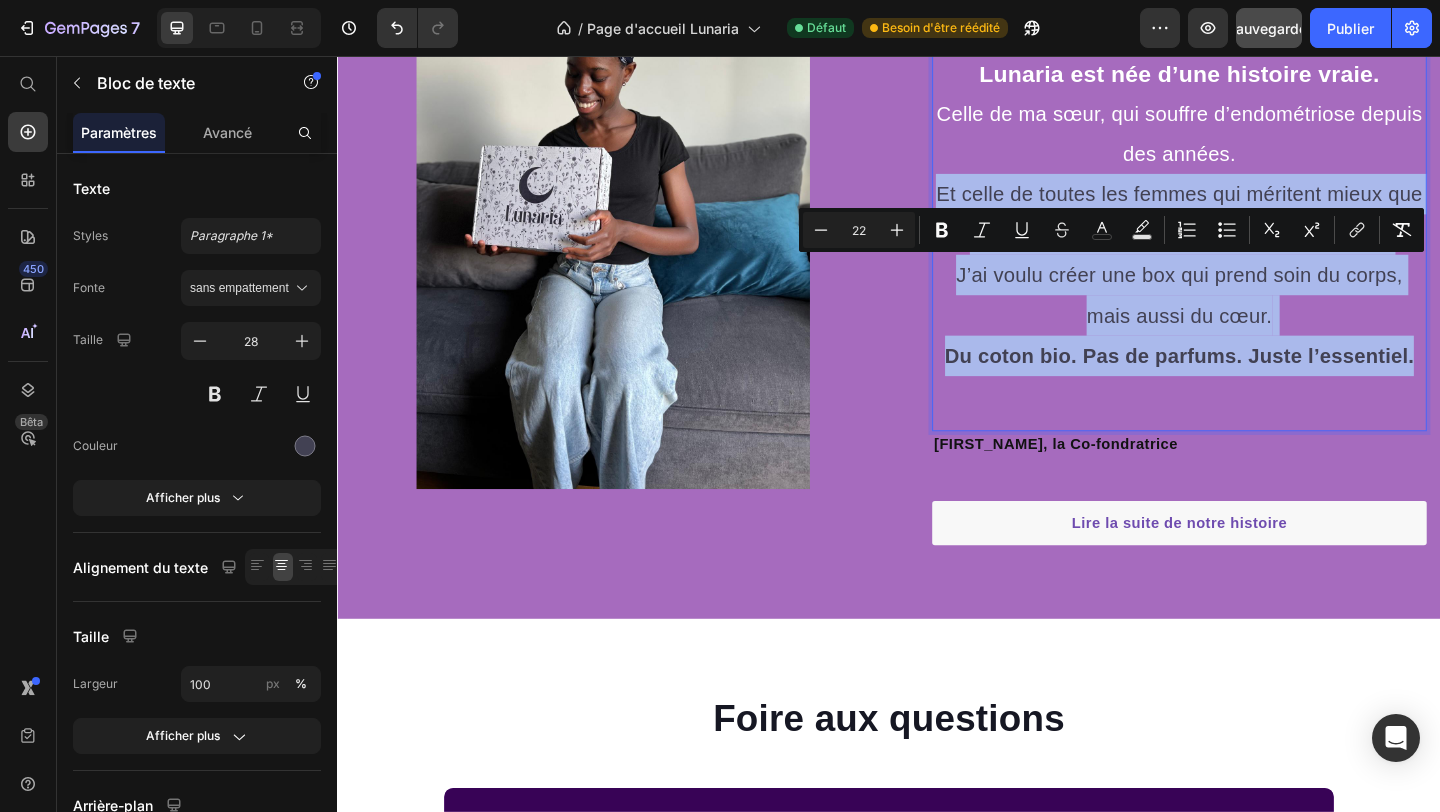 drag, startPoint x: 1507, startPoint y: 474, endPoint x: 994, endPoint y: 289, distance: 545.33844 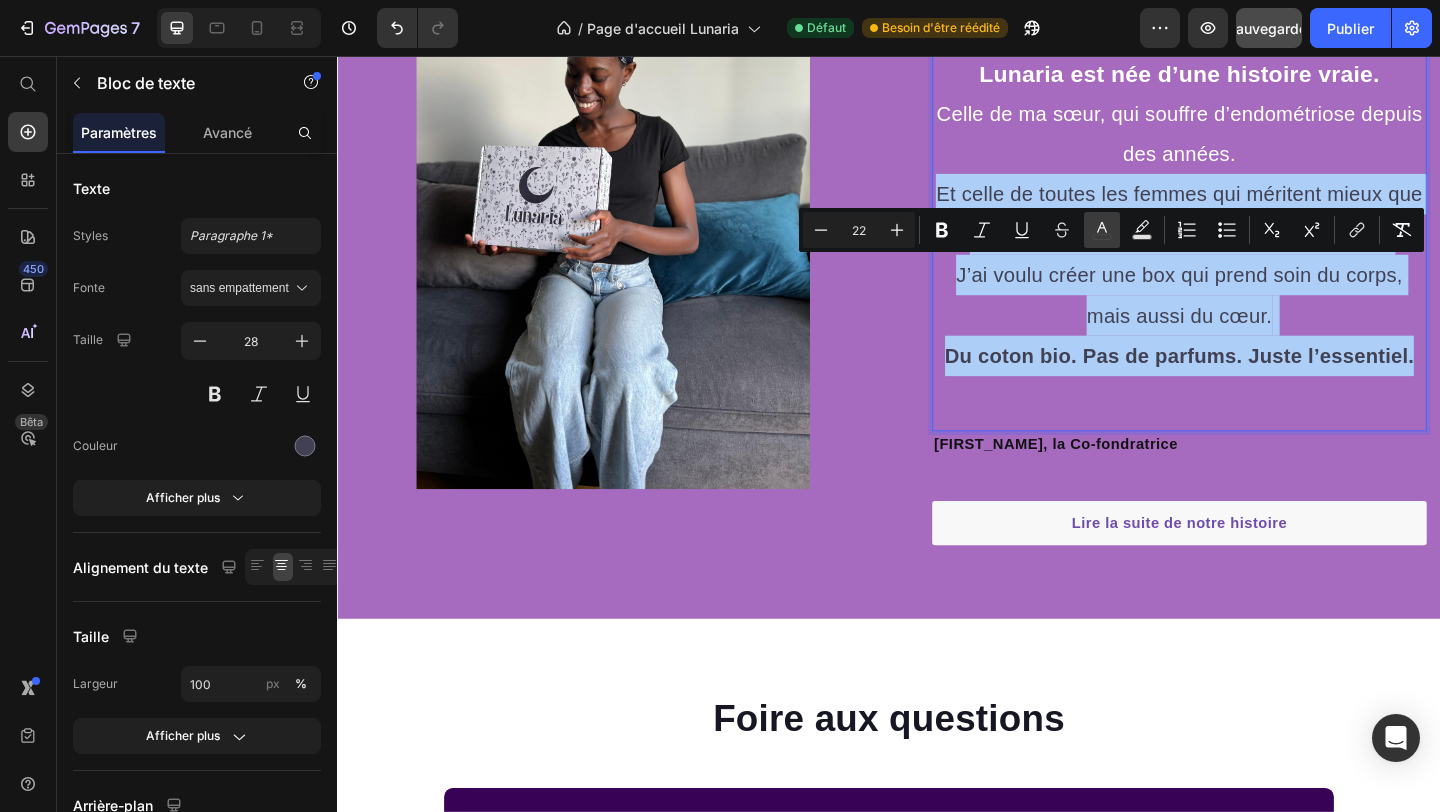 click 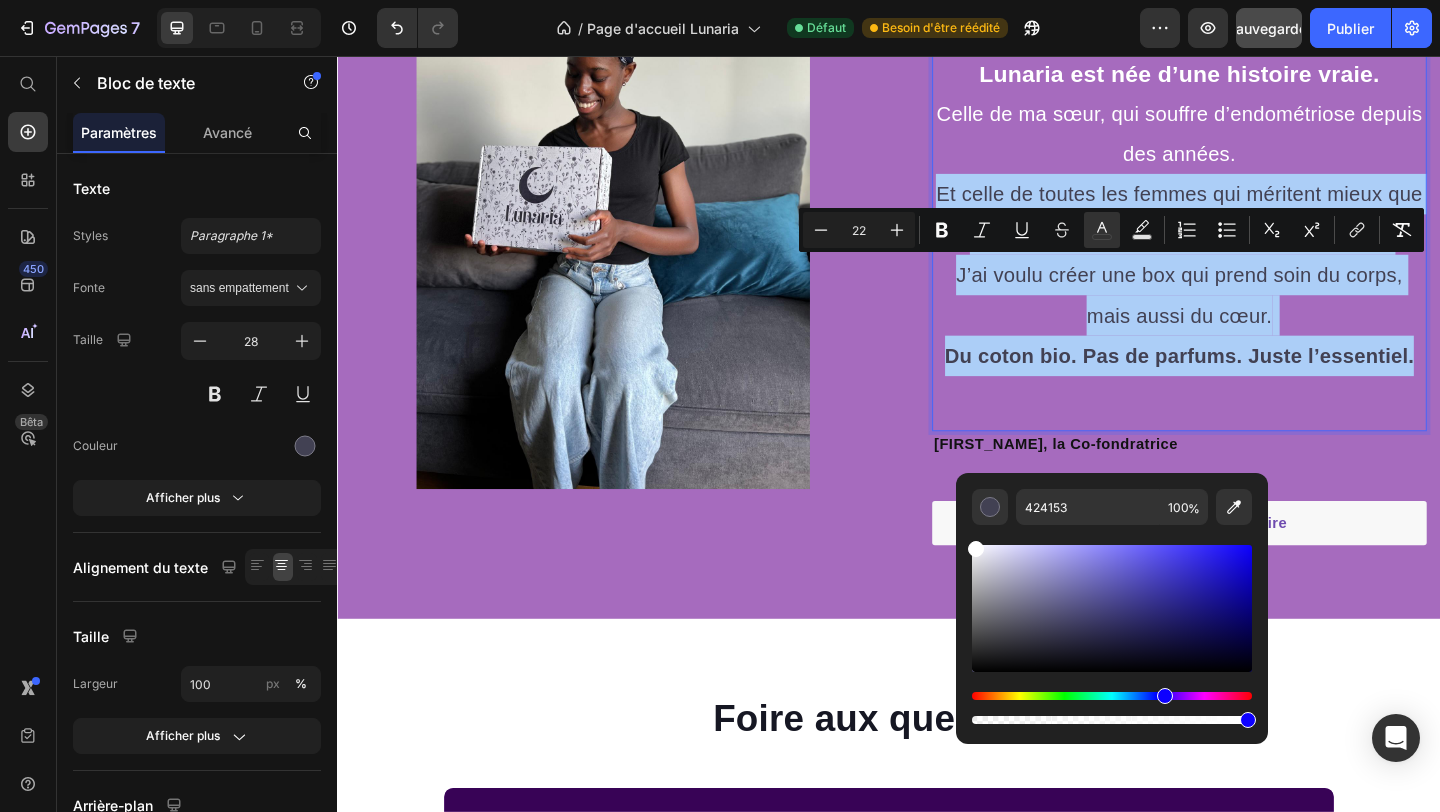 drag, startPoint x: 1040, startPoint y: 631, endPoint x: 972, endPoint y: 542, distance: 112.00446 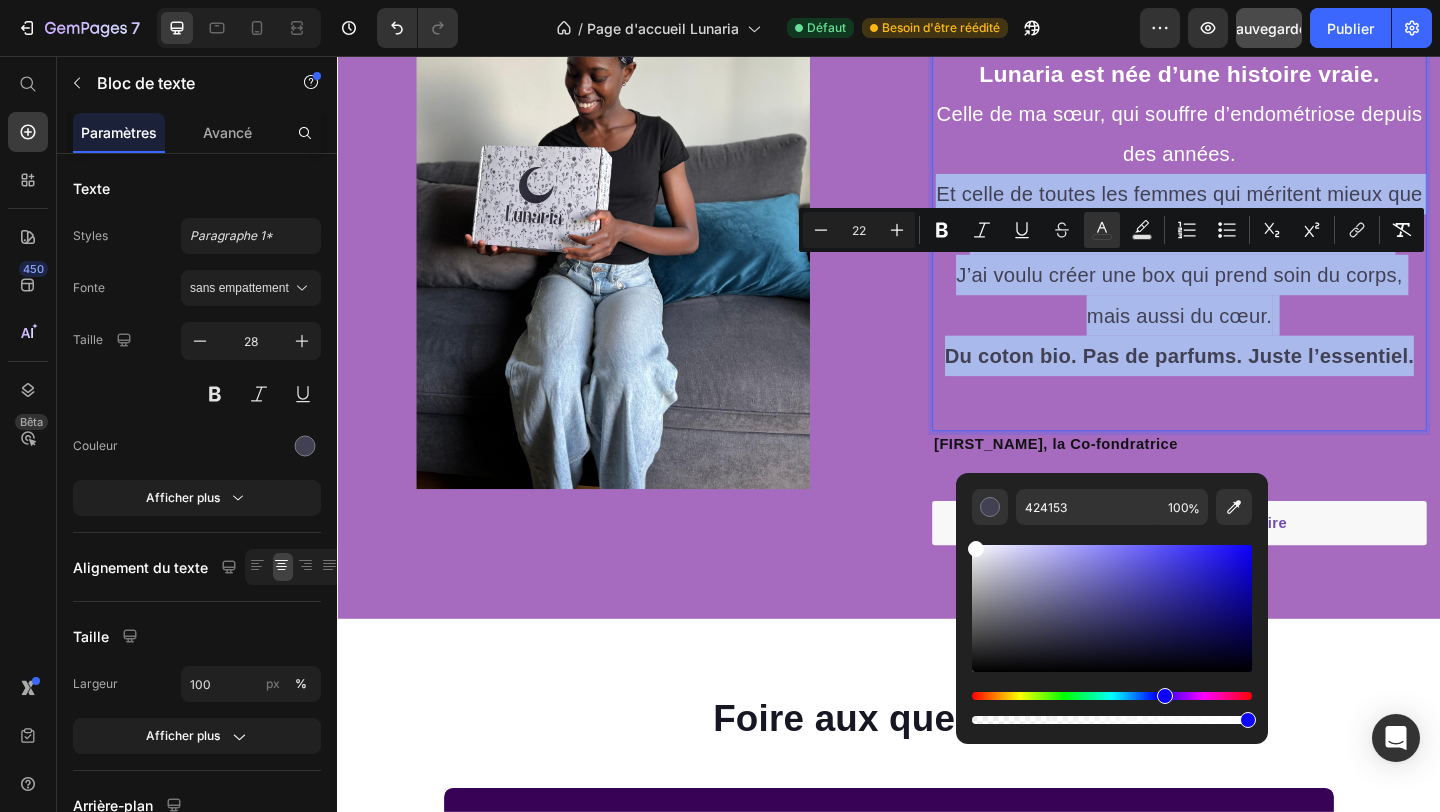 type on "FFFFFF" 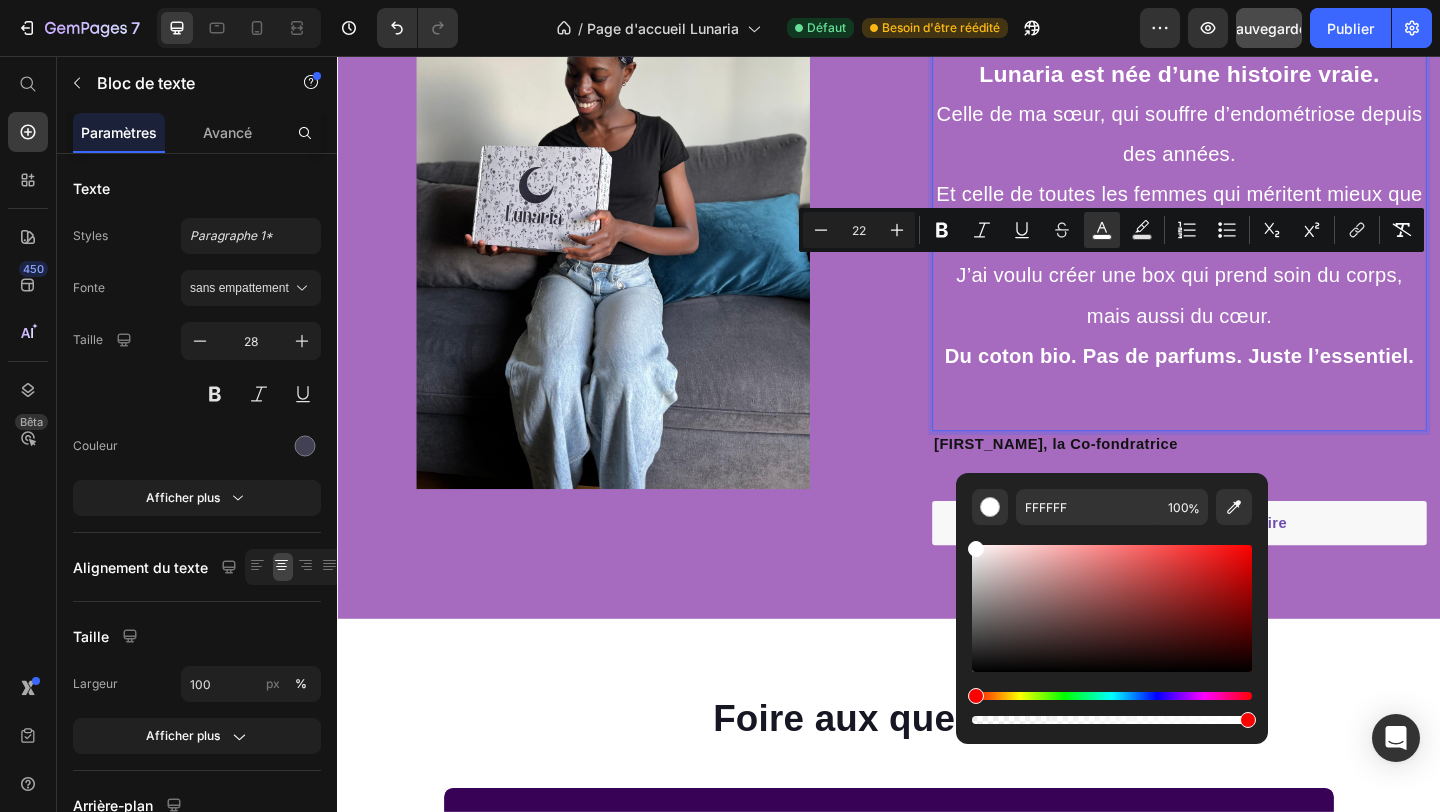 click on "J’ai voulu créer une box qui prend soin du corps, mais aussi du cœur. Du coton bio. Pas de parfums. Juste l’essentiel." at bounding box center [1253, 338] 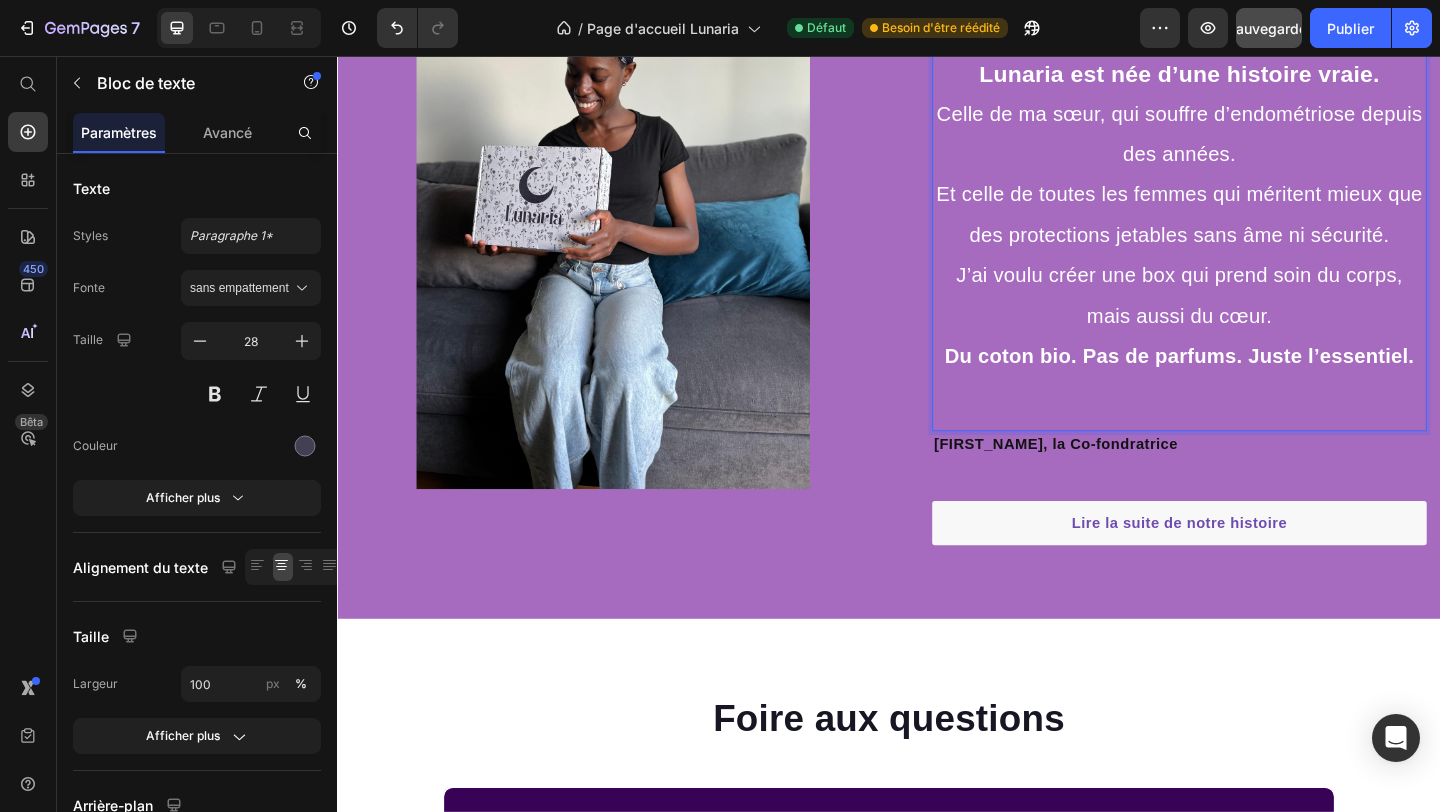 click on "Lunaria est née d’une histoire vraie. Celle de ma sœur, qui souffre d’endométriose depuis des années. Et celle de toutes les femmes qui méritent mieux que des protections jetables sans âme ni sécurité." at bounding box center (1253, 163) 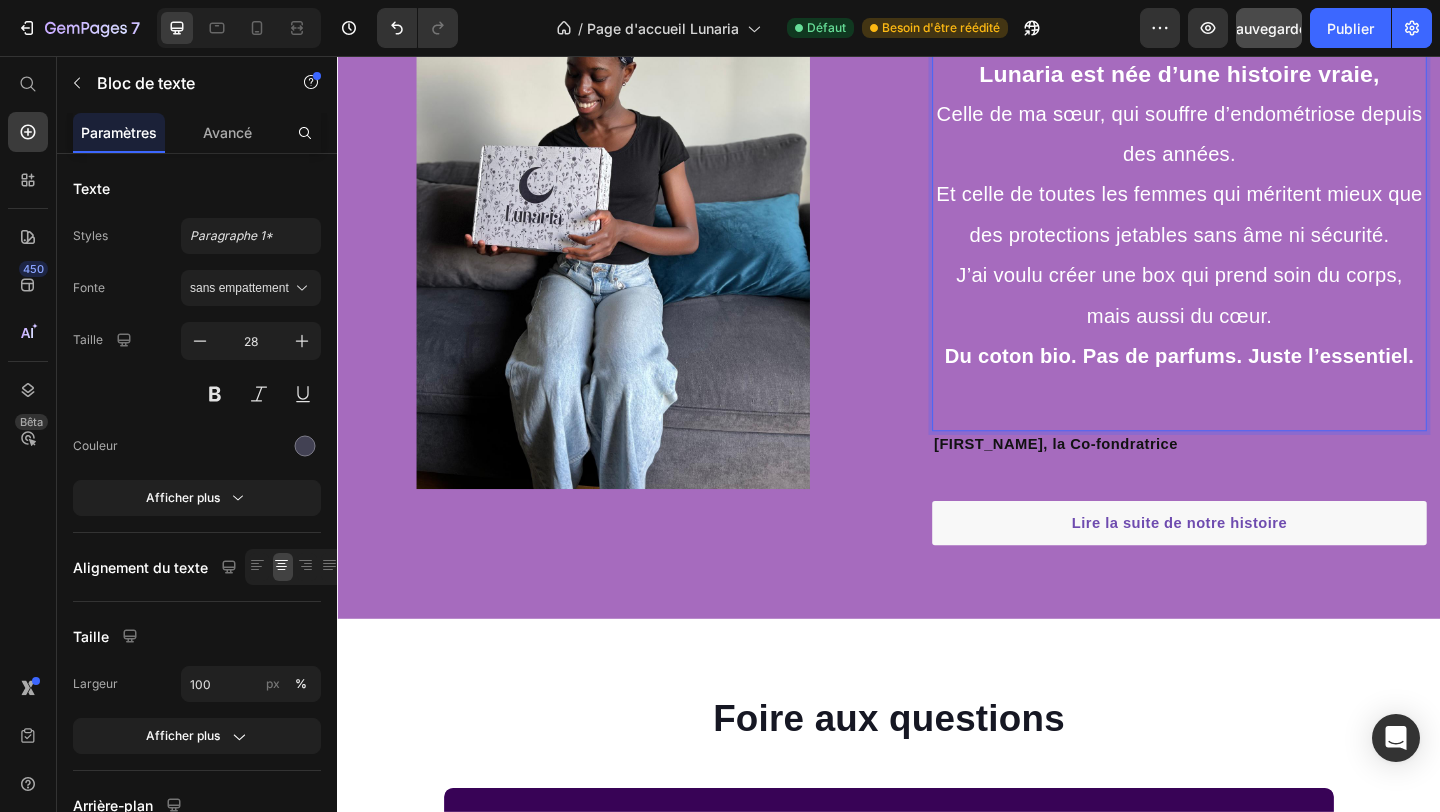 click on "Celle de ma sœur, qui souffre d’endométriose depuis des années." at bounding box center (1253, 140) 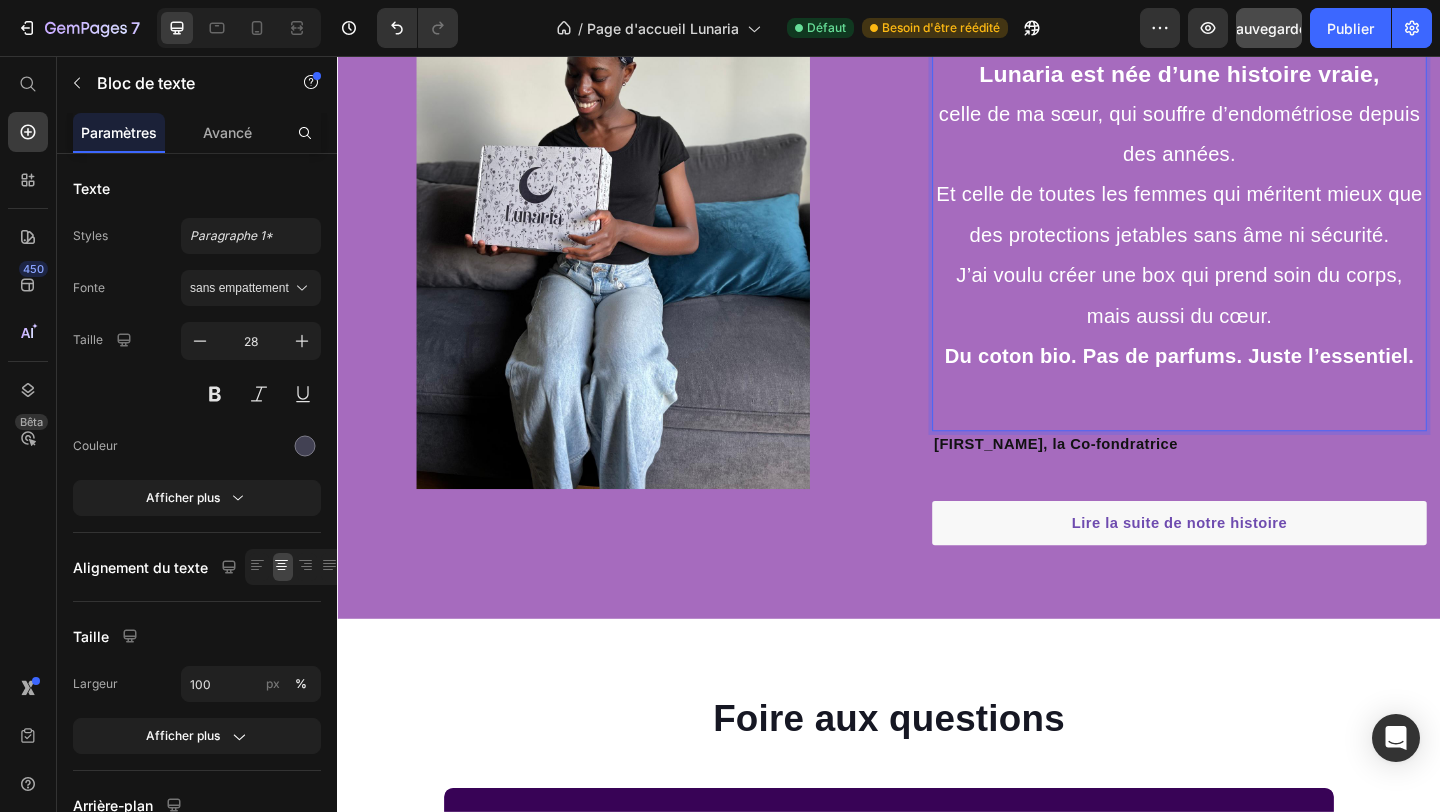 click on "Du coton bio. Pas de parfums. Juste l’essentiel." at bounding box center [1253, 382] 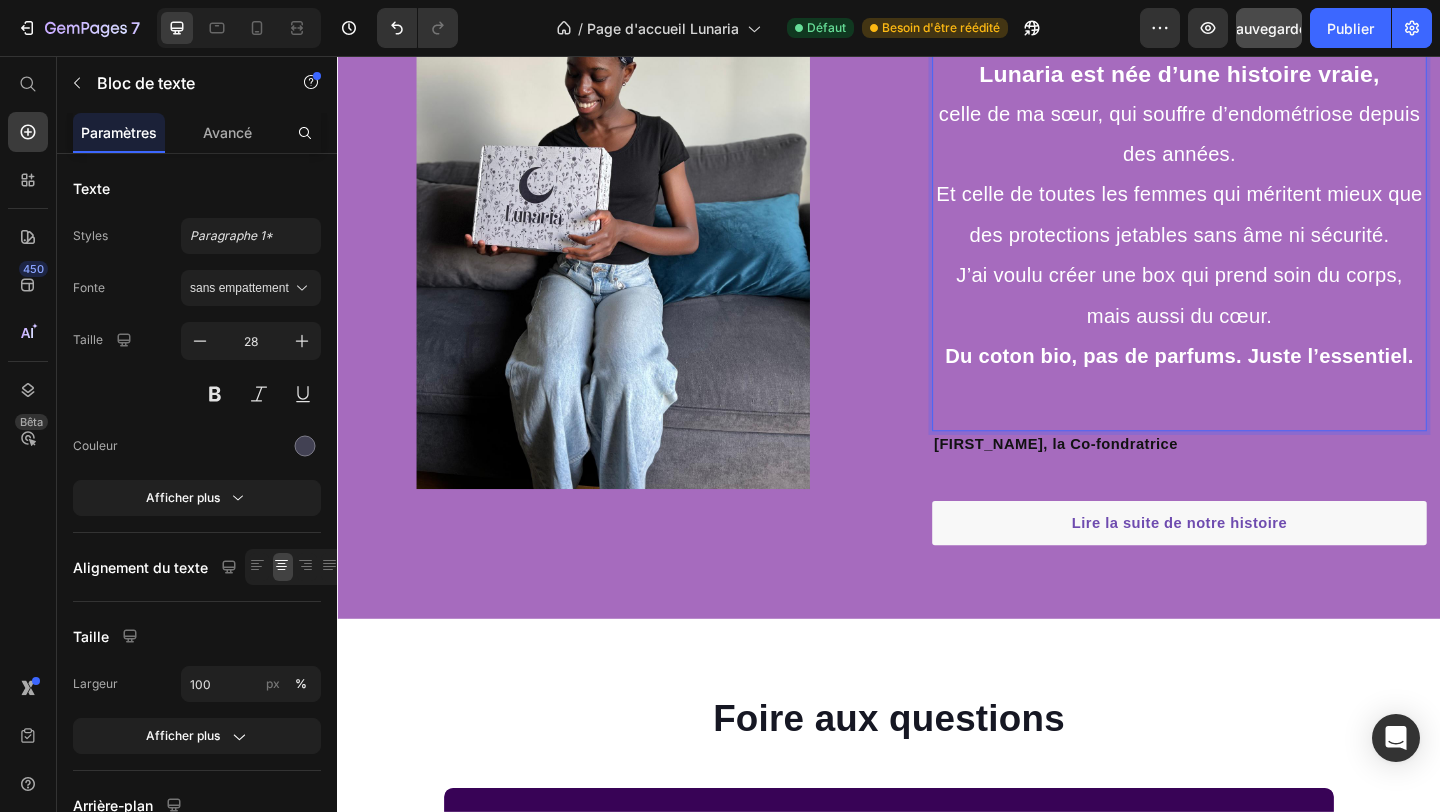 click on "Du coton bio, pas de parfums. Juste l’essentiel." at bounding box center (1253, 382) 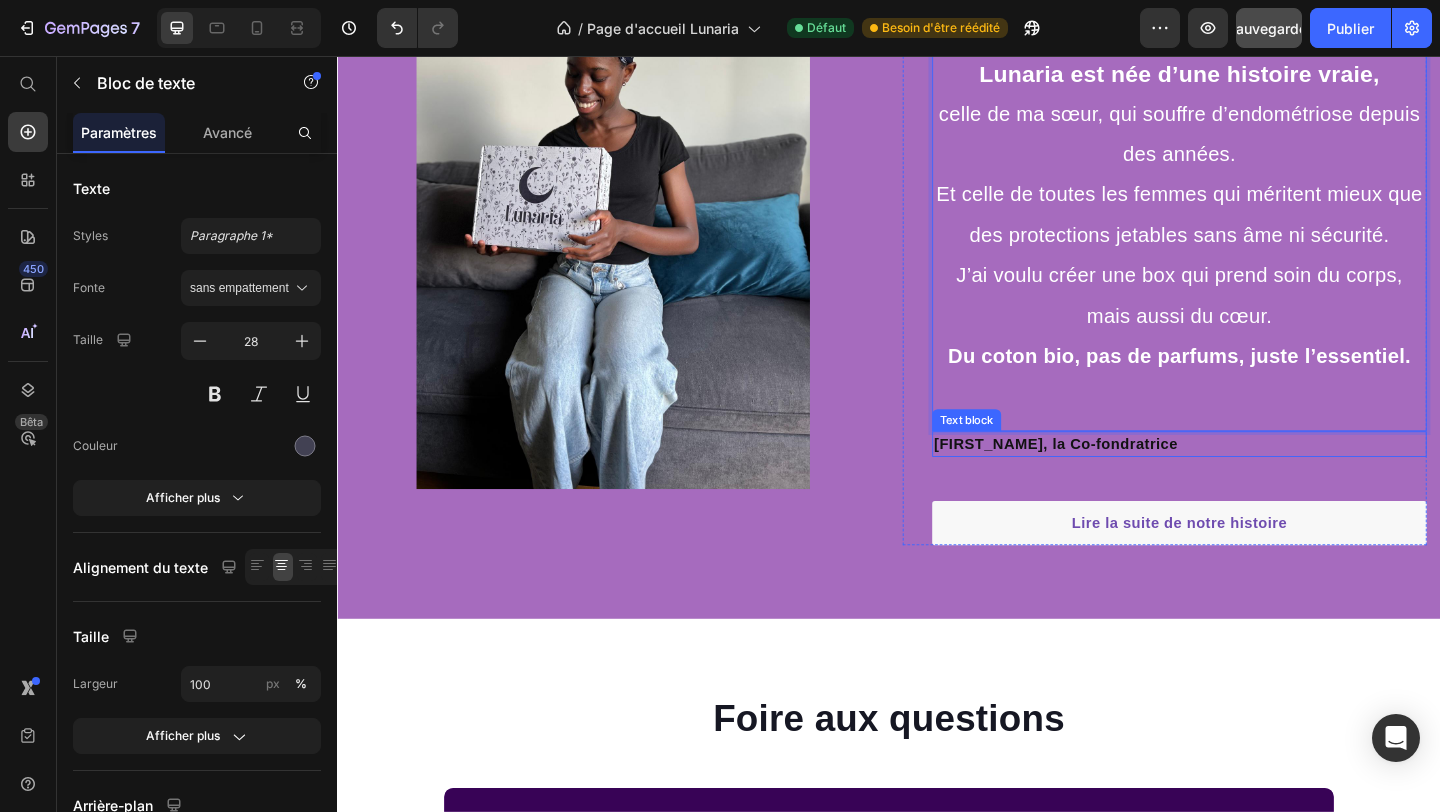 click on "[FIRST_NAME], la Co-fondratrice" at bounding box center (1253, 478) 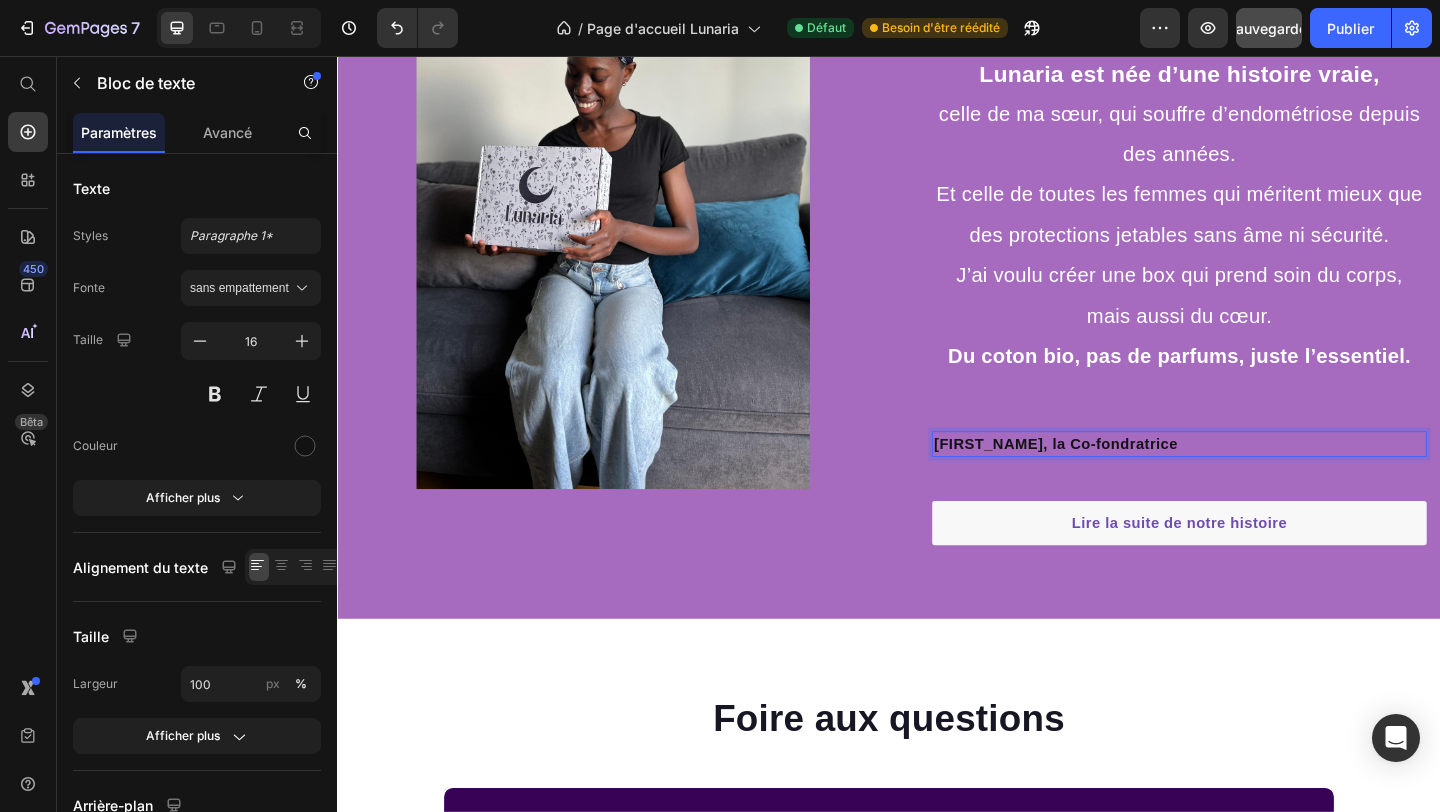 click on "[FIRST_NAME], la Co-fondratrice" at bounding box center (1253, 478) 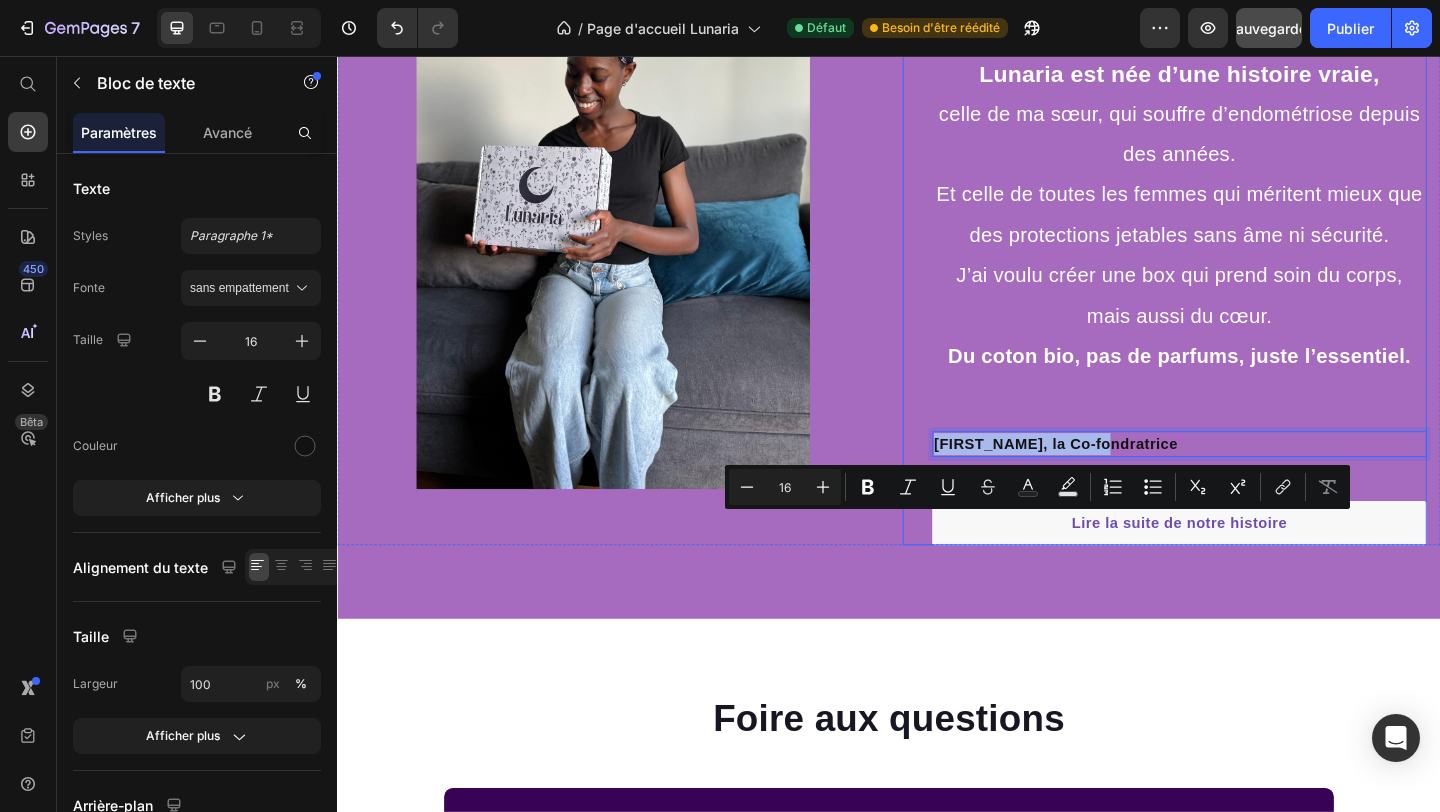 drag, startPoint x: 1180, startPoint y: 573, endPoint x: 967, endPoint y: 560, distance: 213.39635 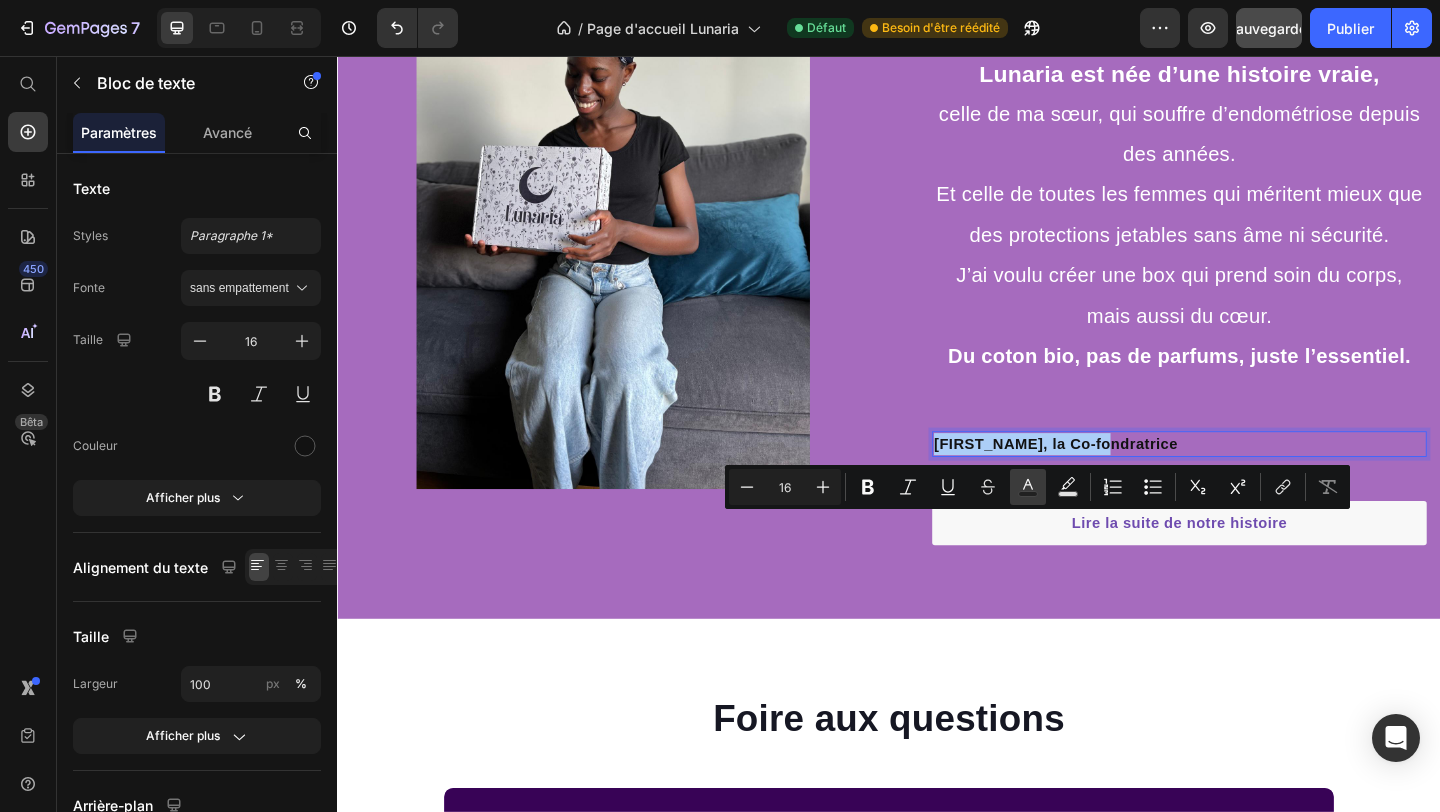 click 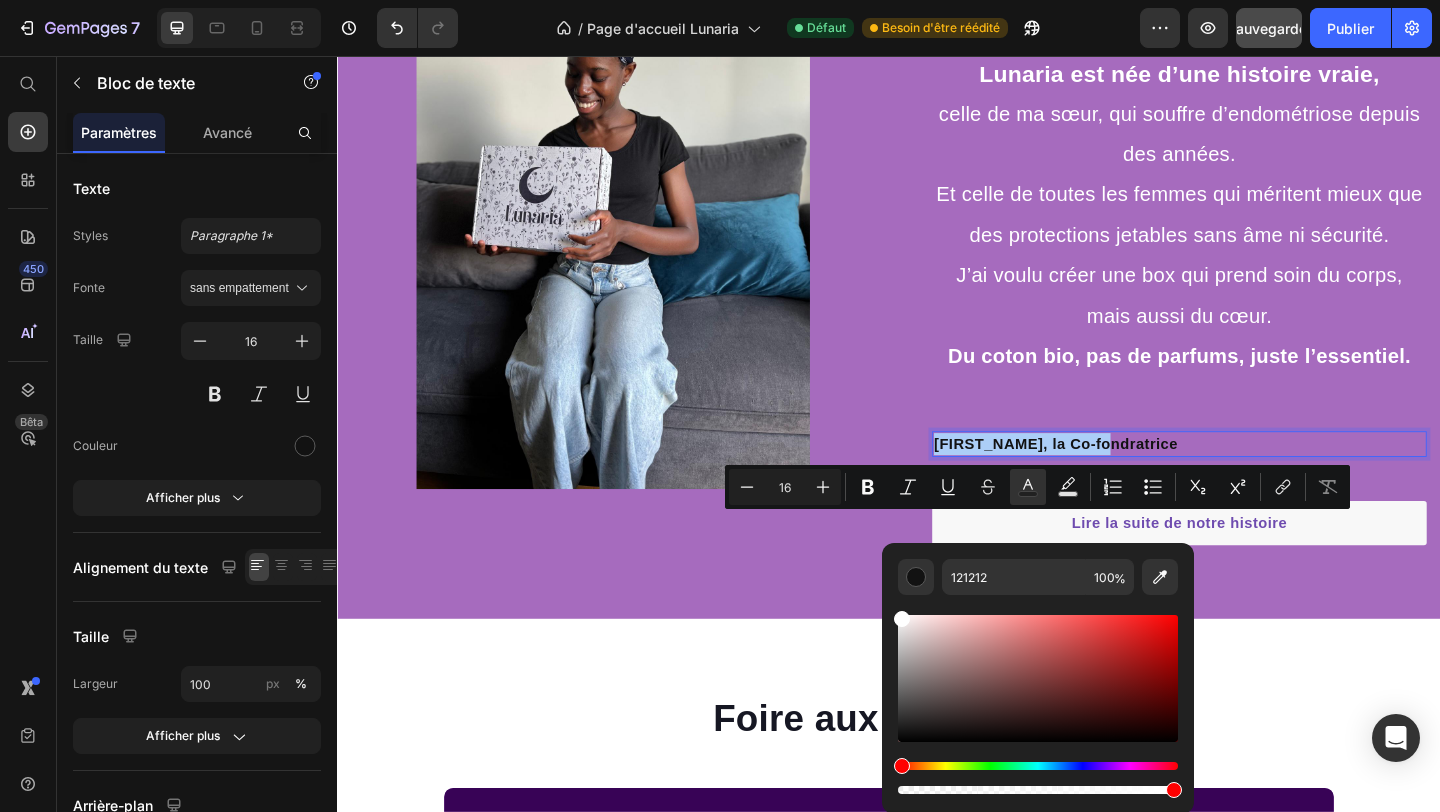 drag, startPoint x: 906, startPoint y: 735, endPoint x: 898, endPoint y: 610, distance: 125.25574 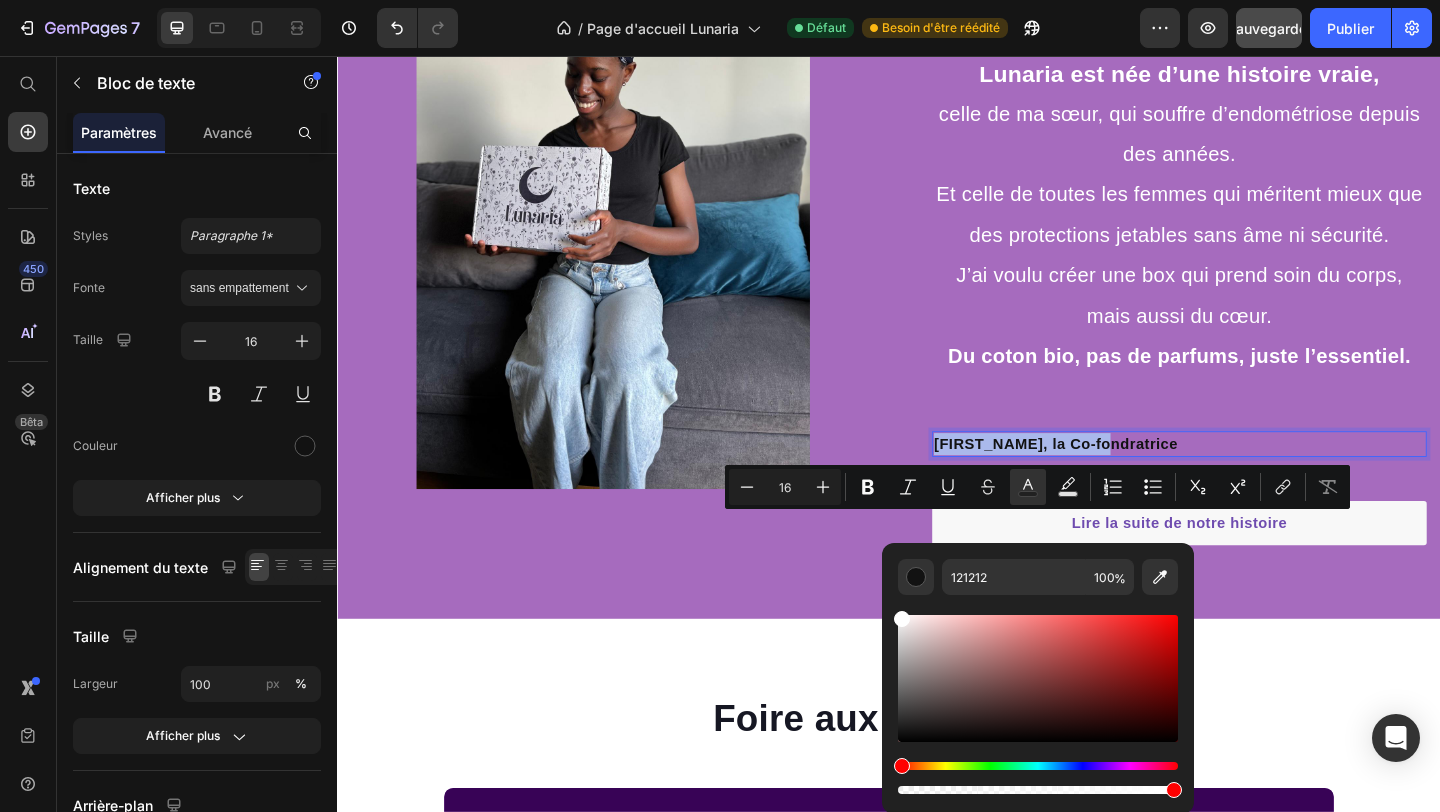 type on "FFFFFF" 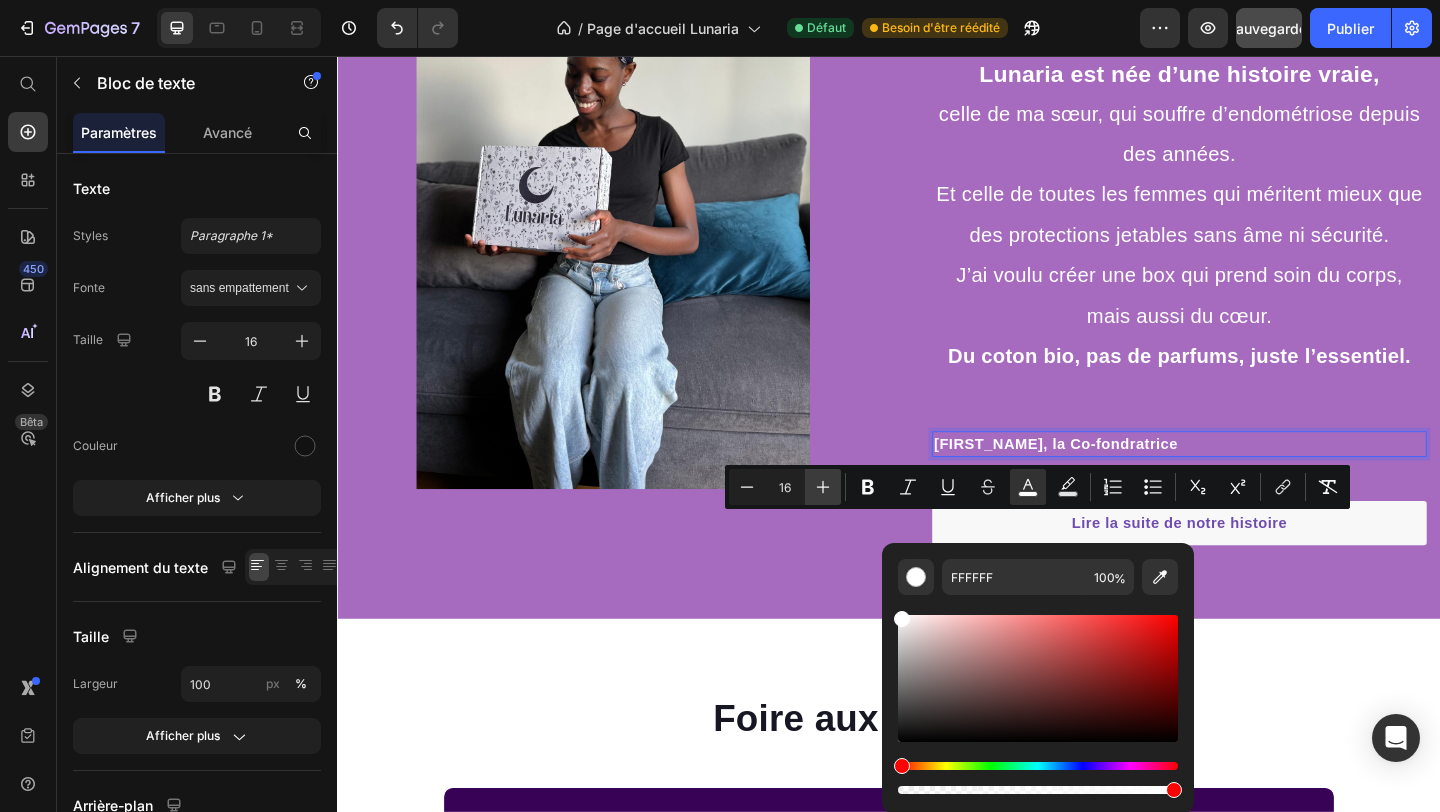 click 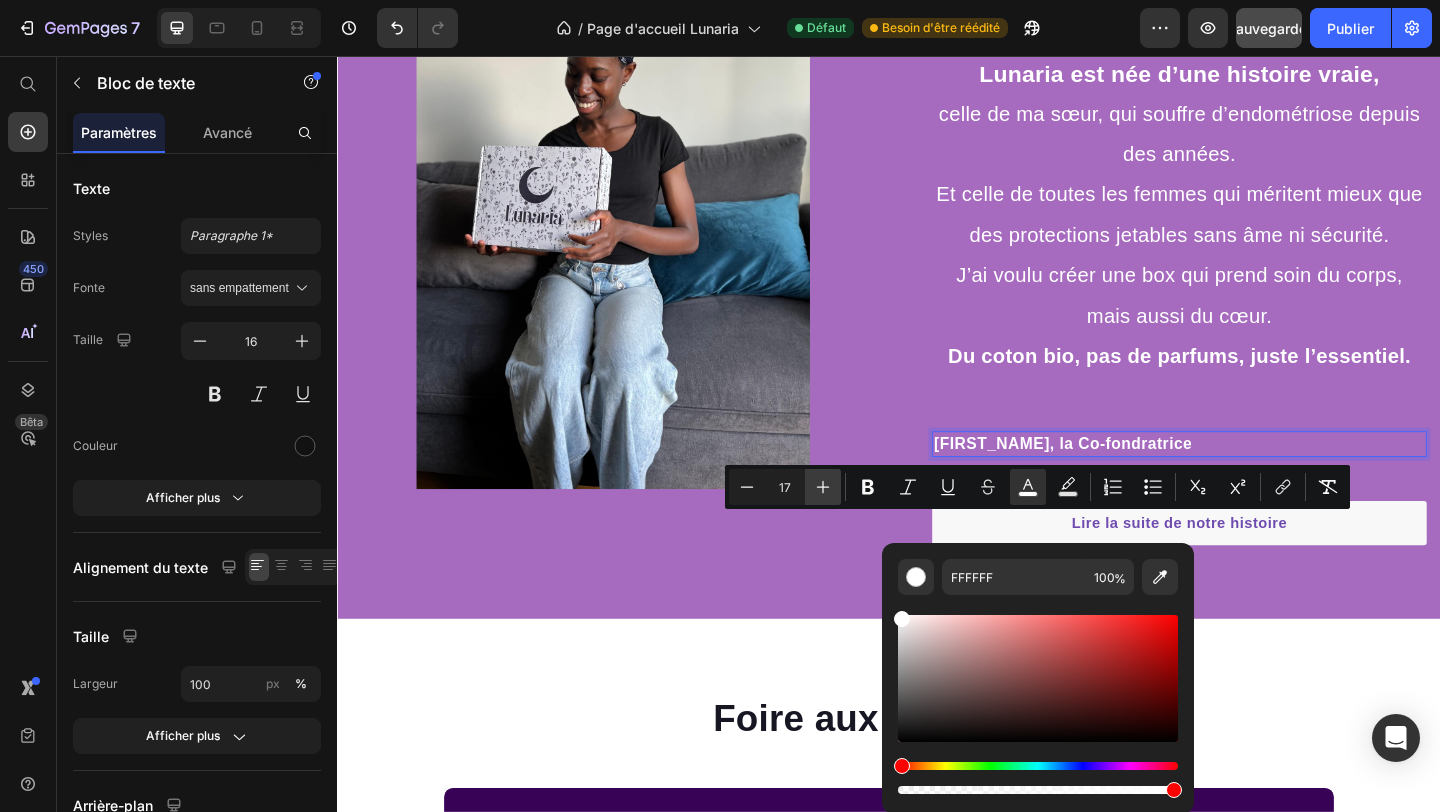 click 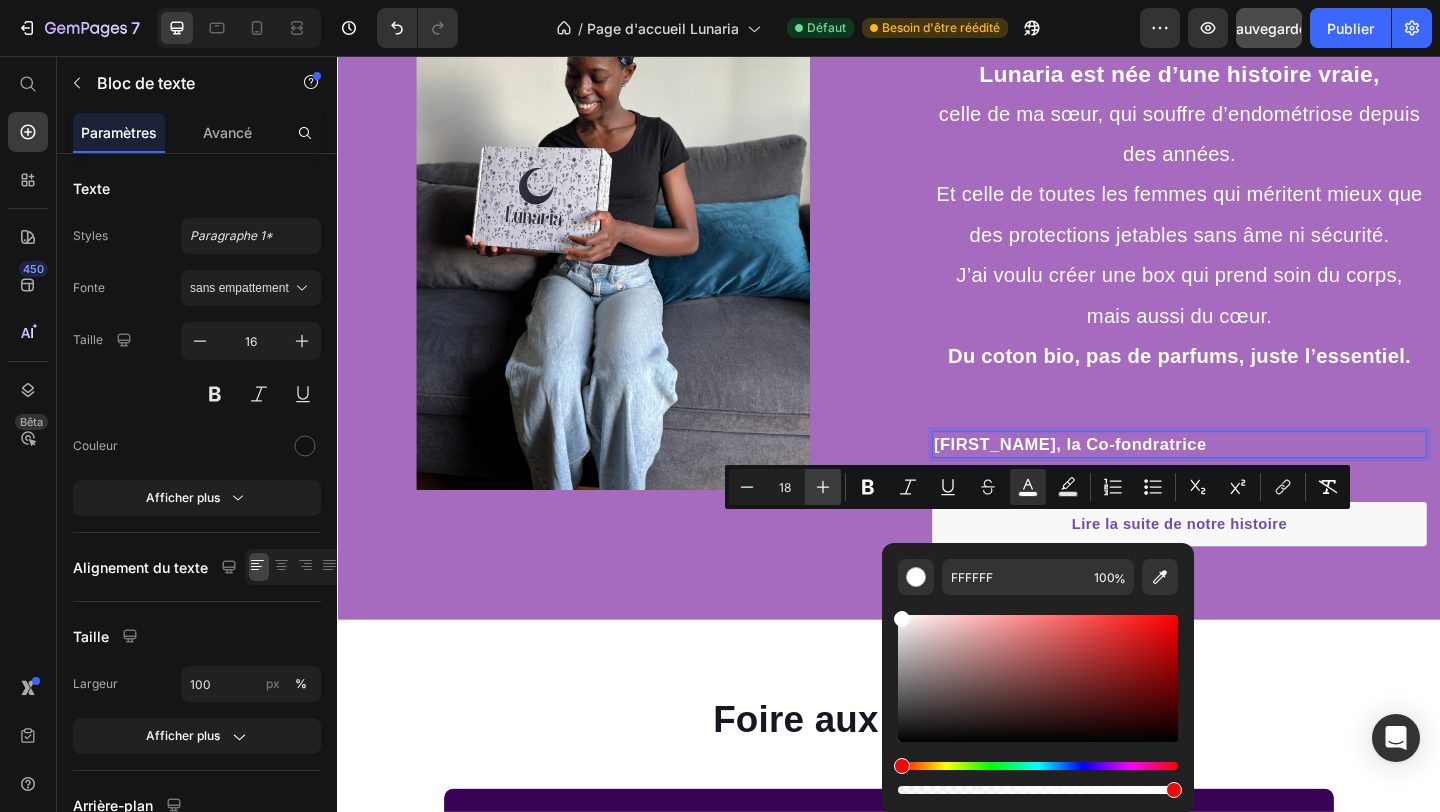 click 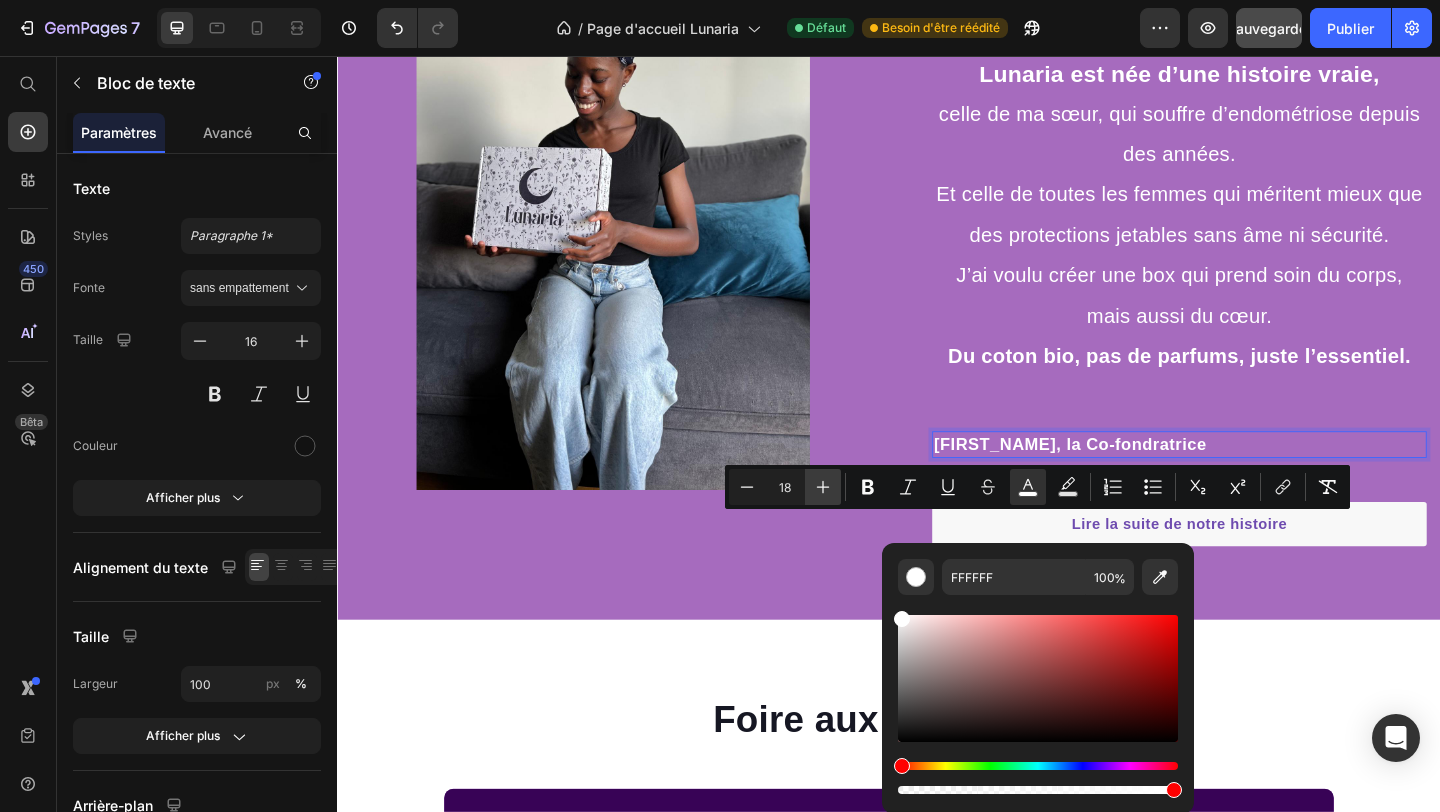 type on "19" 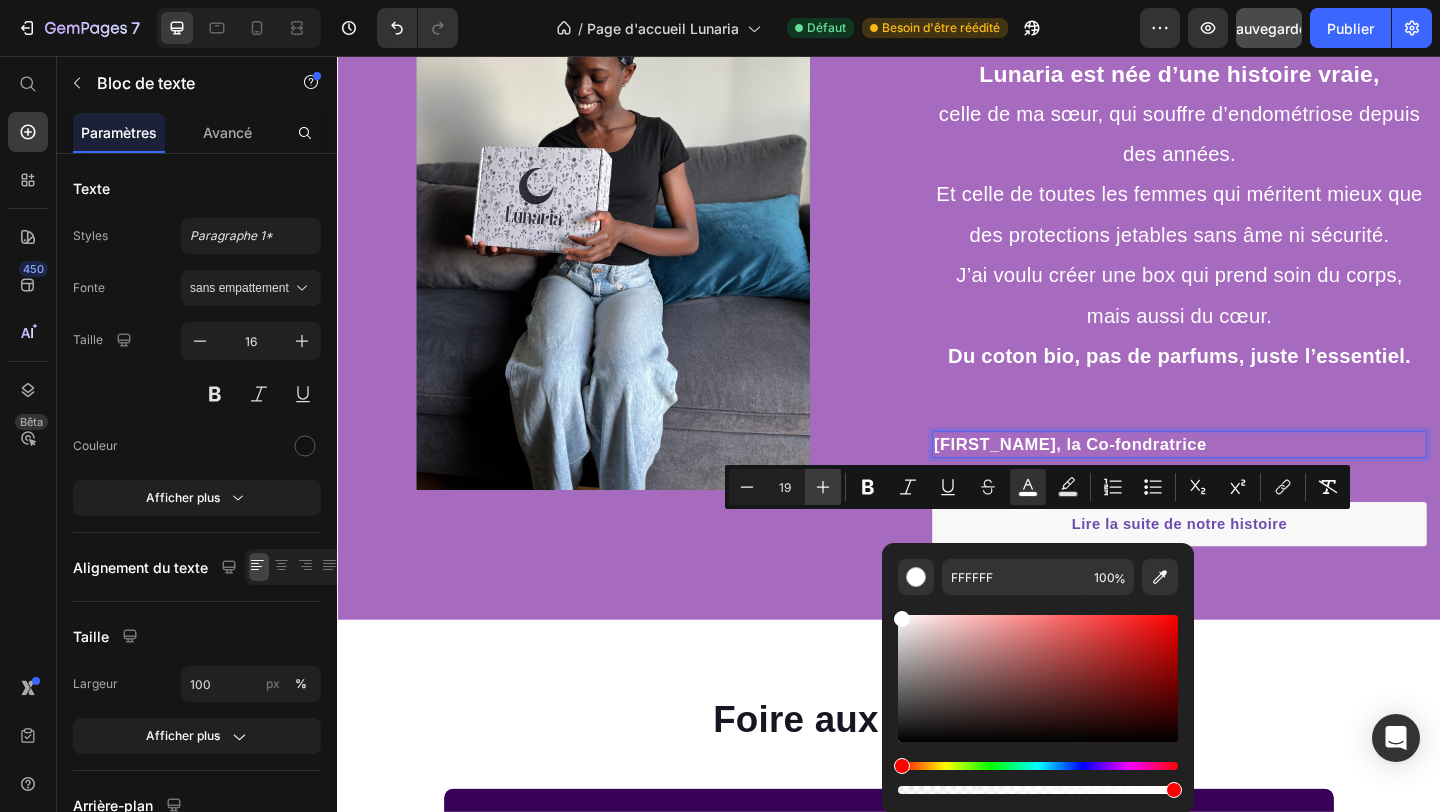 scroll, scrollTop: 6083, scrollLeft: 0, axis: vertical 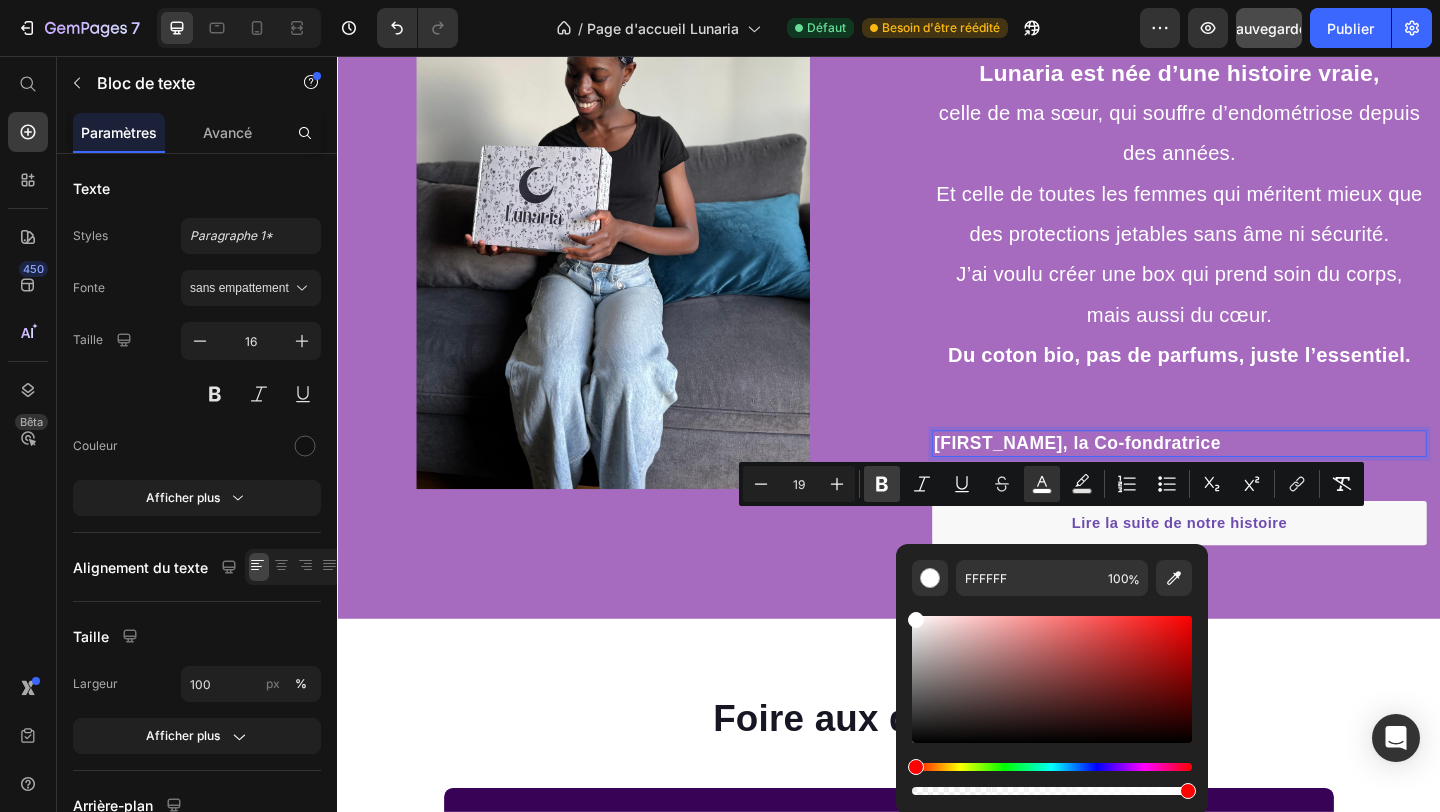 click 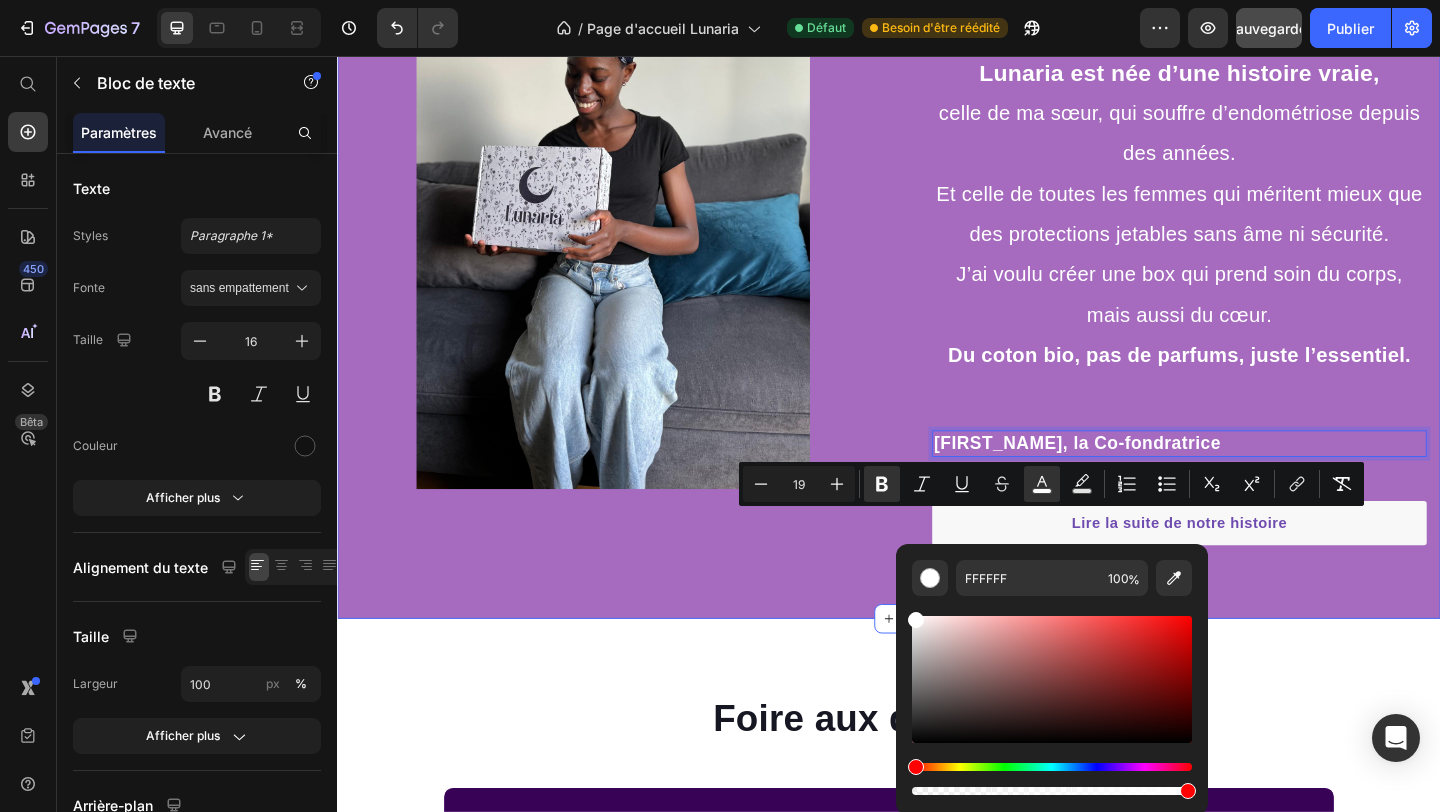 click on "Image Image Lunaria est née d'une histoire vraie Heading Lunaria est née d’une histoire vraie, celle de ma sœur, qui souffre d’endométriose depuis des années. Et celle de toutes les femmes qui méritent mieux que des protections jetables sans âme ni sécurité. J’ai voulu créer une box qui prend soin du corps, mais aussi du cœur. Du coton bio, pas de parfums, juste l’essentiel. Text block Nia, la Co-fondratrice Text block   0 Lire la suite de notre histoire Button Row Row Section 7" at bounding box center (937, 241) 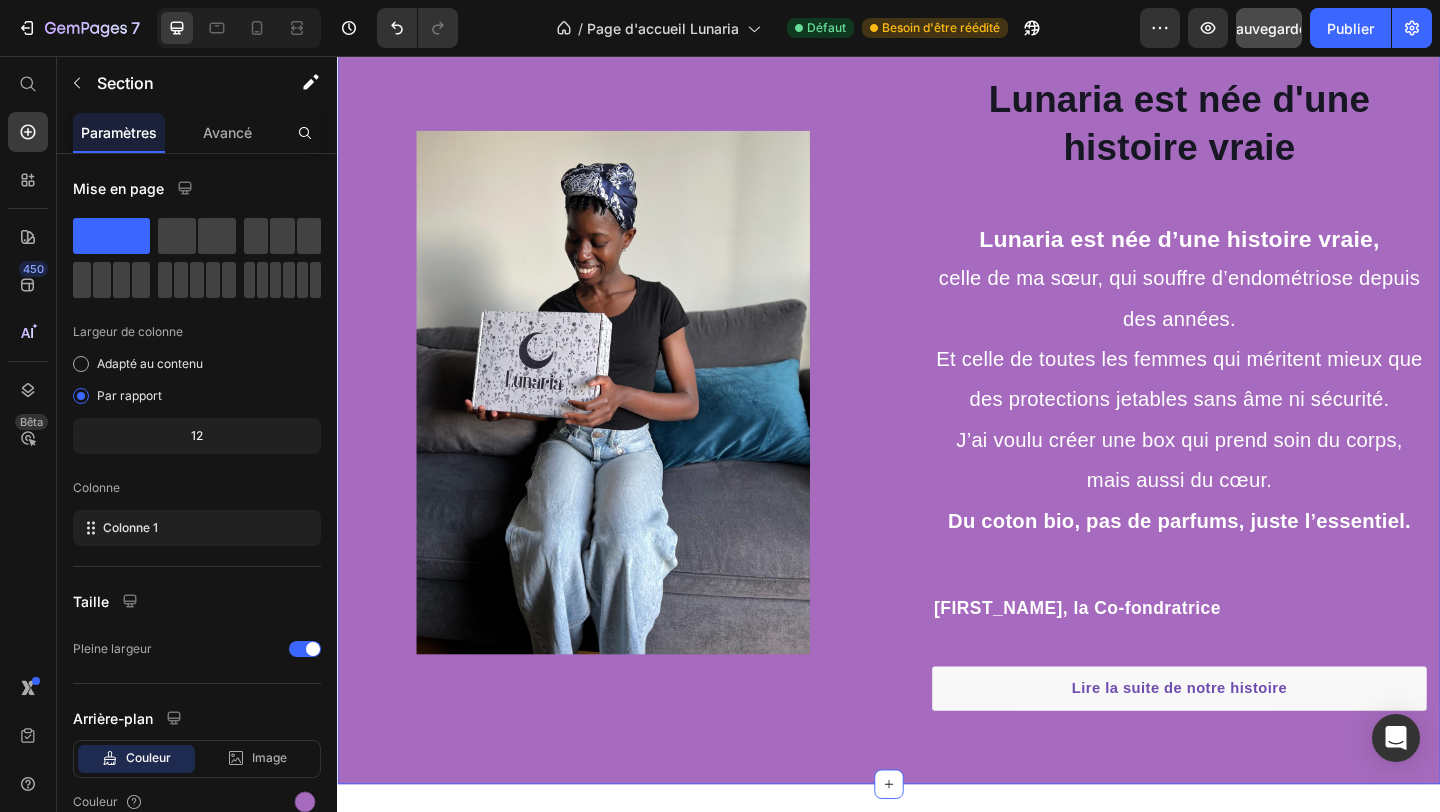 scroll, scrollTop: 5904, scrollLeft: 0, axis: vertical 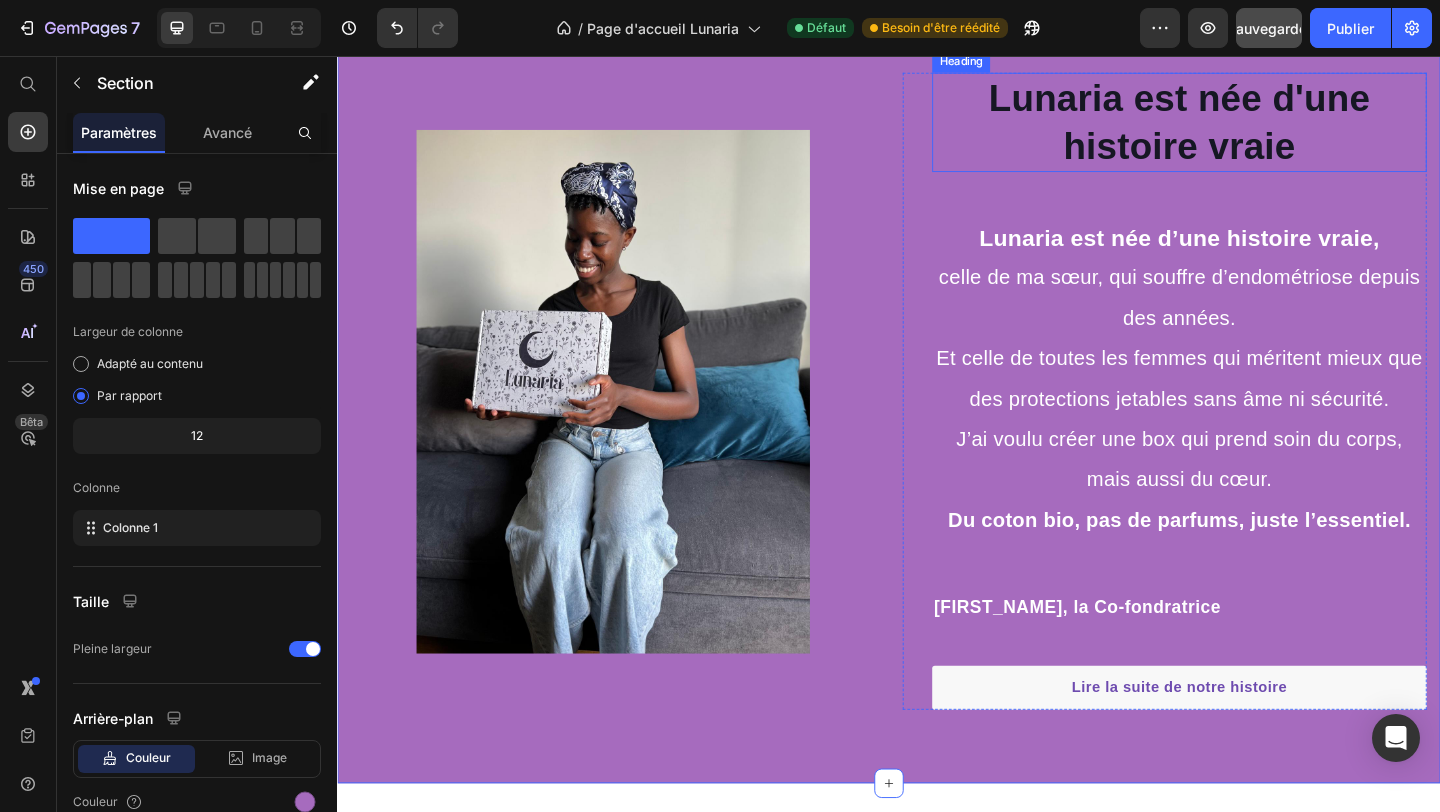 click on "Lunaria est née d'une histoire vraie" at bounding box center (1253, 128) 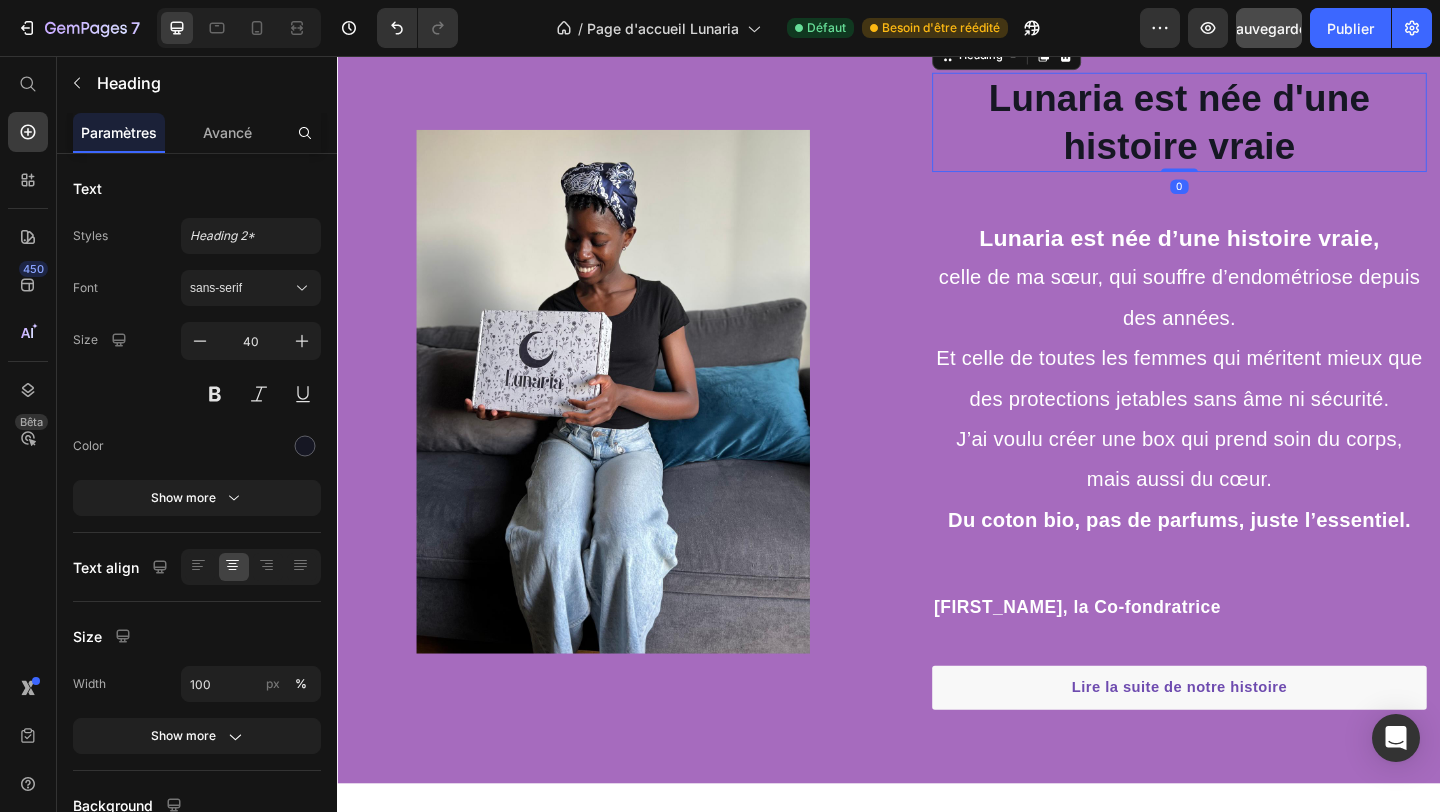 click on "Lunaria est née d'une histoire vraie" at bounding box center (1253, 128) 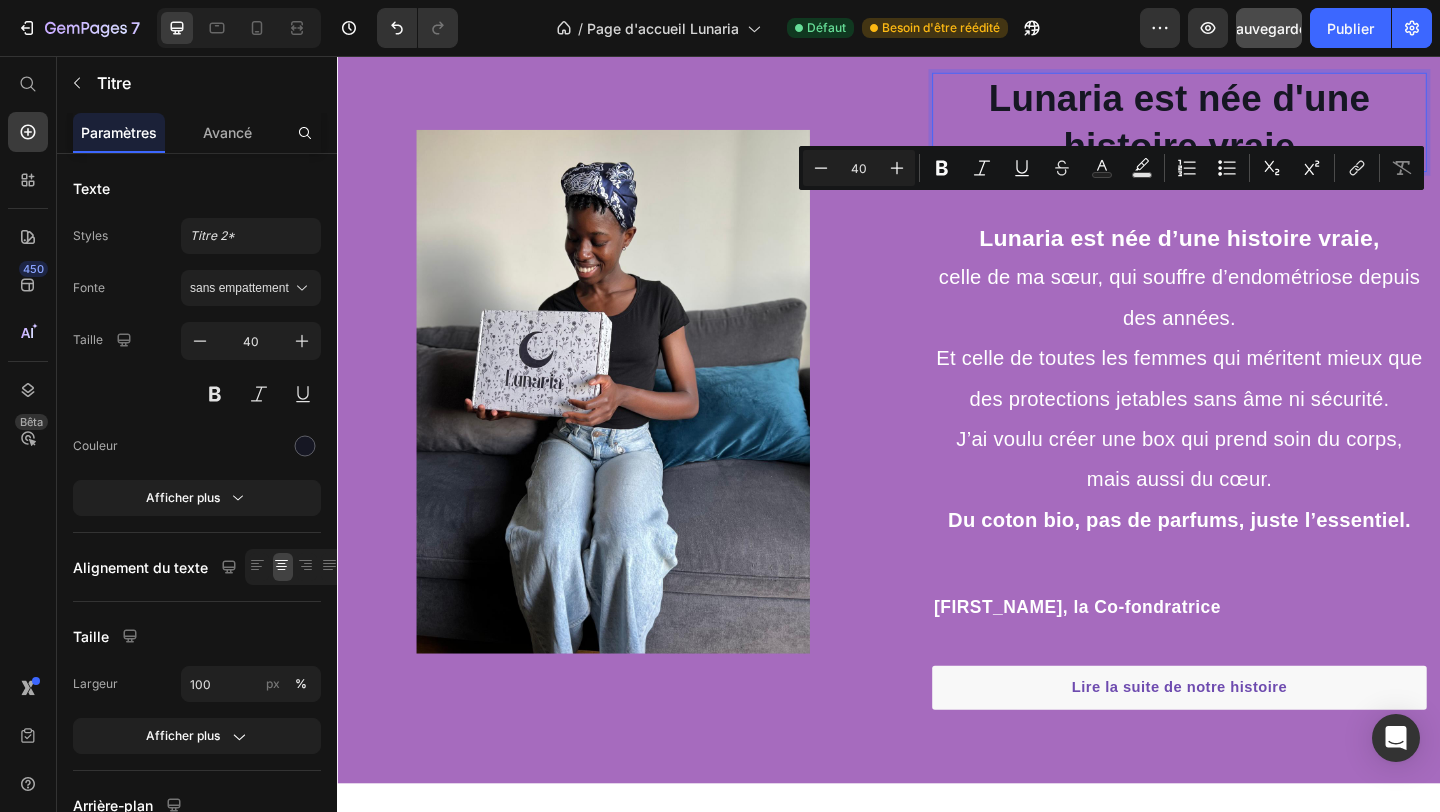 click on "Lunaria est née d'une histoire vraie" at bounding box center [1253, 128] 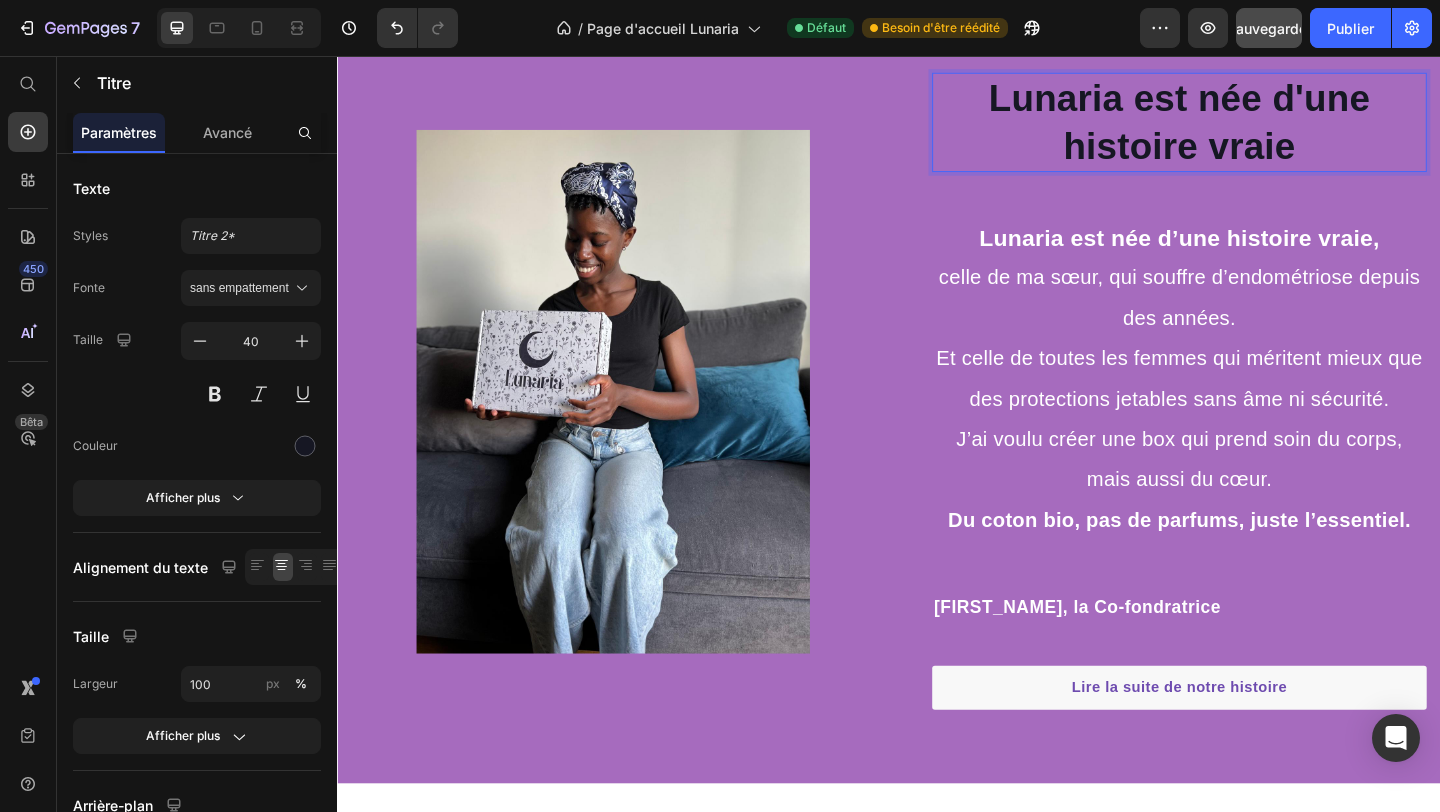 click on "Lunaria est née d'une histoire vraie" at bounding box center [1253, 128] 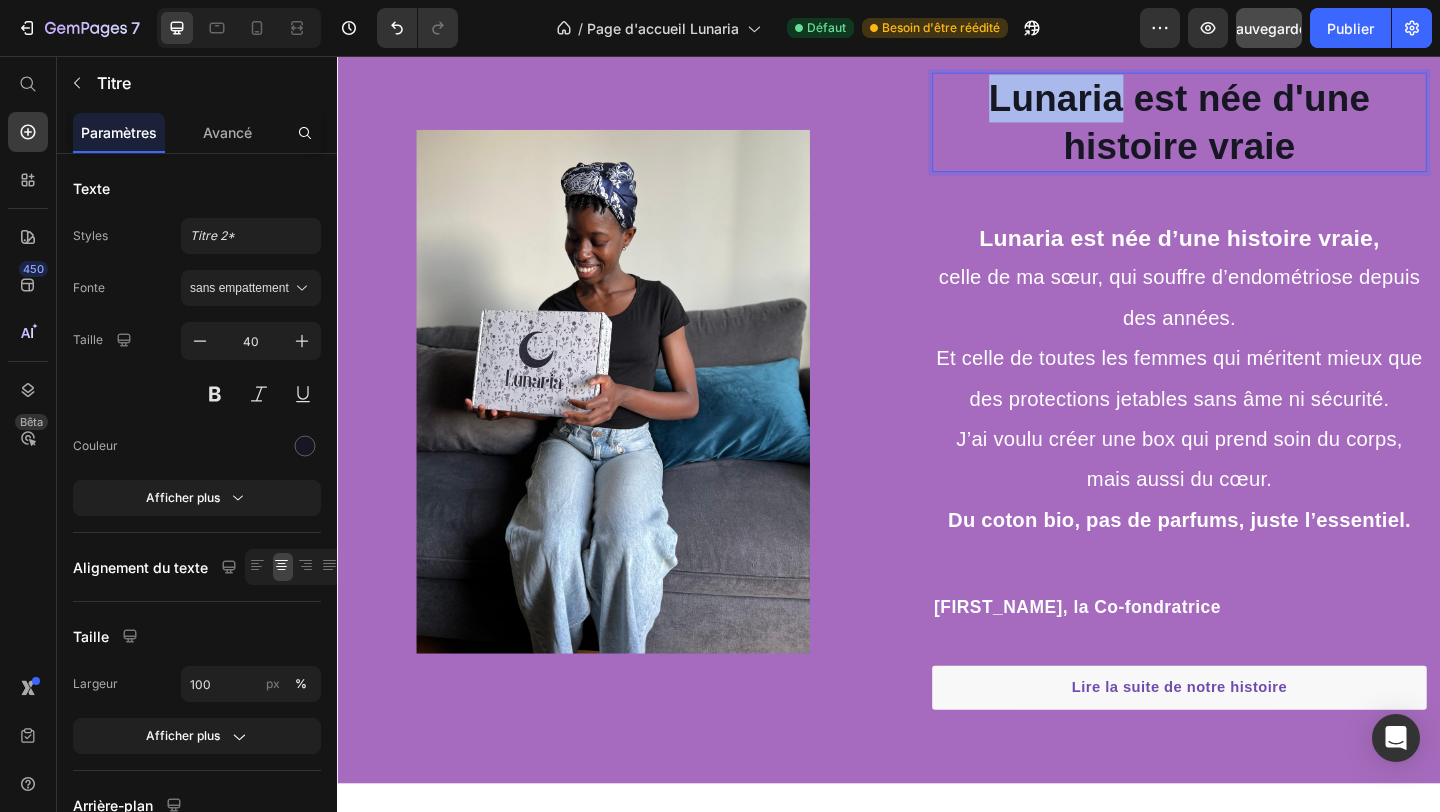 click on "Lunaria est née d'une histoire vraie" at bounding box center (1253, 128) 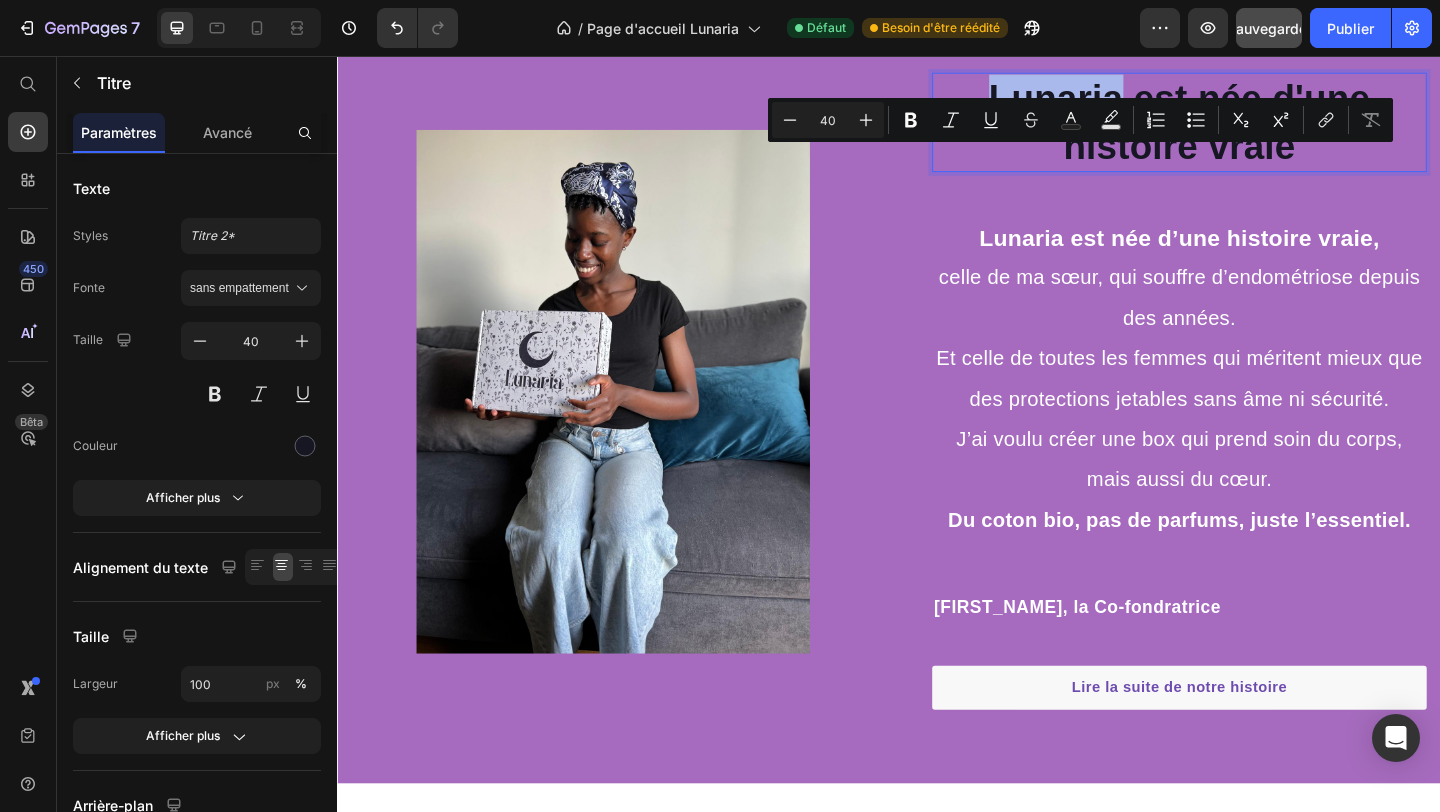 click on "Lunaria est née d'une histoire vraie" at bounding box center (1253, 128) 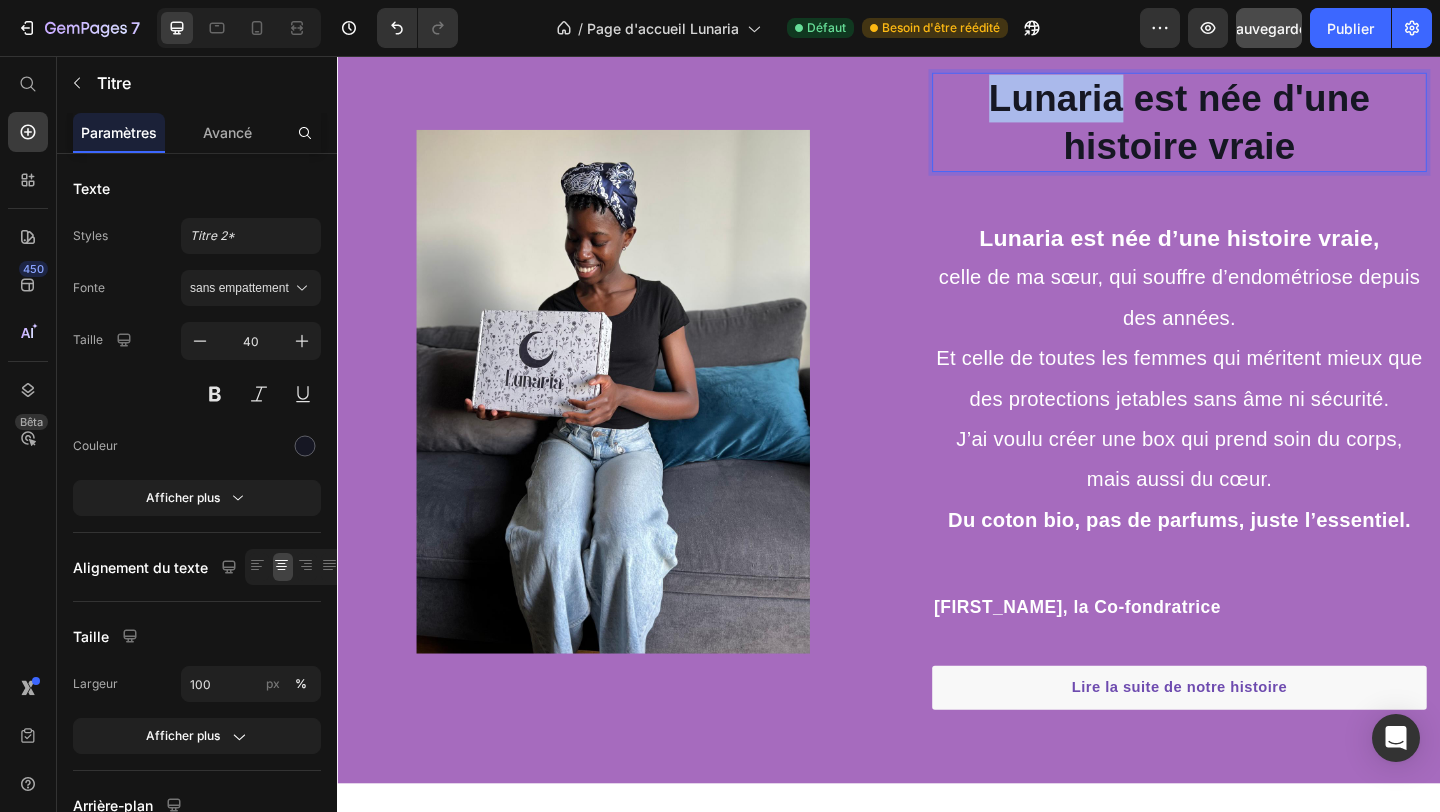 click on "Lunaria est née d'une histoire vraie" at bounding box center (1253, 128) 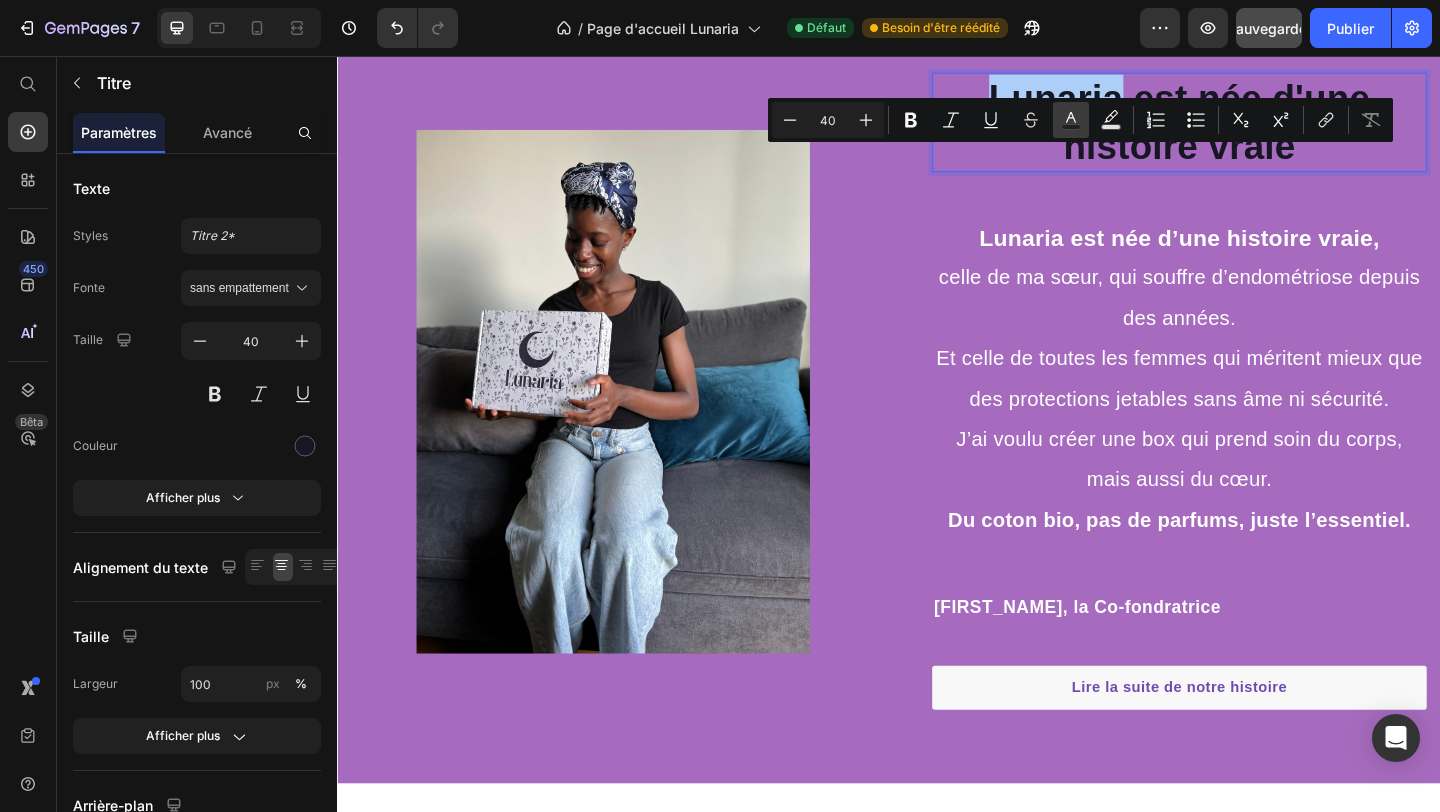 click 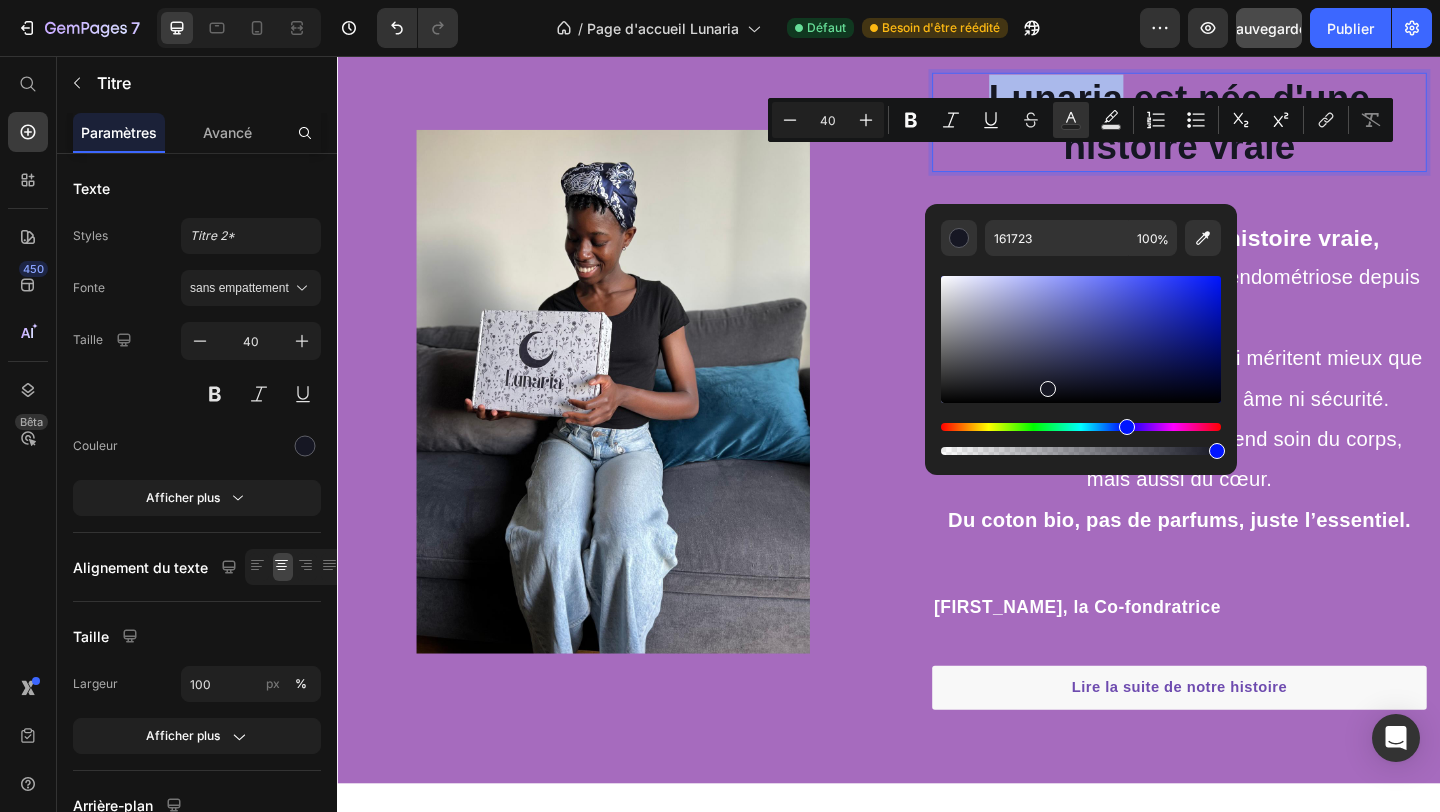 click on "Lunaria est née d'une histoire vraie" at bounding box center [1253, 128] 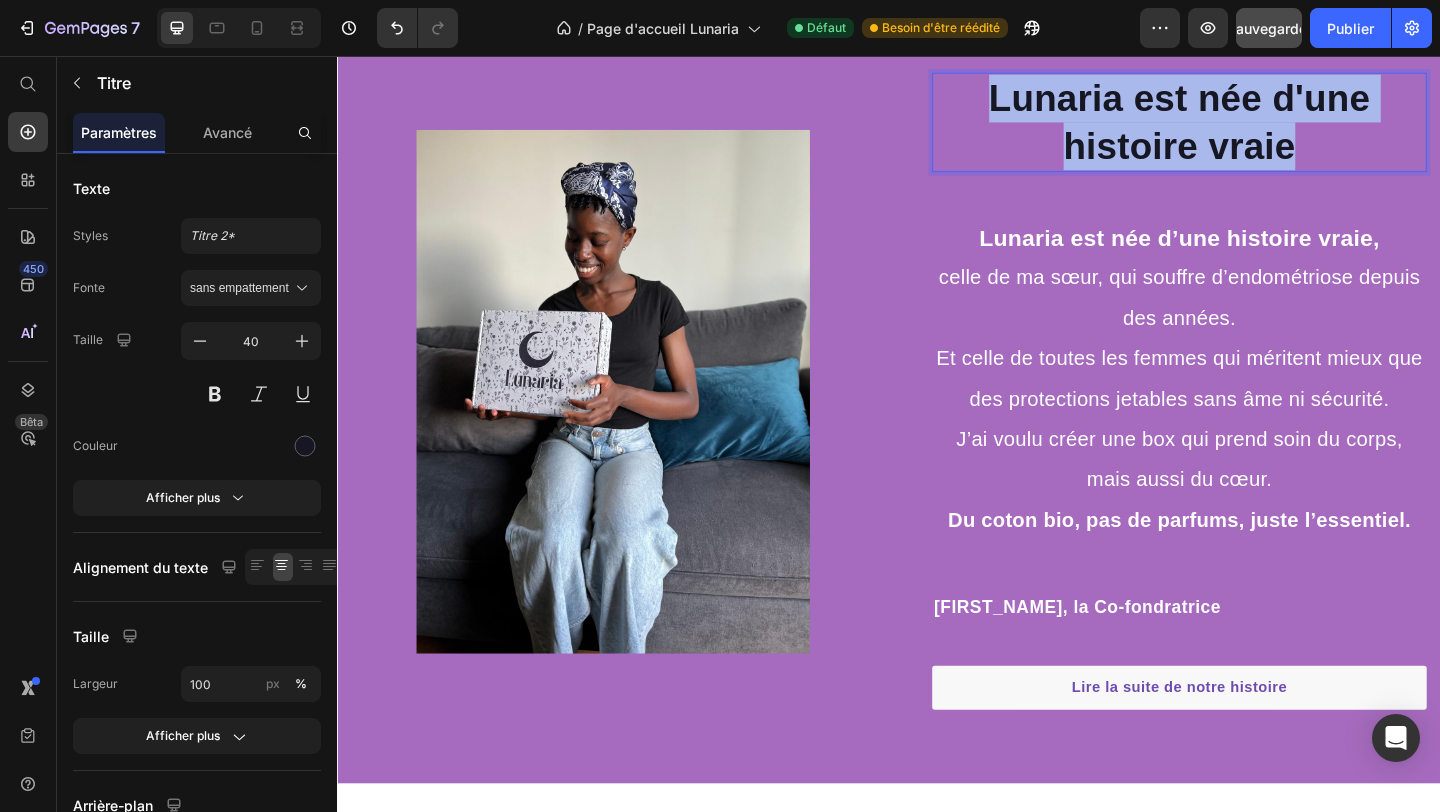 drag, startPoint x: 1038, startPoint y: 184, endPoint x: 1399, endPoint y: 254, distance: 367.7241 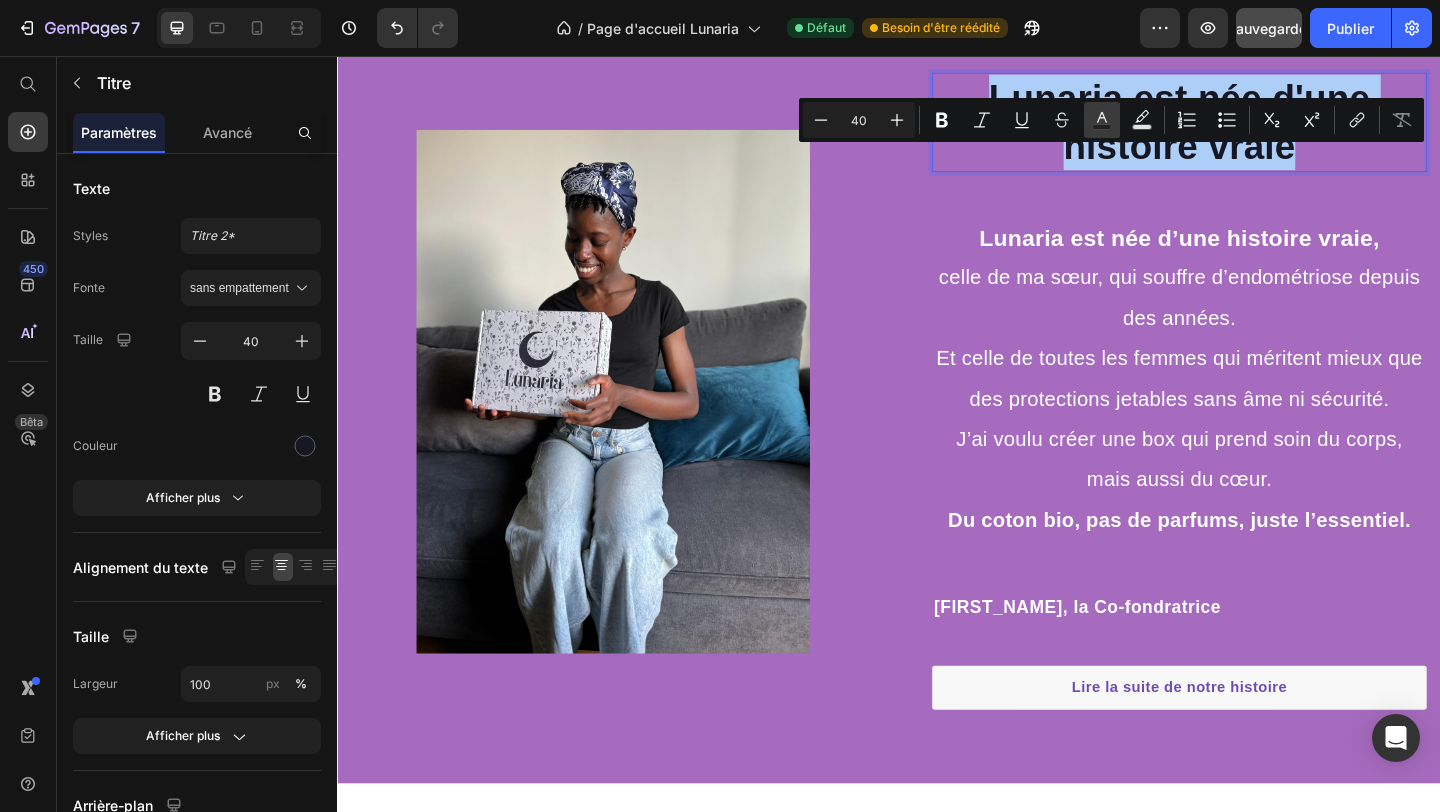 click 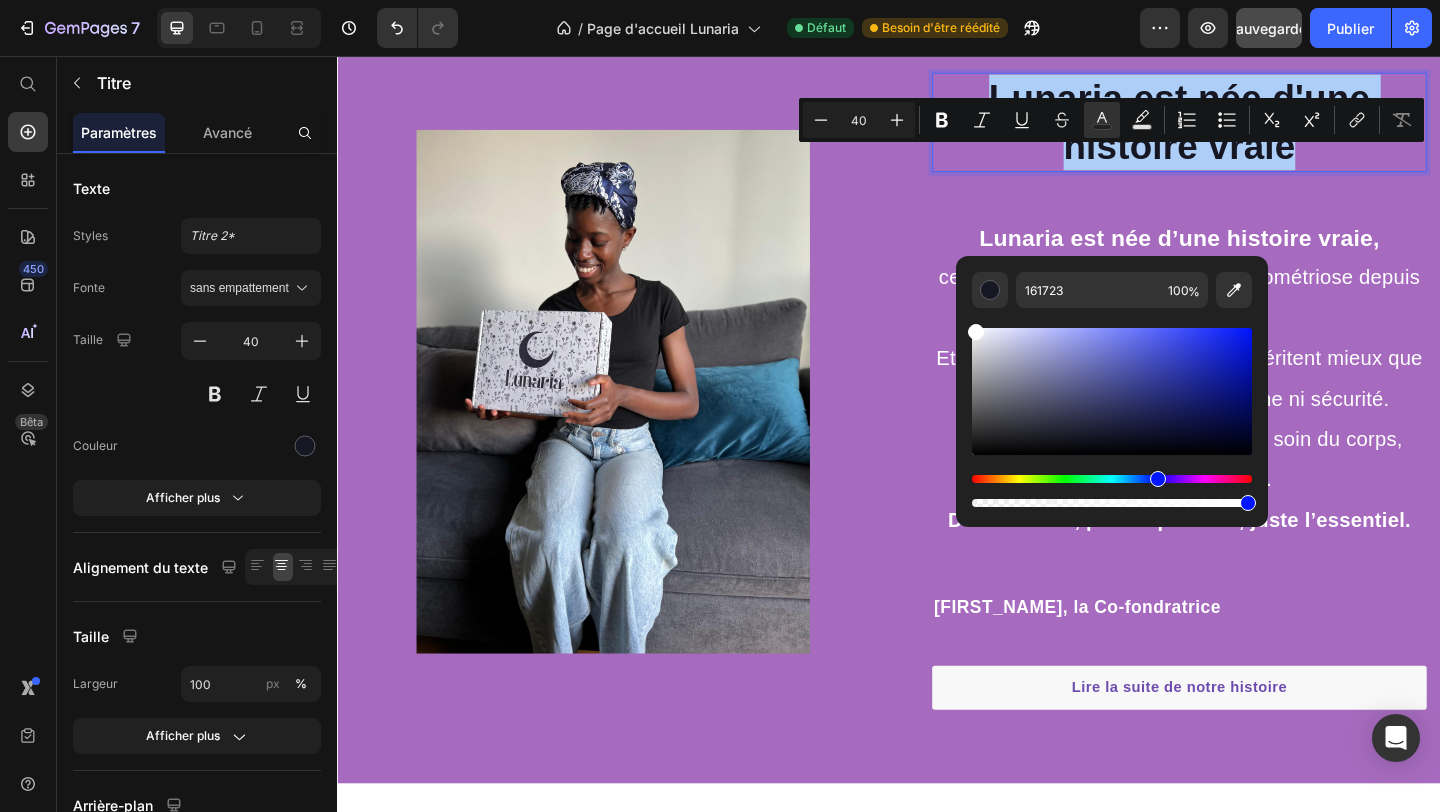 drag, startPoint x: 1083, startPoint y: 437, endPoint x: 973, endPoint y: 322, distance: 159.1383 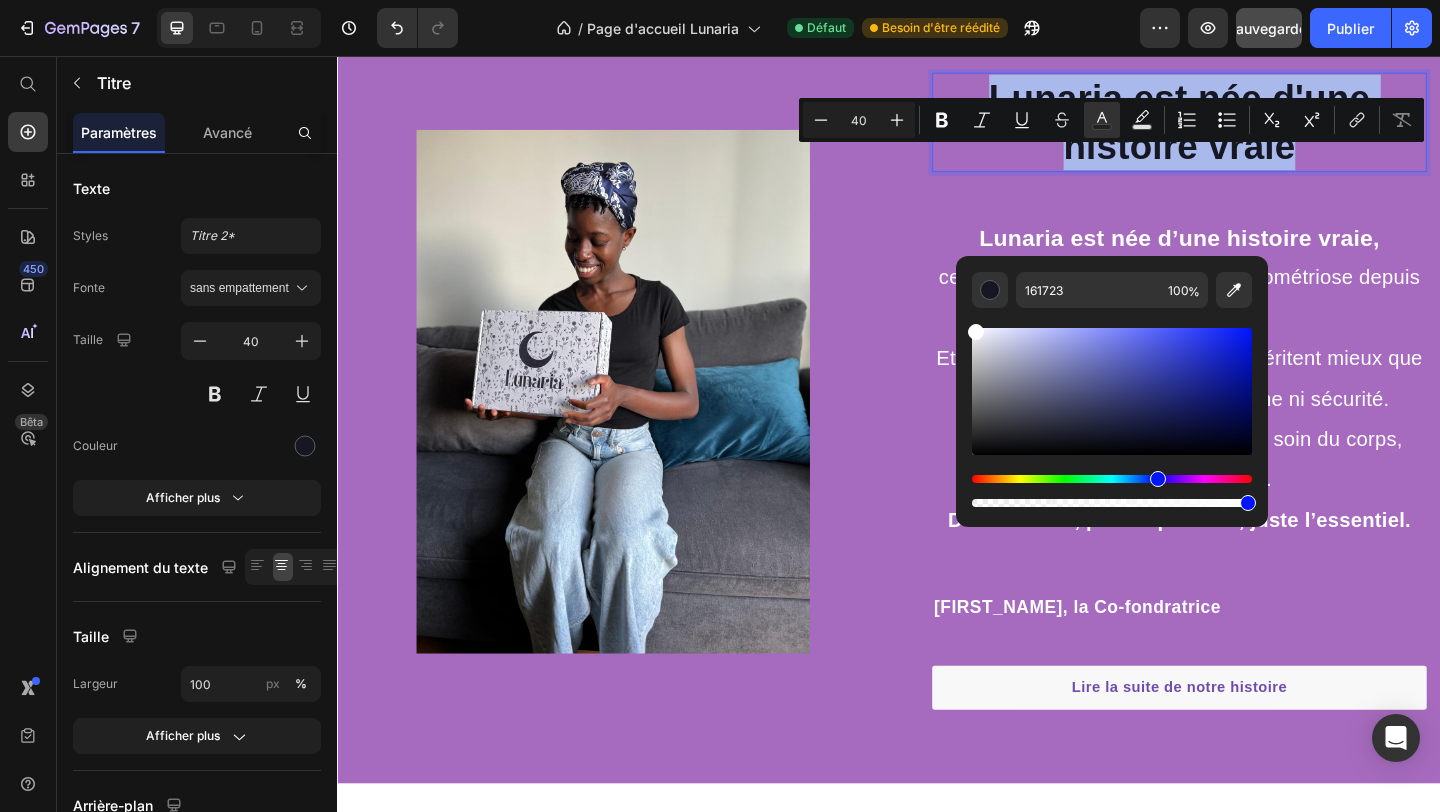 type on "FFFFFF" 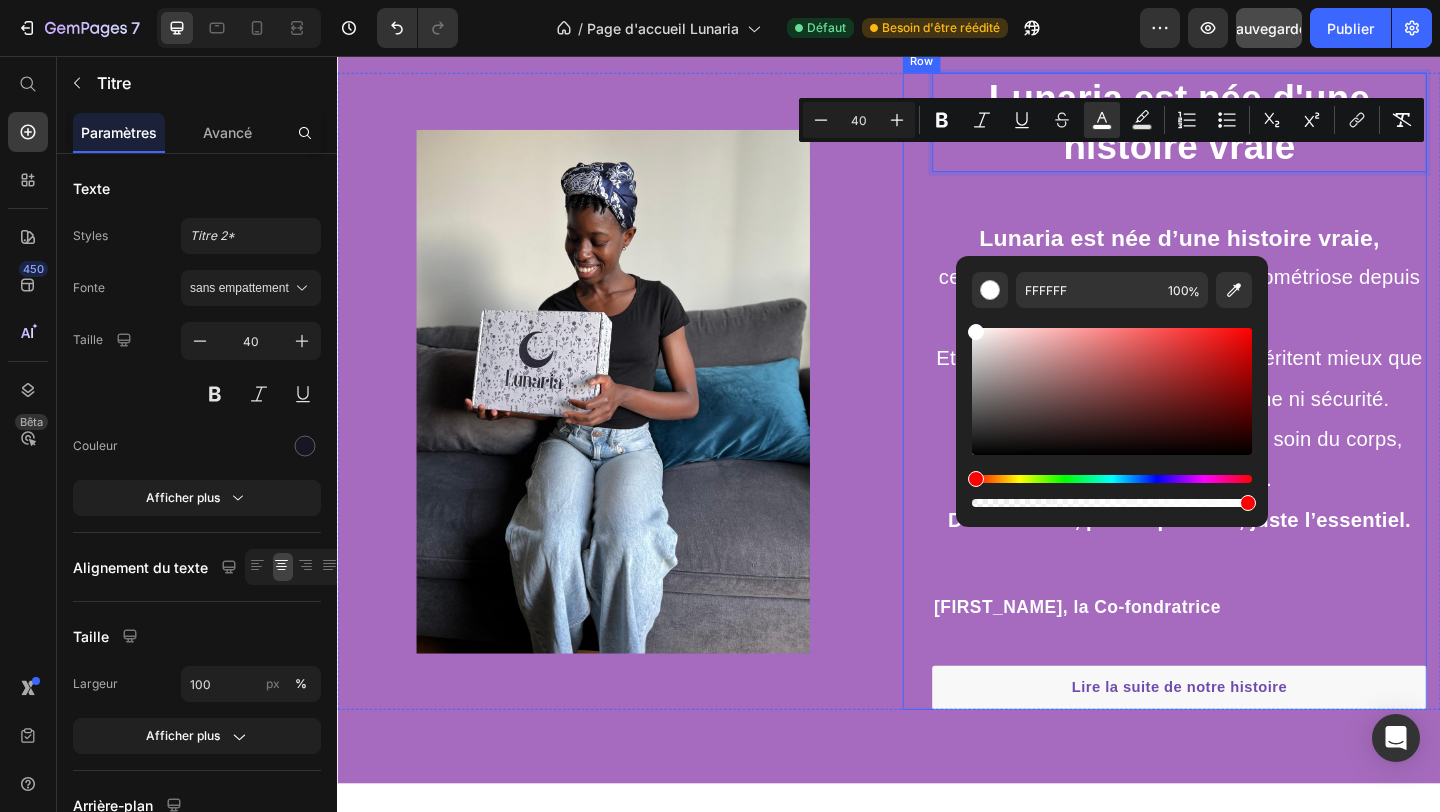 click on "Lunaria est née d'une histoire vraie Heading   0 Lunaria est née d’une histoire vraie, celle de ma sœur, qui souffre d’endométriose depuis des années. Et celle de toutes les femmes qui méritent mieux que des protections jetables sans âme ni sécurité. J’ai voulu créer une box qui prend soin du corps, mais aussi du cœur. Du coton bio, pas de parfums, juste l’essentiel. Text block Nia, la Co-fondratrice Text block Lire la suite de notre histoire Button Row" at bounding box center [1237, 420] 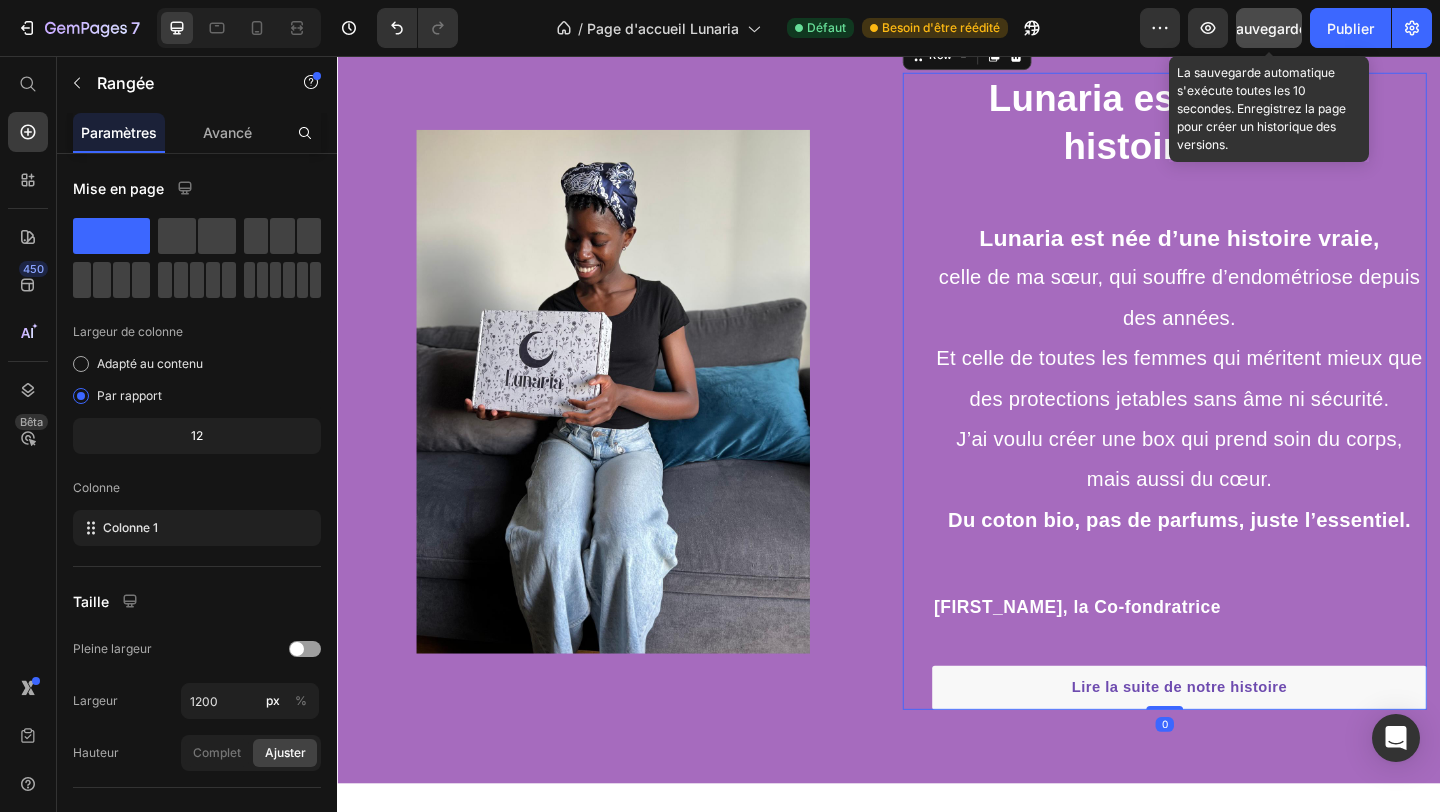 click on "Sauvegarder" at bounding box center [1269, 28] 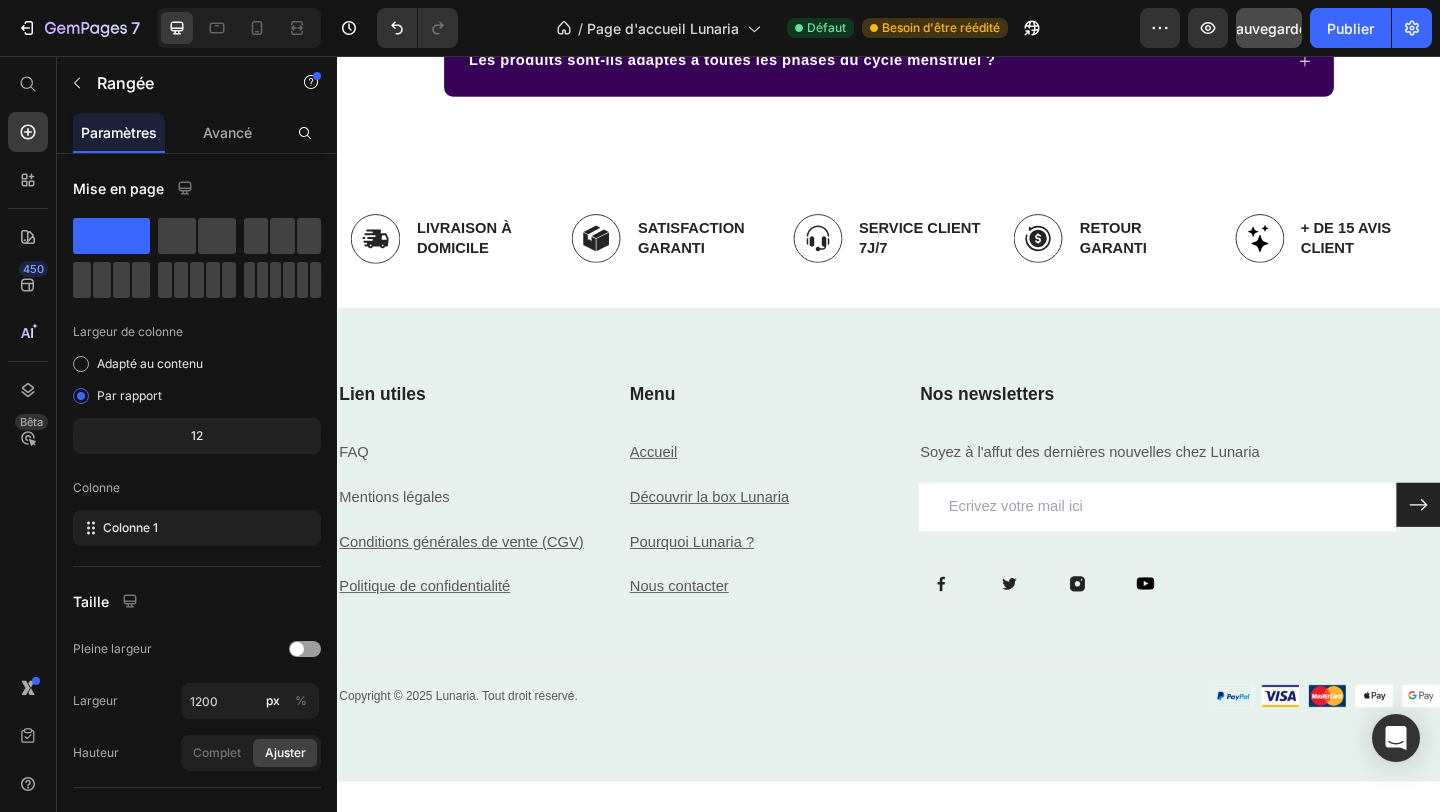scroll, scrollTop: 7572, scrollLeft: 0, axis: vertical 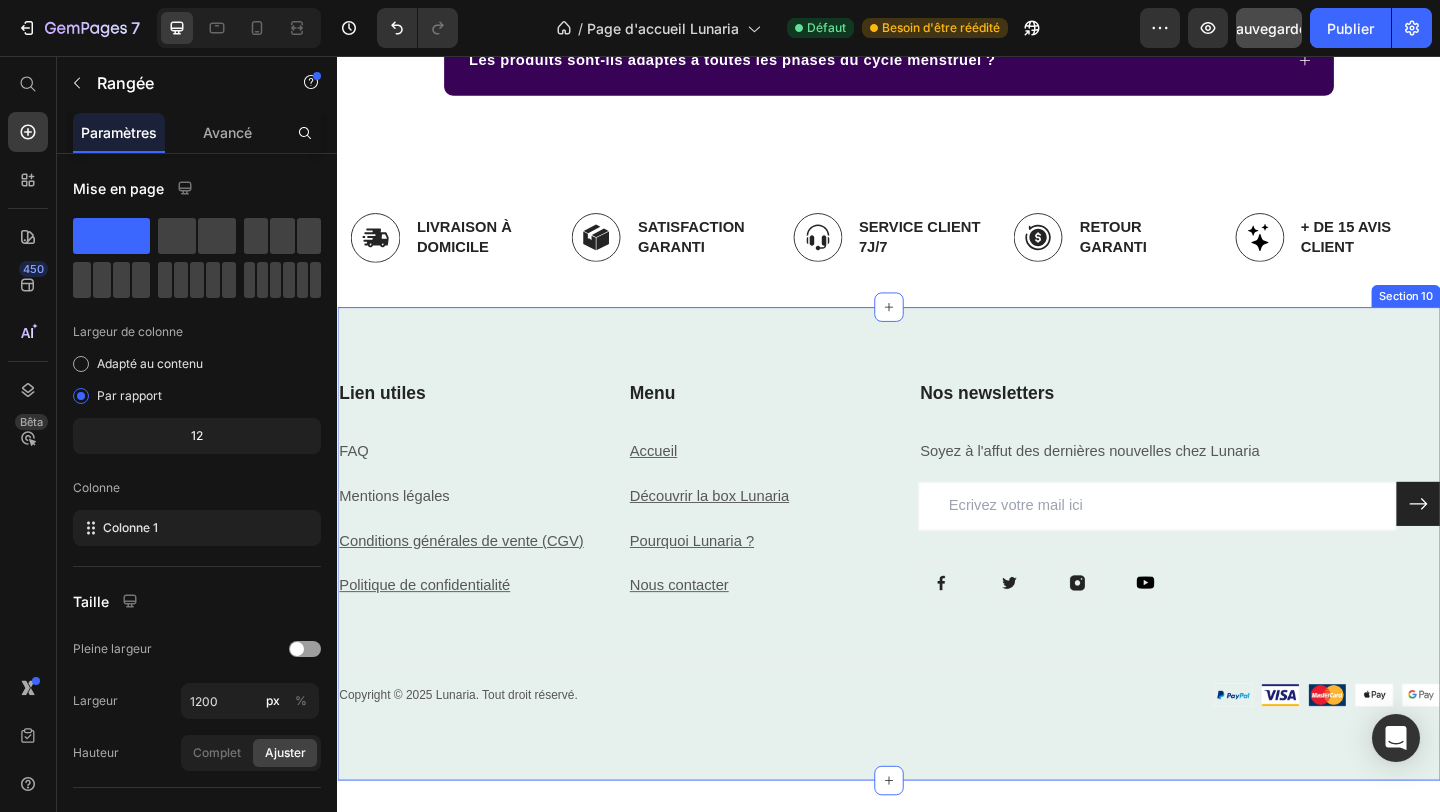 click on "Lien utiles Heading FAQ Text block Mentions légales Text block Conditions générales de vente Text block Politique de confidentialité Text block Menu Heading Accueil Text block Découvrir la box Lunaria Text block Pourquoi Lunaria ? Text block Nous contacter Text block Nos newsletters Heading Soyez à l'affut des dernières nouvelles chez Lunaria Text block Email Field
Submit Button Row Newsletter Image Image Image Image Row Row                Title Line Image Copyright © 2022 GemThemes. All Rights Reserved. Text block Row Copyright © 2025 Lunaria. Tout droit réservé. Text block Image Row Section 10" at bounding box center (937, 586) 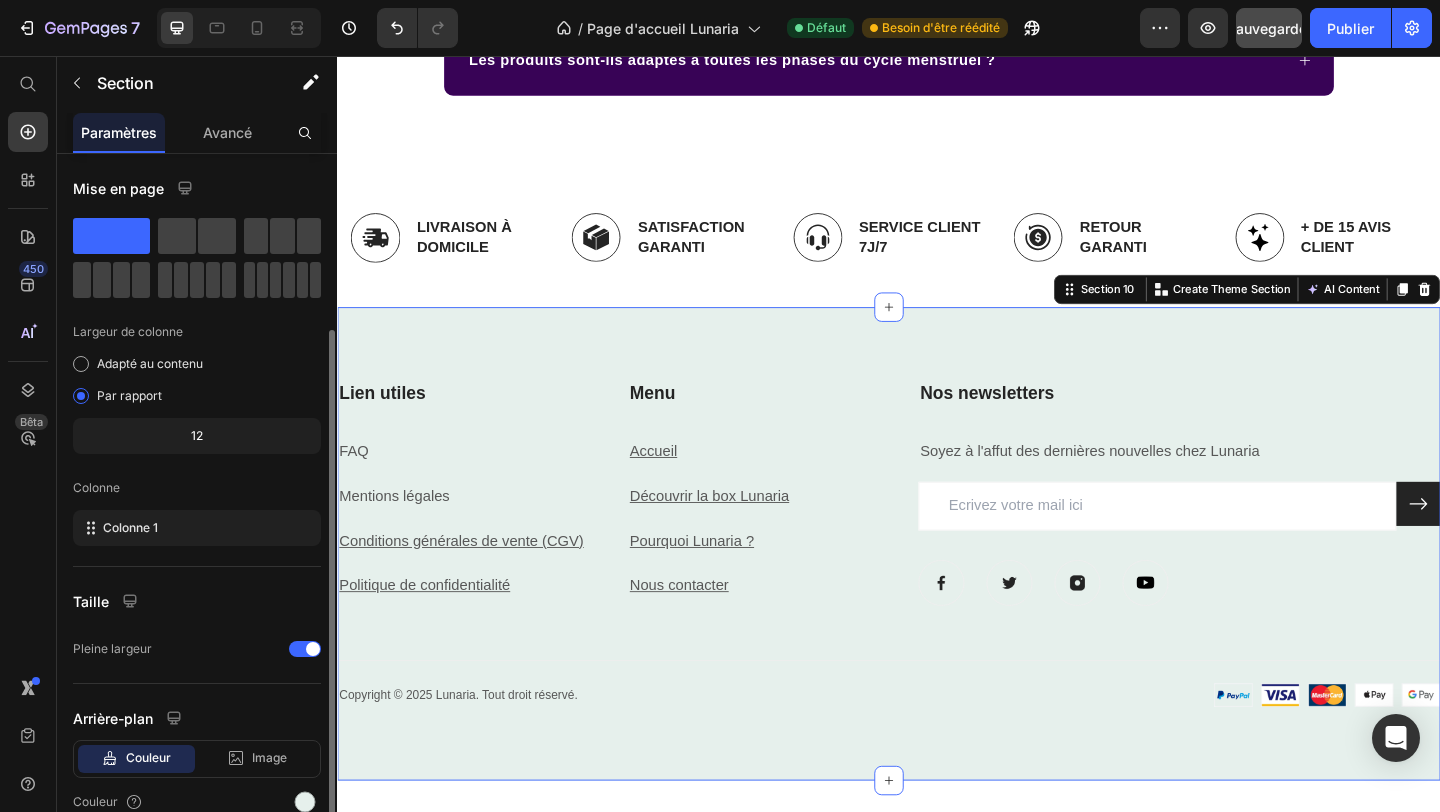 scroll, scrollTop: 93, scrollLeft: 0, axis: vertical 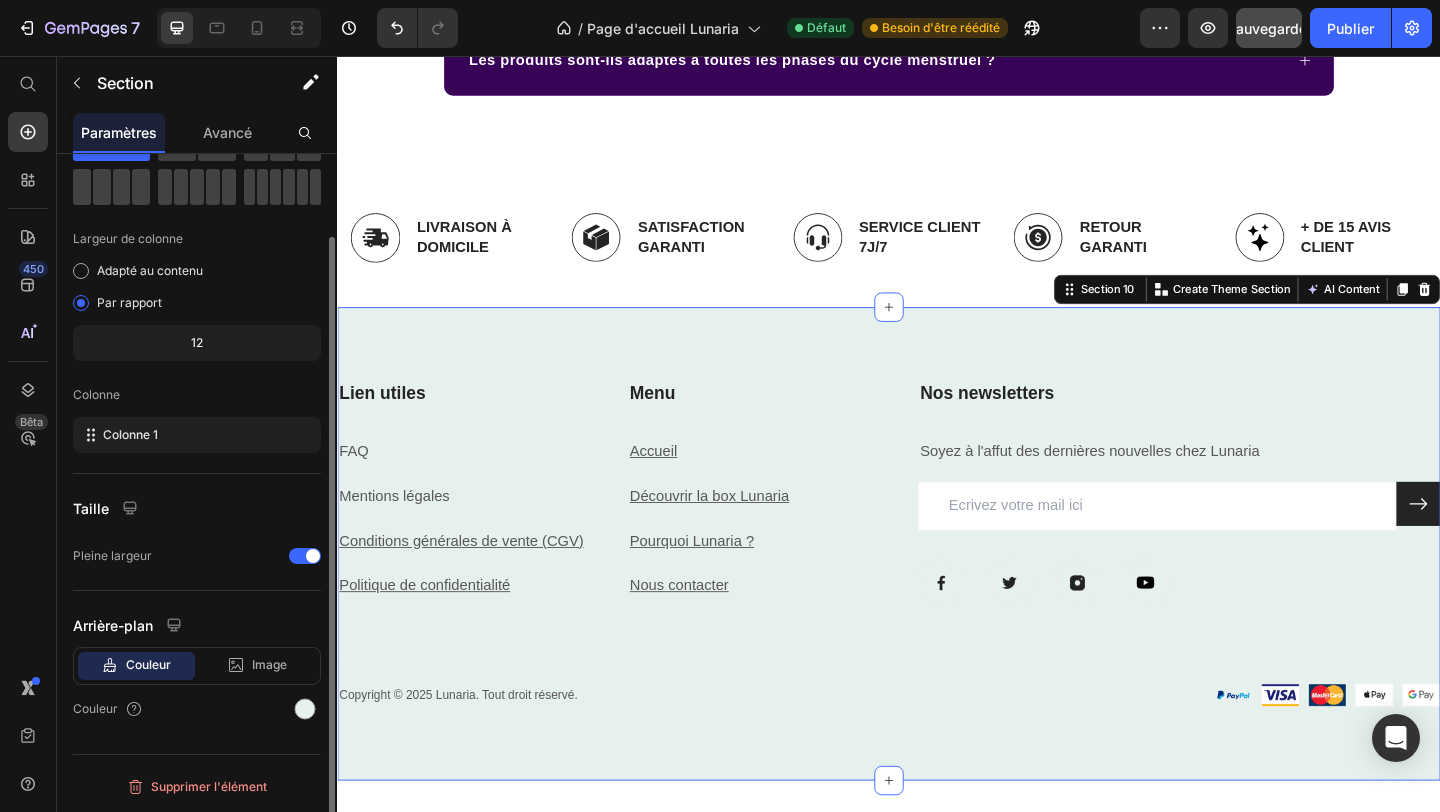 click on "Couleur" at bounding box center [148, 664] 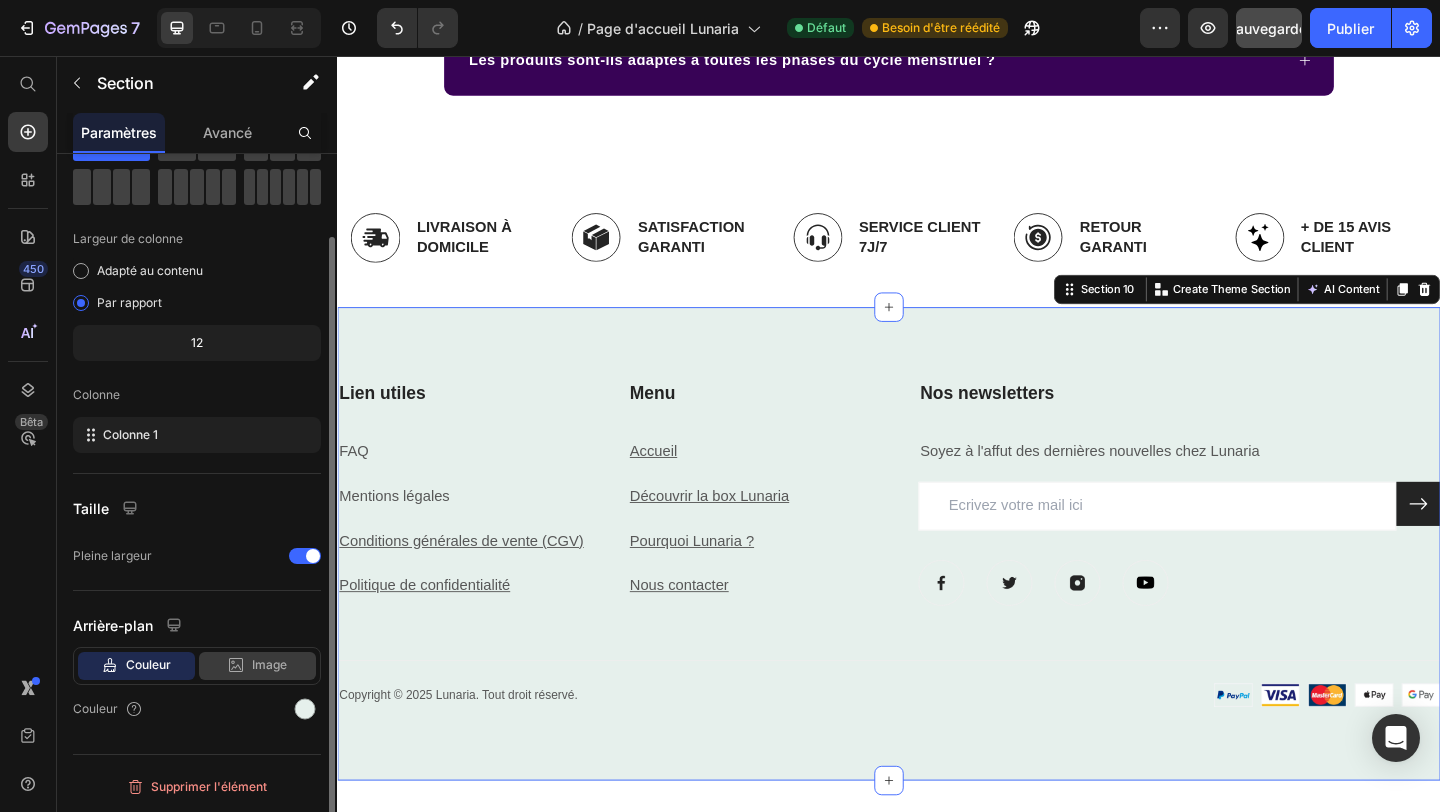 click on "Image" at bounding box center [269, 664] 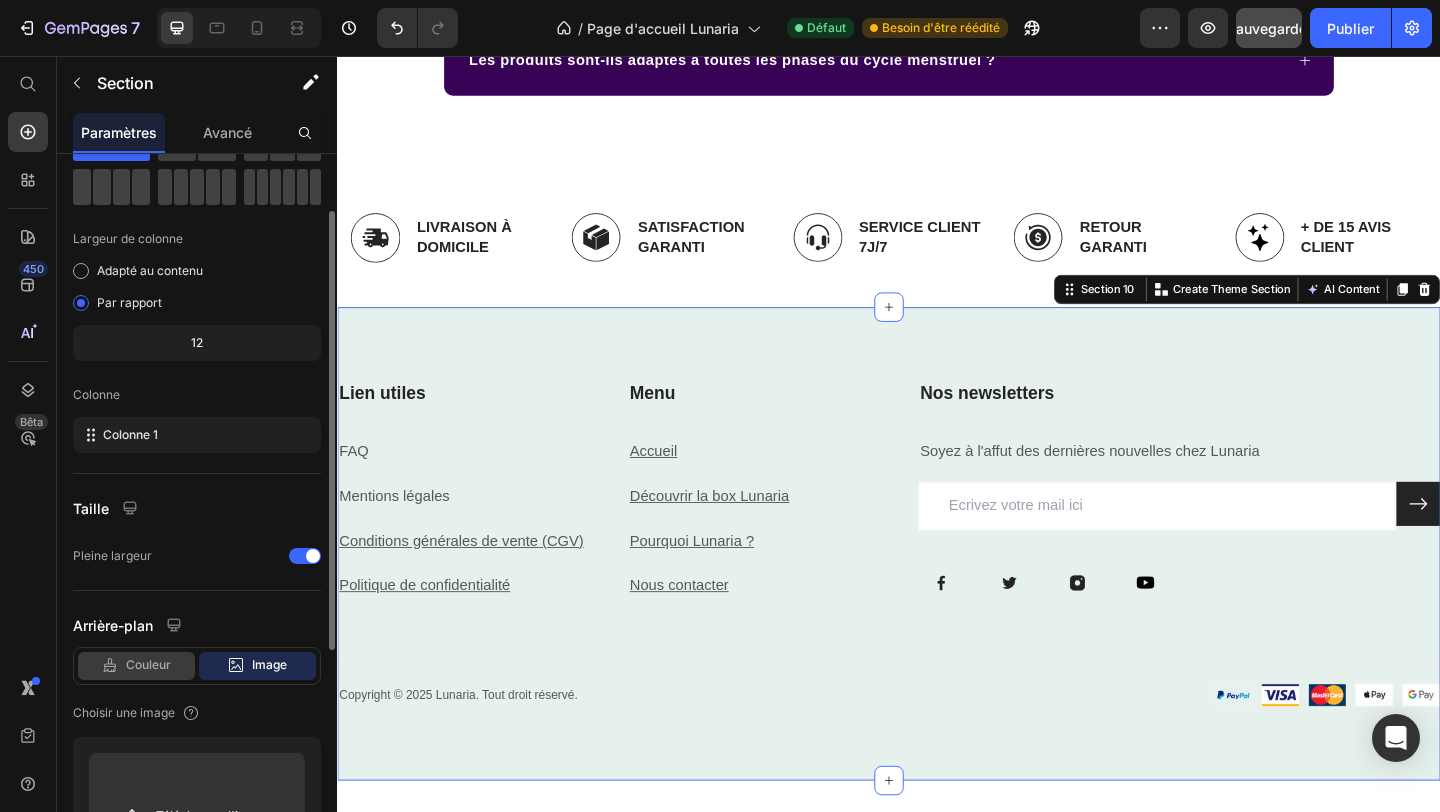 click 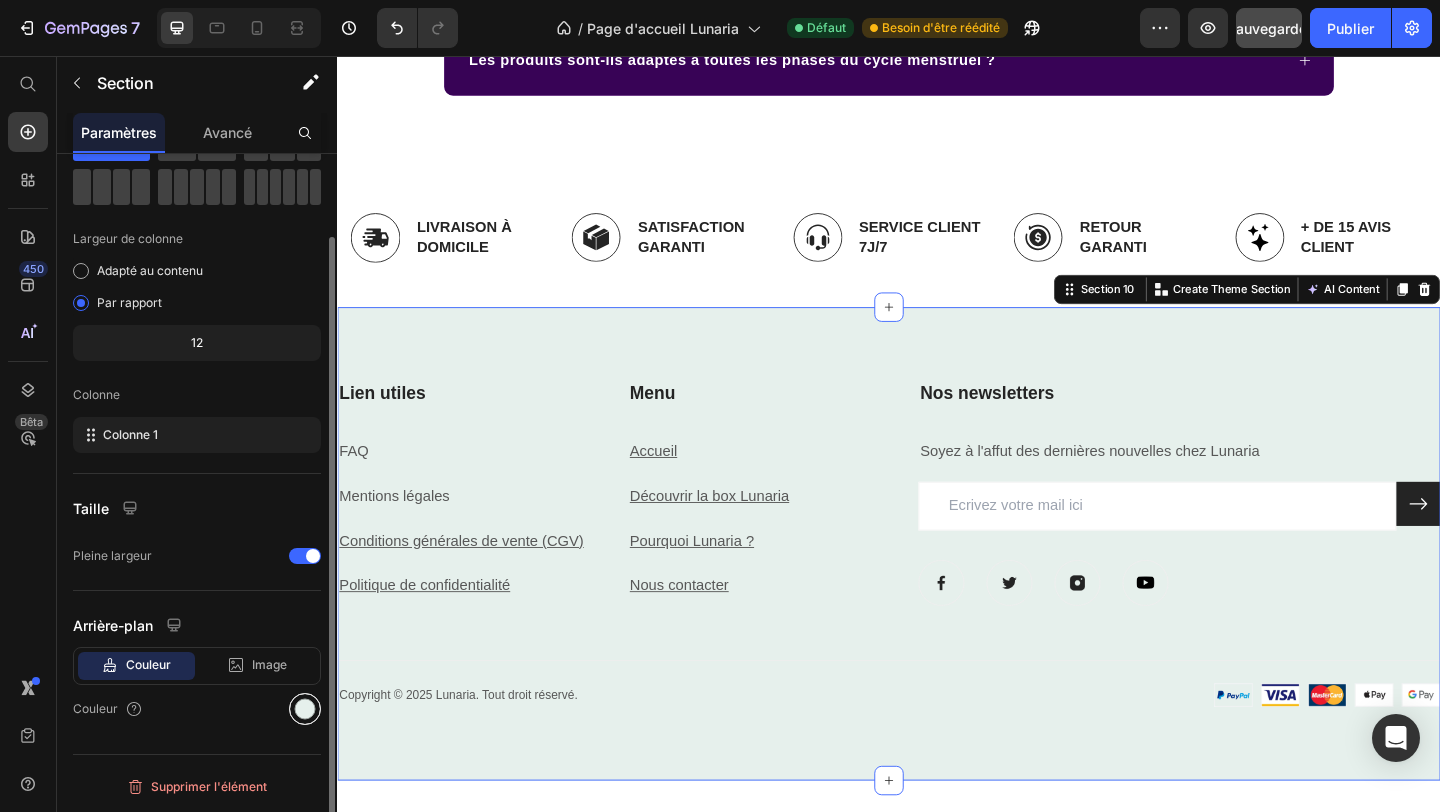 click at bounding box center [305, 709] 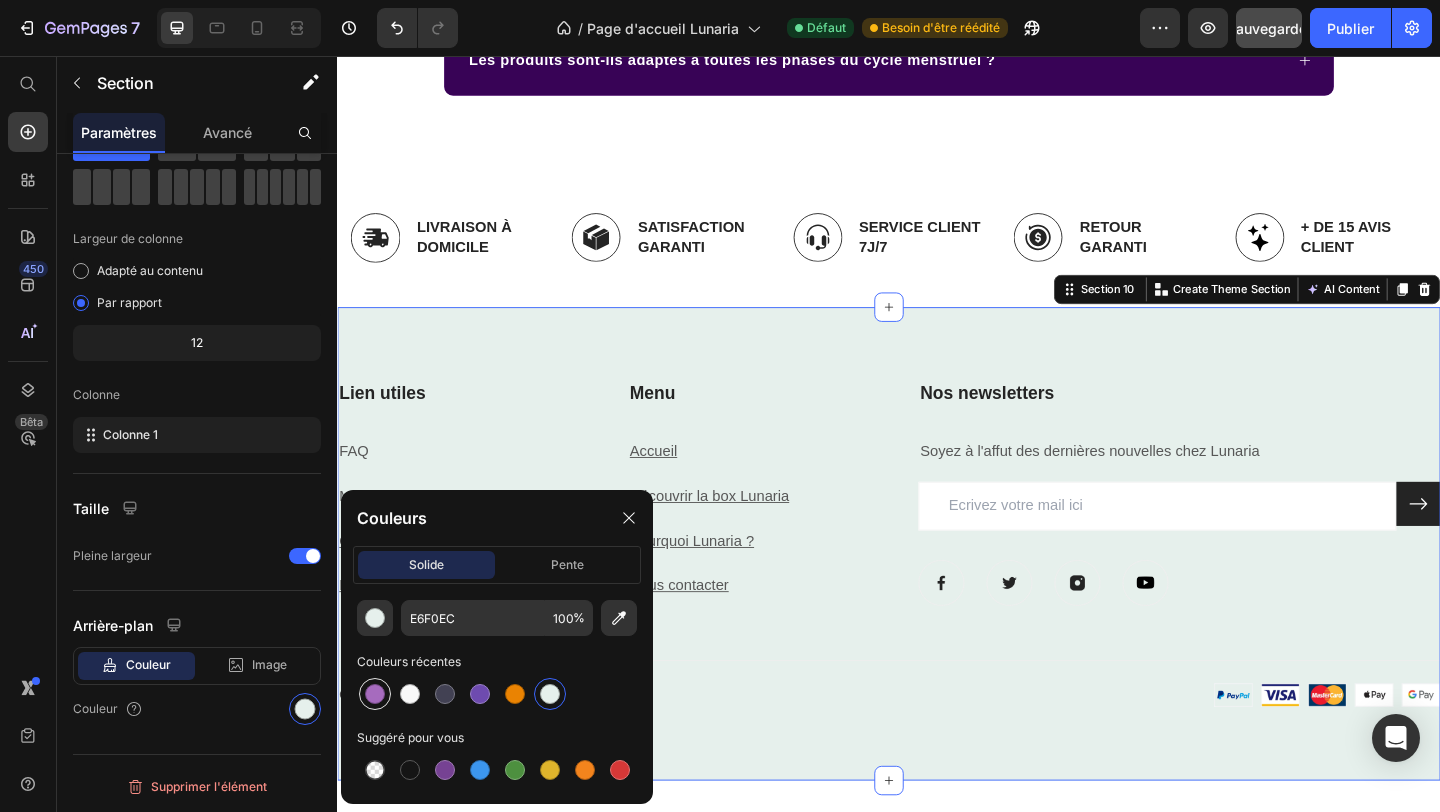 click at bounding box center (375, 694) 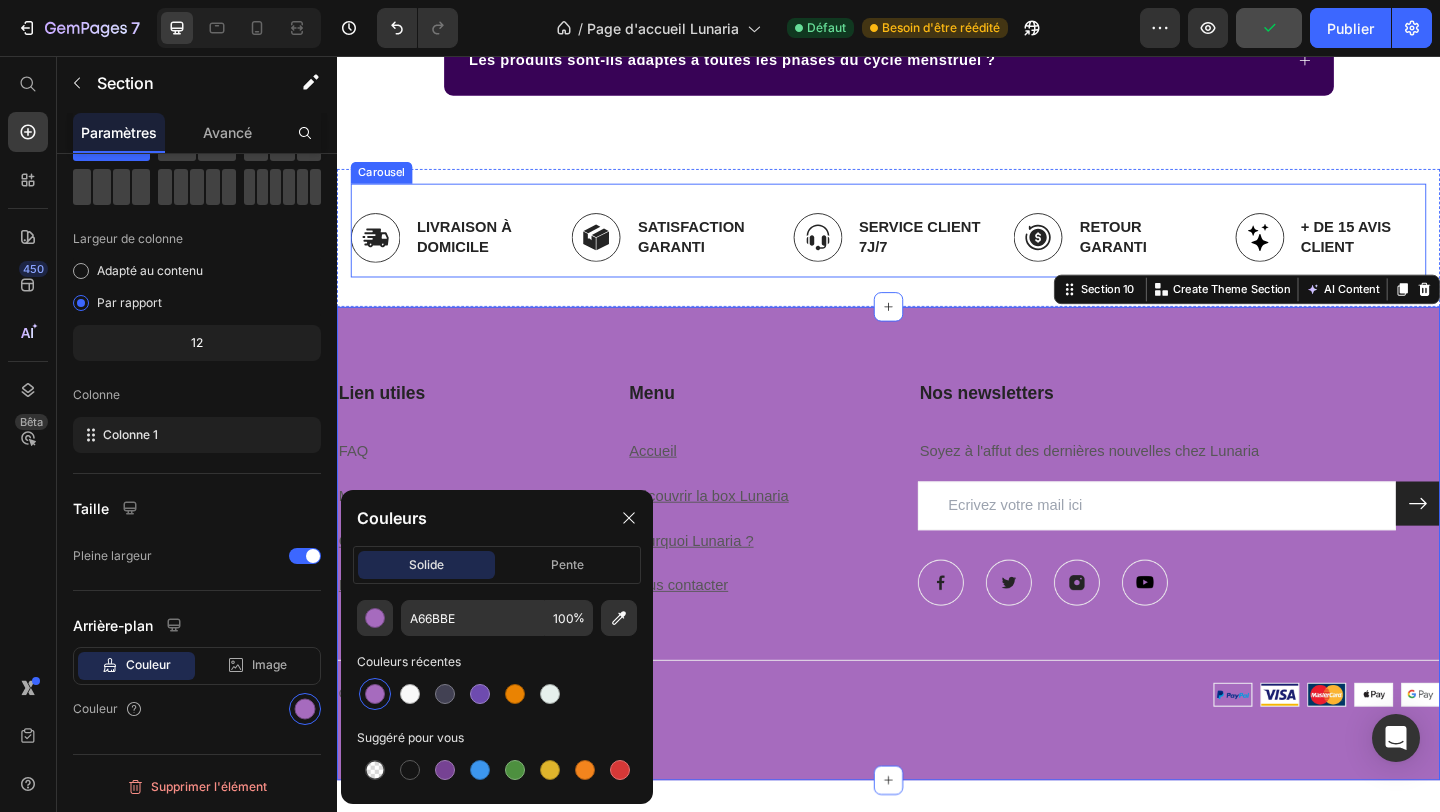 click on "Image Livraison à domicile Text Block Row Image satisfaction garanti Text Block Row Image service client 7j/7 Text Block Row Image Retour garanti Text Block Row Image + de 15 avis client Text Block Row" at bounding box center (937, 254) 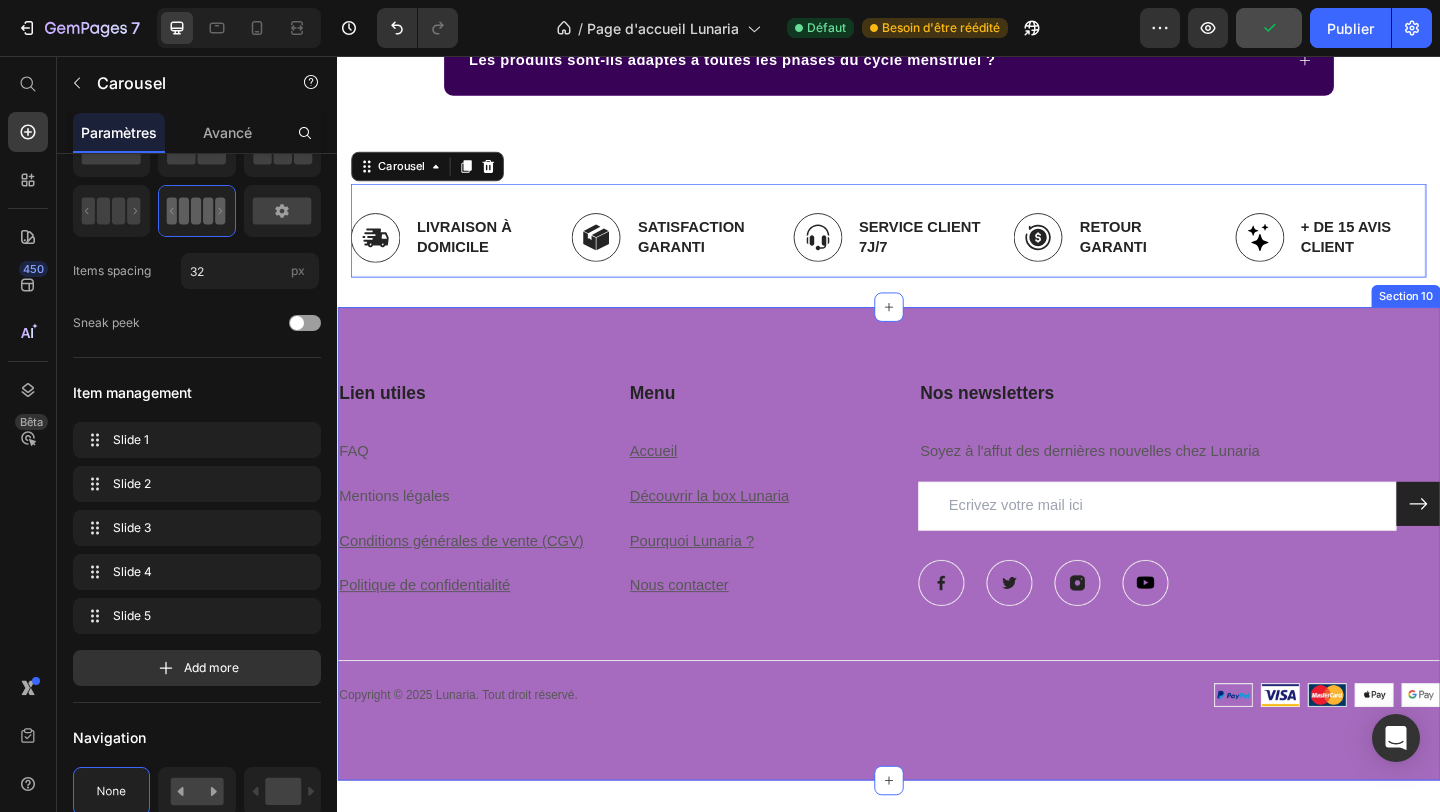 scroll, scrollTop: 0, scrollLeft: 0, axis: both 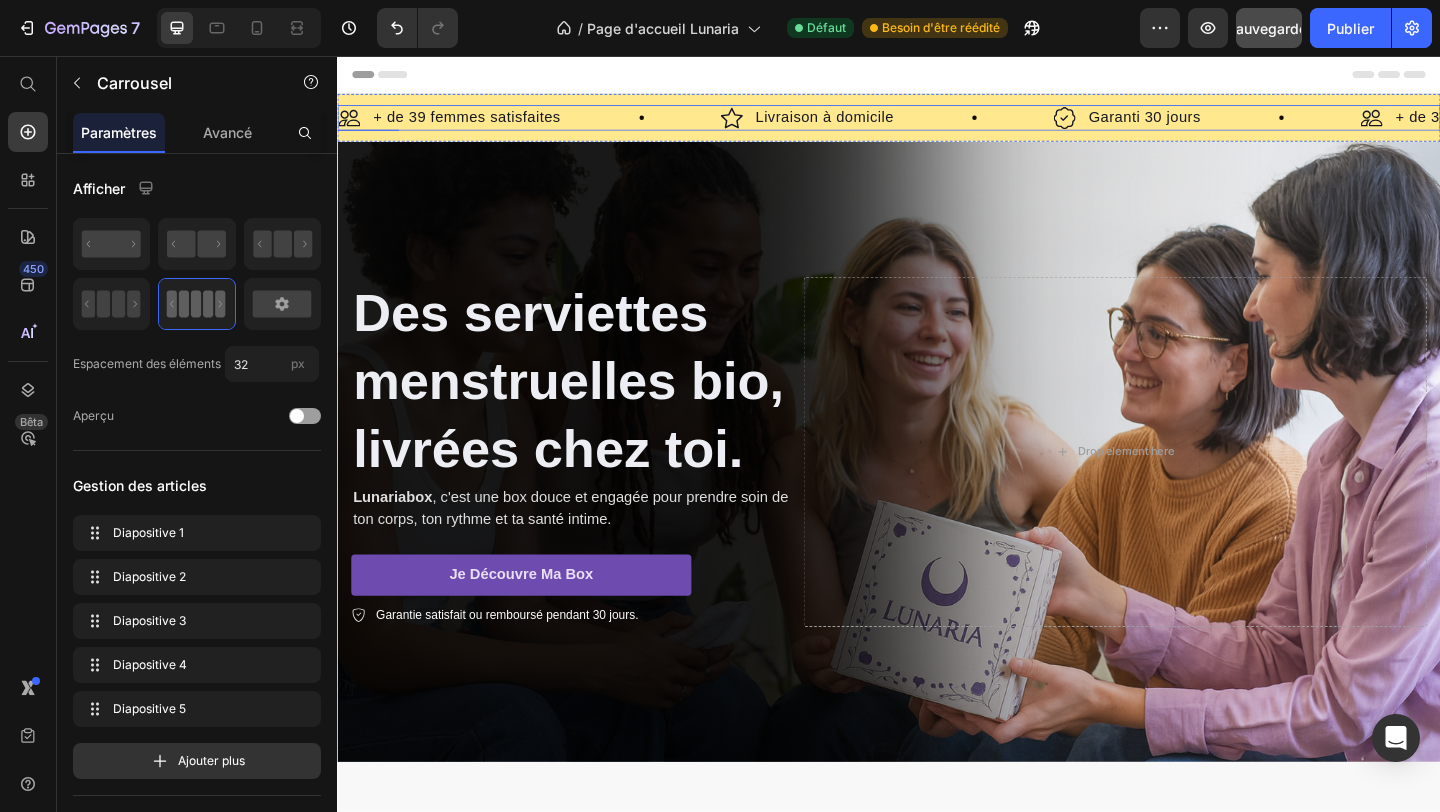 click on "Image + de 39 femmes satisfaites Text Block Row" at bounding box center [546, 123] 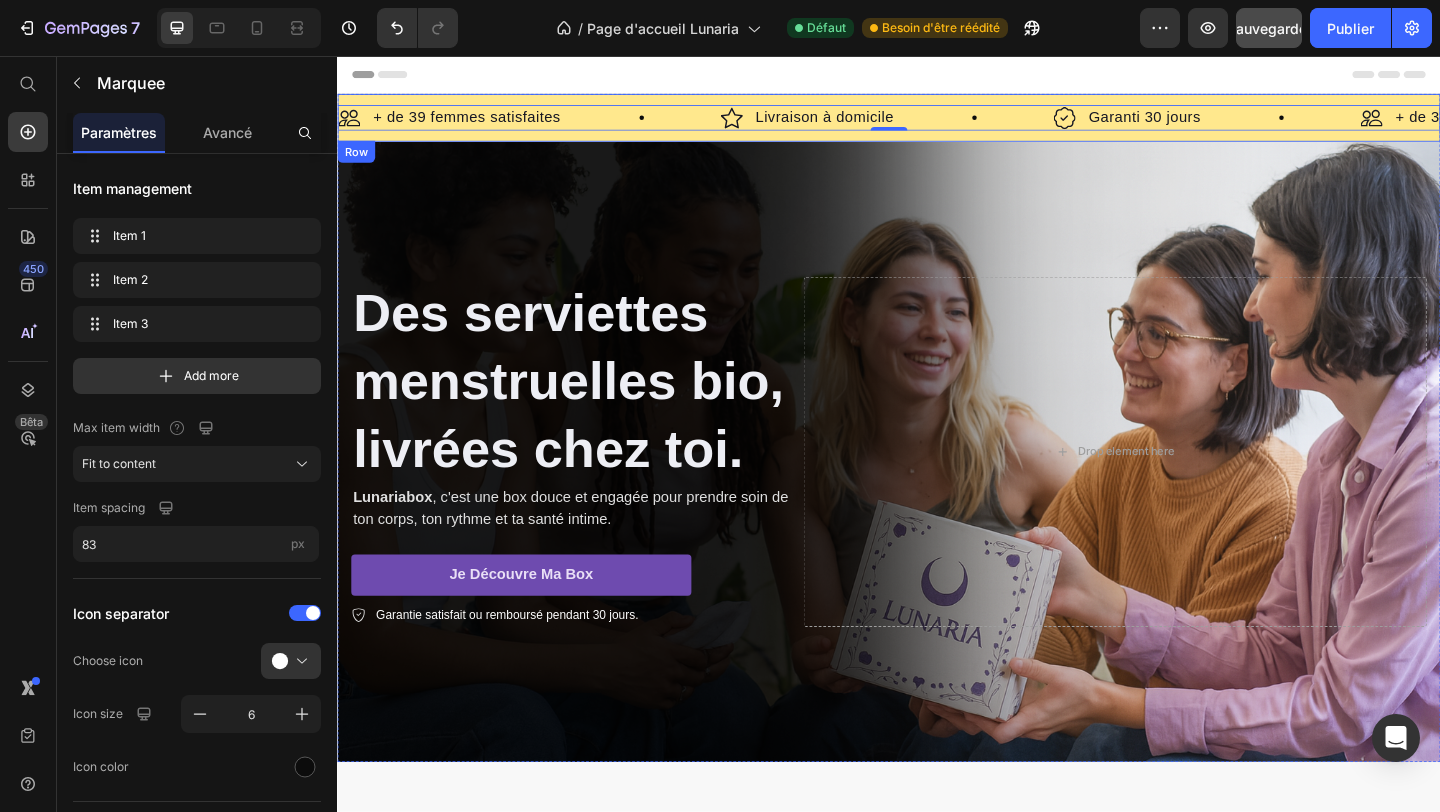 click on "Image + de 39 femmes satisfaites Text Block Row
Image Livraison à domicile Text Block Row
Image Garanti 30 jours Text Block Row
Image + de 39 femmes satisfaites Text Block Row
Image Livraison à domicile Text Block Row
Image Garanti 30 jours Text Block Row
Image + de 39 femmes satisfaites Text Block Row
Image Livraison à domicile Text Block Row
Image Garanti 30 jours Text Block Row
Image + de 39 femmes satisfaites Text Block Row
Image Livraison à domicile Text Block Row
Image Garanti 30 jours Text Block Row
Image + de 39 femmes satisfaites Text Block Row
Image Livraison à domicile Text Block Row
Image Garanti 30 jours Text Block Row
Image + de 39 femmes satisfaites Text Block Row
Image Livraison à domicile Text Block Row
Image Text Block" at bounding box center (937, 123) 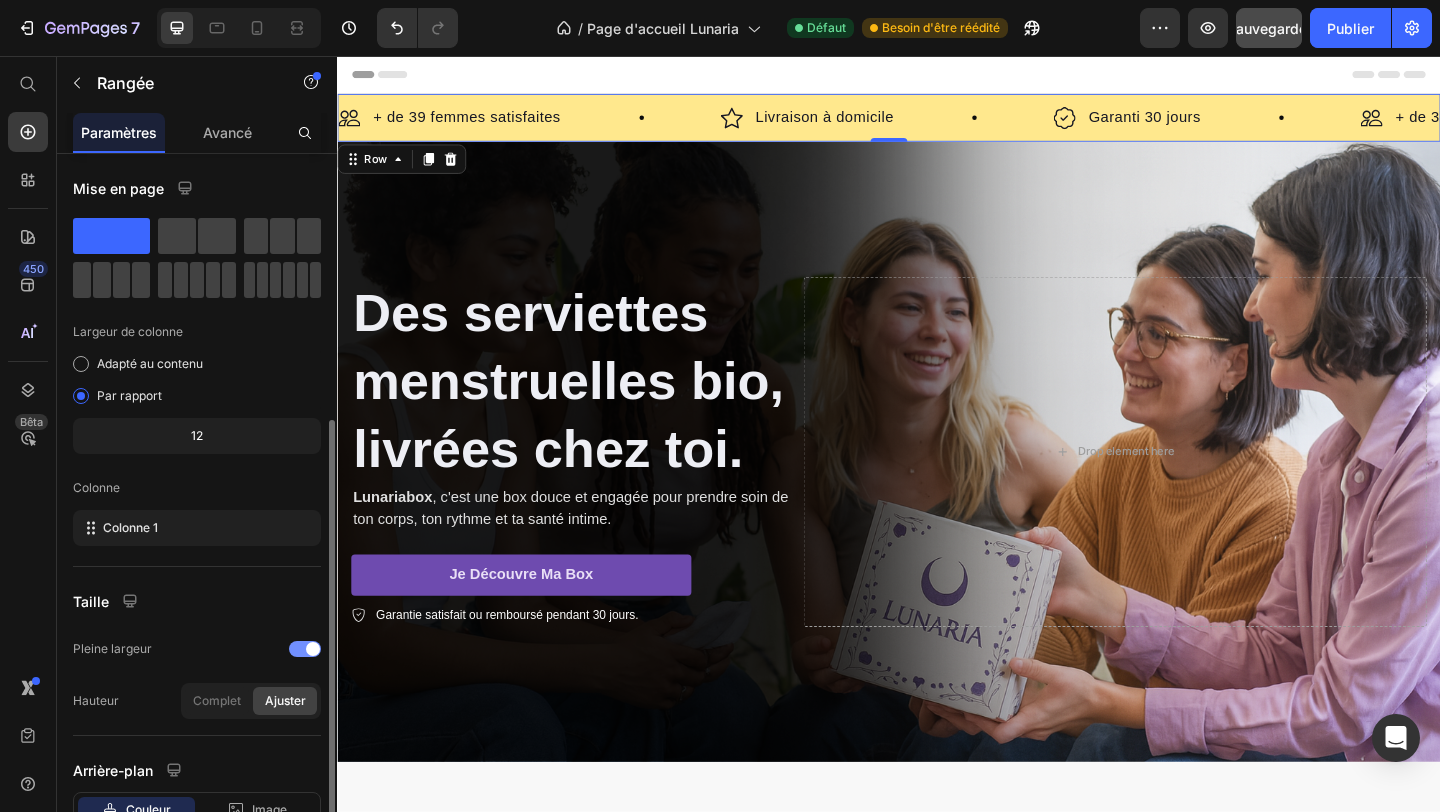 scroll, scrollTop: 145, scrollLeft: 0, axis: vertical 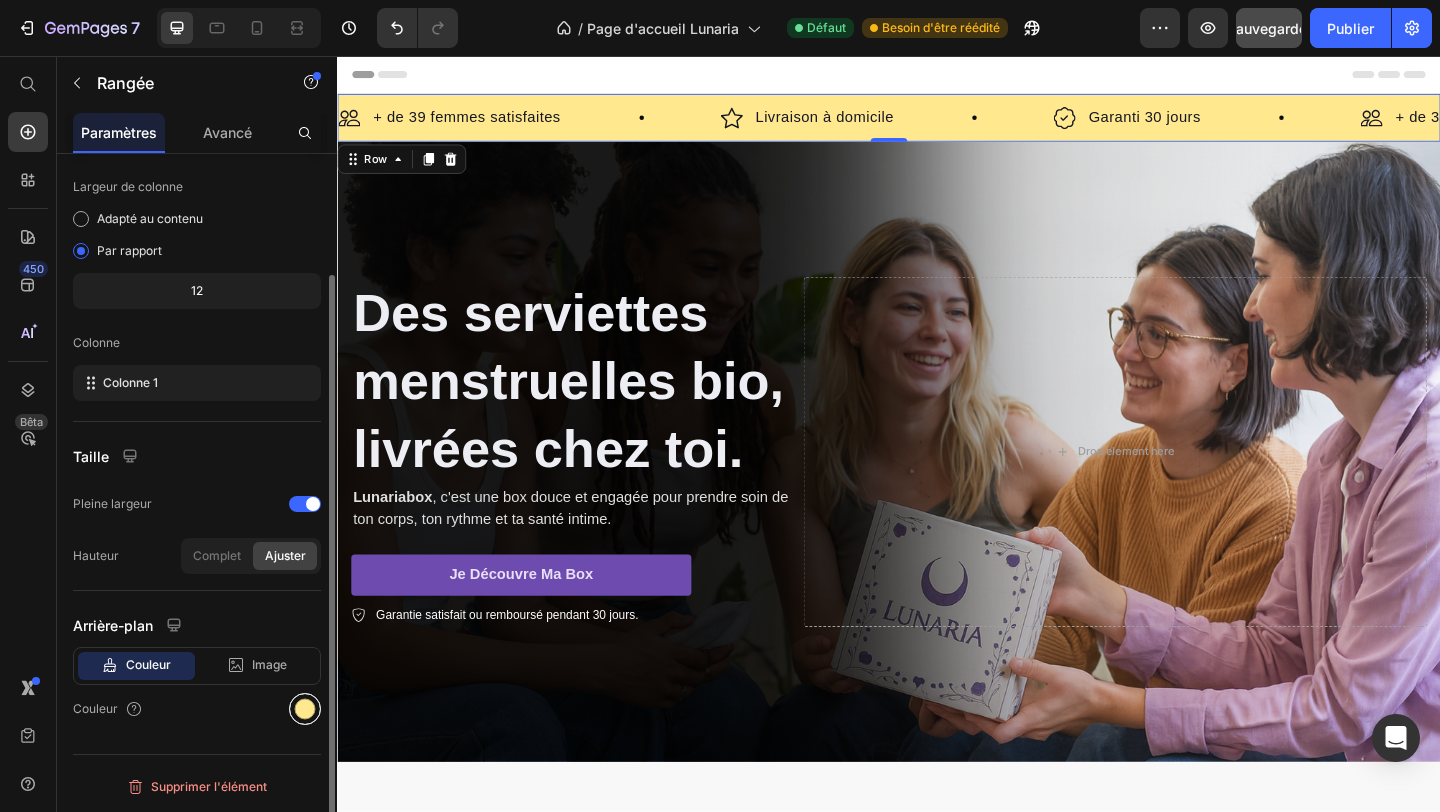 click at bounding box center (305, 709) 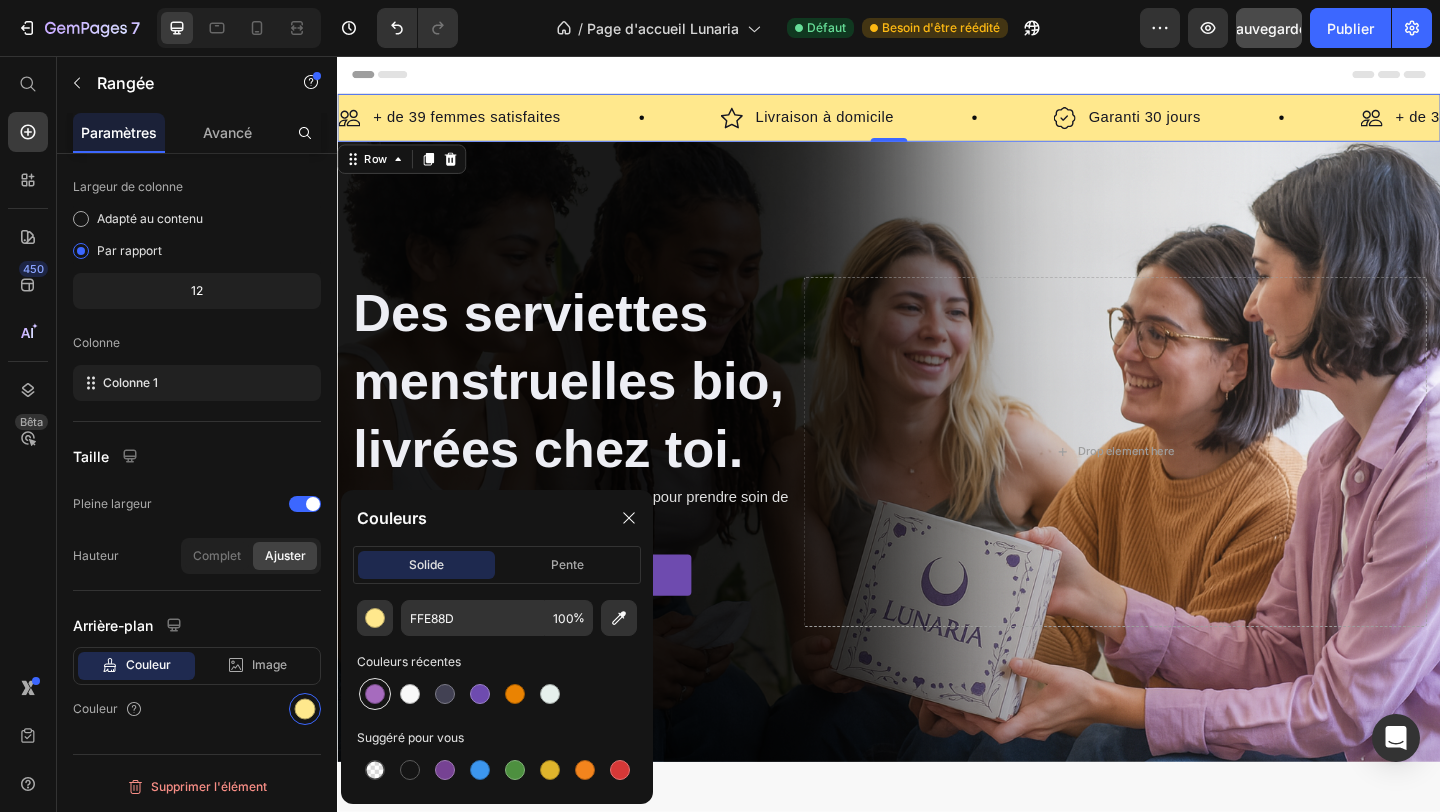 click at bounding box center [375, 694] 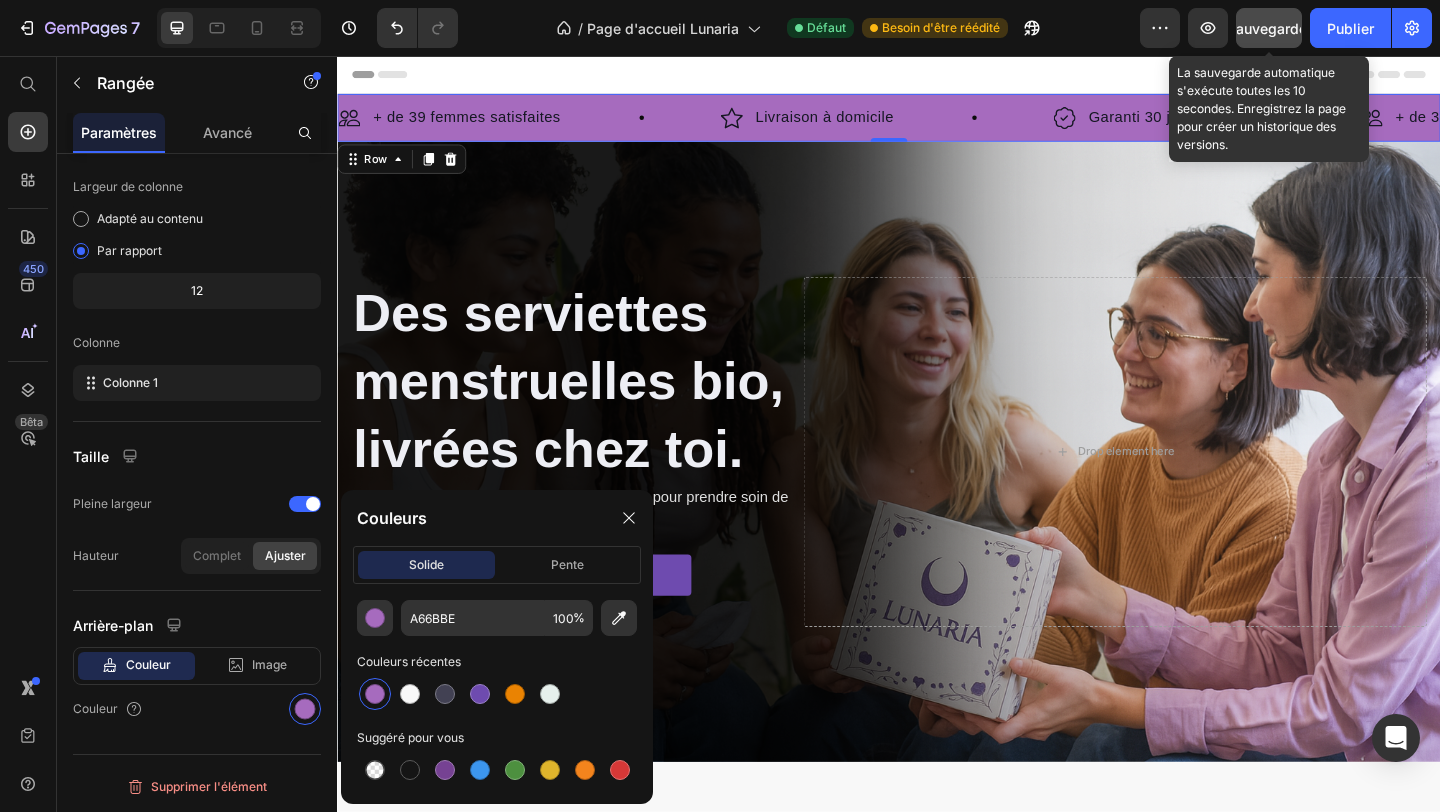 click on "Sauvegarder" at bounding box center (1269, 28) 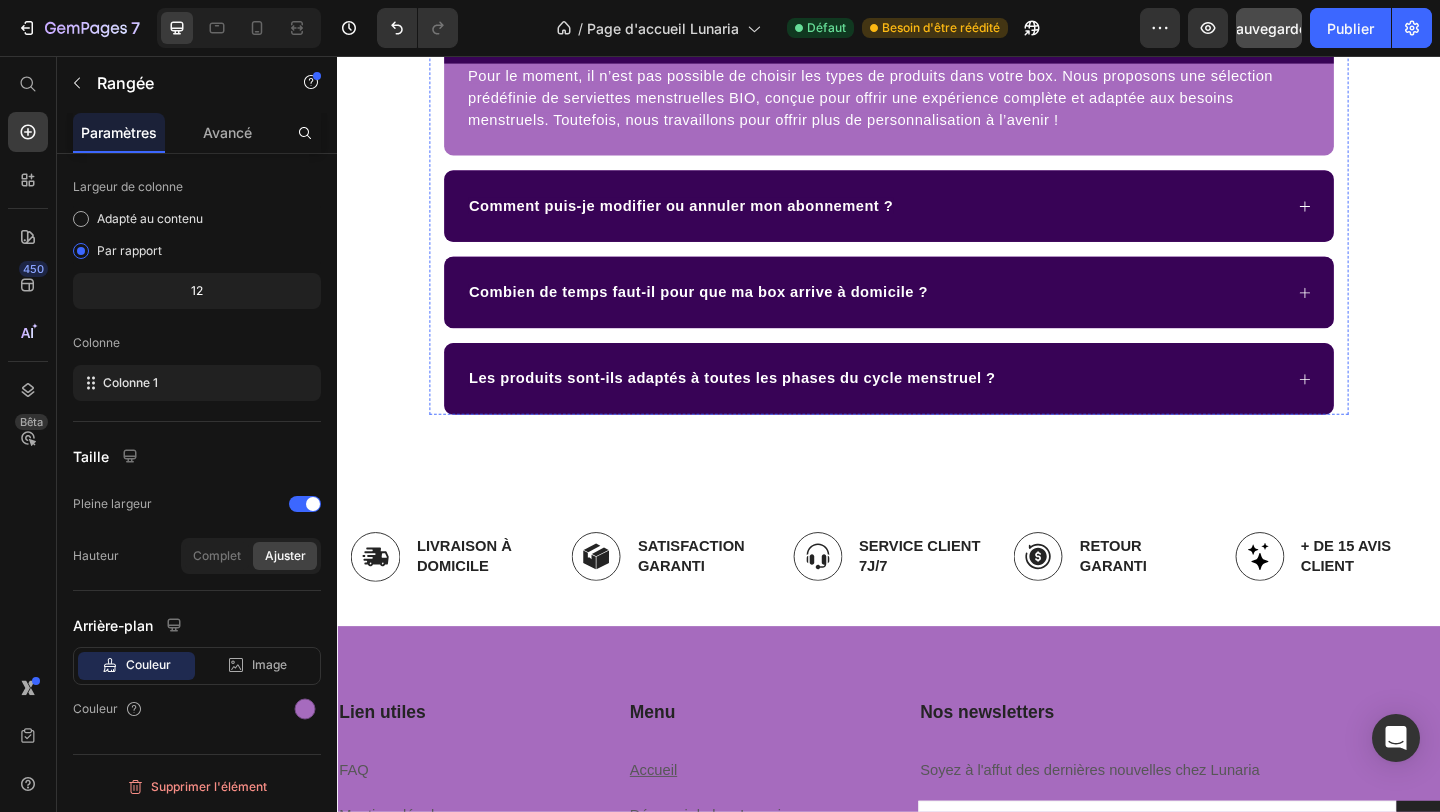 scroll, scrollTop: 7824, scrollLeft: 0, axis: vertical 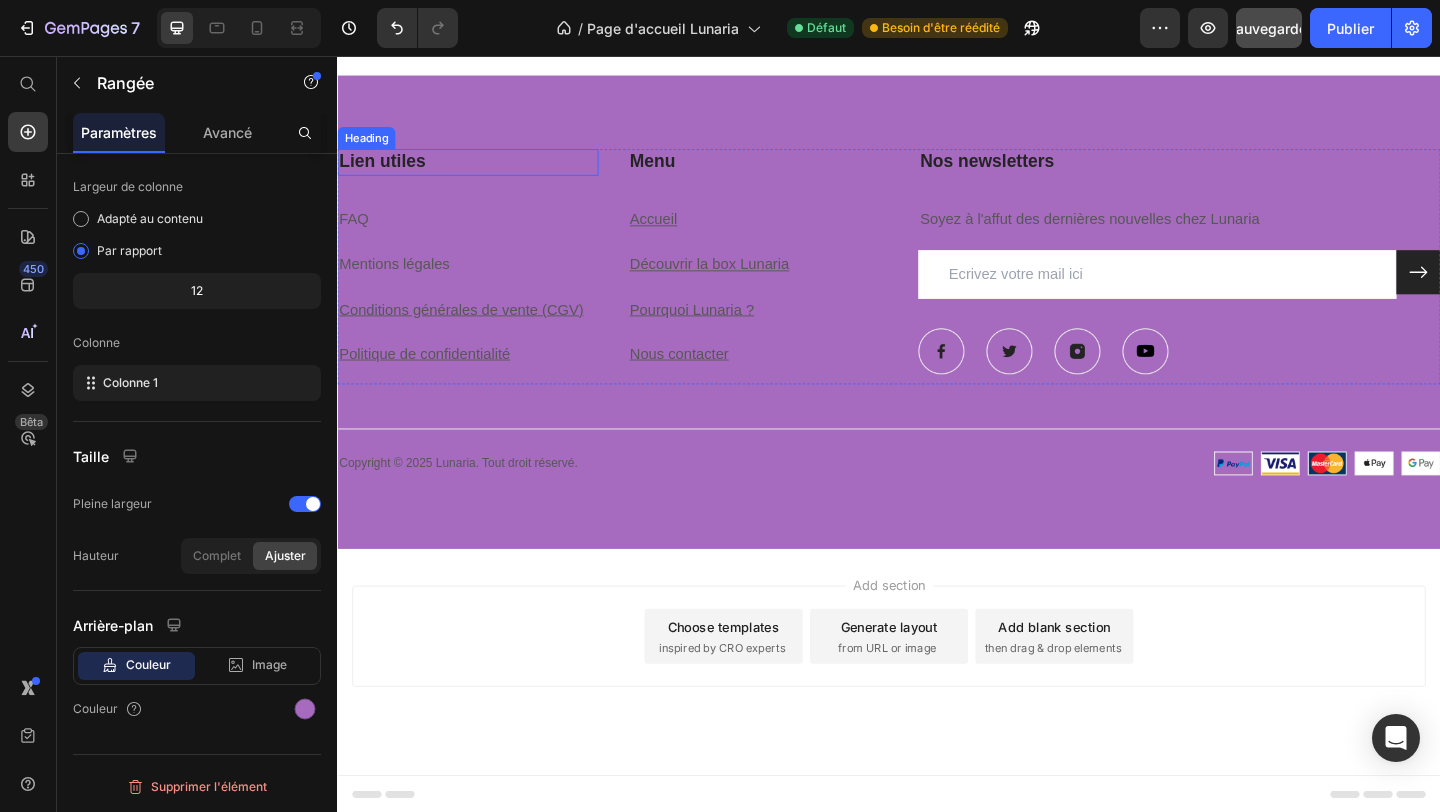 click on "Lien utiles" at bounding box center [479, 171] 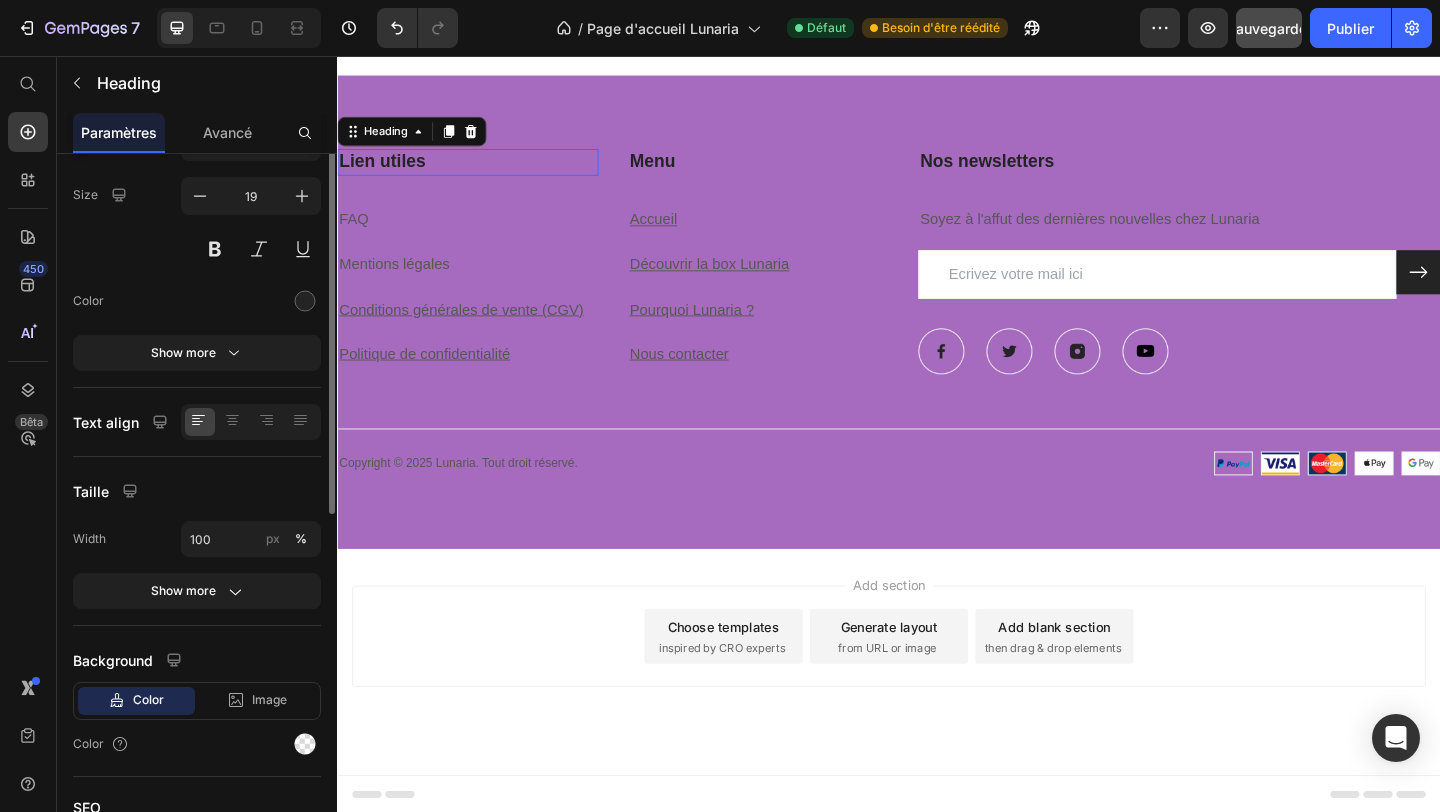 scroll, scrollTop: 0, scrollLeft: 0, axis: both 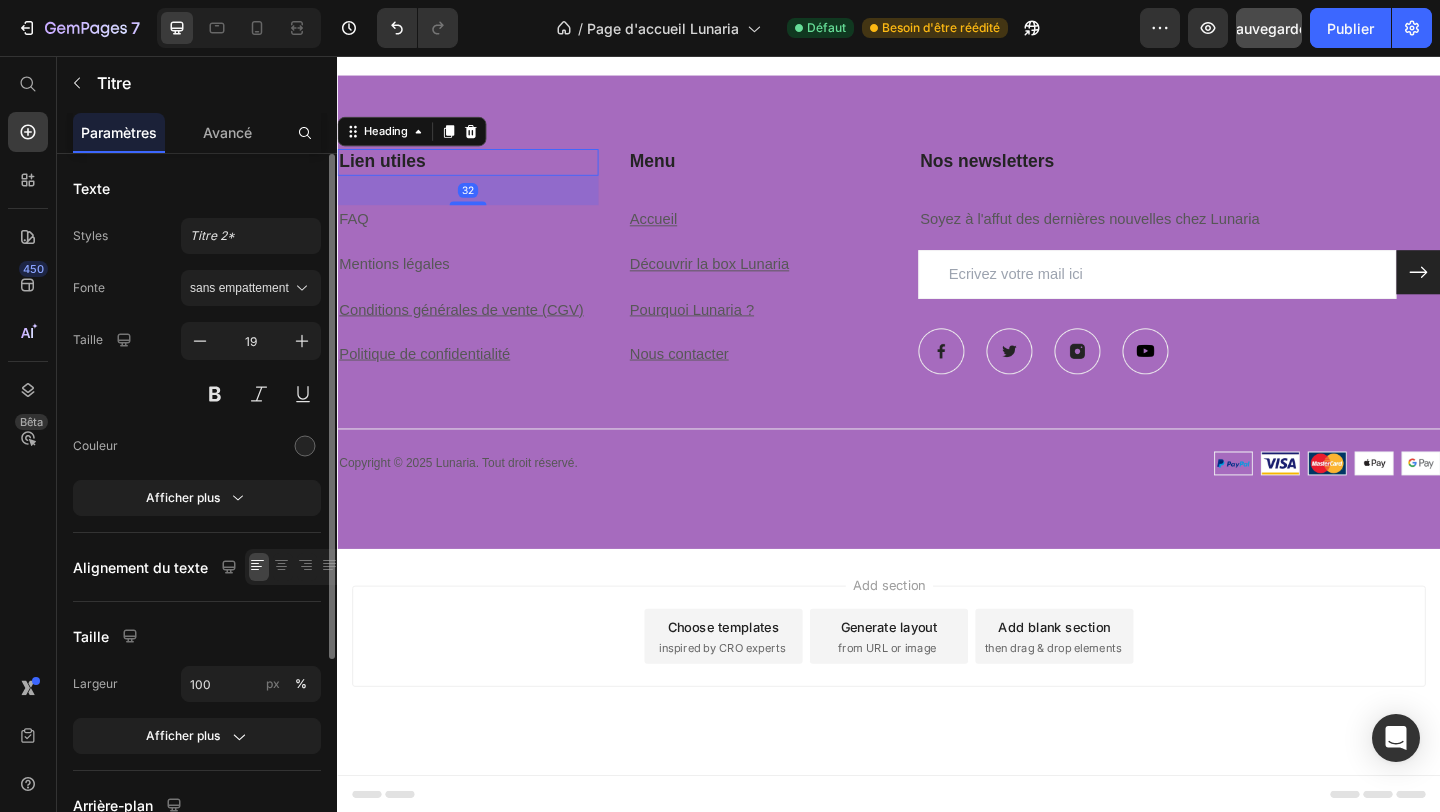click on "Lien utiles" at bounding box center [479, 171] 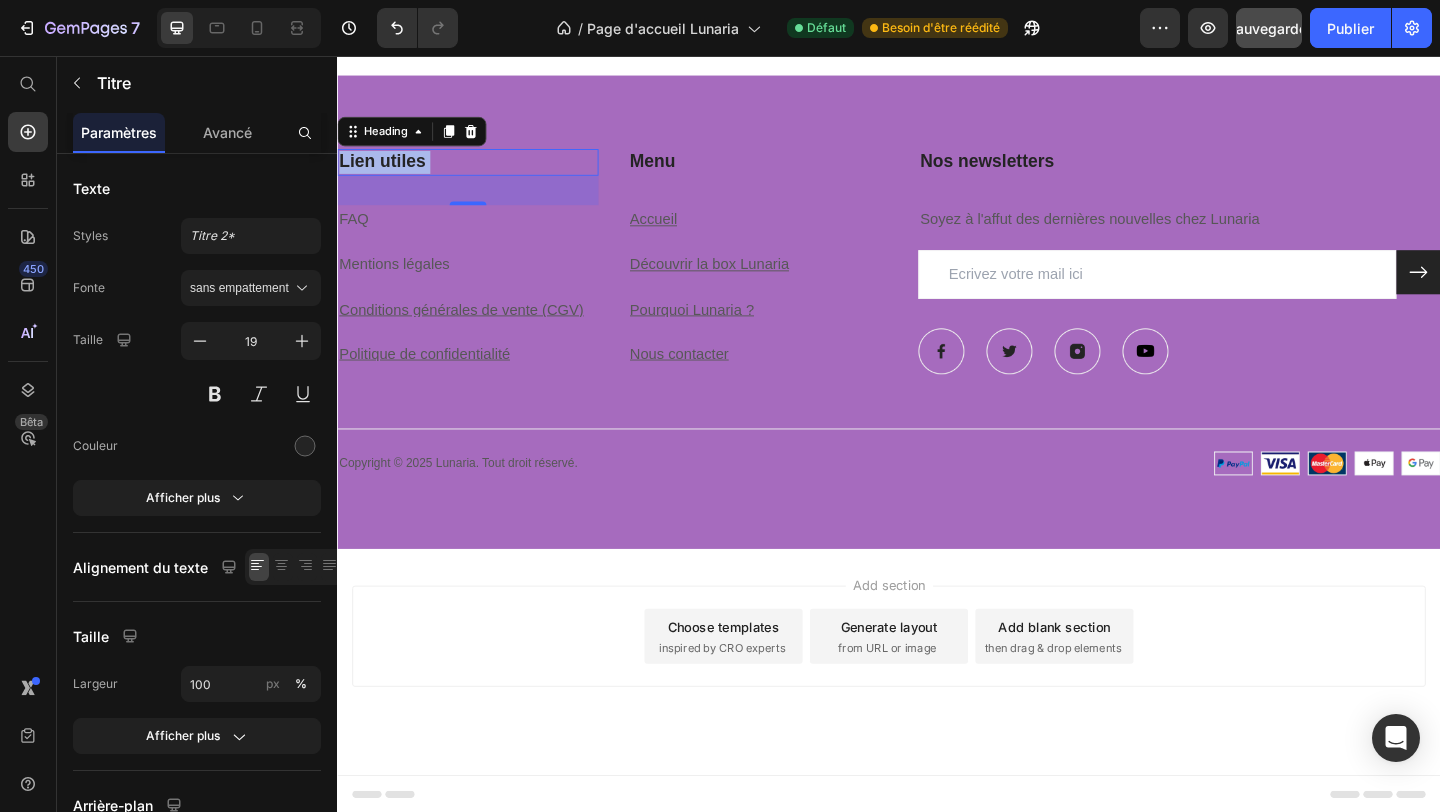 drag, startPoint x: 435, startPoint y: 179, endPoint x: 674, endPoint y: 221, distance: 242.66232 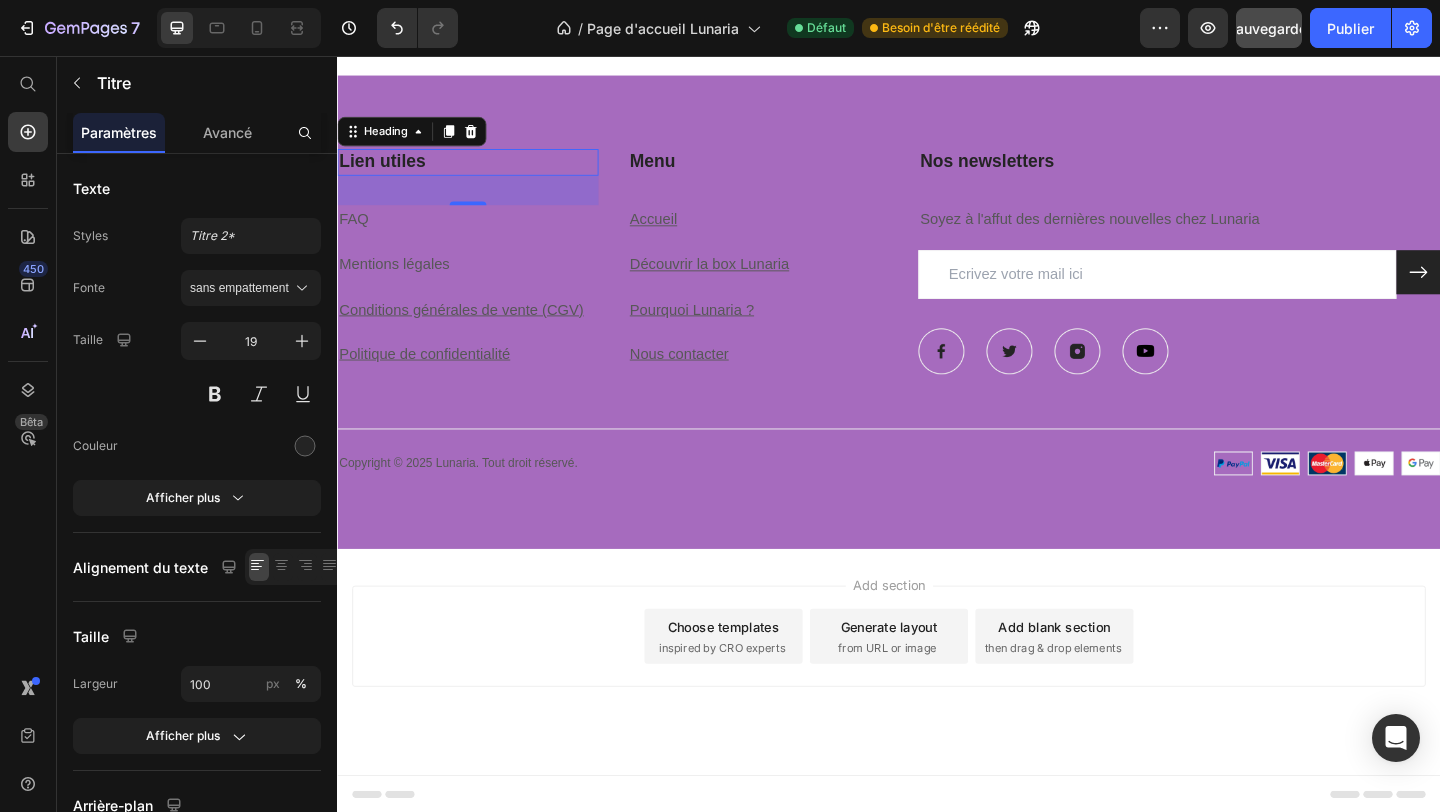 click on "Lien utiles" at bounding box center [479, 171] 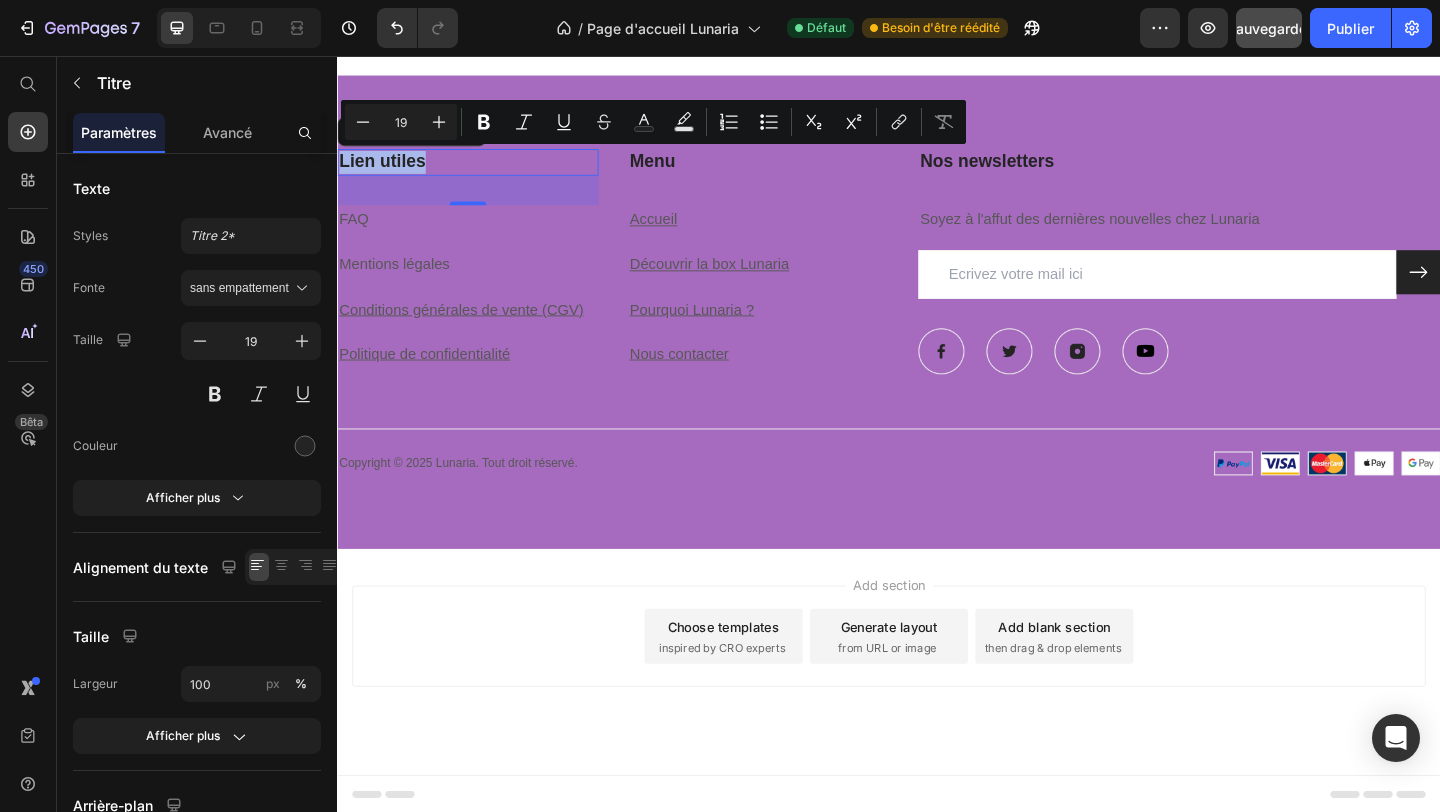 drag, startPoint x: 341, startPoint y: 175, endPoint x: 448, endPoint y: 177, distance: 107.01869 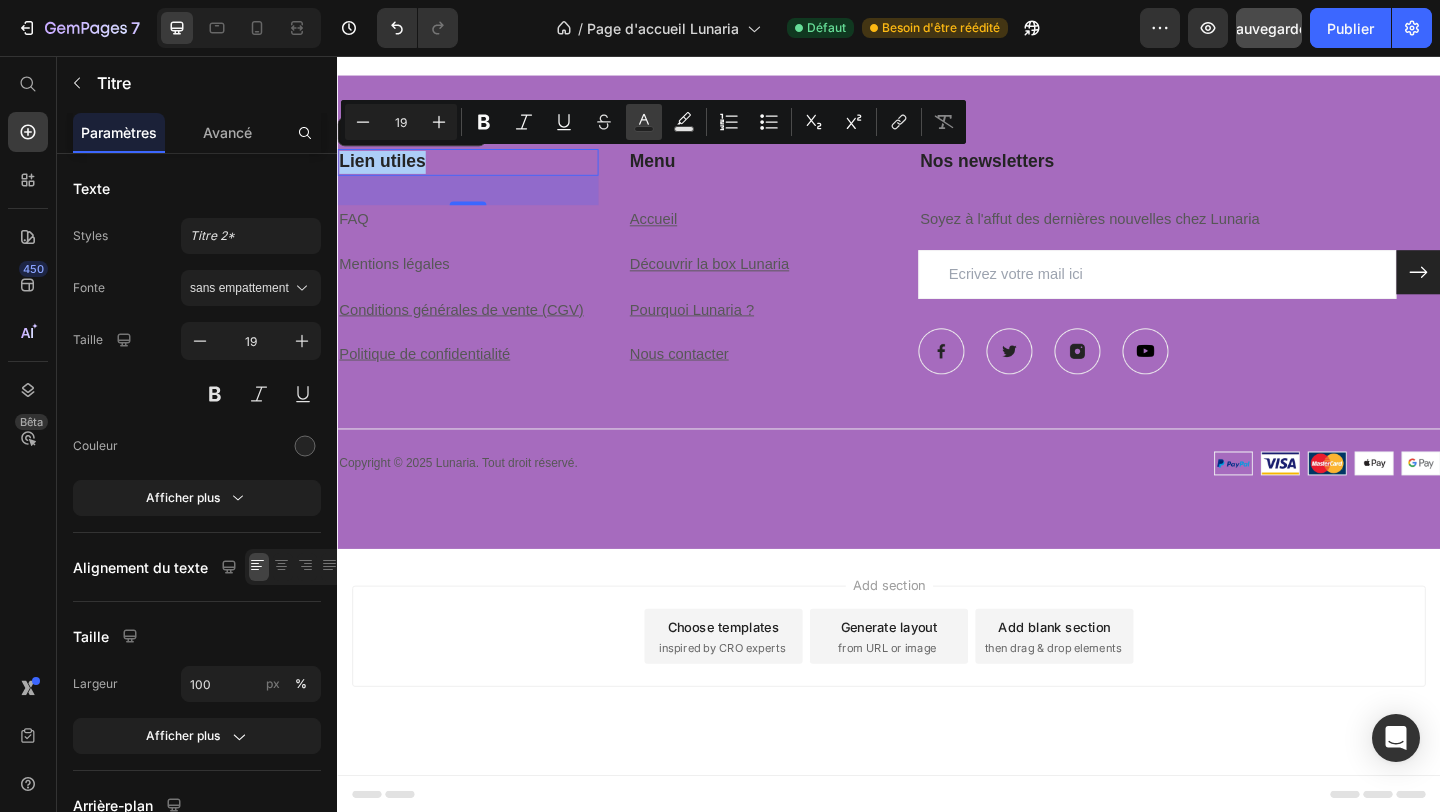 click 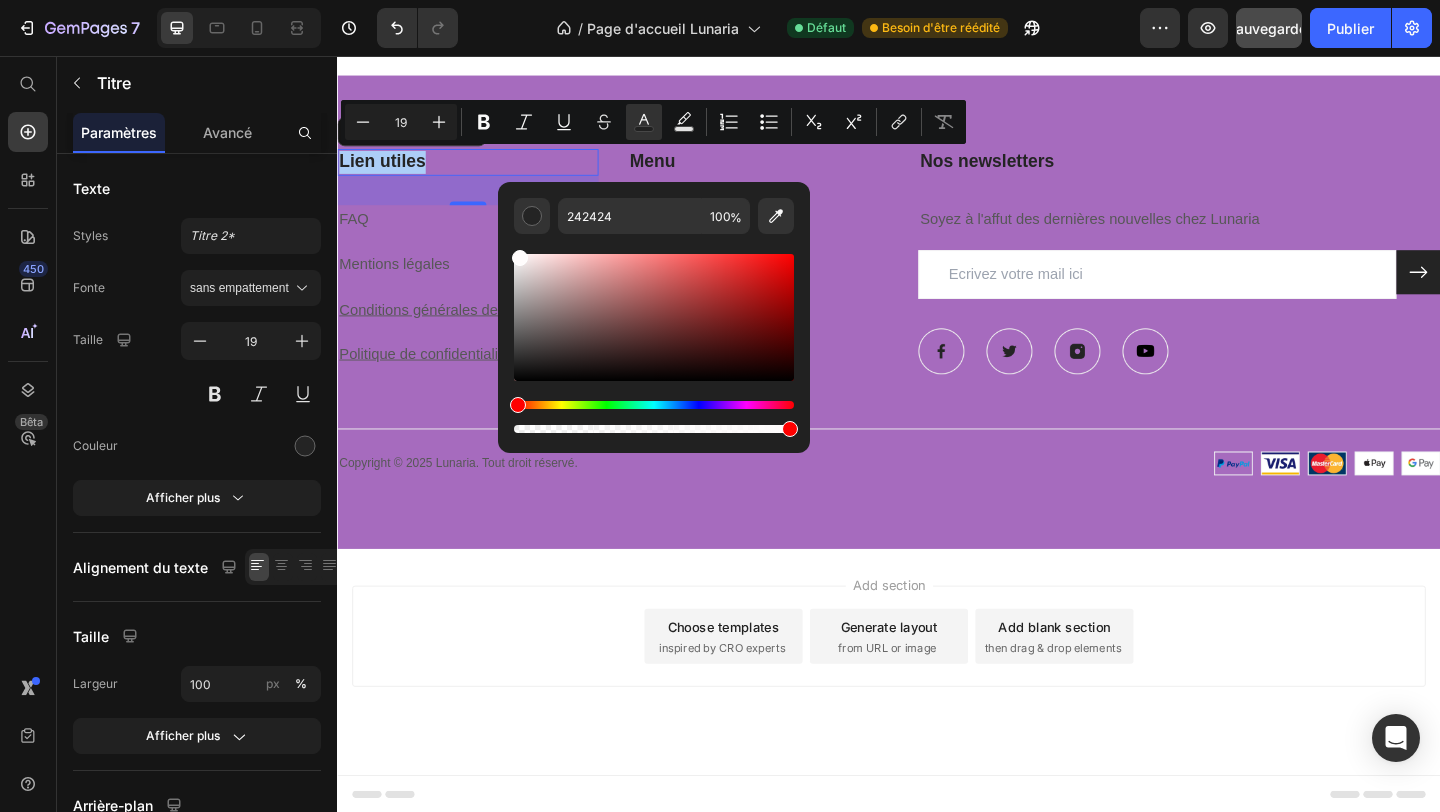 drag, startPoint x: 519, startPoint y: 365, endPoint x: 517, endPoint y: 244, distance: 121.016525 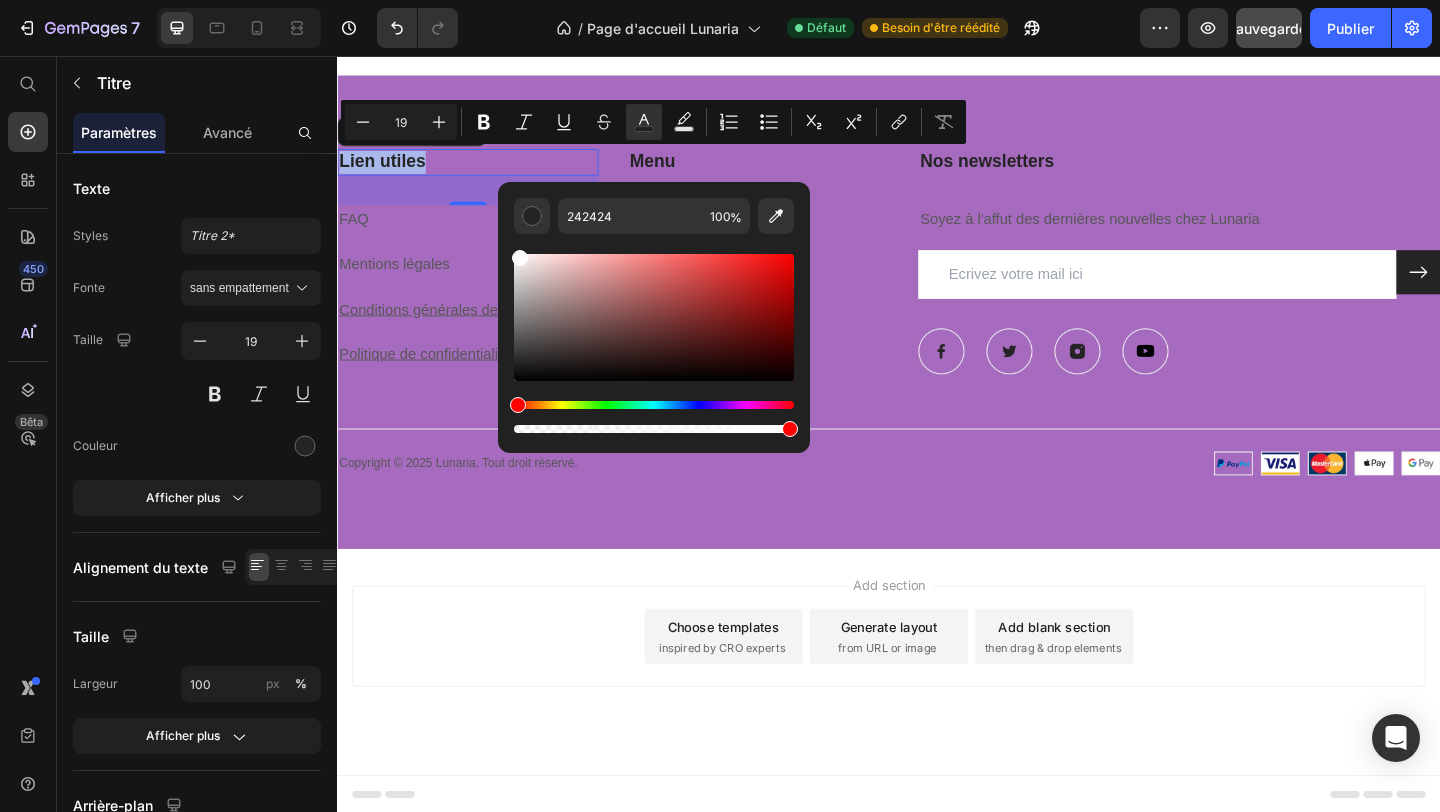 type on "FFFCFC" 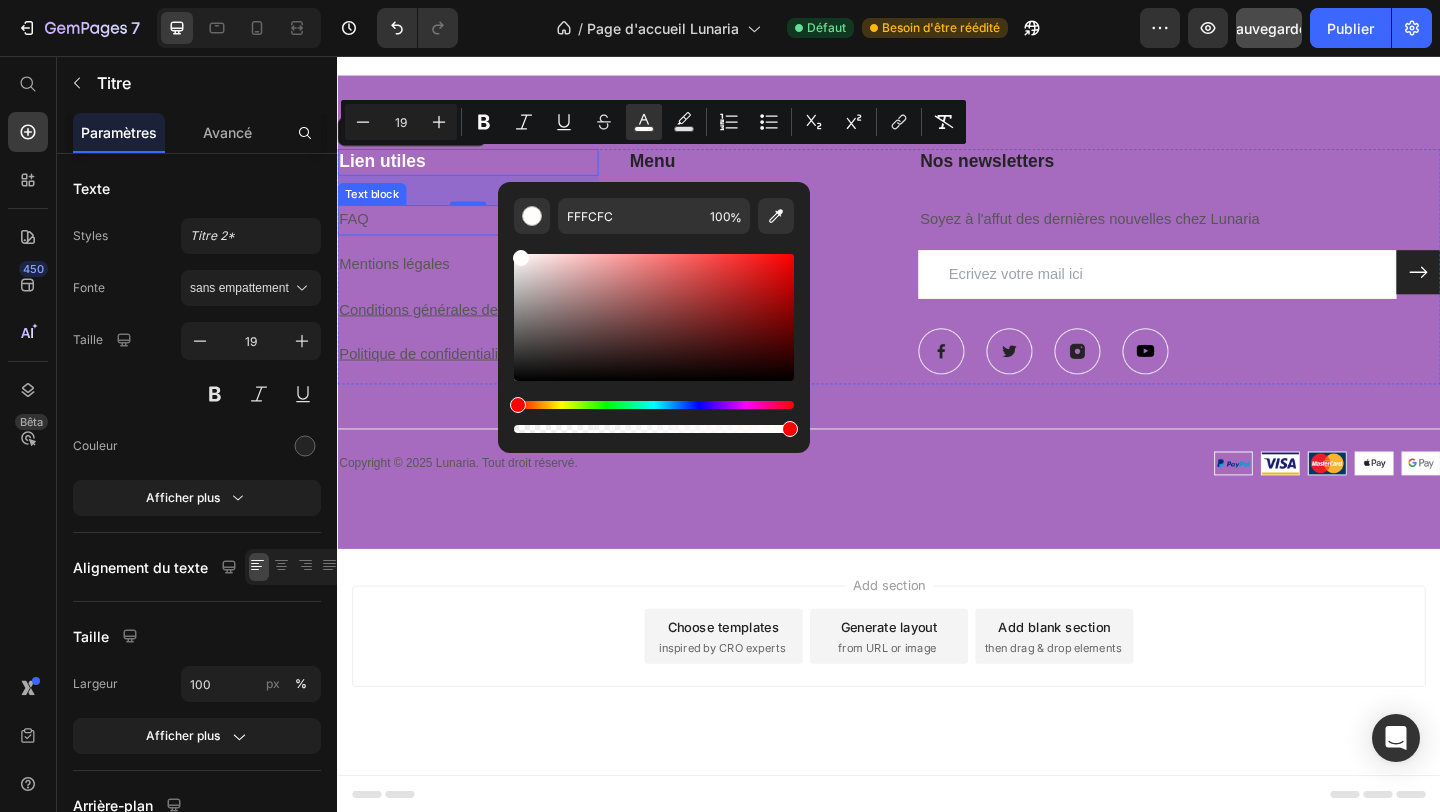 click on "FAQ" at bounding box center (479, 234) 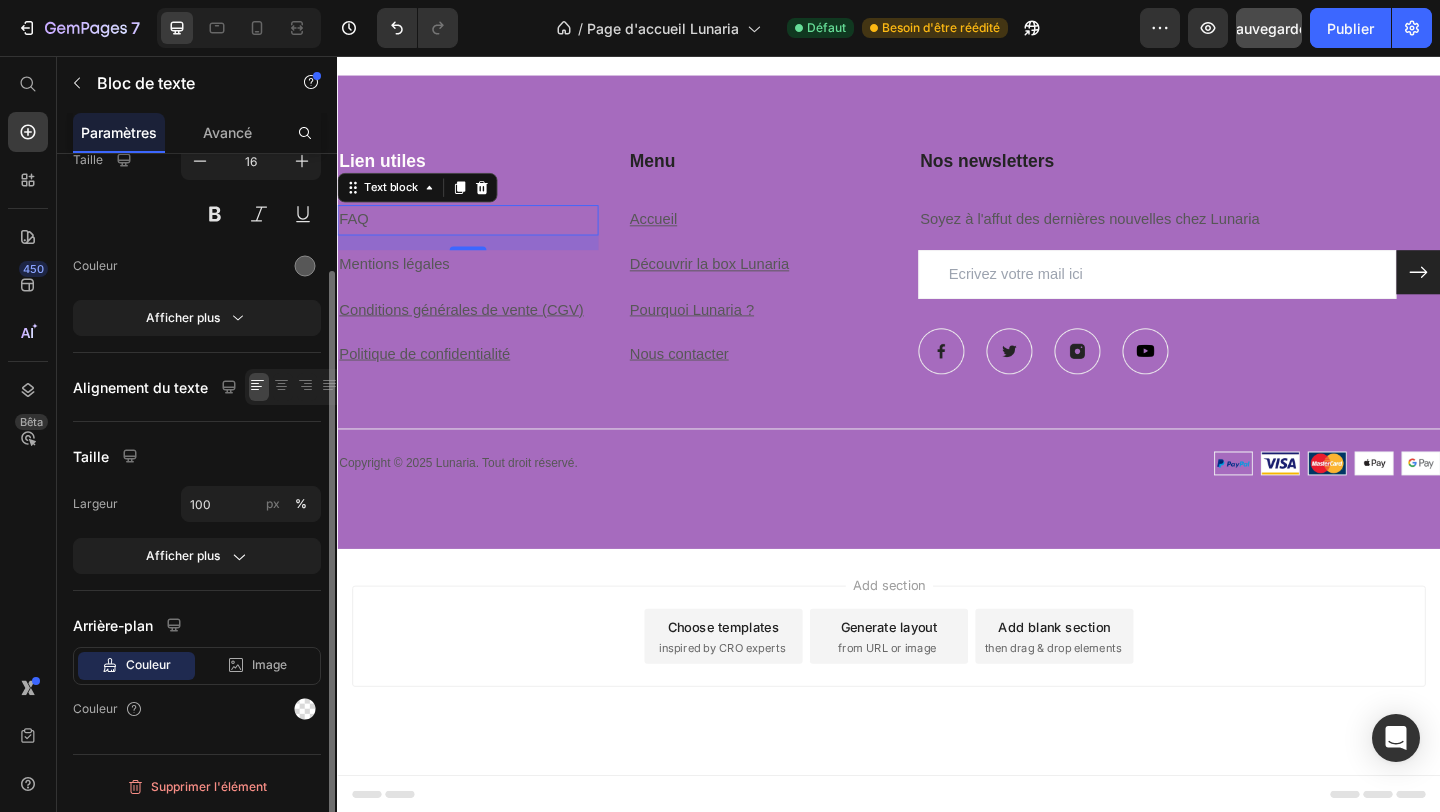 scroll, scrollTop: 150, scrollLeft: 0, axis: vertical 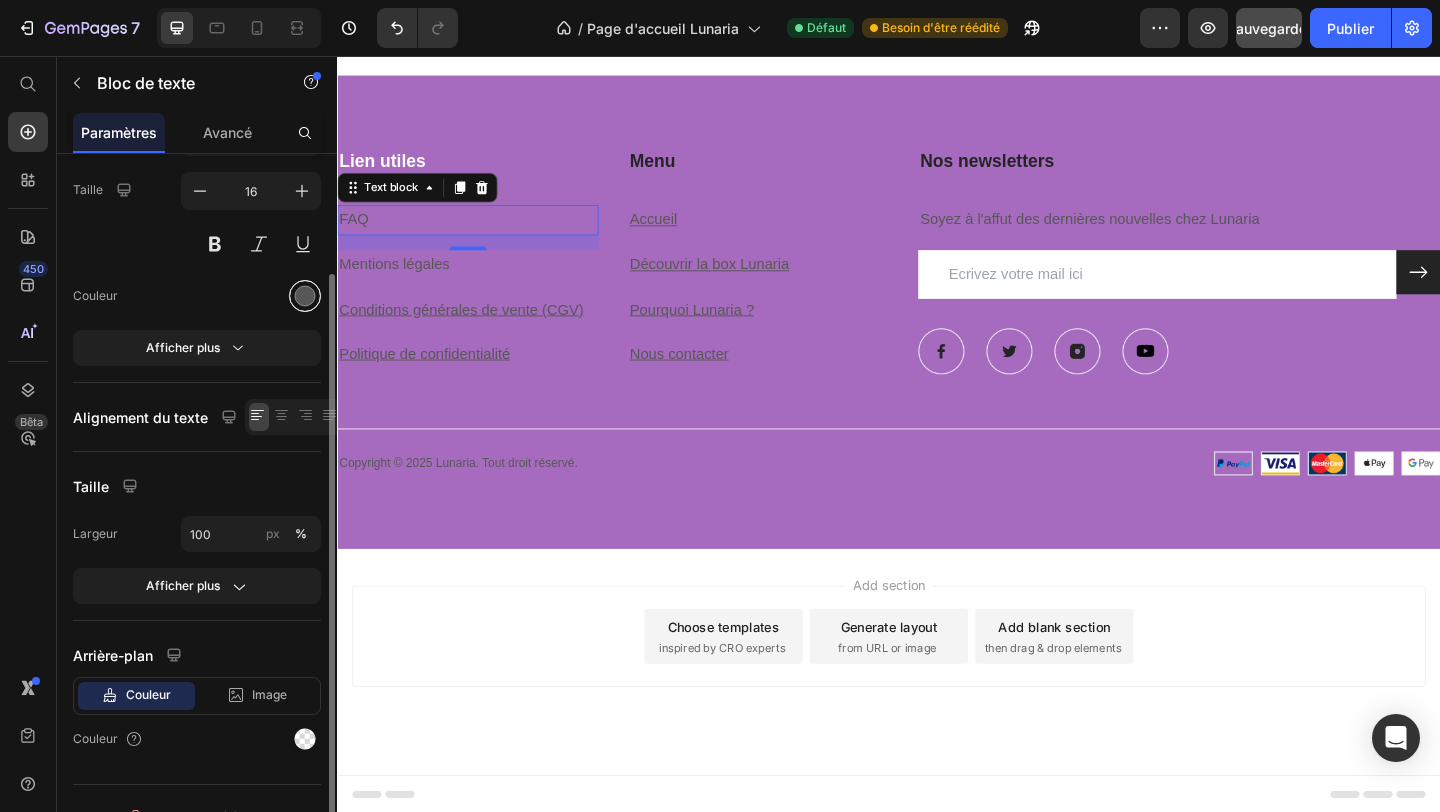 click at bounding box center (305, 296) 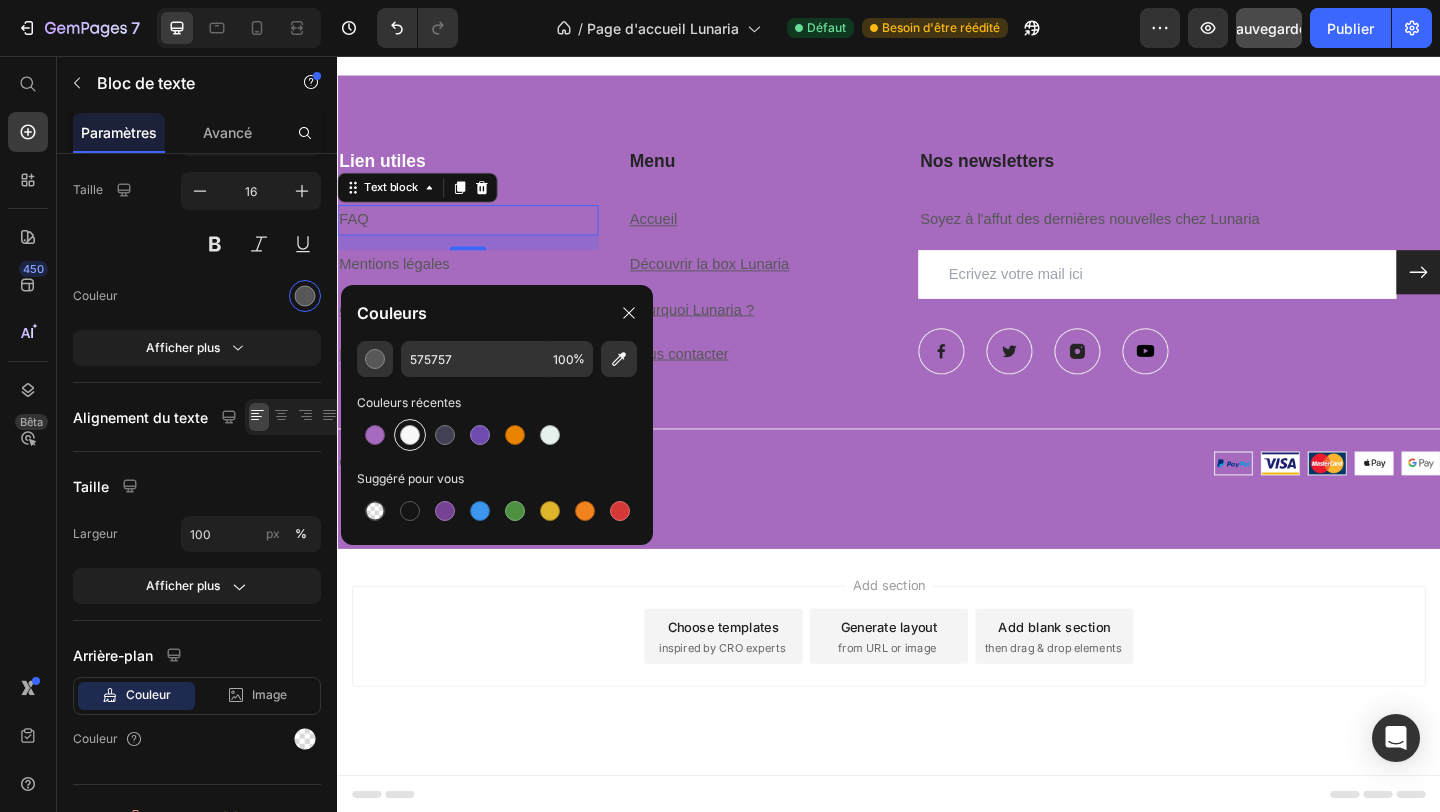 click at bounding box center (410, 435) 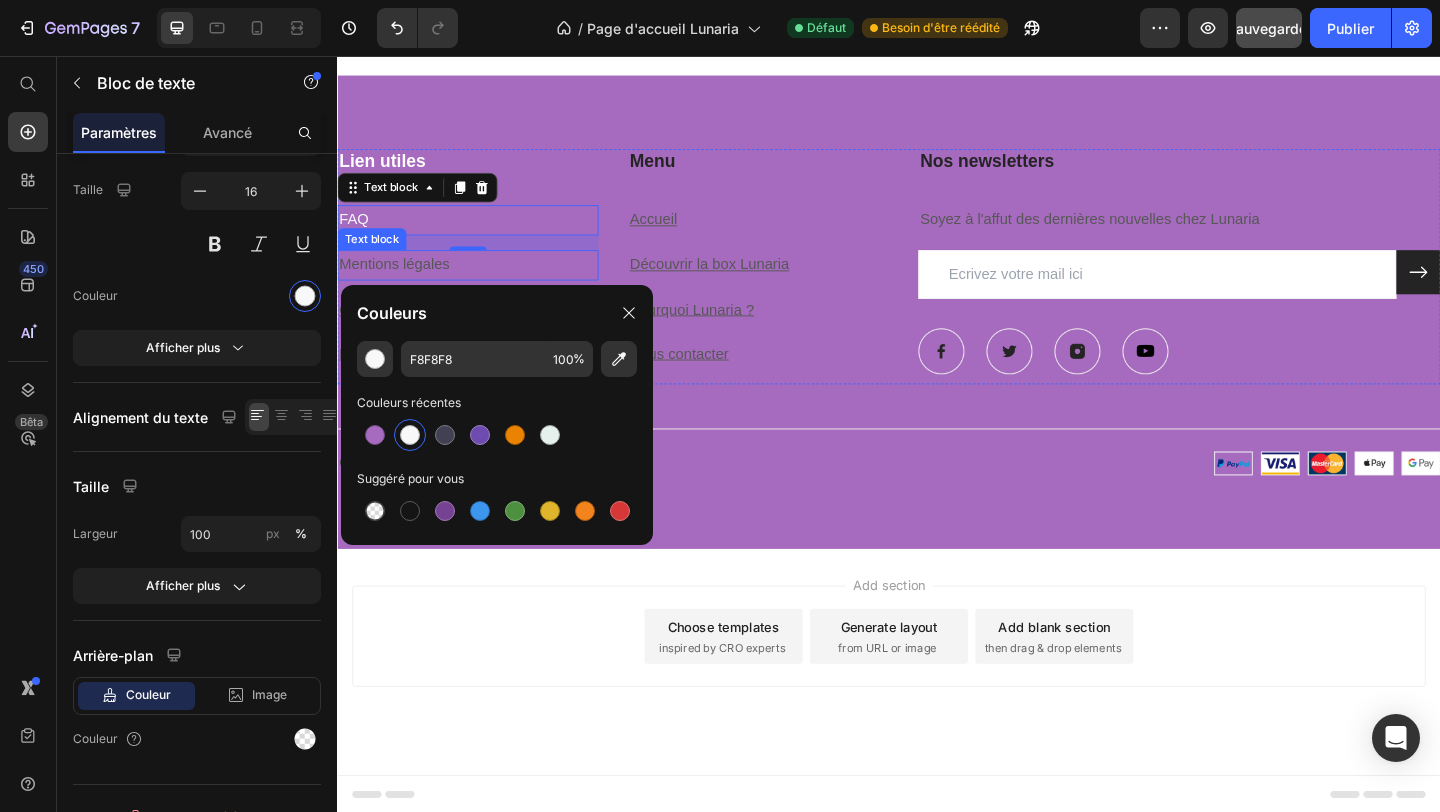 click on "Mentions légales" at bounding box center (479, 283) 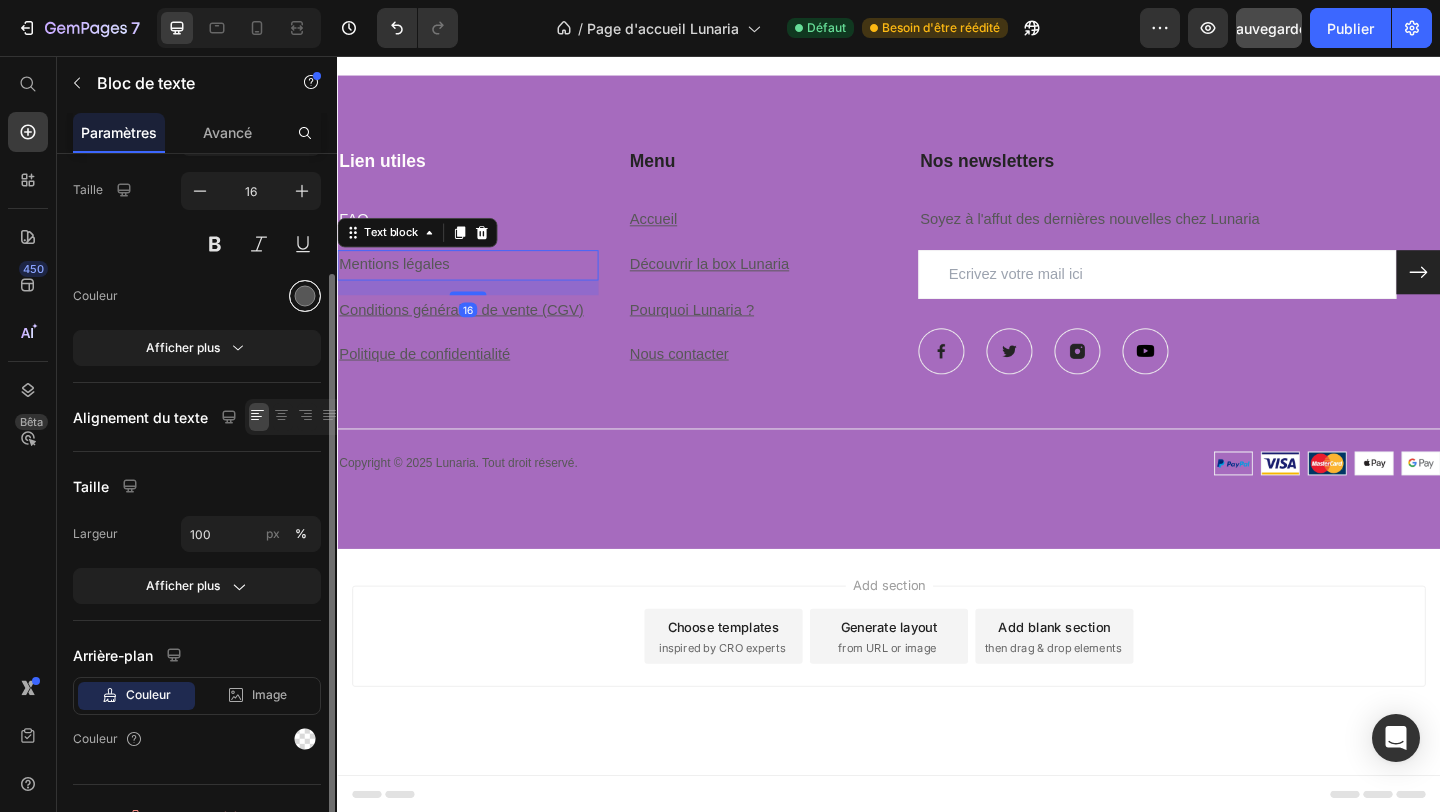 click at bounding box center (305, 296) 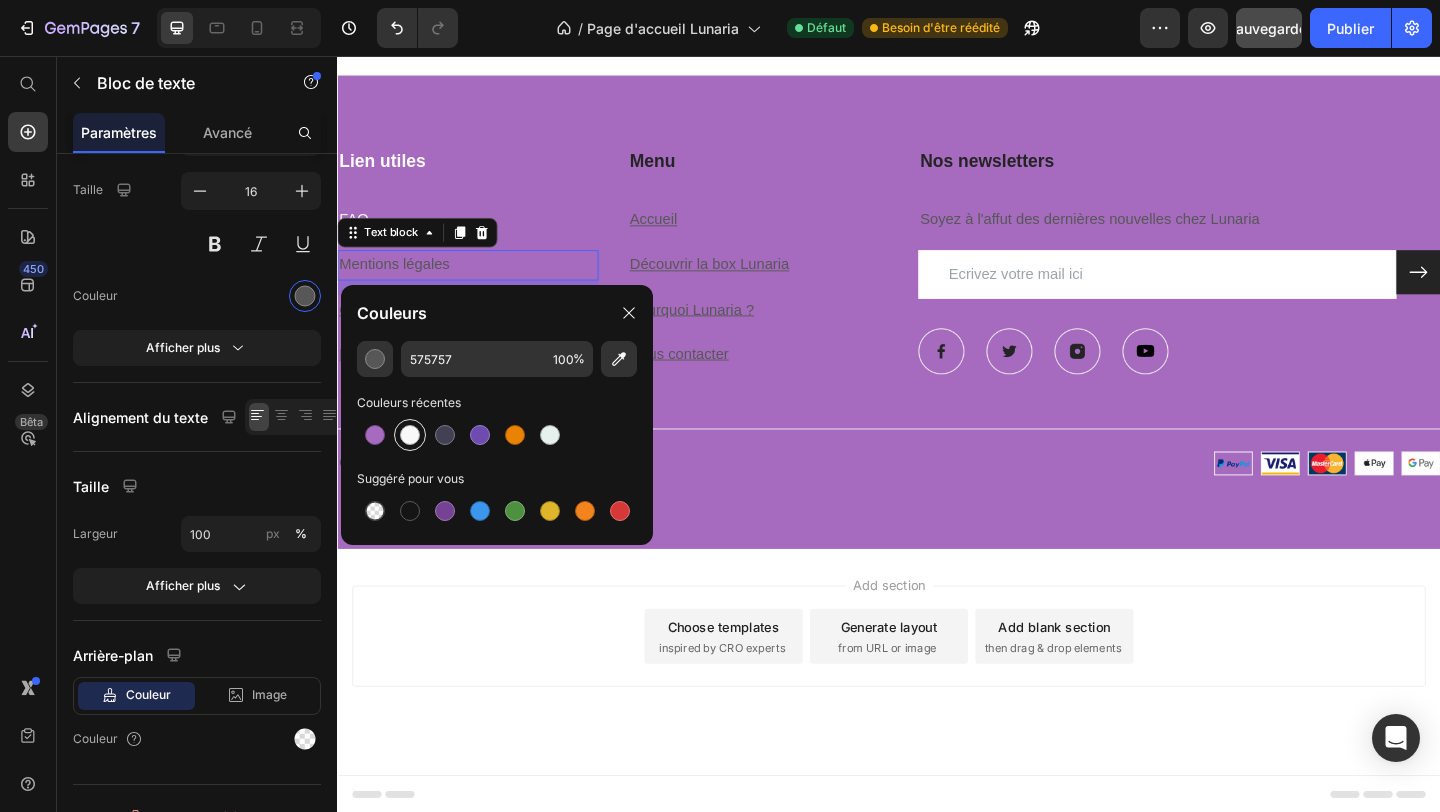 click at bounding box center (410, 435) 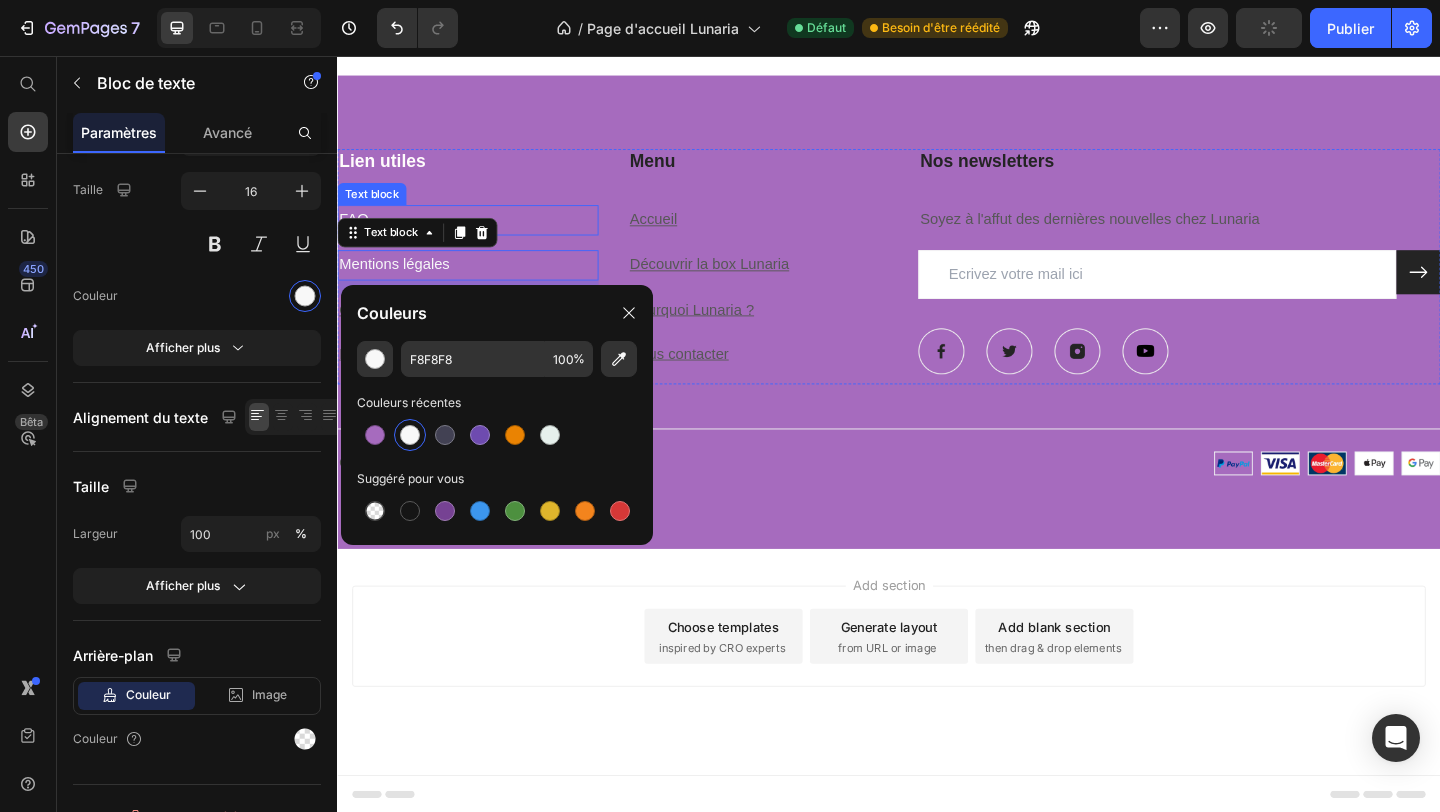 click on "FAQ" at bounding box center [479, 234] 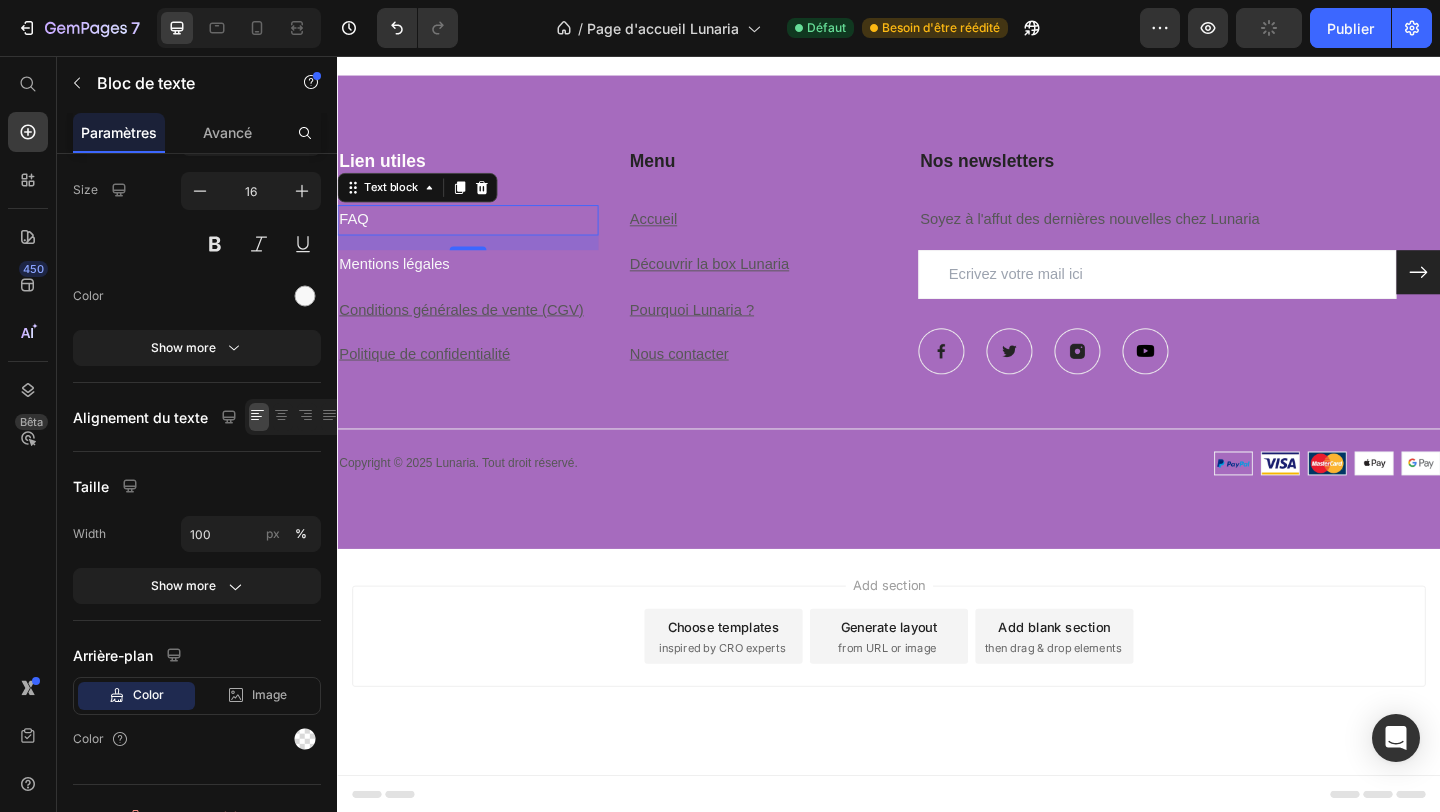 click on "Conditions générales de vente (CGV)" at bounding box center (472, 331) 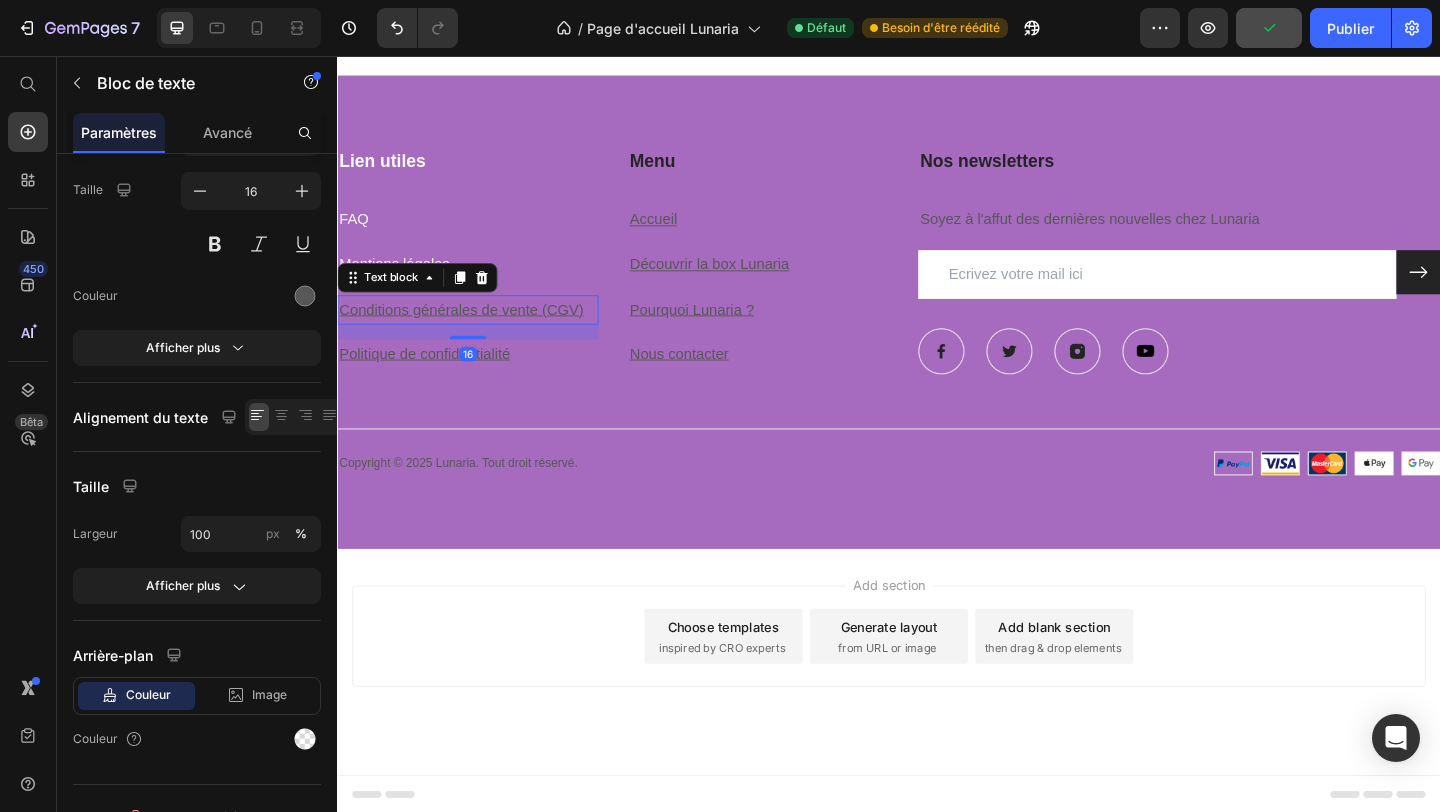 click on "Conditions générales de vente (CGV)" at bounding box center [472, 331] 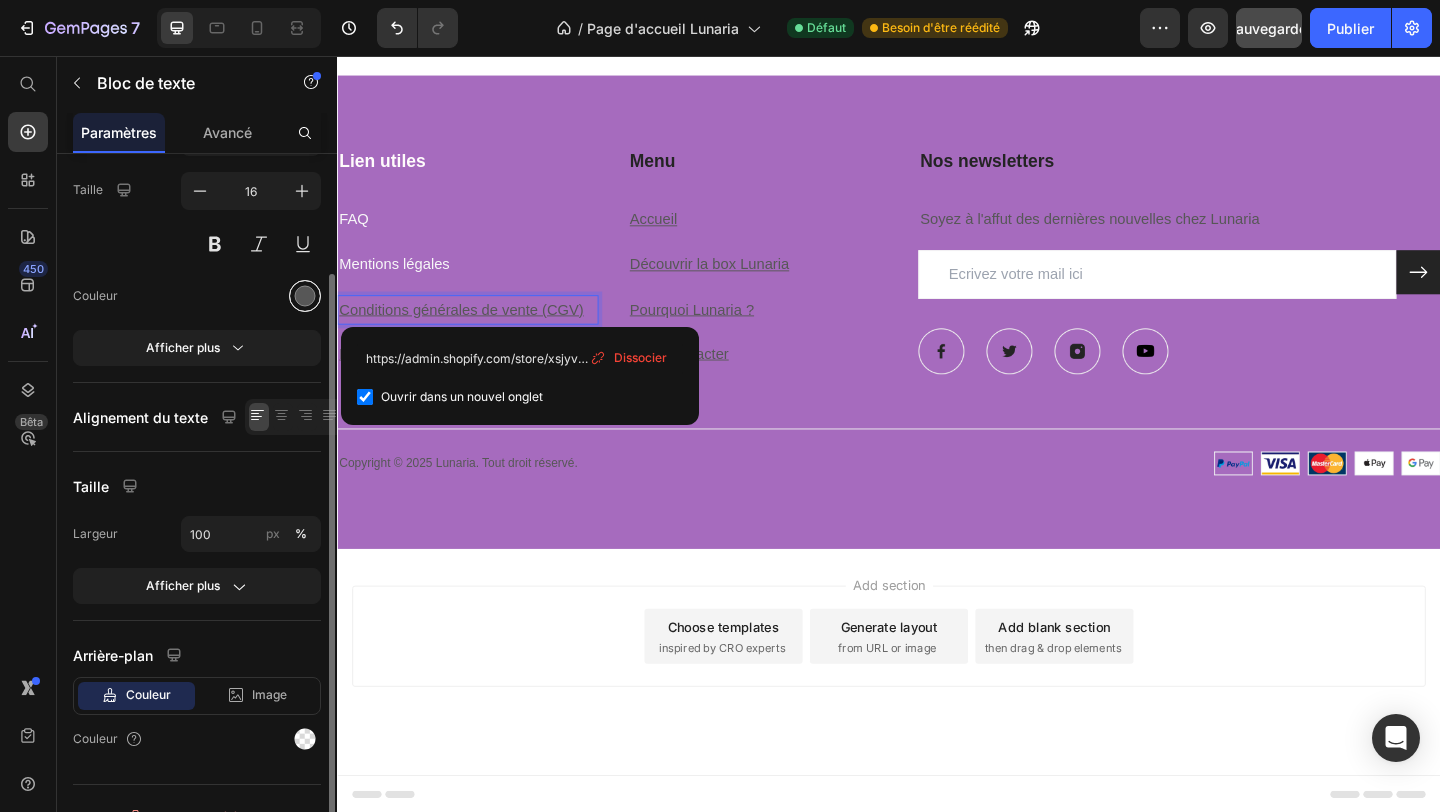 click at bounding box center [305, 296] 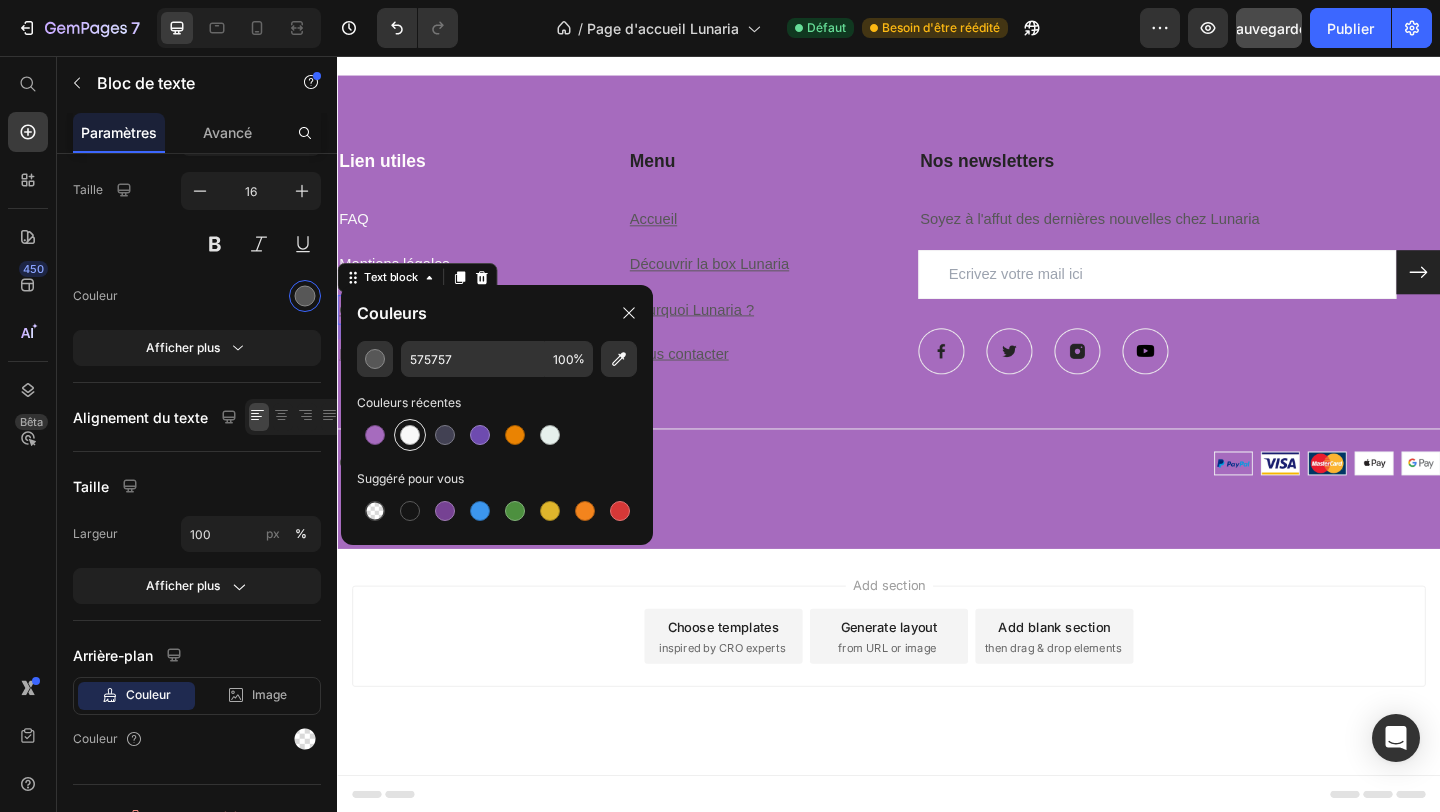 click at bounding box center [410, 435] 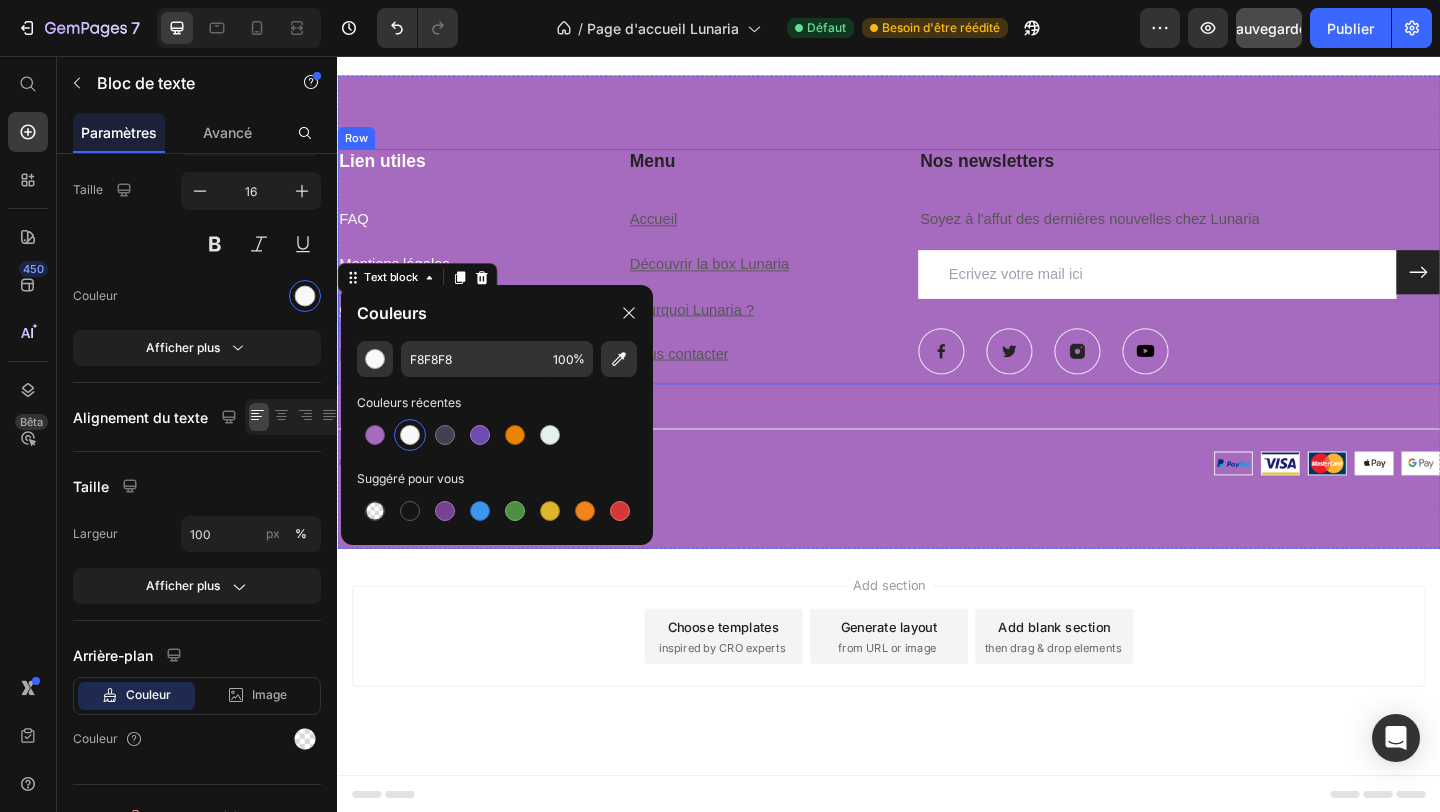 click on "FAQ" at bounding box center (479, 234) 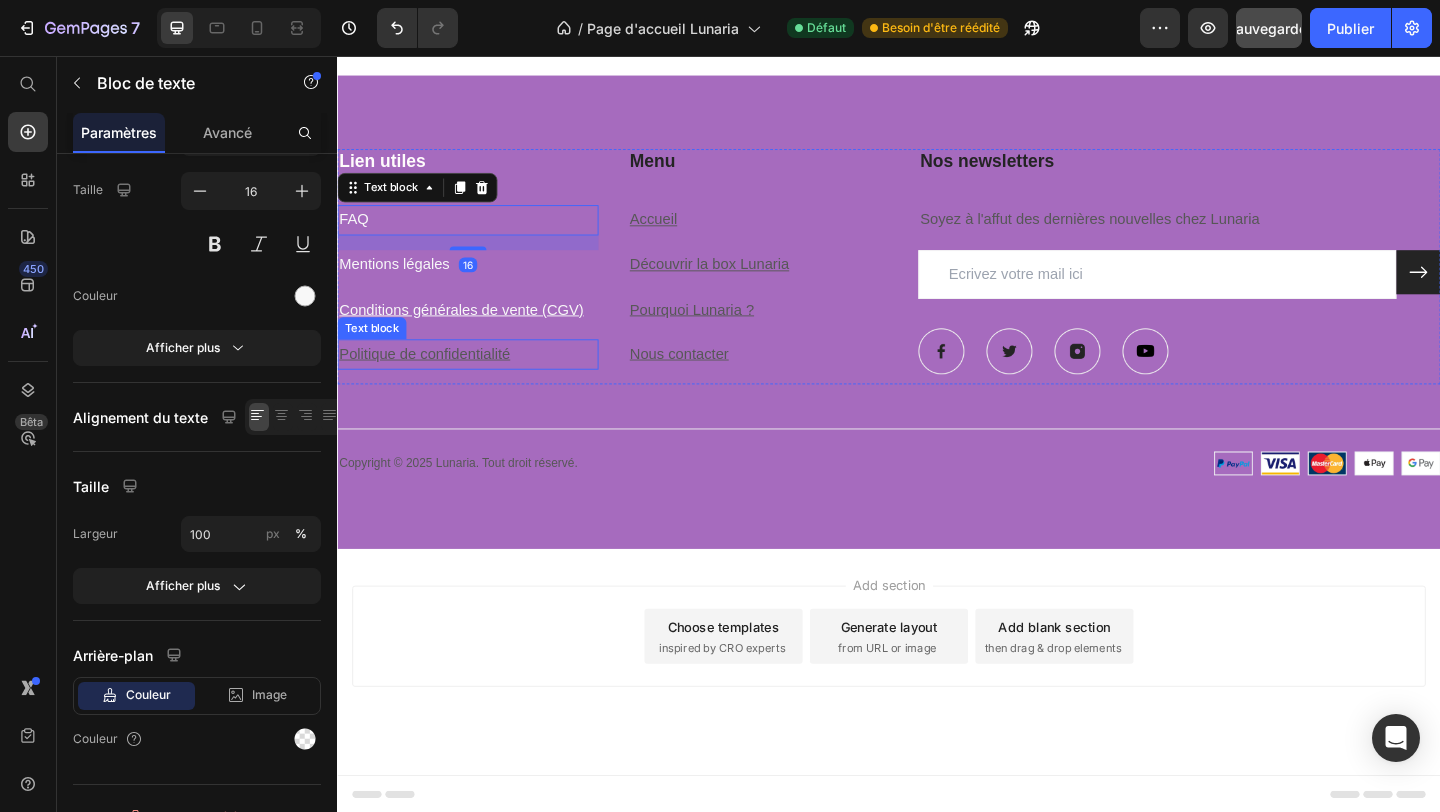 click on "Politique de confidentialité" at bounding box center (432, 379) 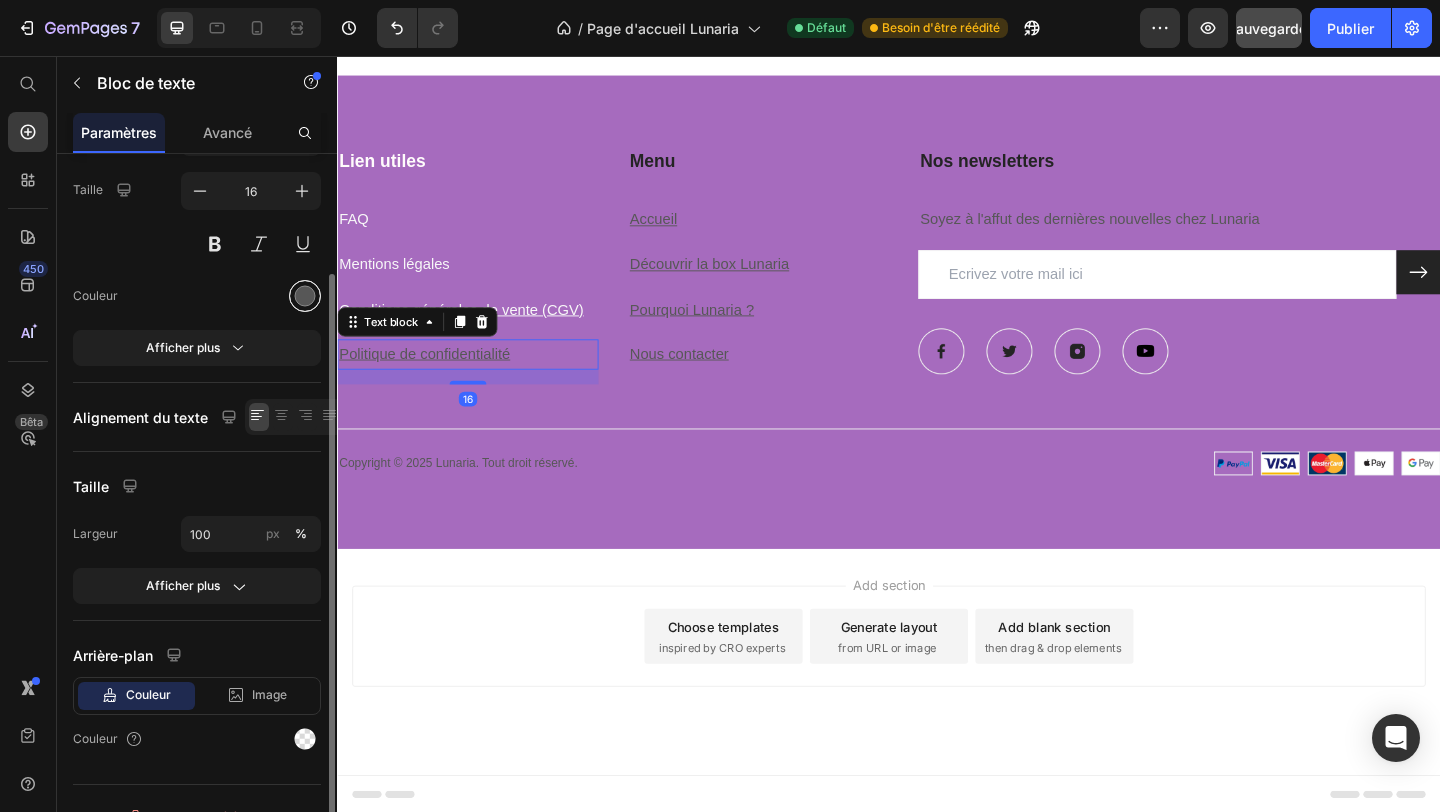 click at bounding box center (305, 296) 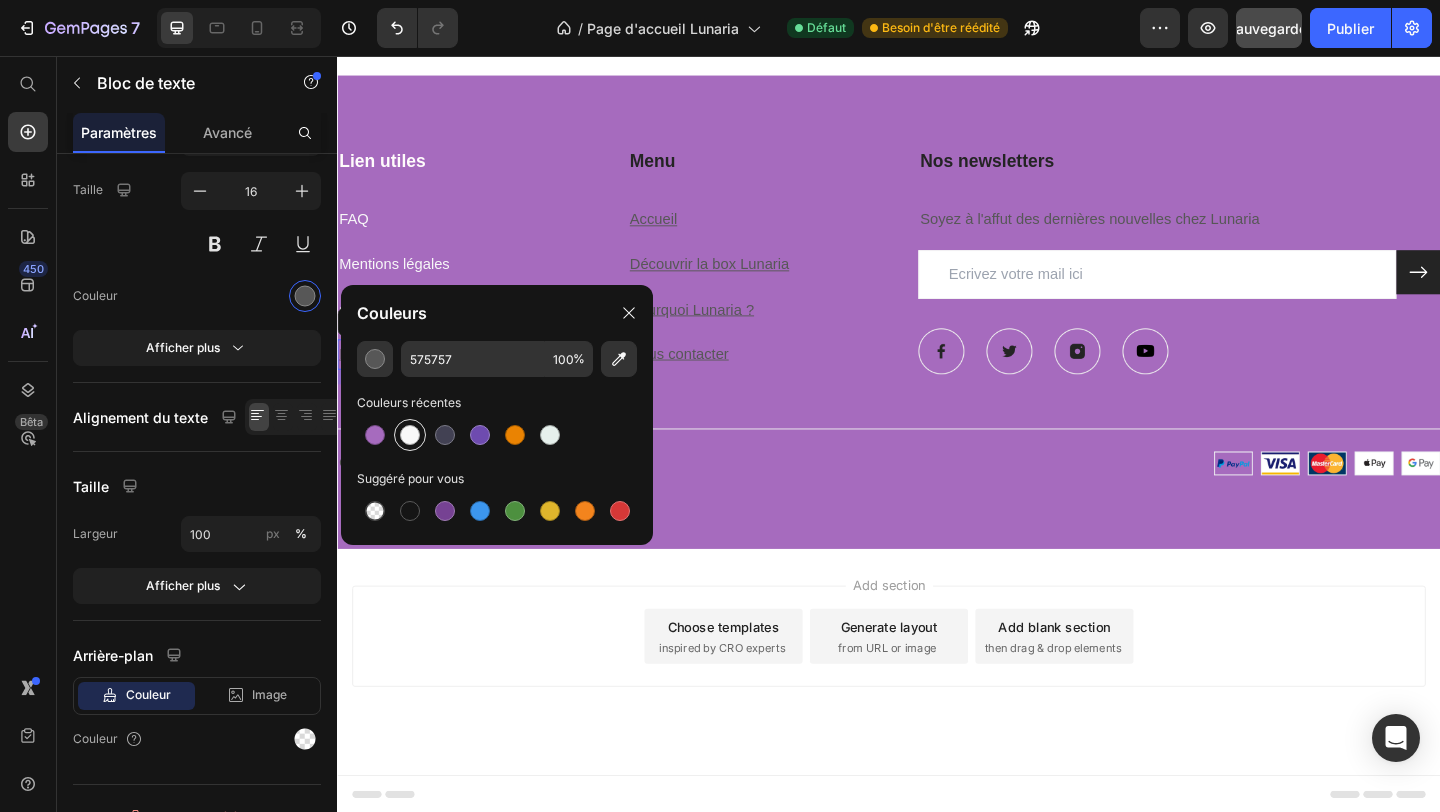 click at bounding box center (410, 435) 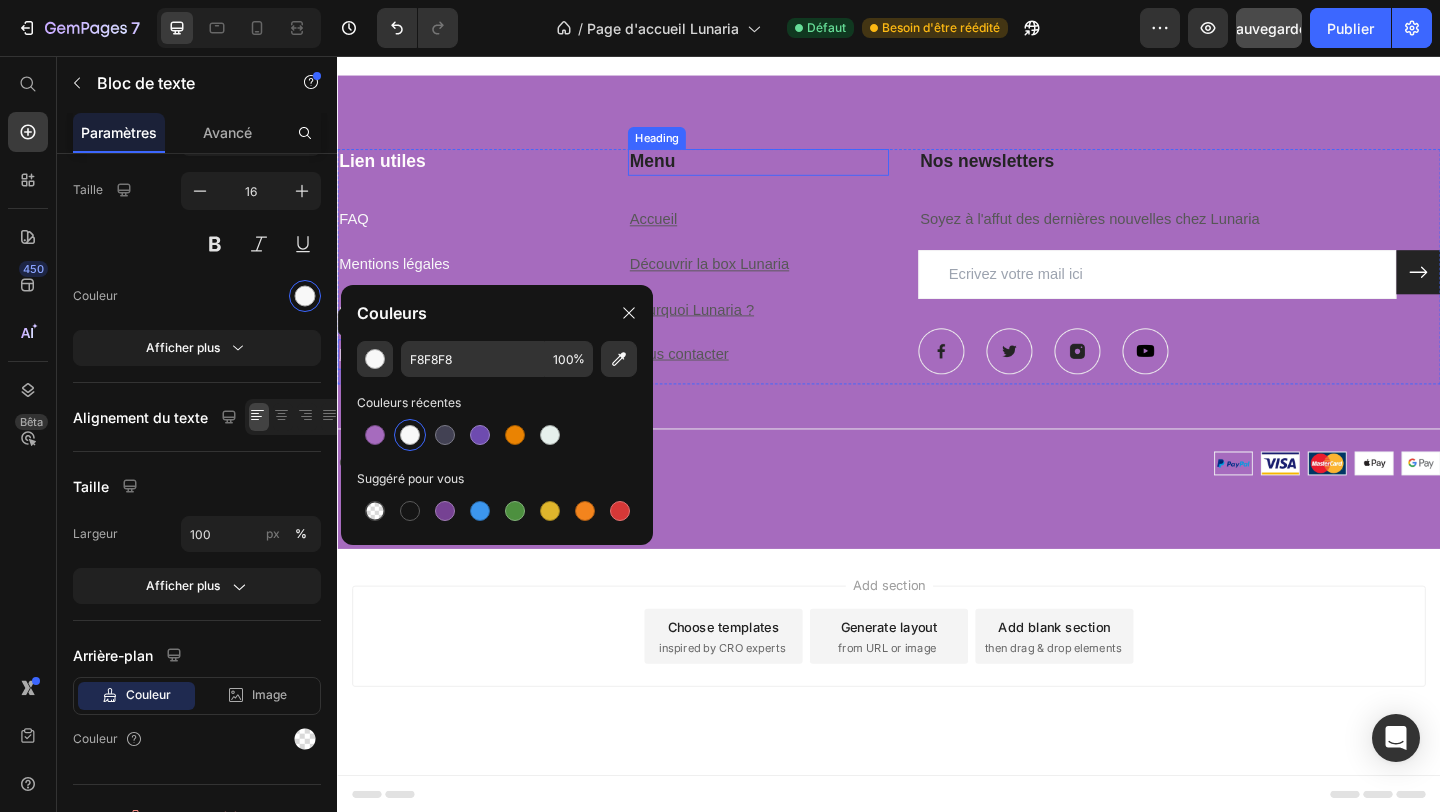 click on "Menu" at bounding box center (795, 171) 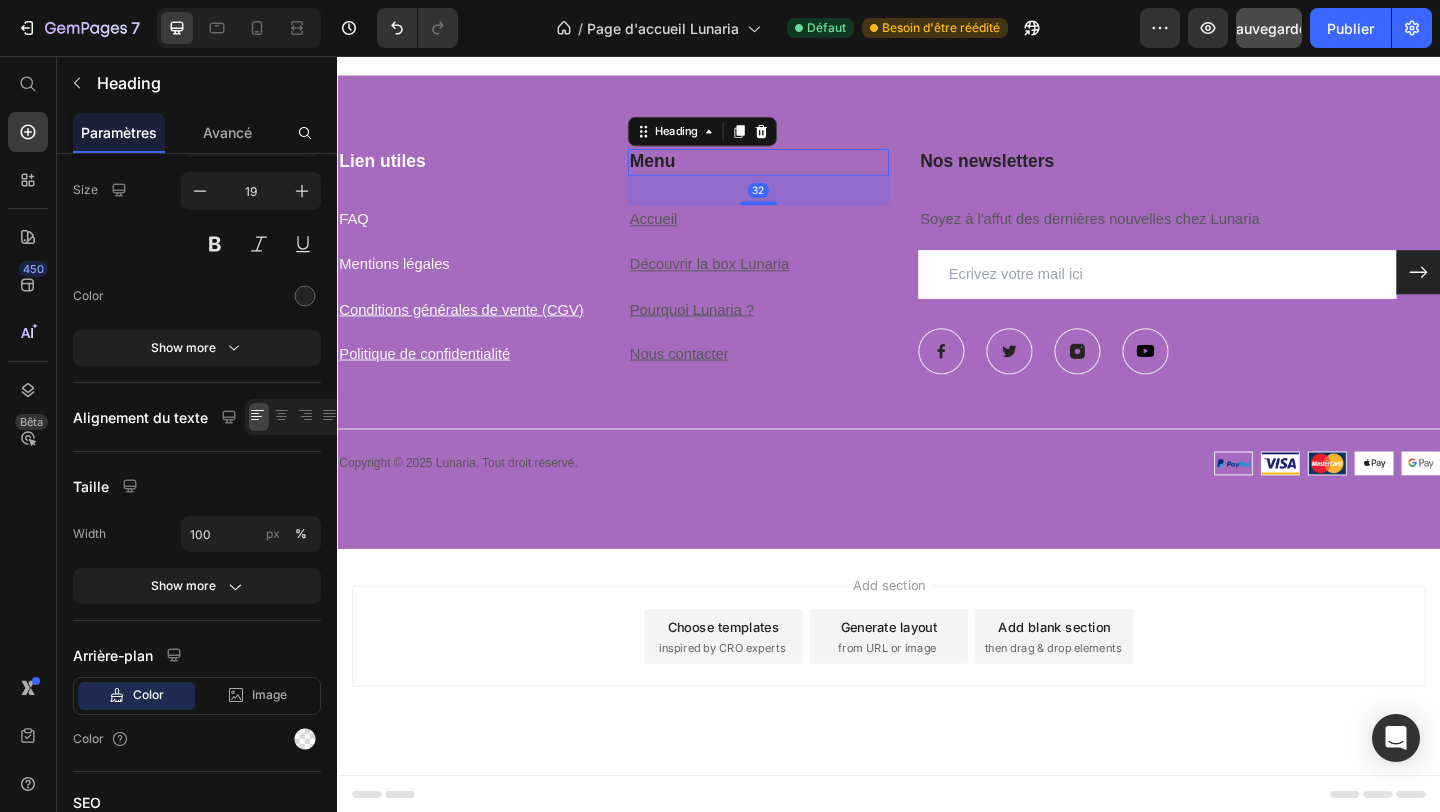 scroll, scrollTop: 0, scrollLeft: 0, axis: both 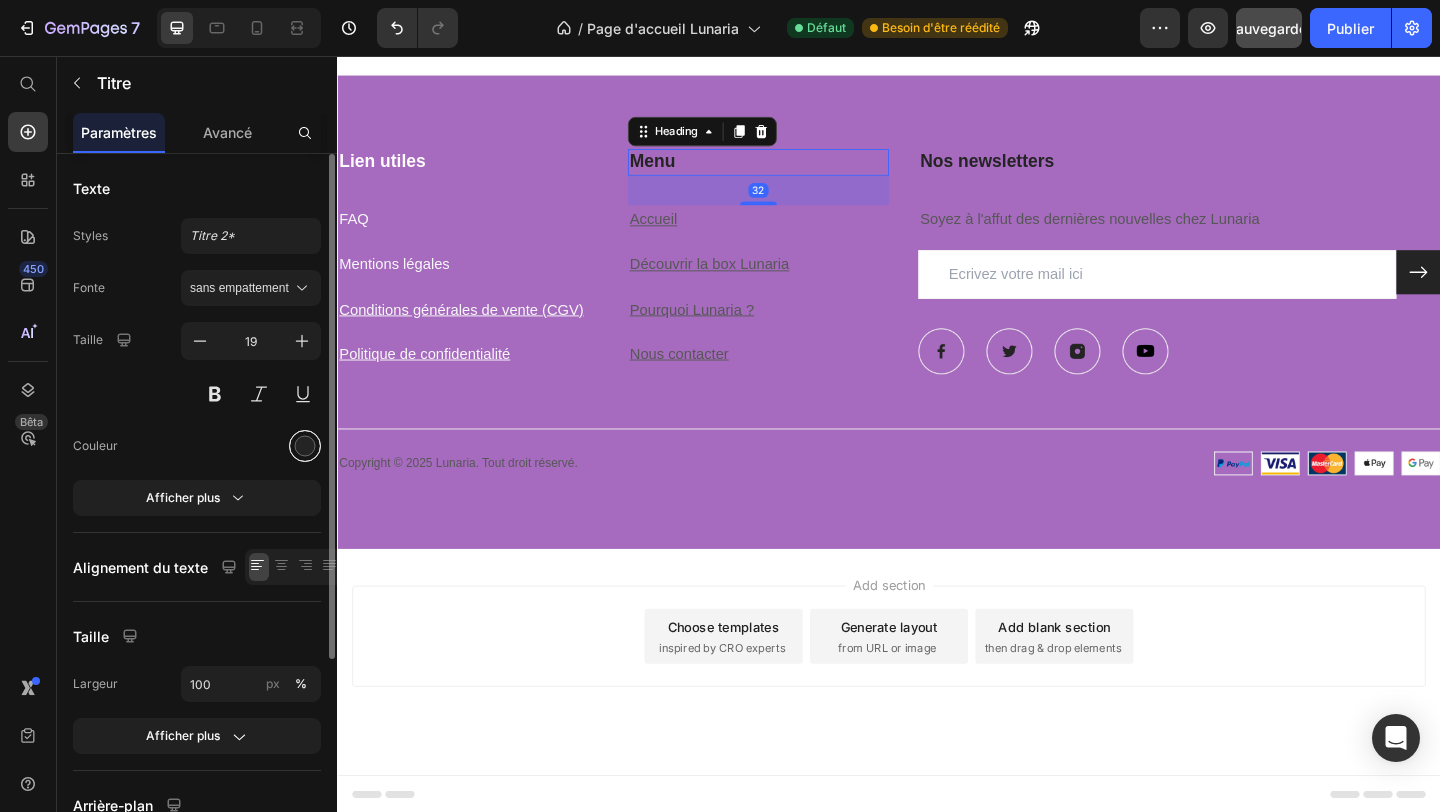 click at bounding box center (305, 446) 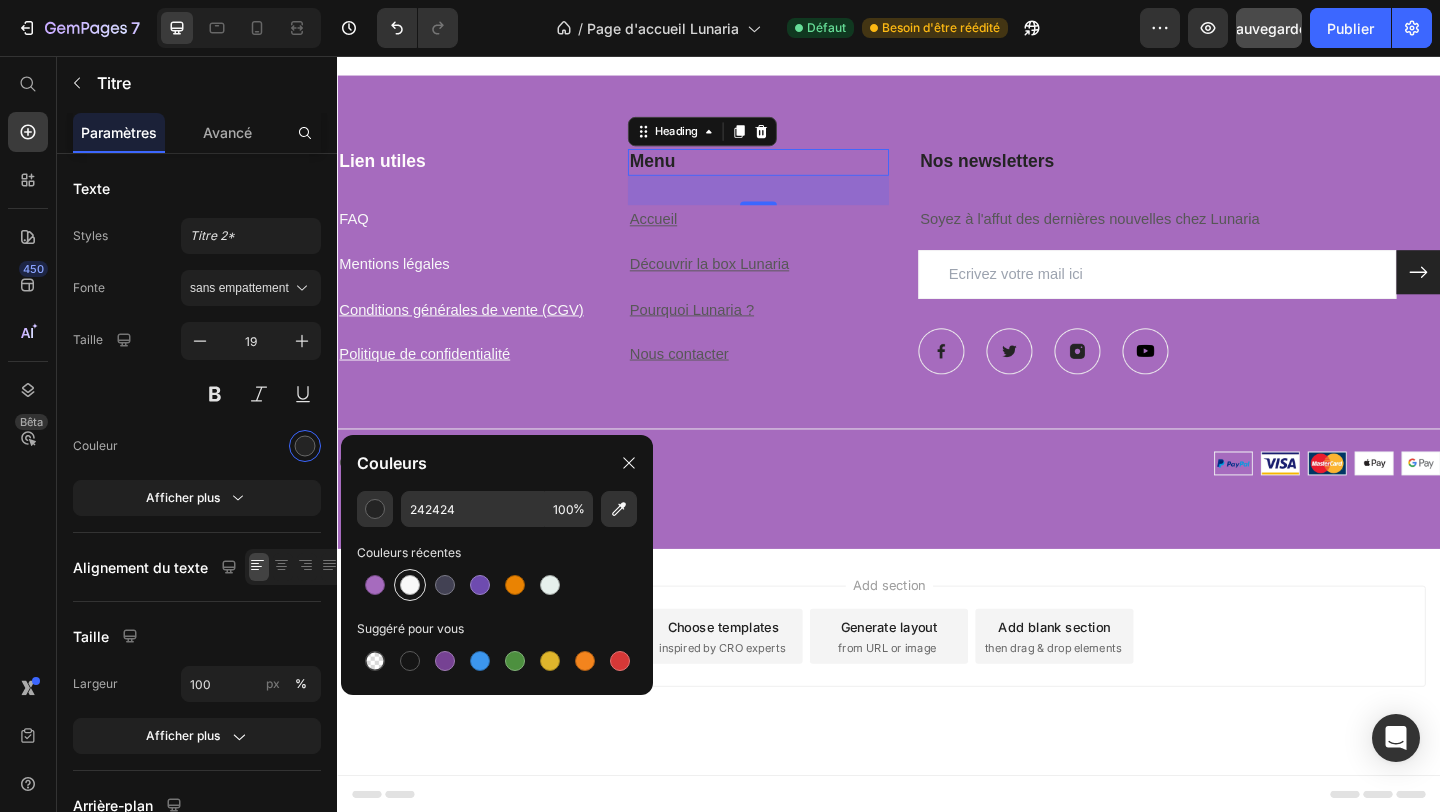 click at bounding box center (410, 585) 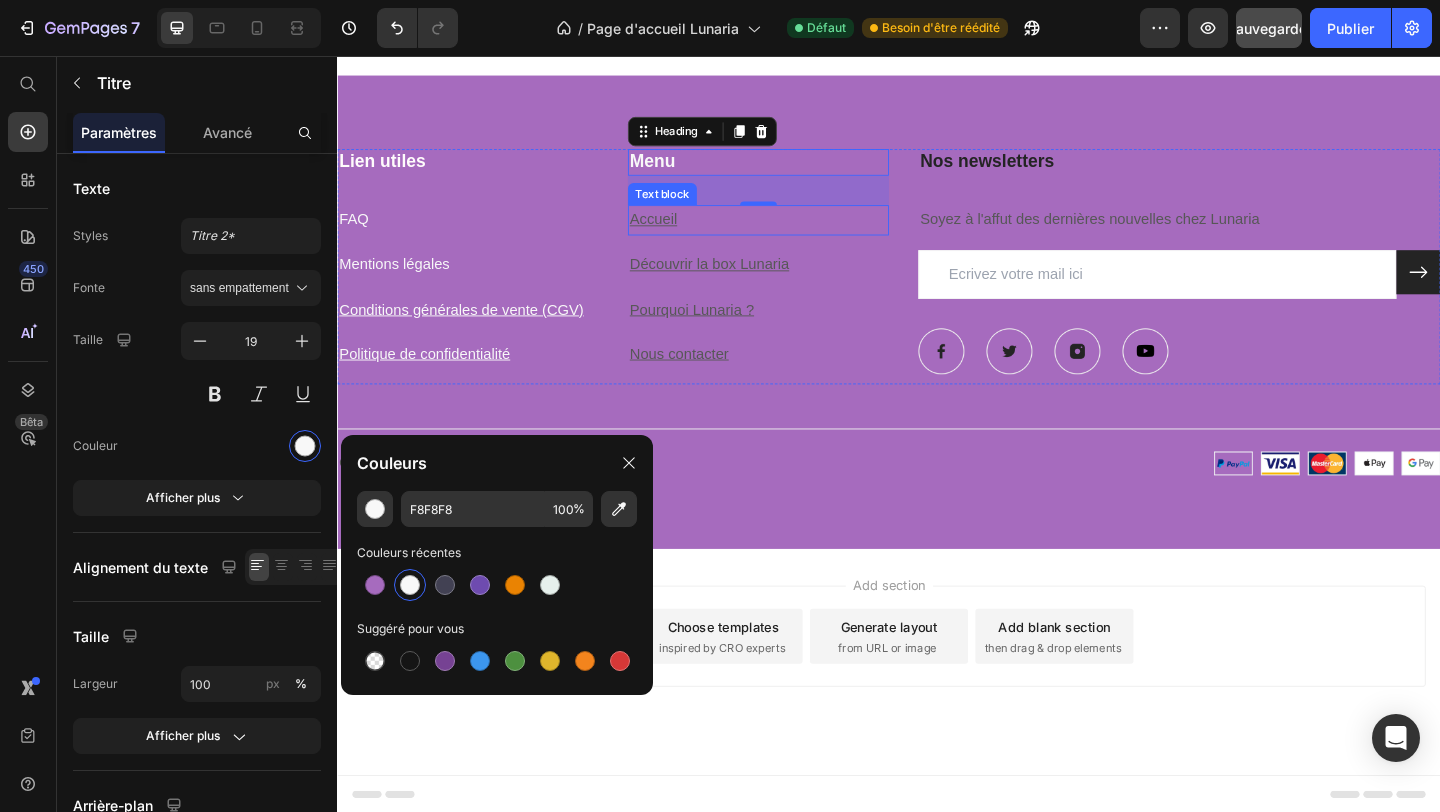 click on "Accueil" at bounding box center [681, 233] 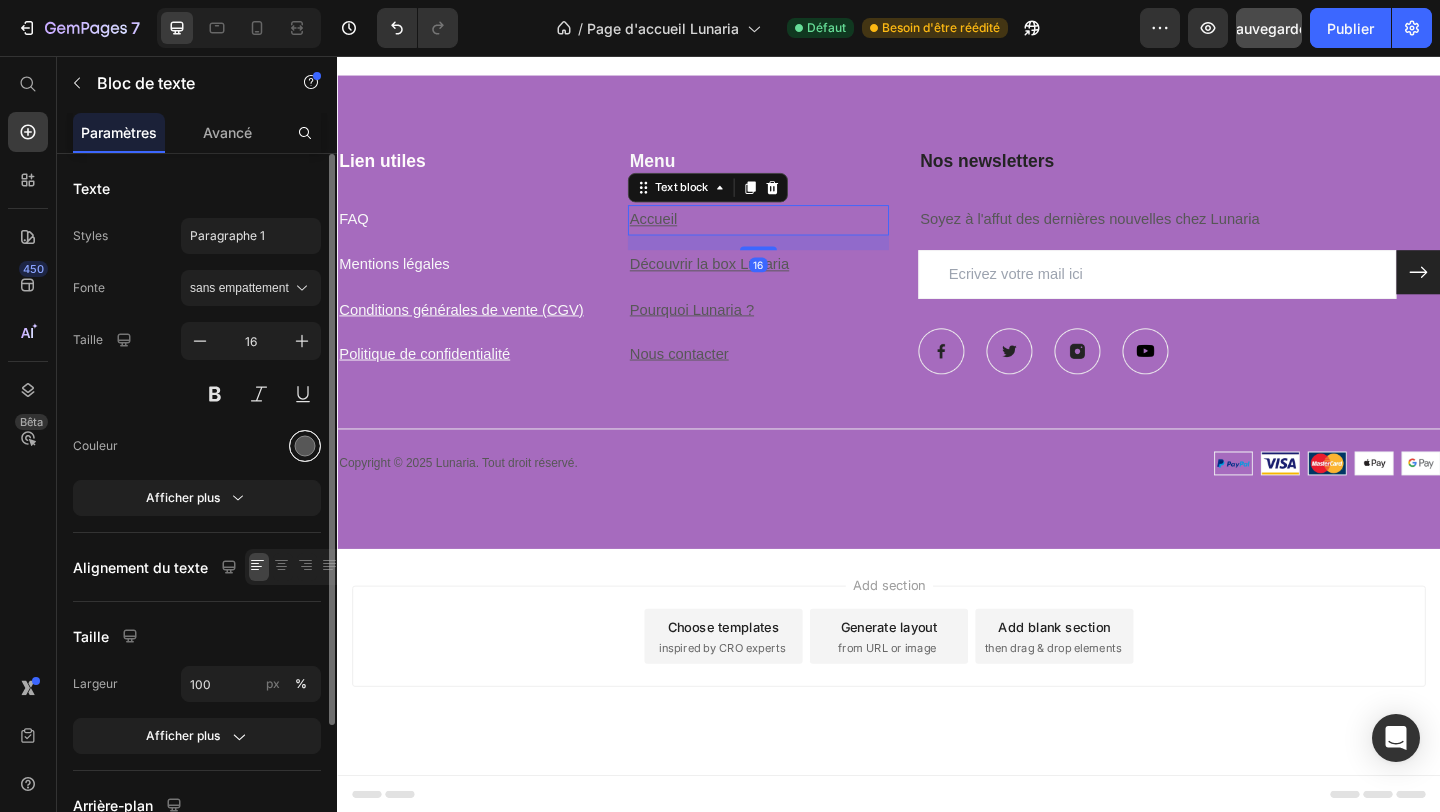 click at bounding box center (305, 446) 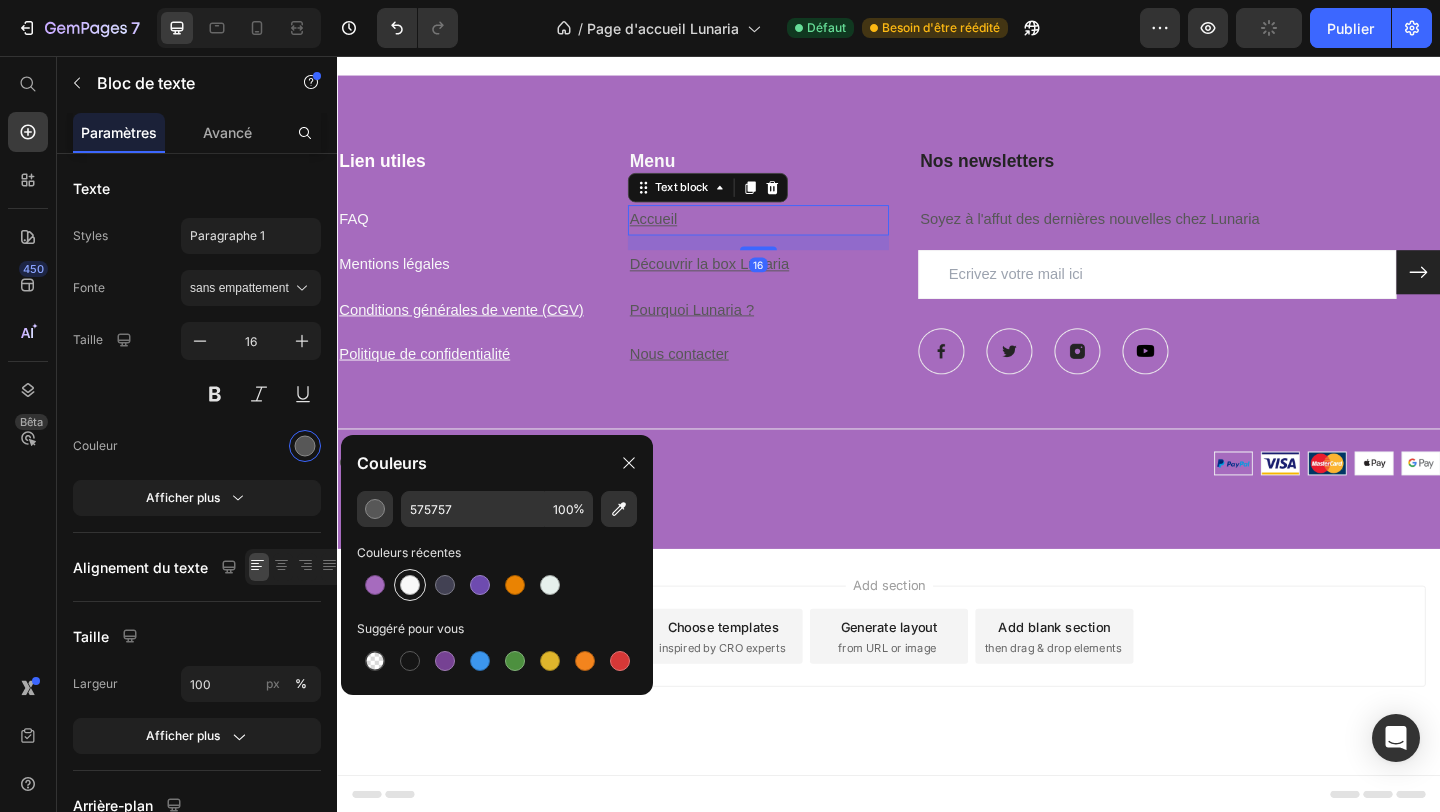 click at bounding box center [410, 585] 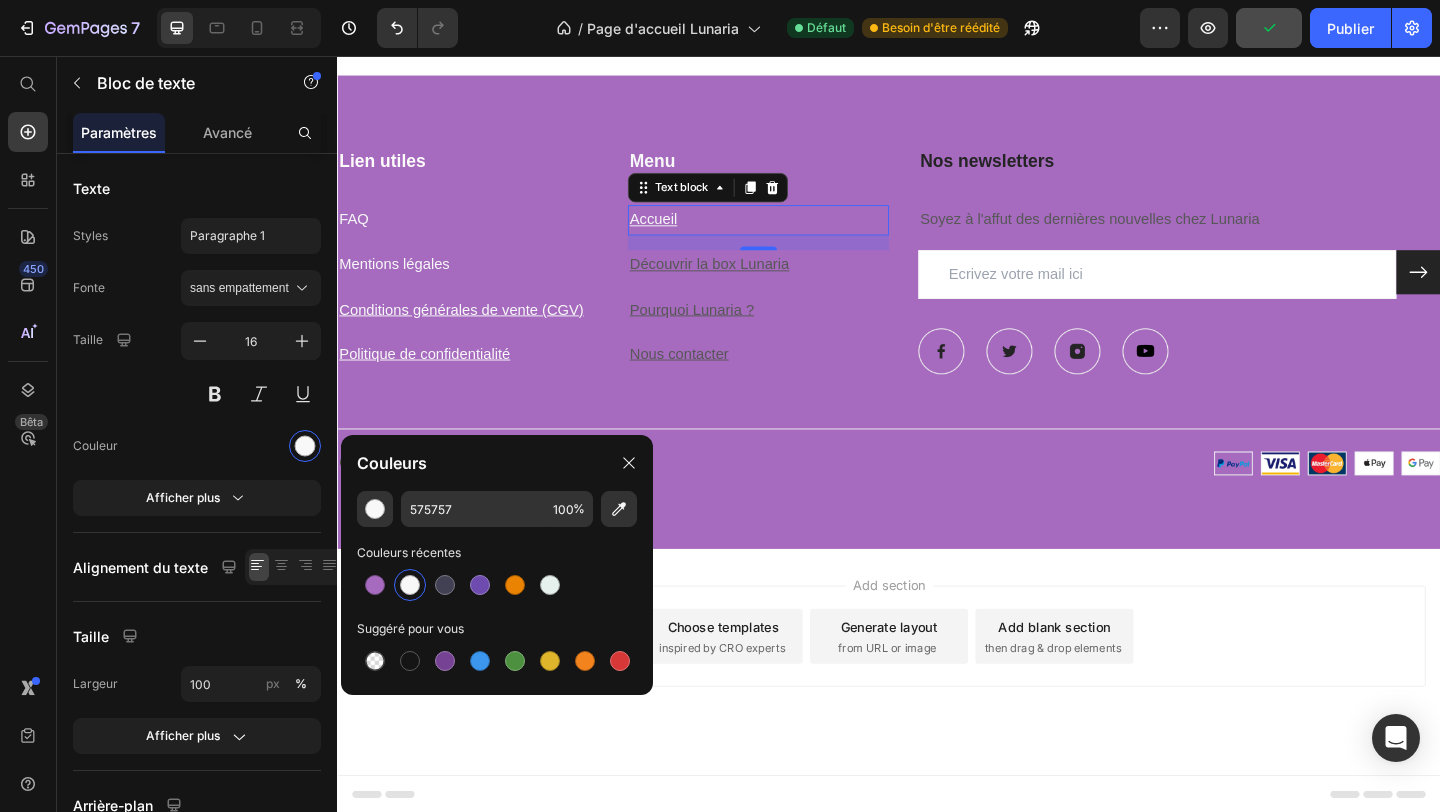 type on "F8F8F8" 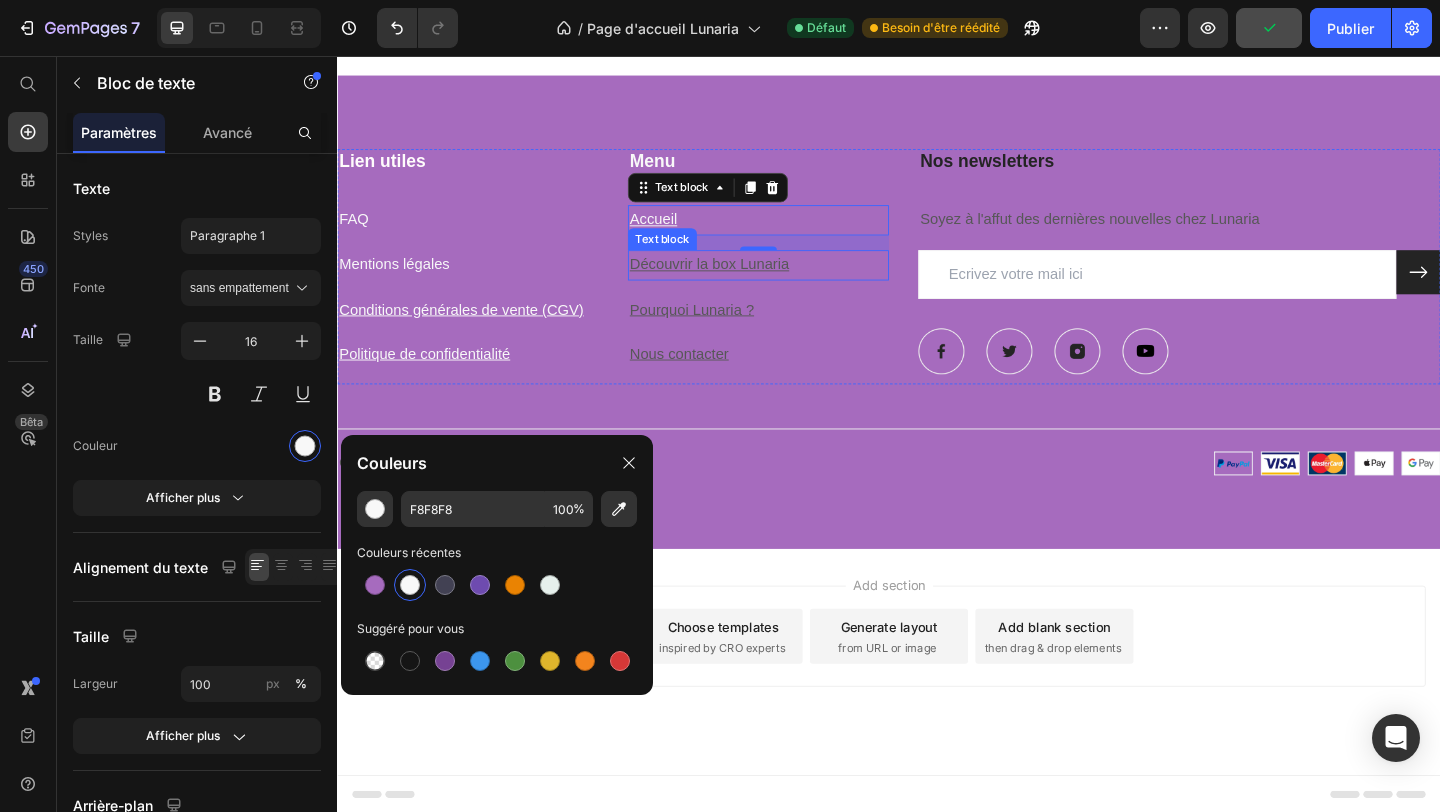 click on "Découvrir la box Lunaria" at bounding box center [741, 282] 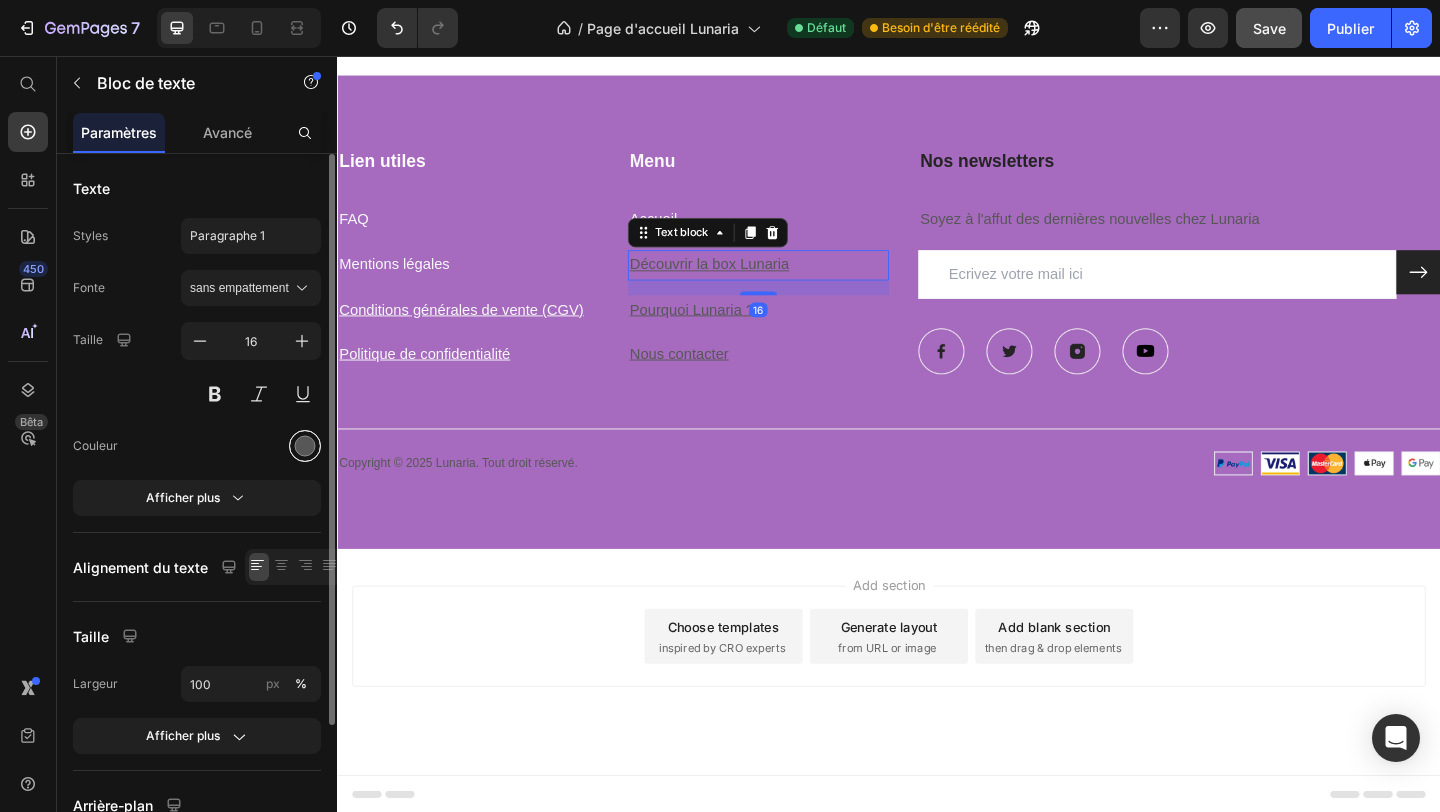 click at bounding box center [305, 446] 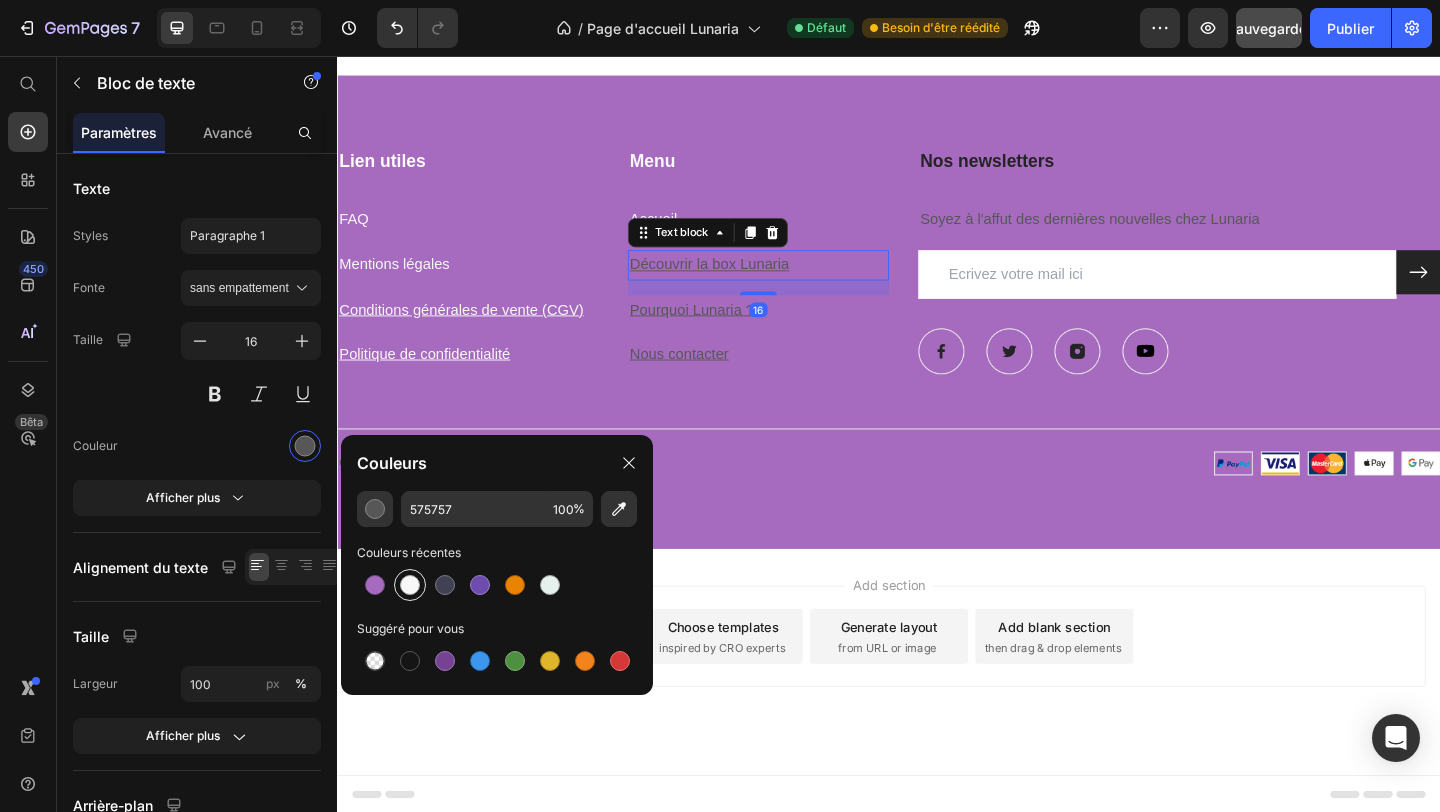 click at bounding box center (410, 585) 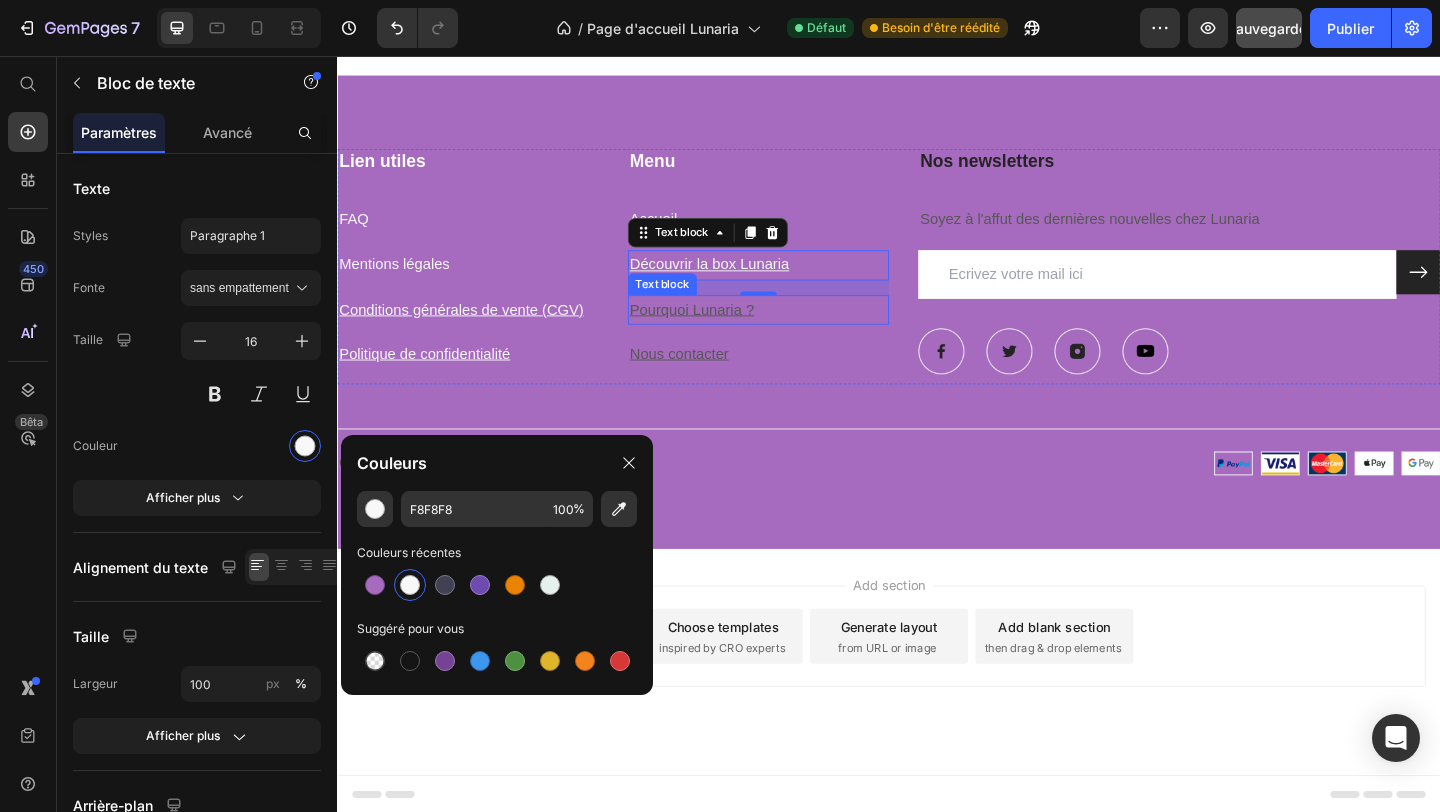 click on "Pourquoi Lunaria ?" at bounding box center (722, 331) 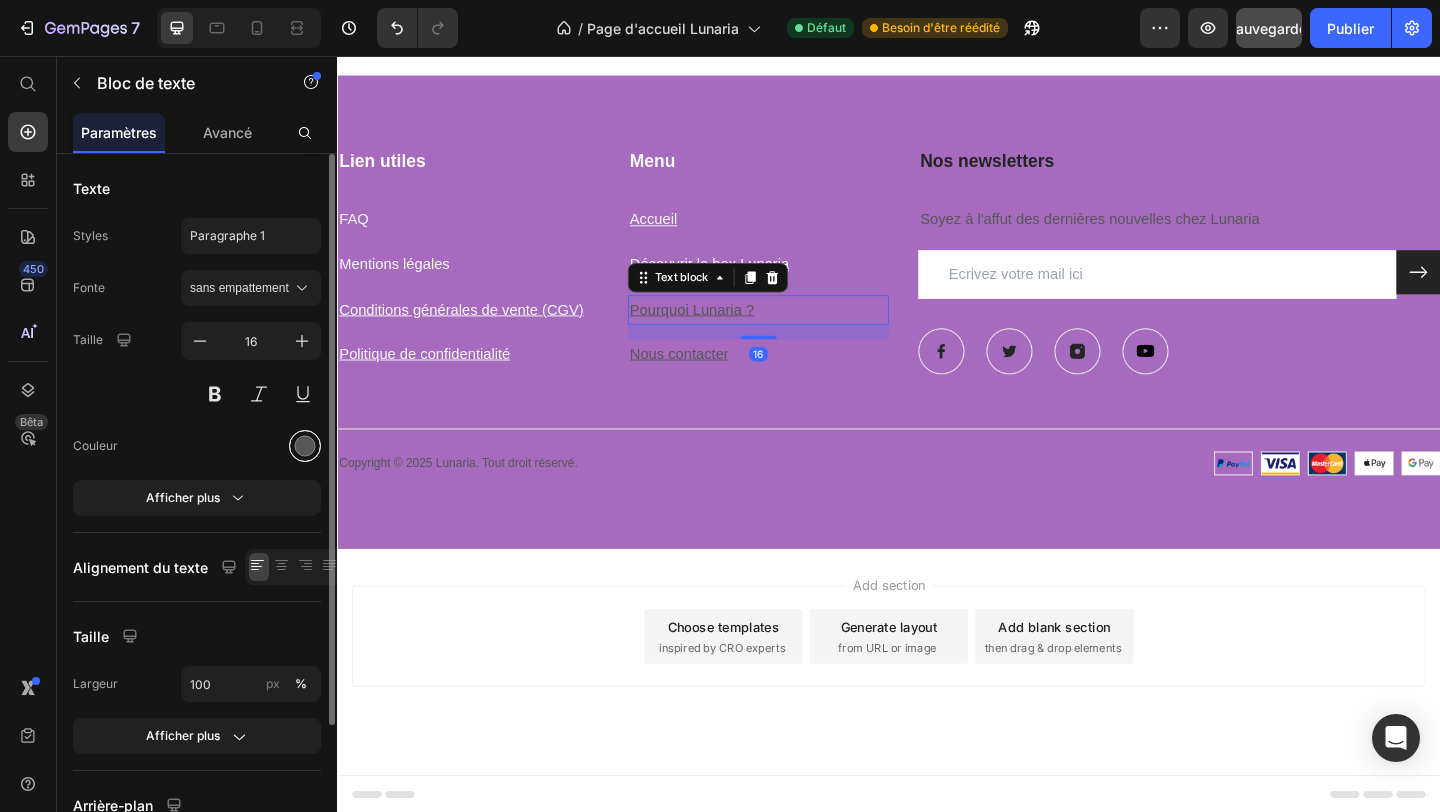 click at bounding box center (305, 446) 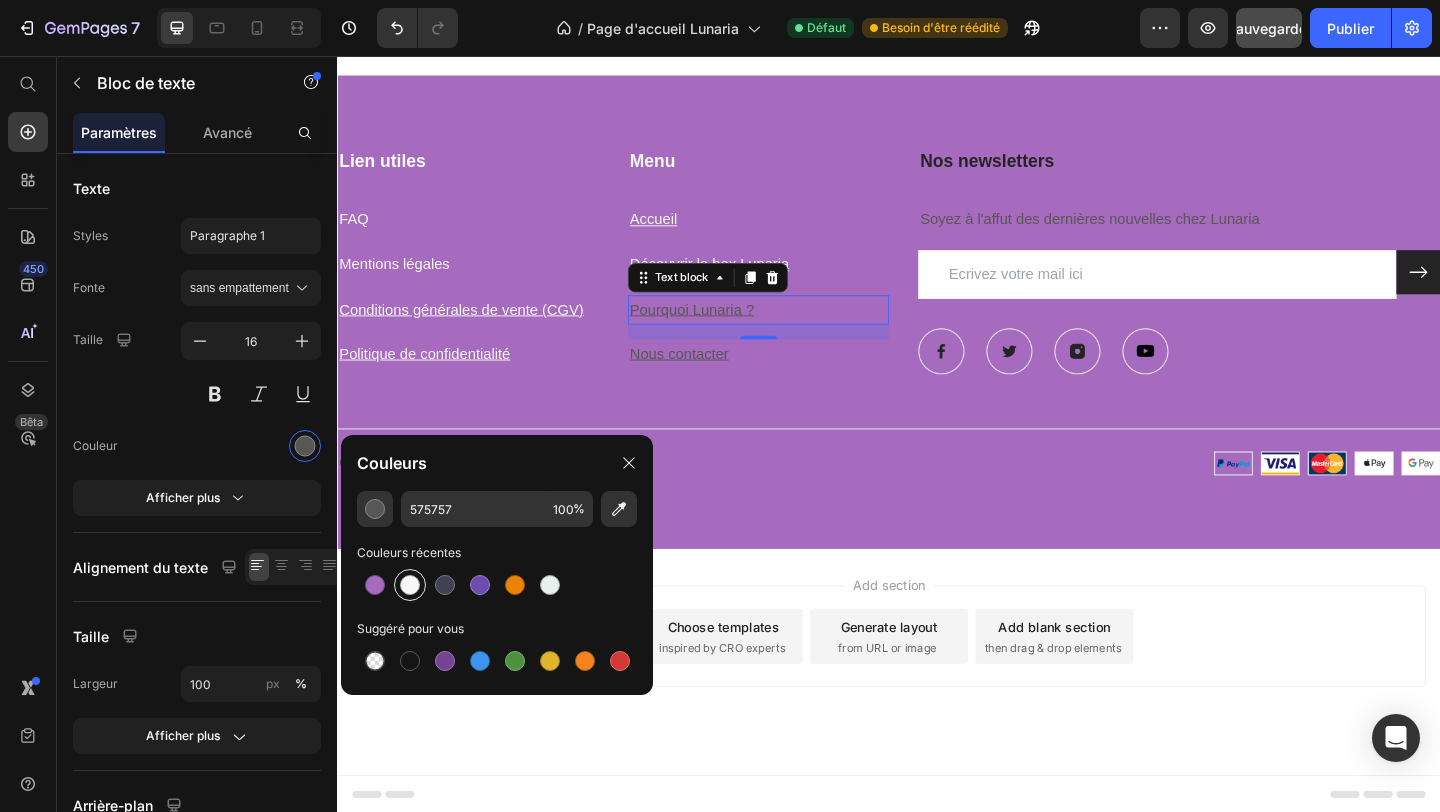click at bounding box center (410, 585) 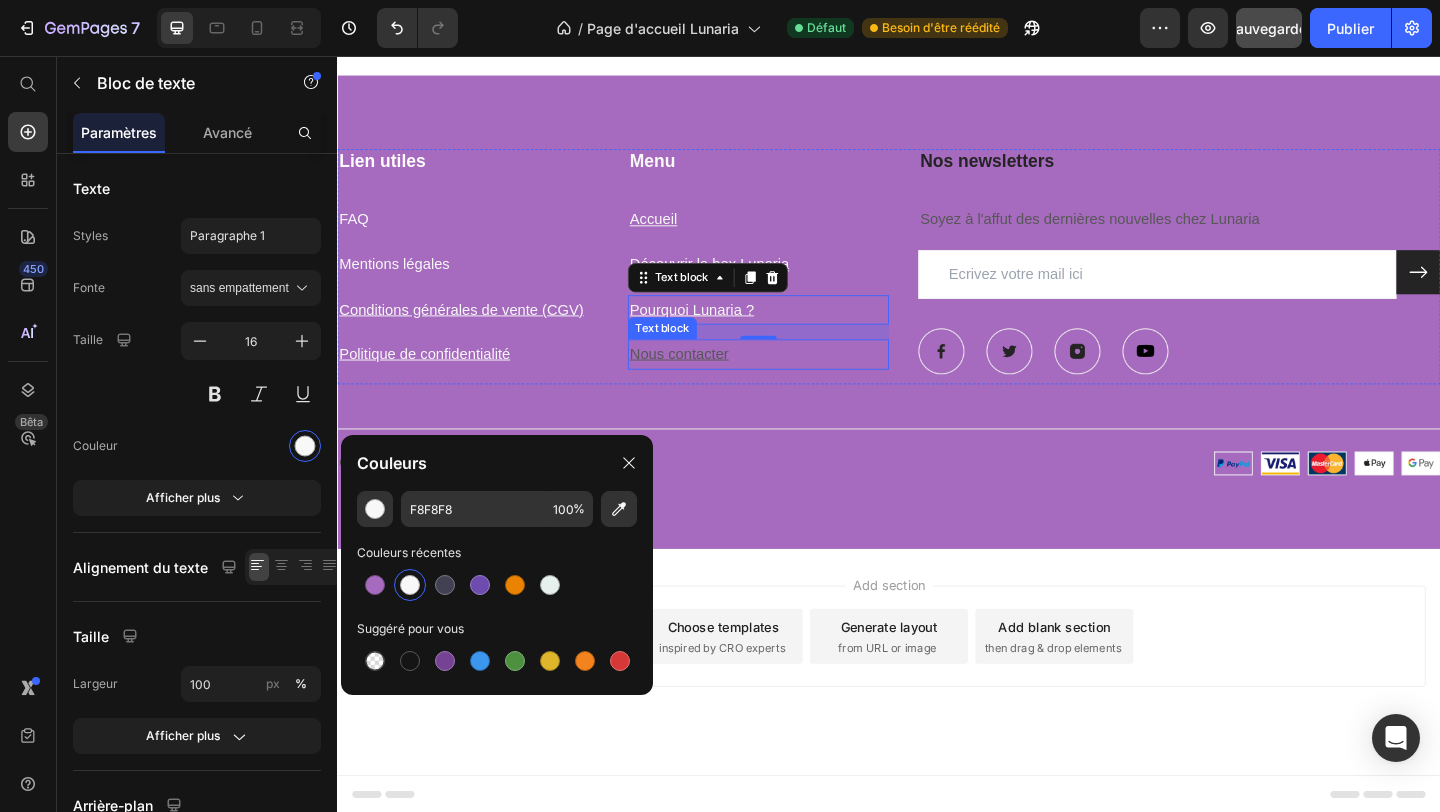 click on "Nous contacter" at bounding box center (709, 379) 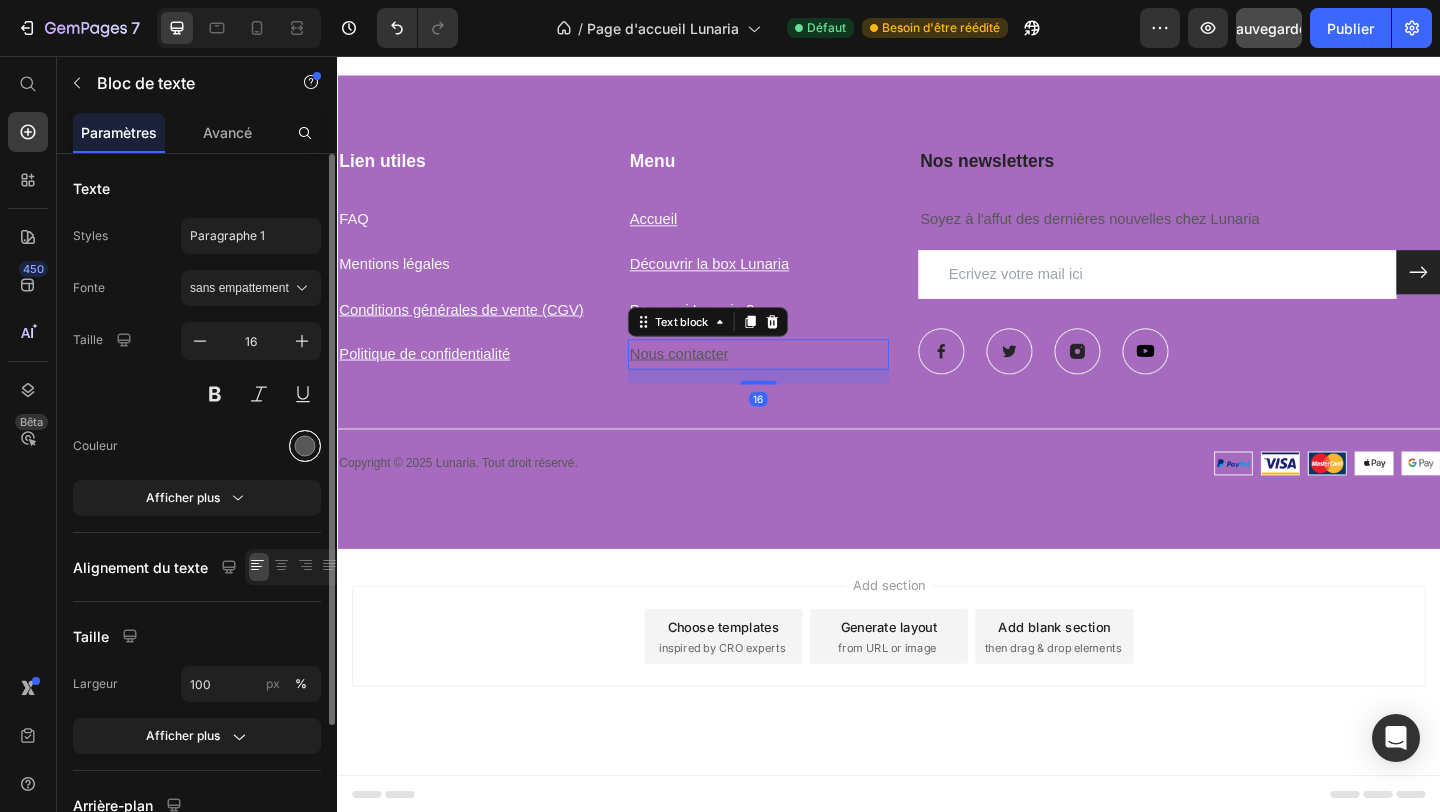 click at bounding box center [305, 446] 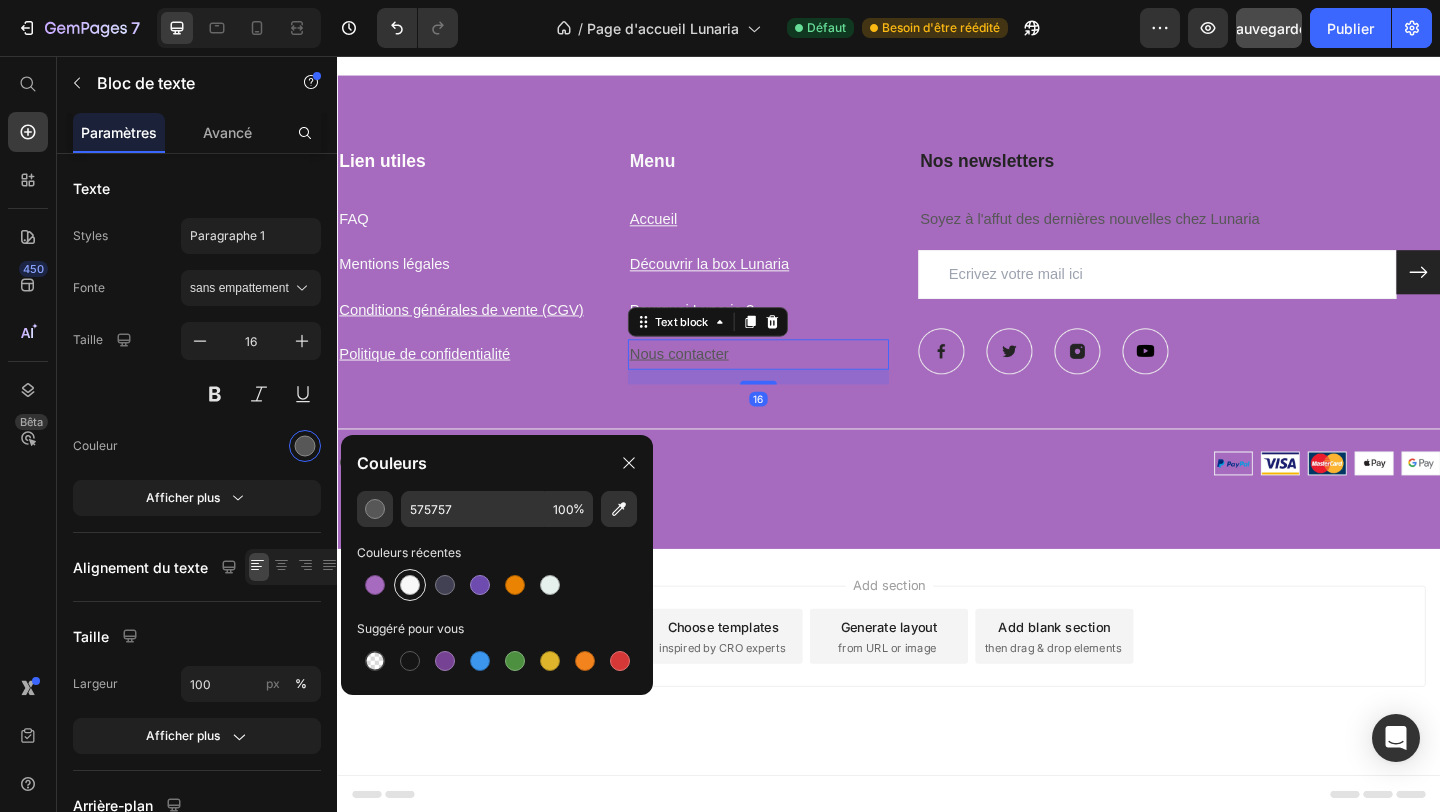 click at bounding box center [410, 585] 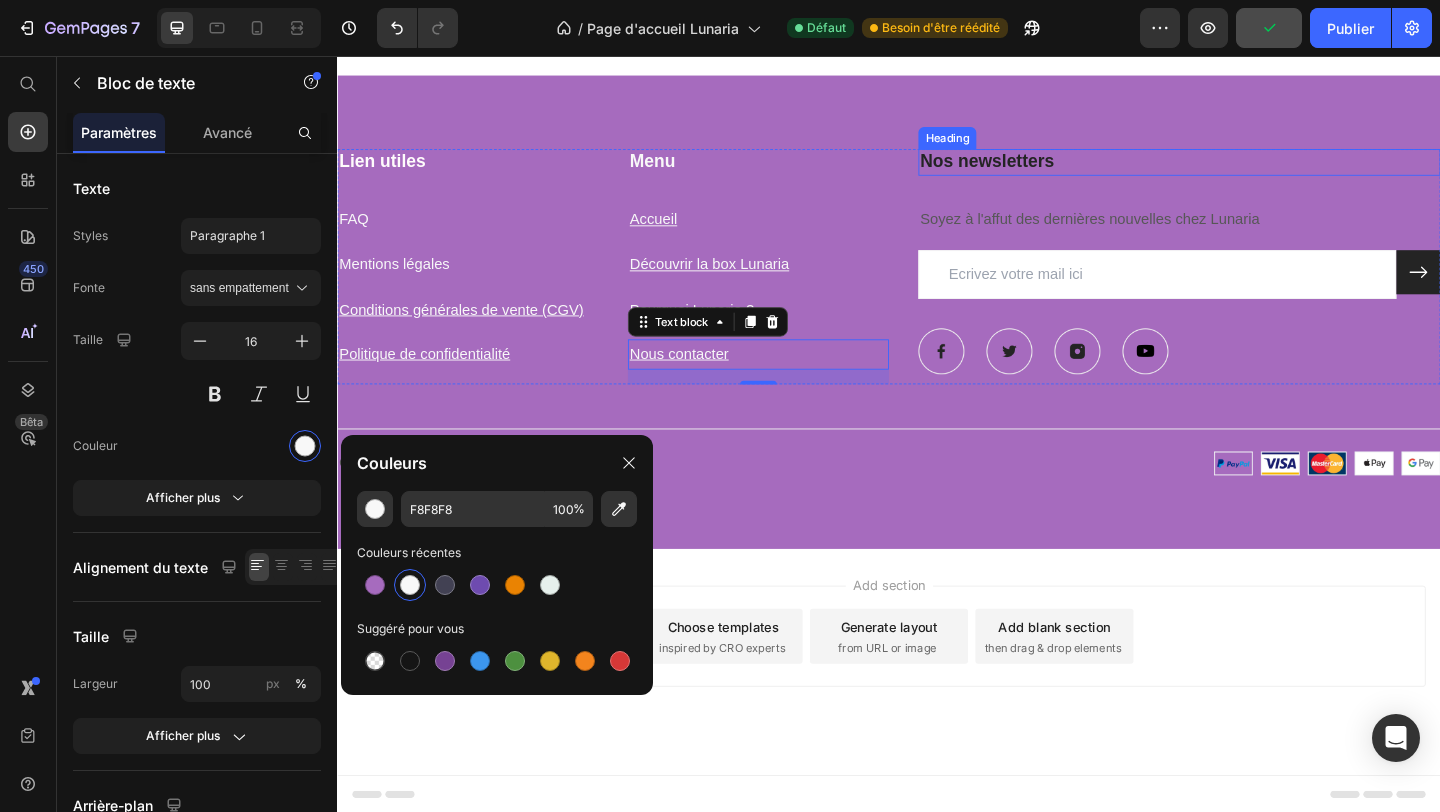 click on "Nos newsletters" at bounding box center (1253, 171) 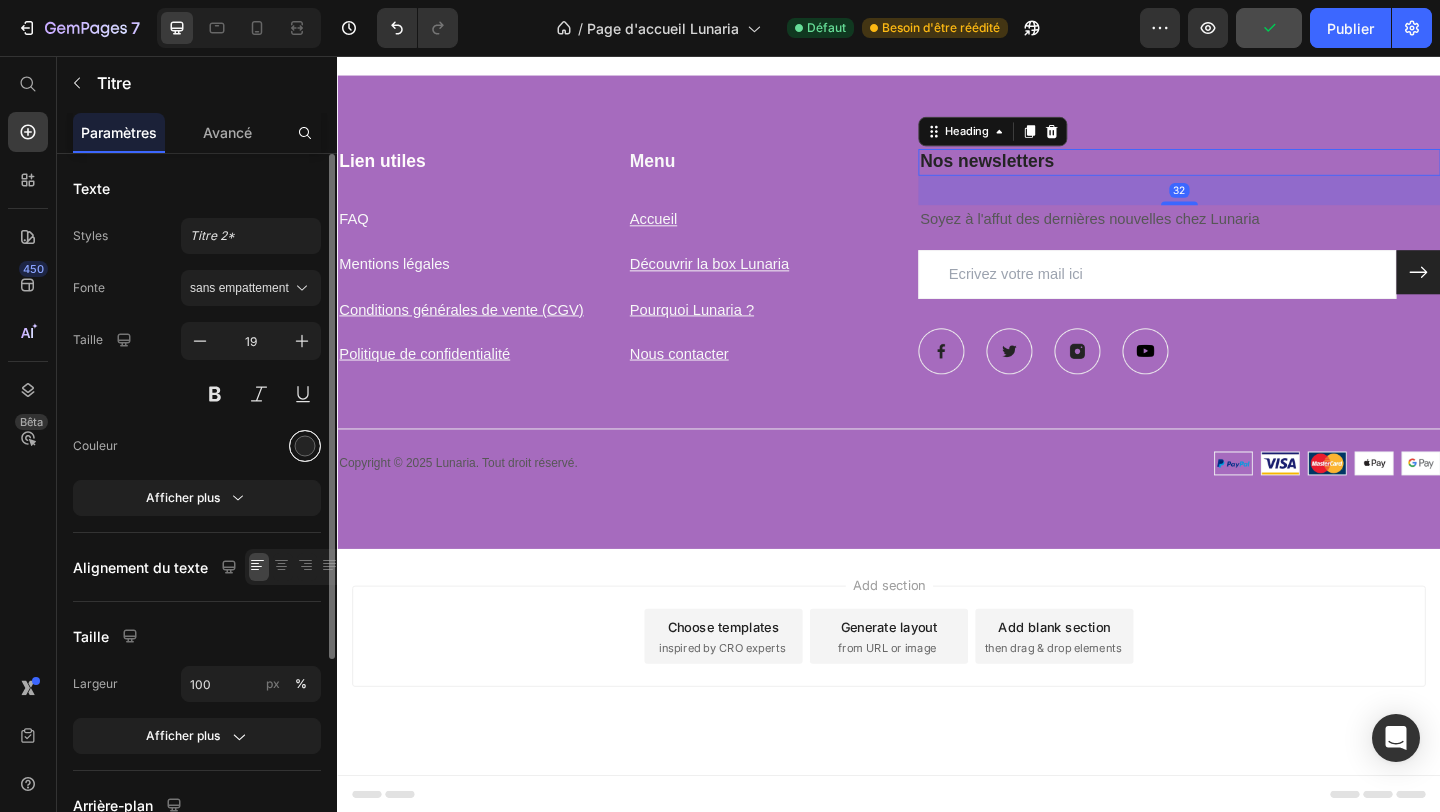 click at bounding box center (305, 446) 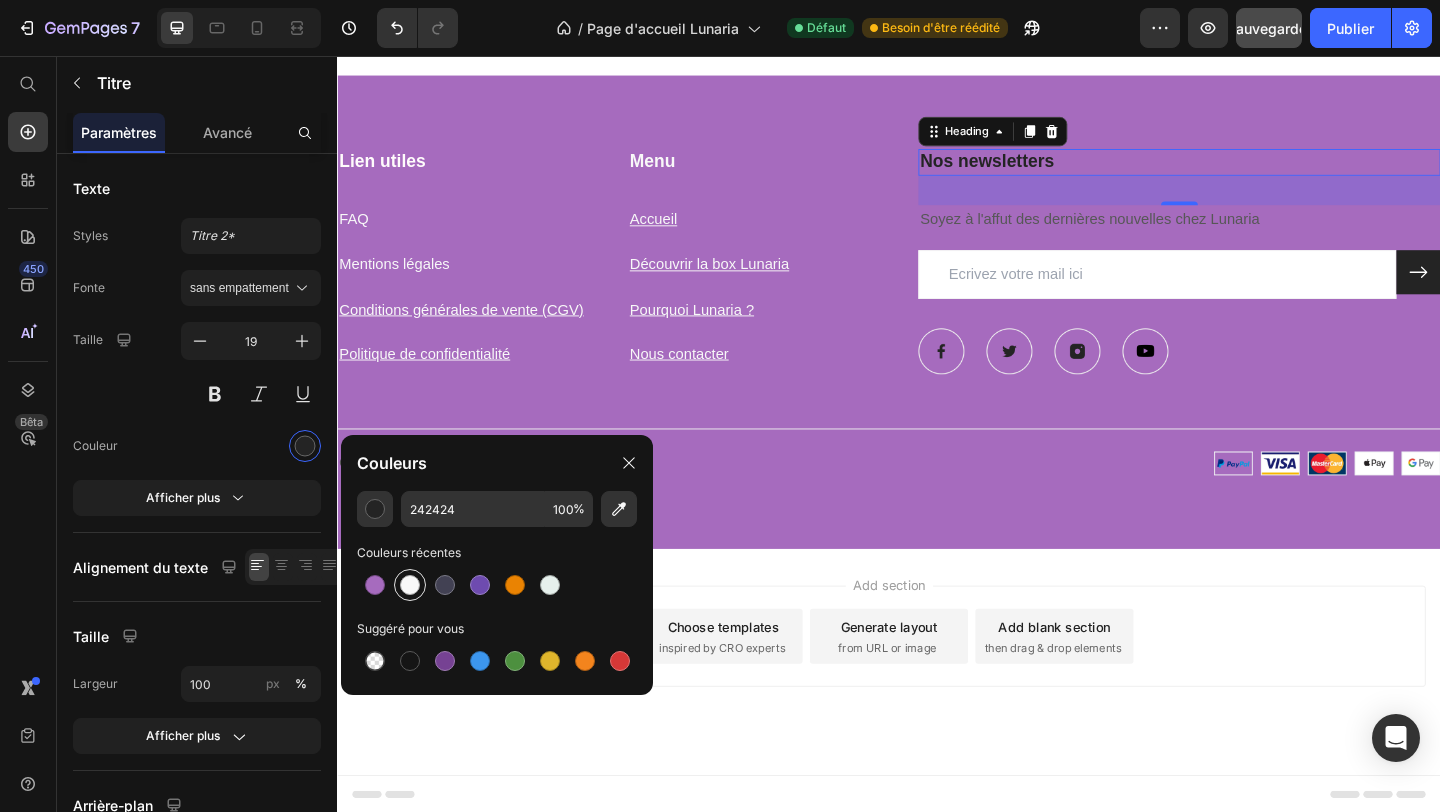 click at bounding box center (410, 585) 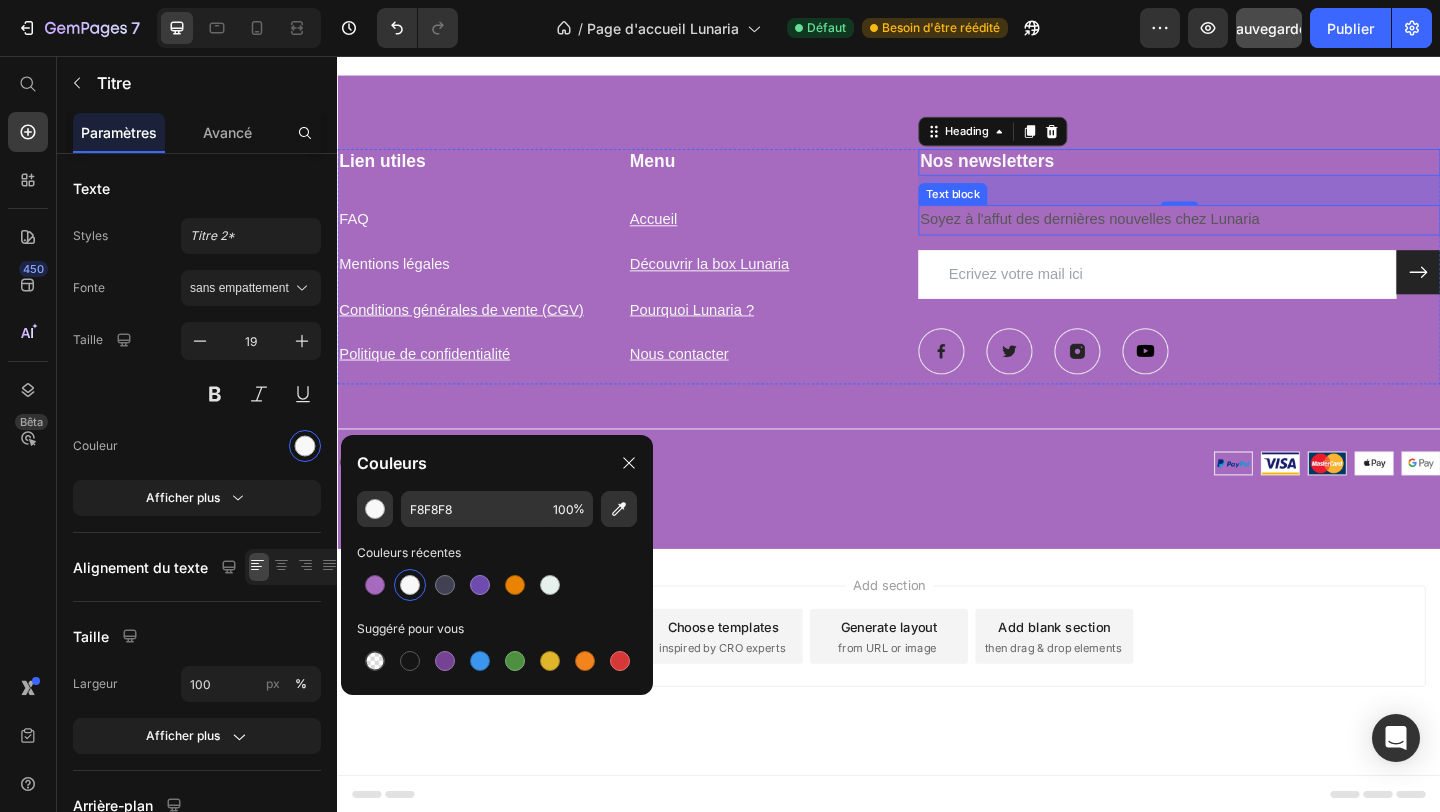 click on "Soyez à l'affut des dernières nouvelles chez Lunaria" at bounding box center (1253, 234) 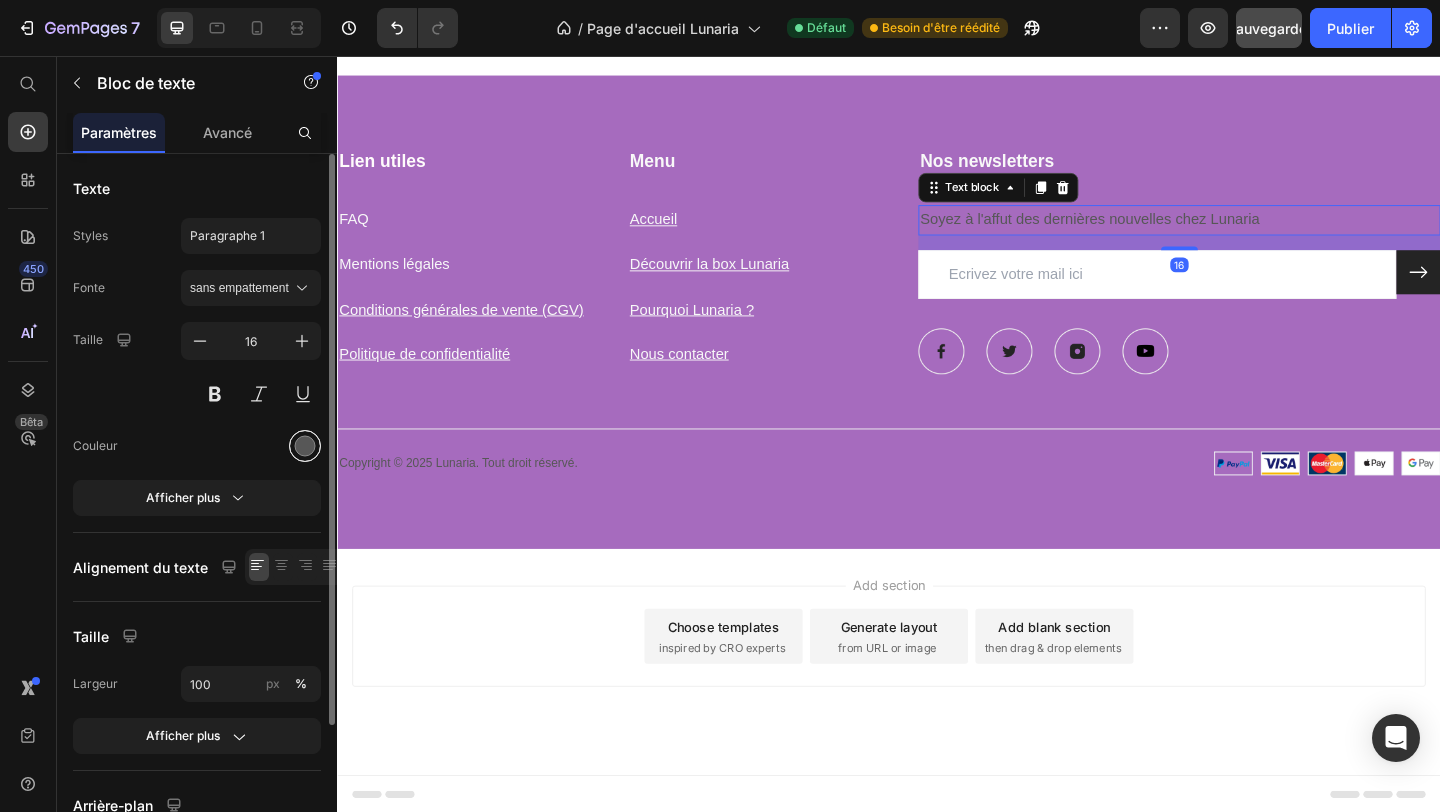 click at bounding box center [305, 446] 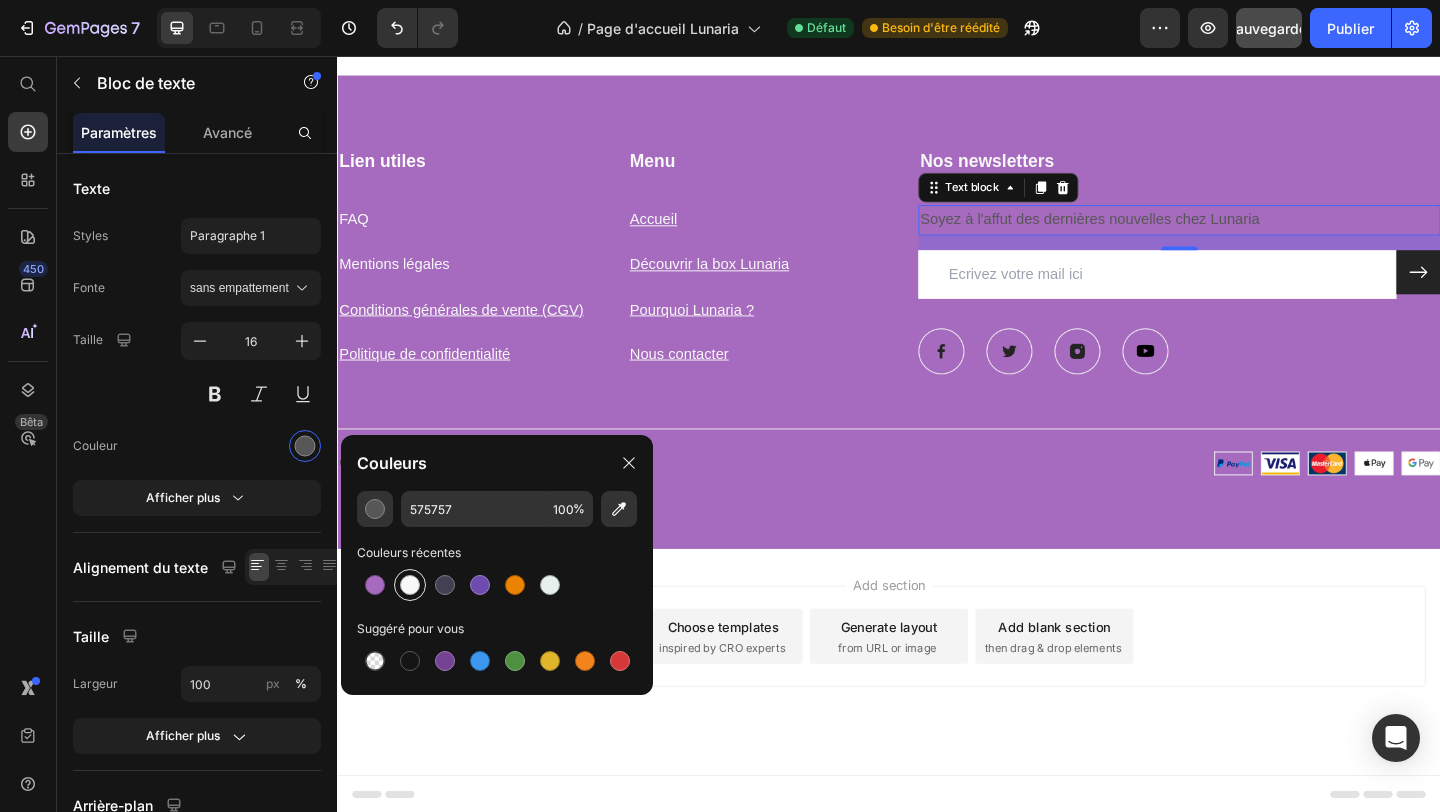click at bounding box center [410, 585] 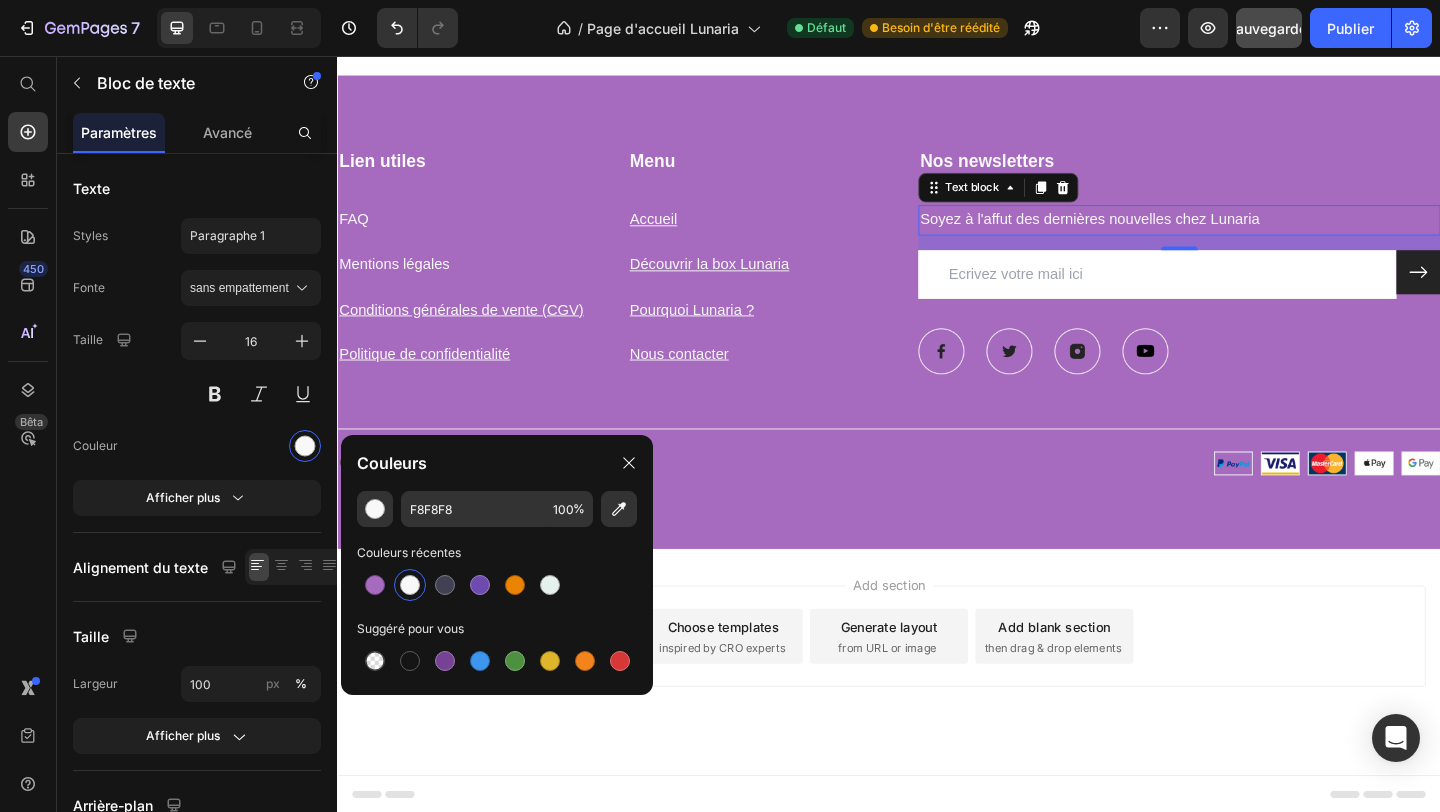 click on "Add section Choose templates inspired by CRO experts Generate layout from URL or image Add blank section then drag & drop elements" at bounding box center (937, 715) 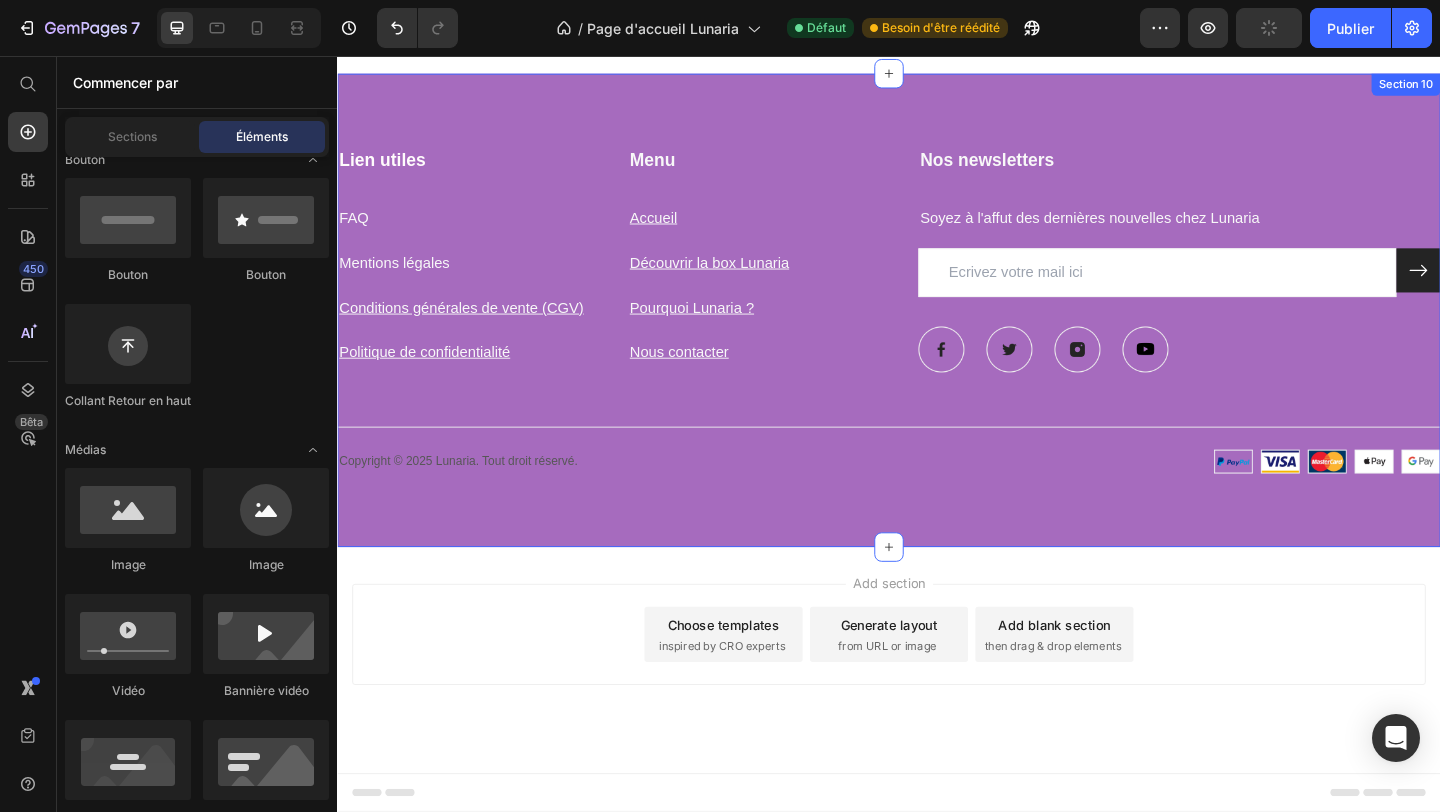 scroll, scrollTop: 7822, scrollLeft: 0, axis: vertical 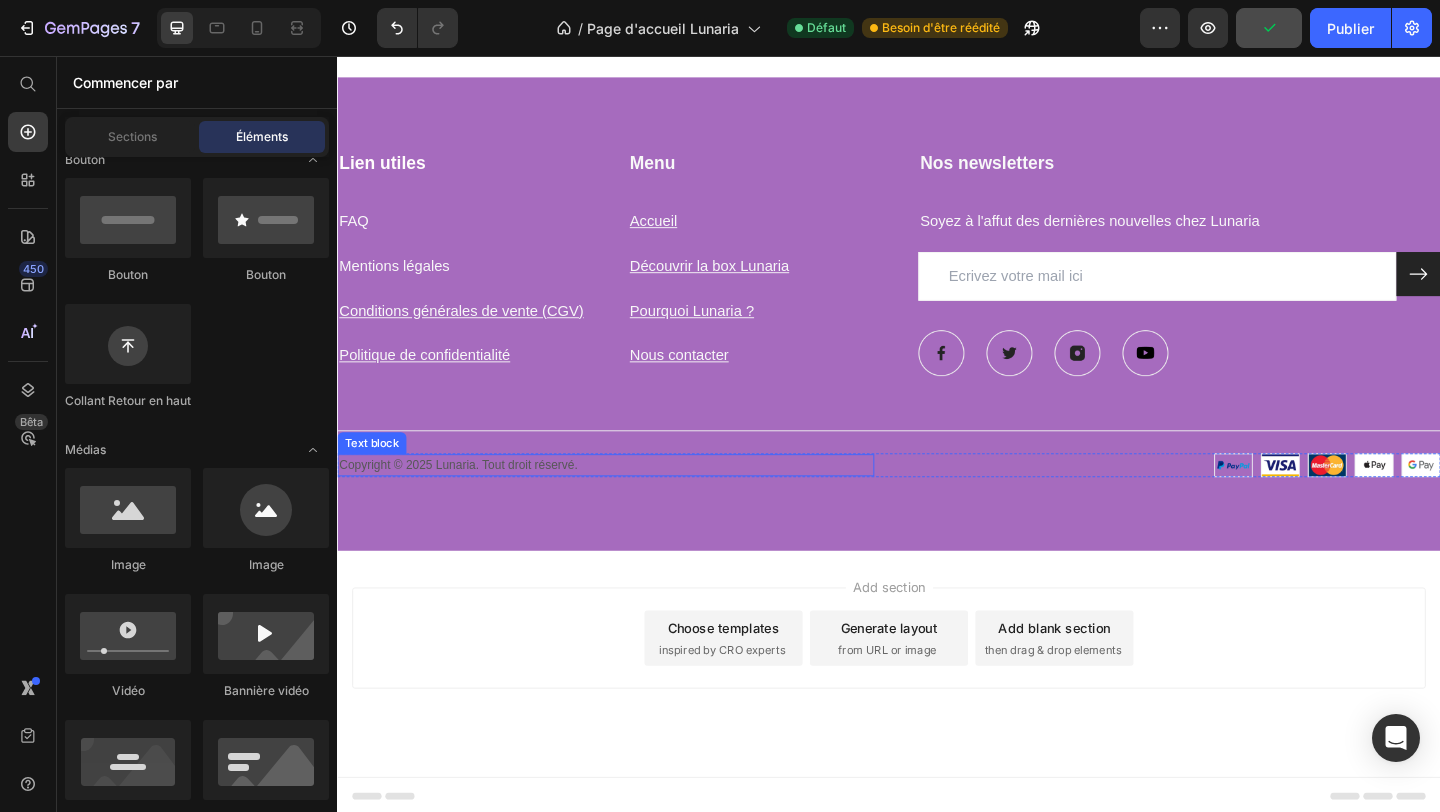 click on "Copyright © 2025 Lunaria. Tout droit réservé." at bounding box center (629, 501) 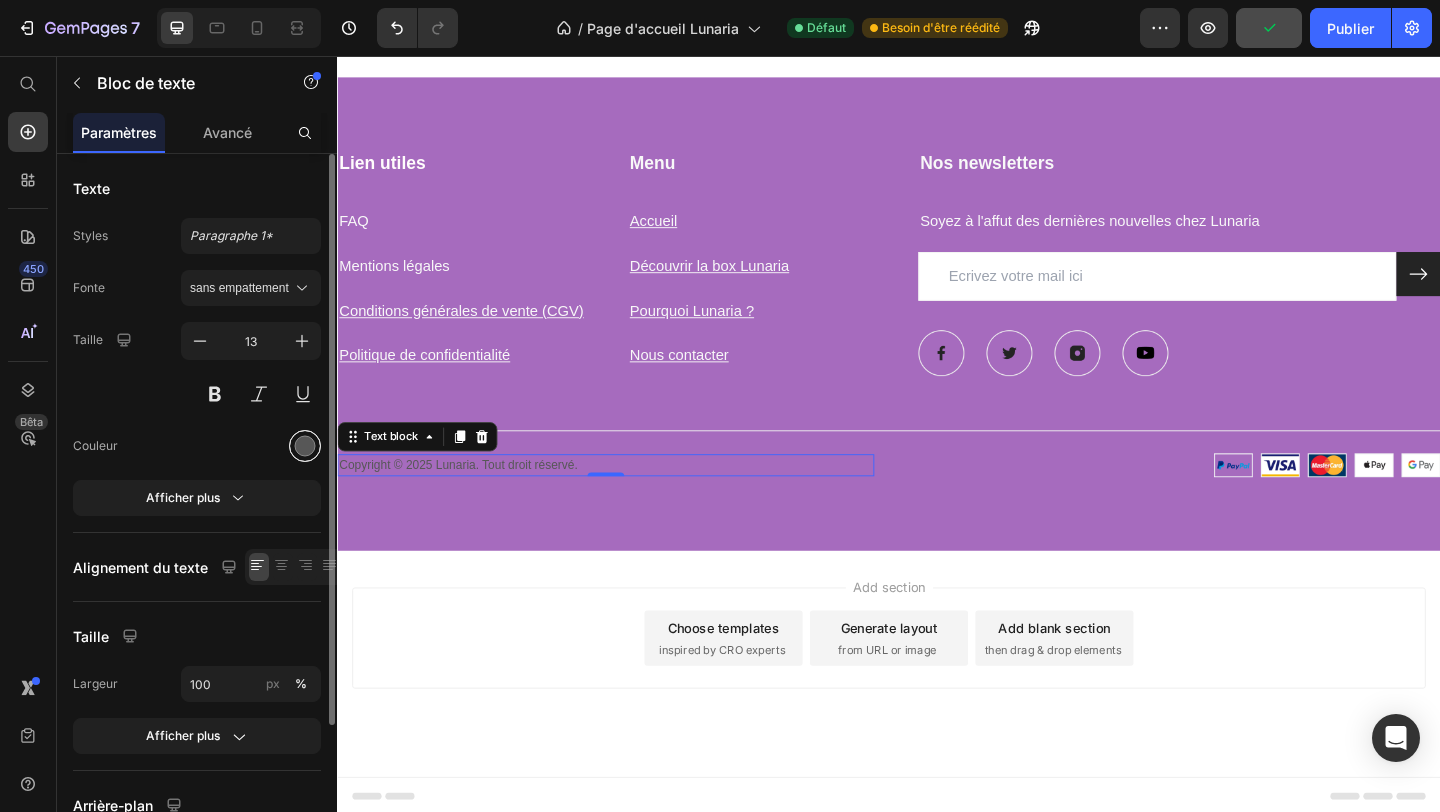 click at bounding box center (305, 446) 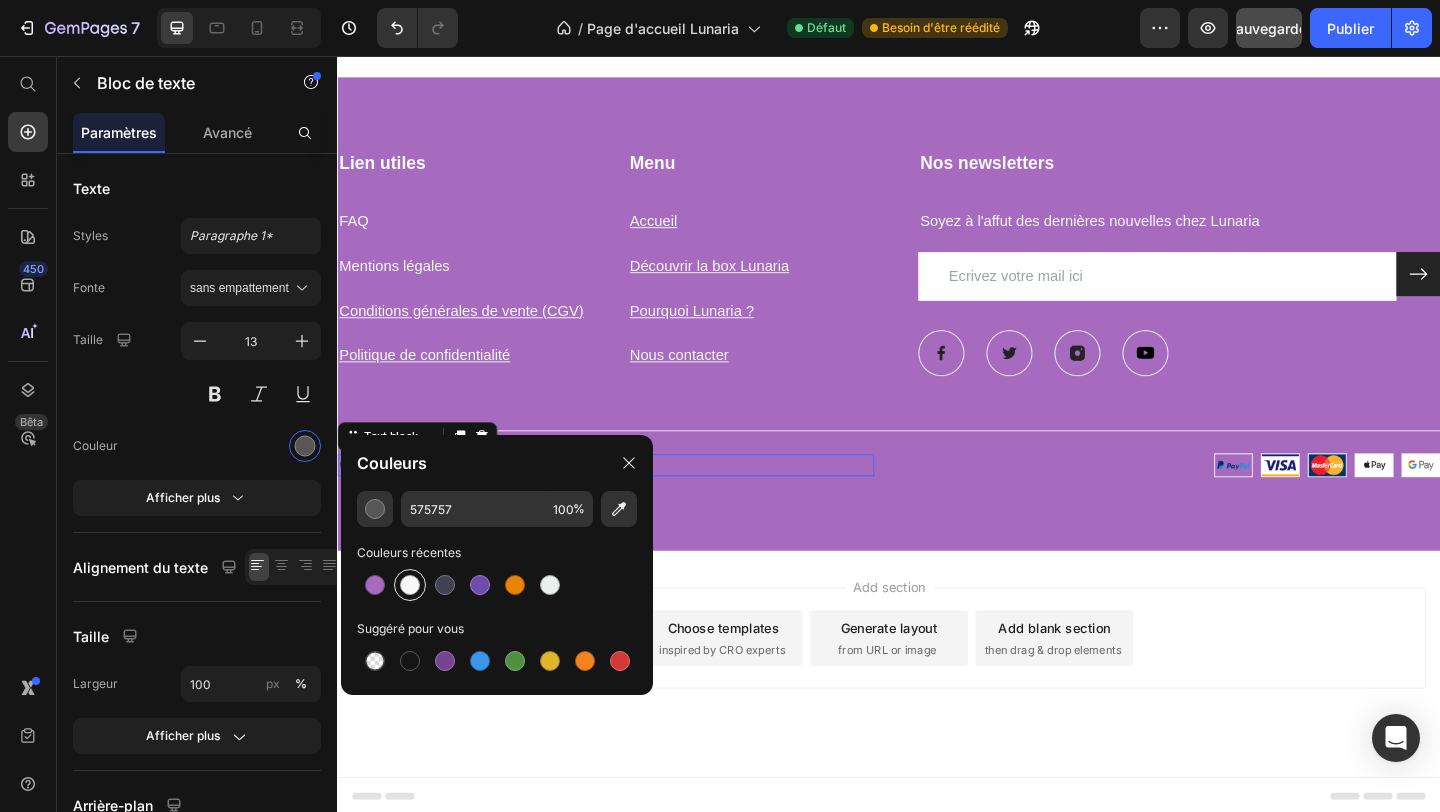 click at bounding box center [410, 585] 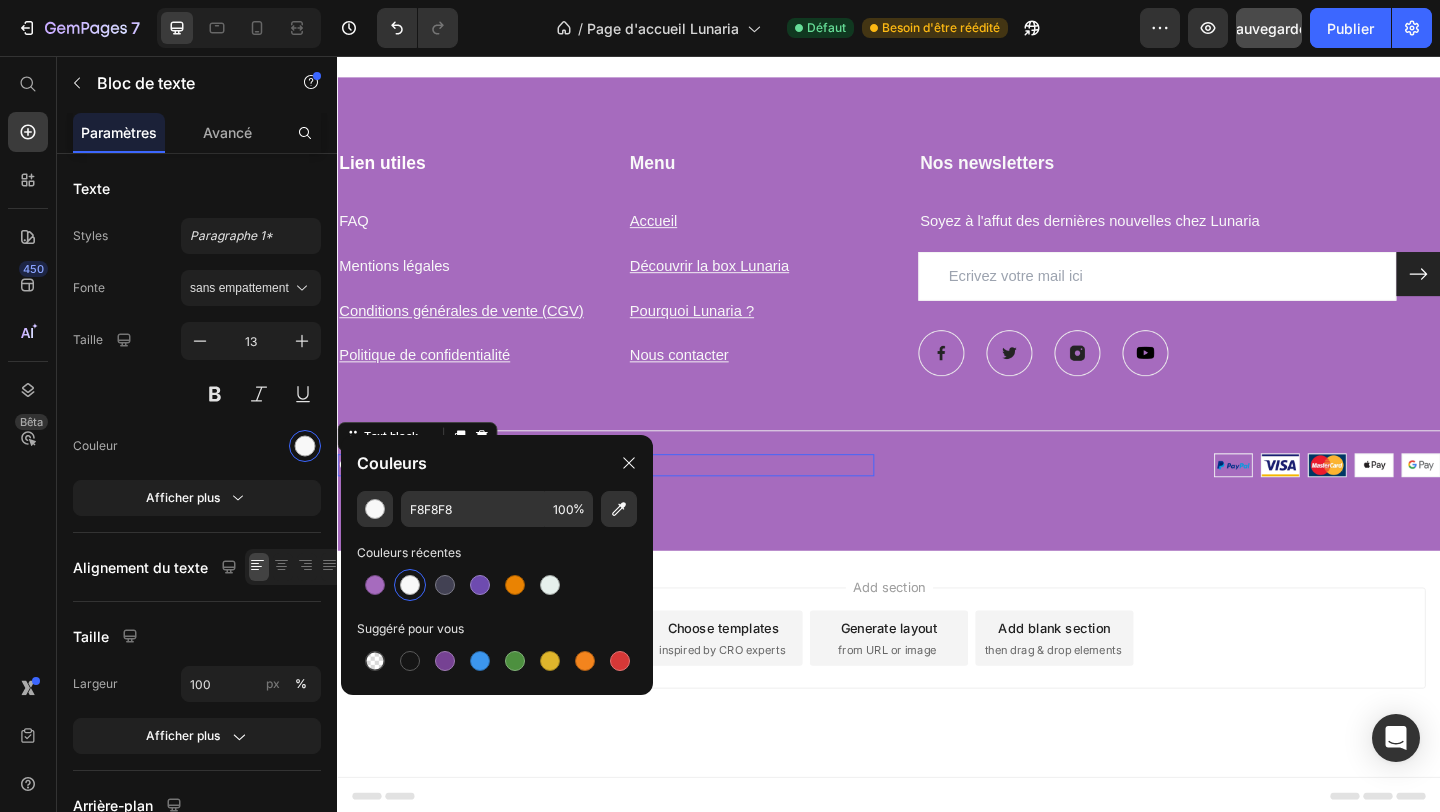 click on "Add section Choose templates inspired by CRO experts Generate layout from URL or image Add blank section then drag & drop elements" at bounding box center [937, 717] 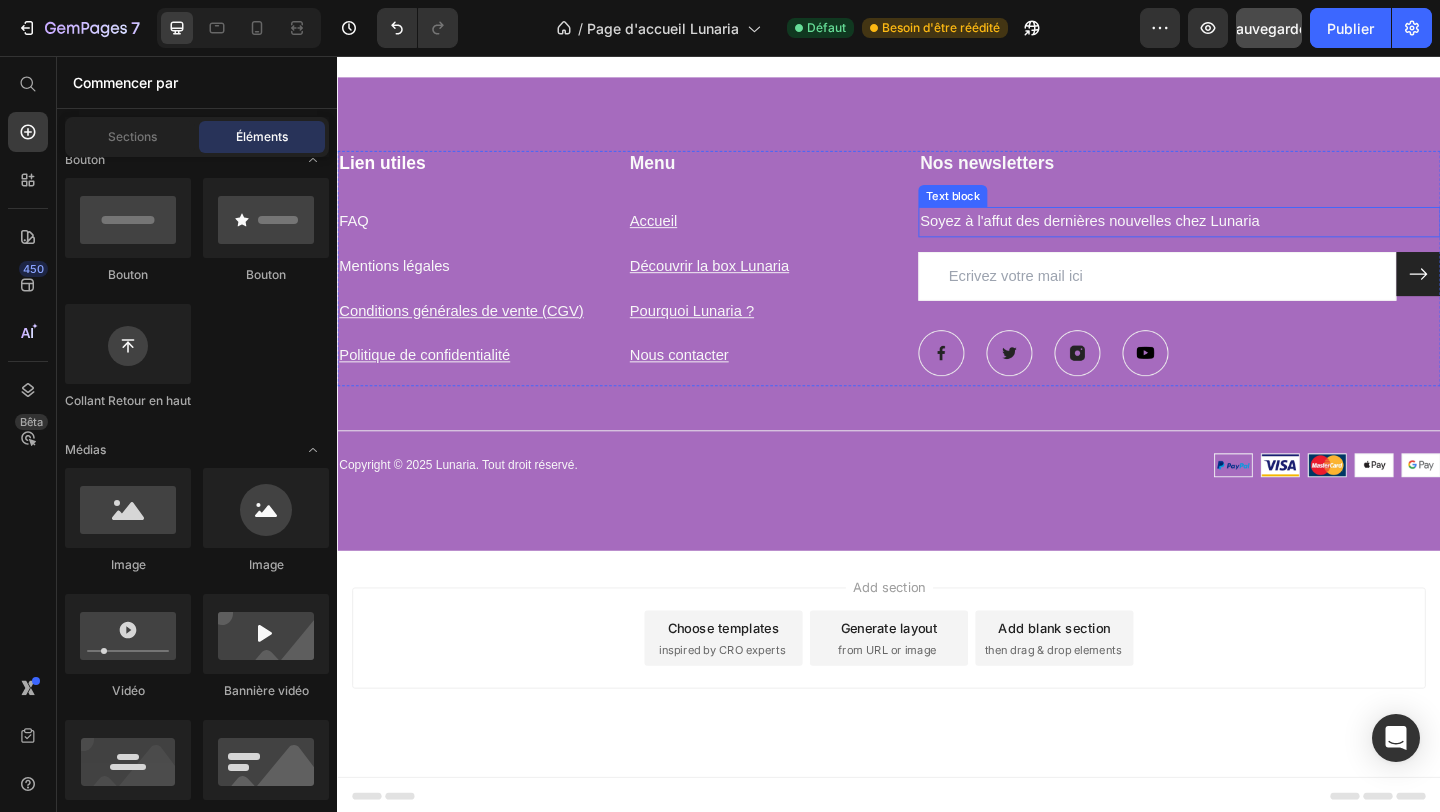 click on "Soyez à l'affut des dernières nouvelles chez Lunaria" at bounding box center (1253, 236) 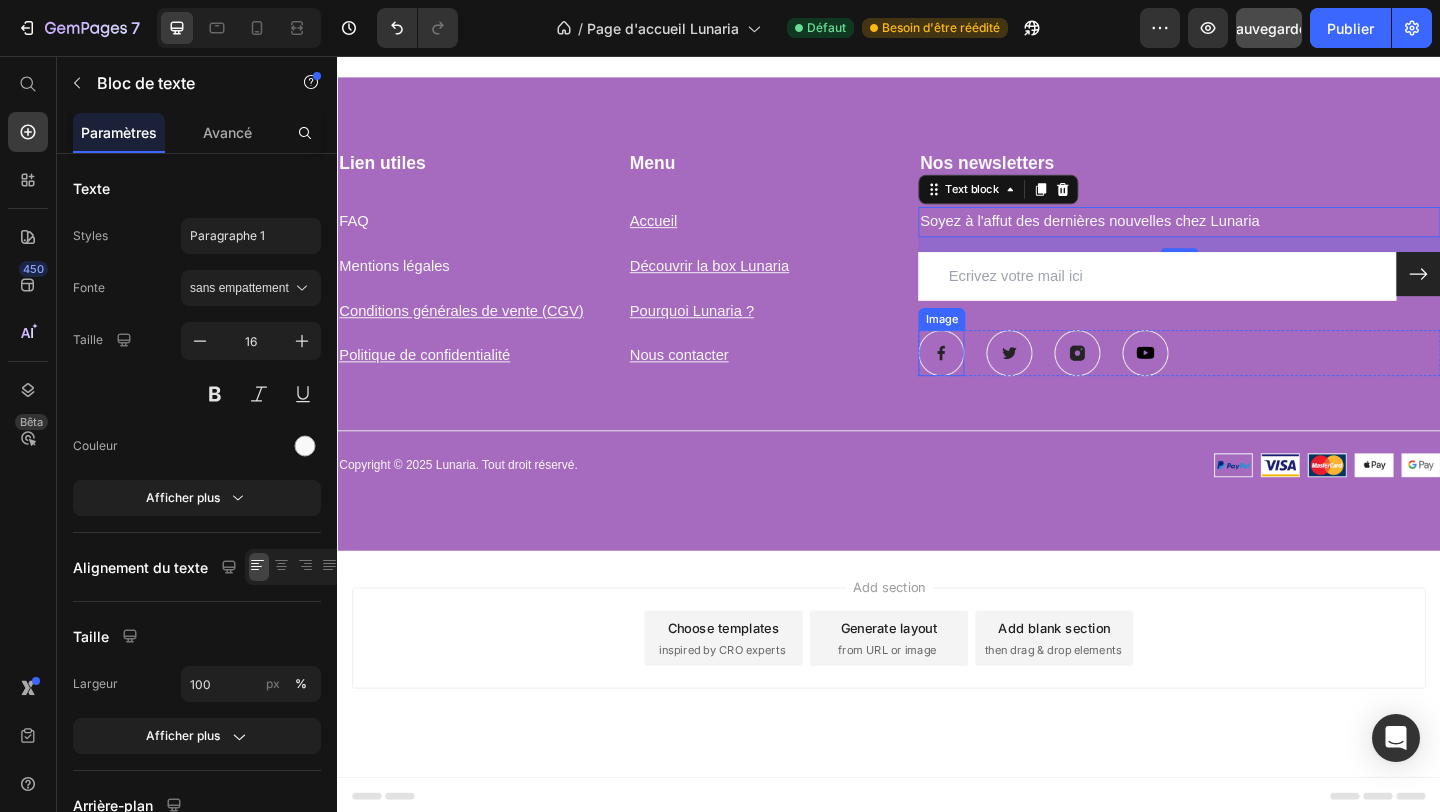 click at bounding box center [994, 379] 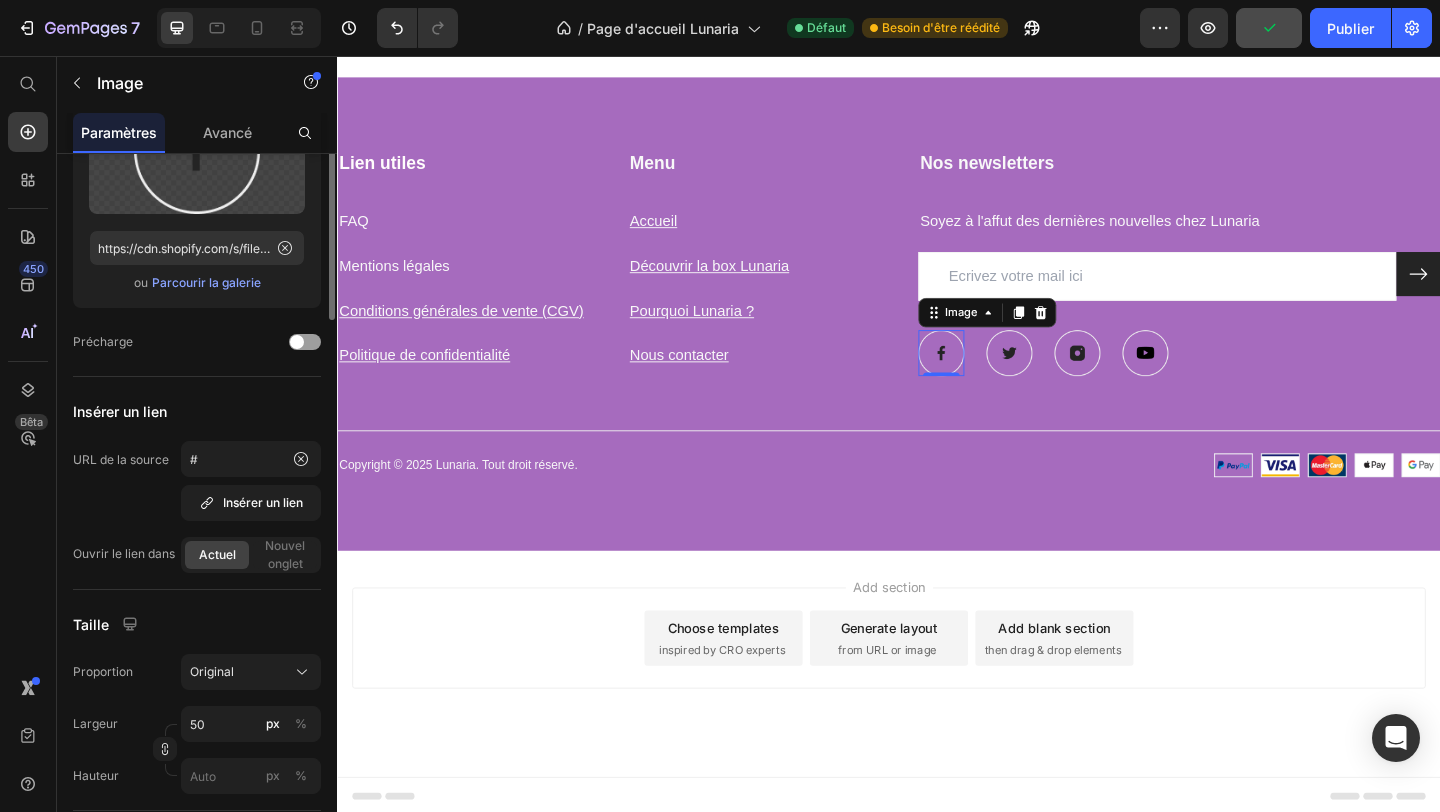 scroll, scrollTop: 0, scrollLeft: 0, axis: both 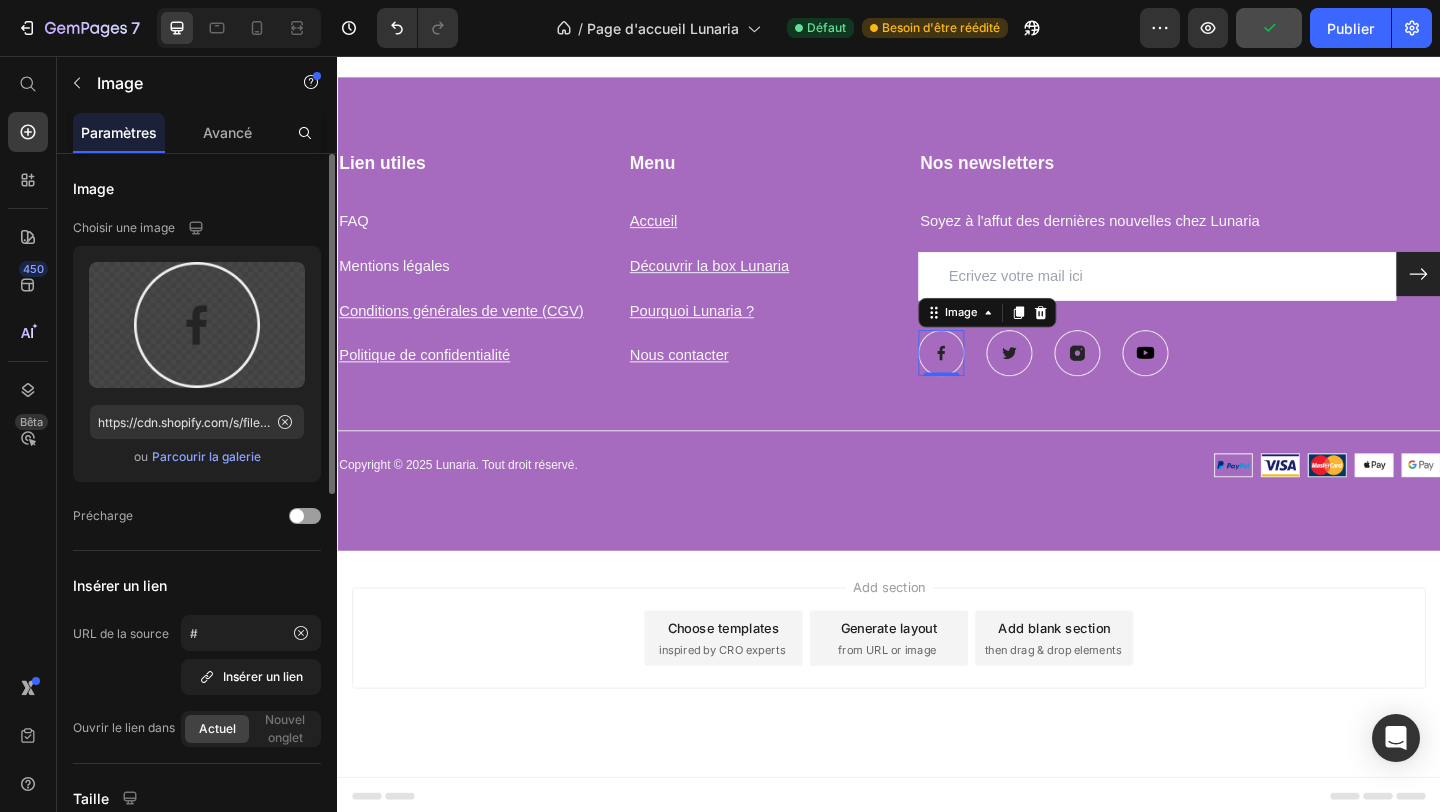 click on "Add section Choose templates inspired by CRO experts Generate layout from URL or image Add blank section then drag & drop elements" at bounding box center (937, 689) 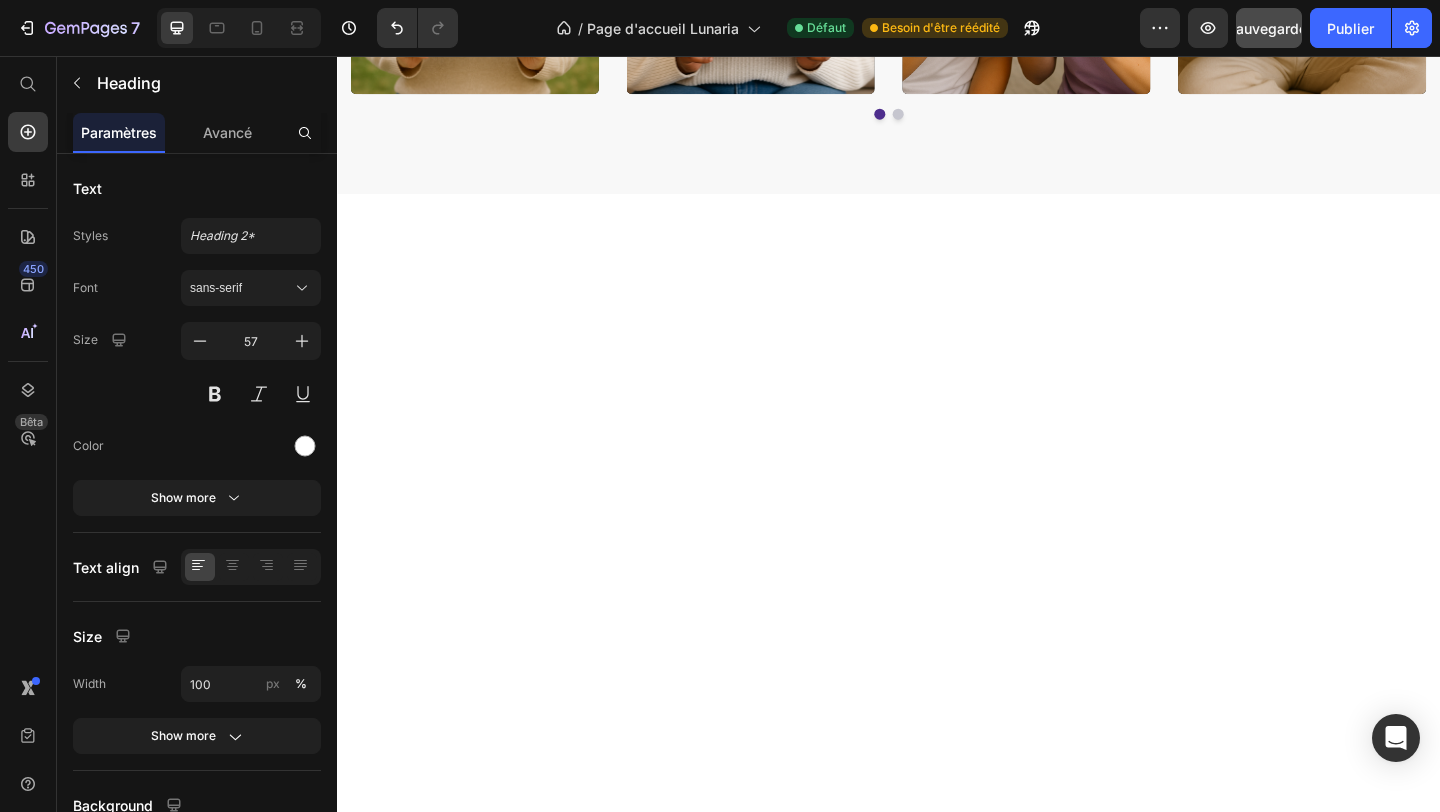 scroll, scrollTop: 0, scrollLeft: 0, axis: both 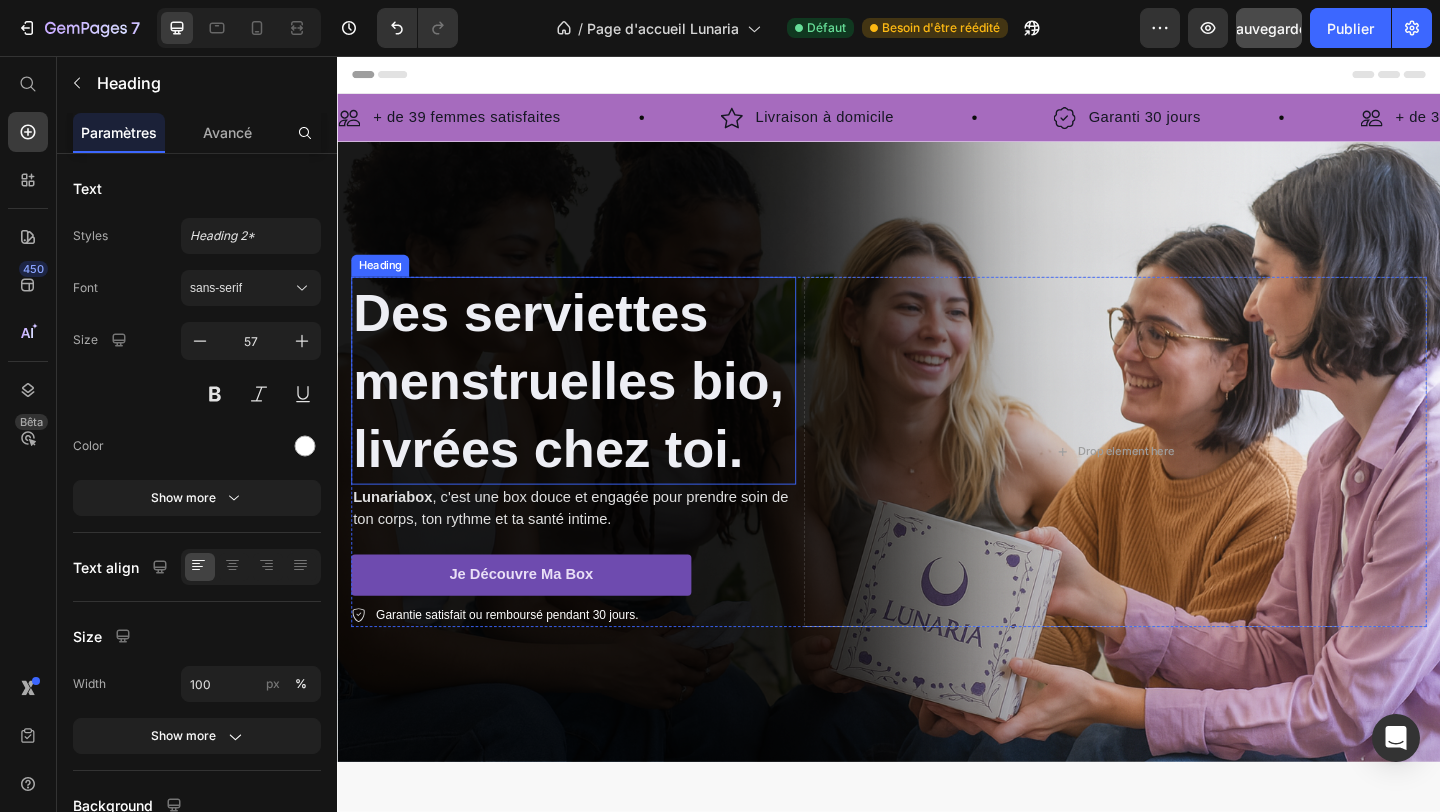 click on "Des serviettes menstruelles bio, livrées chez toi." at bounding box center [588, 409] 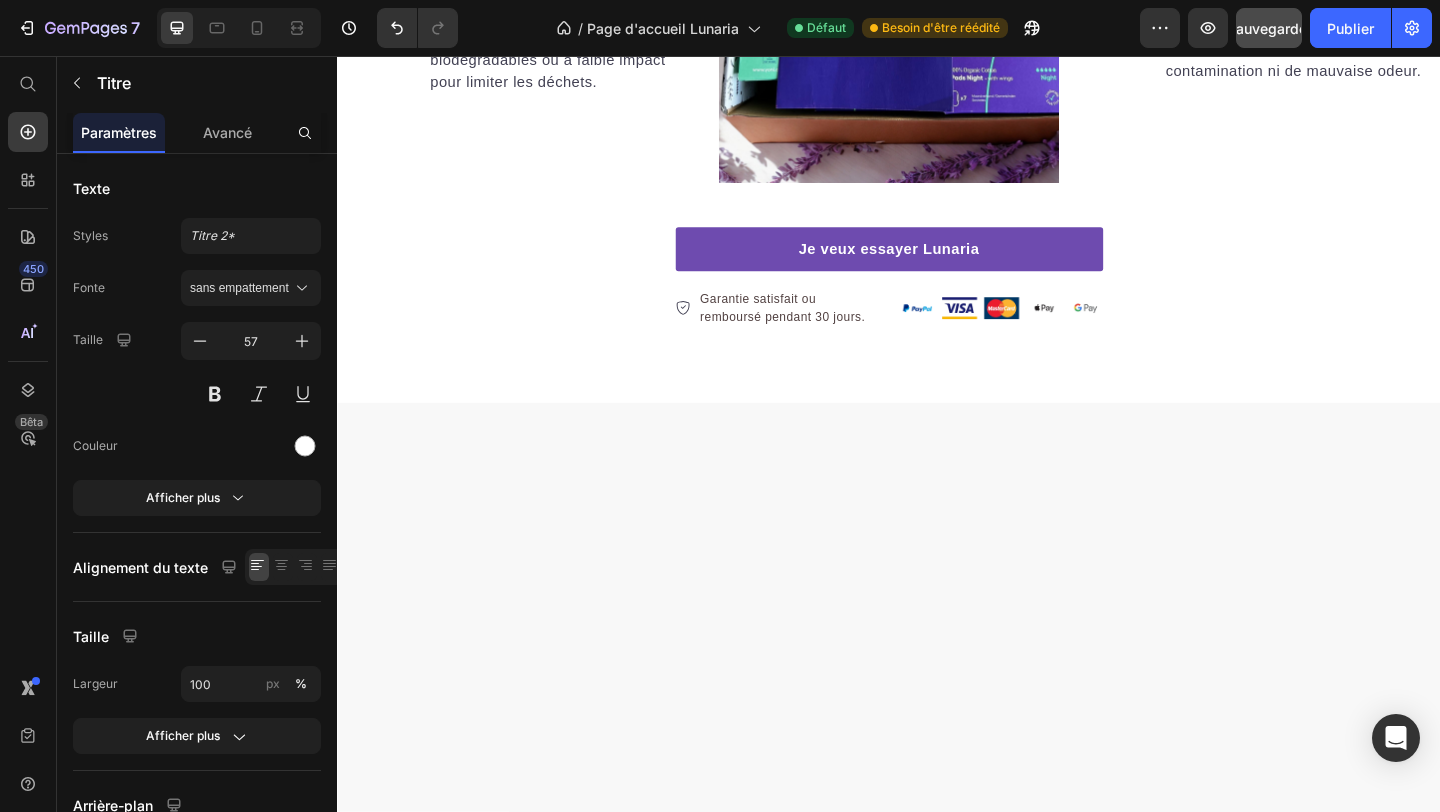 scroll, scrollTop: 665, scrollLeft: 0, axis: vertical 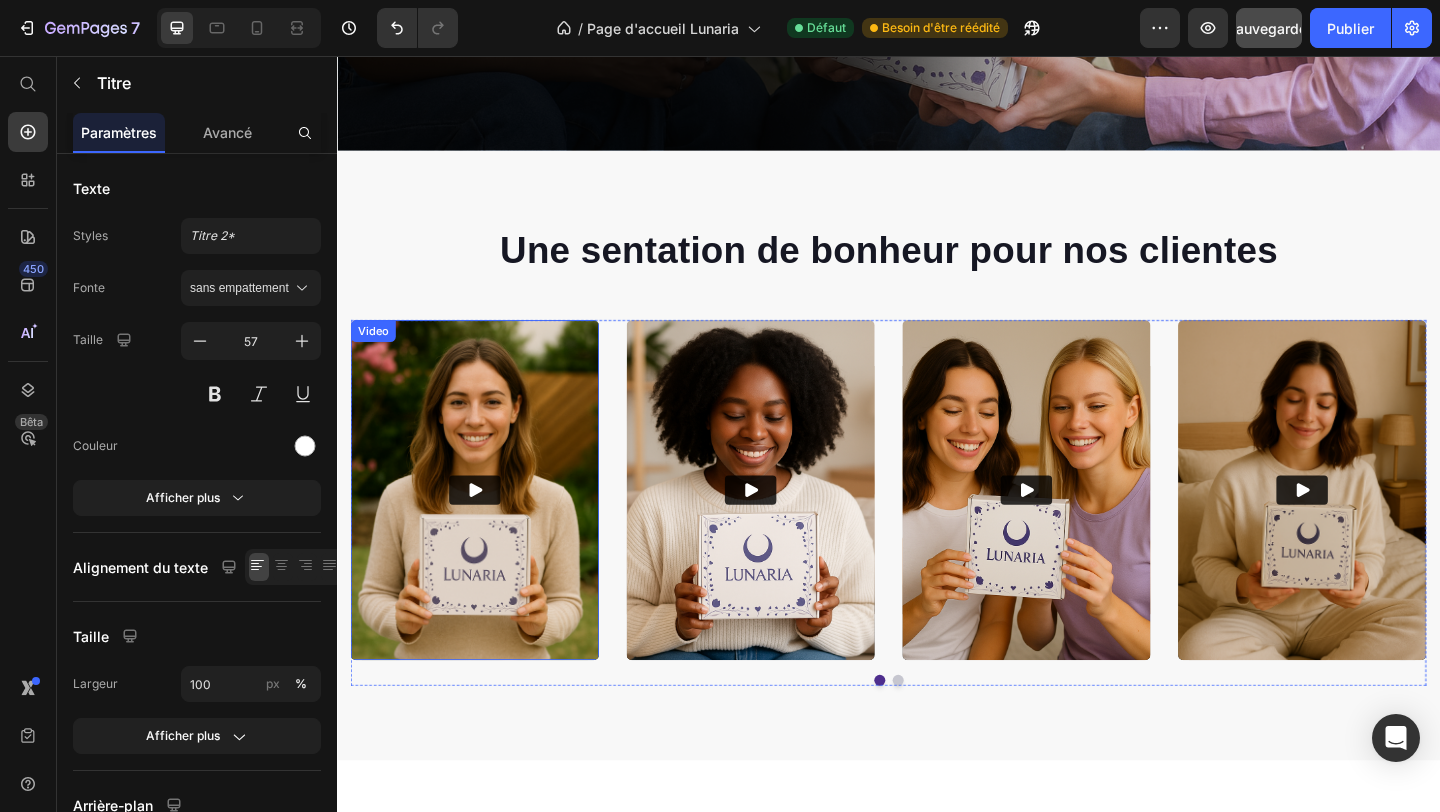 click at bounding box center (487, 528) 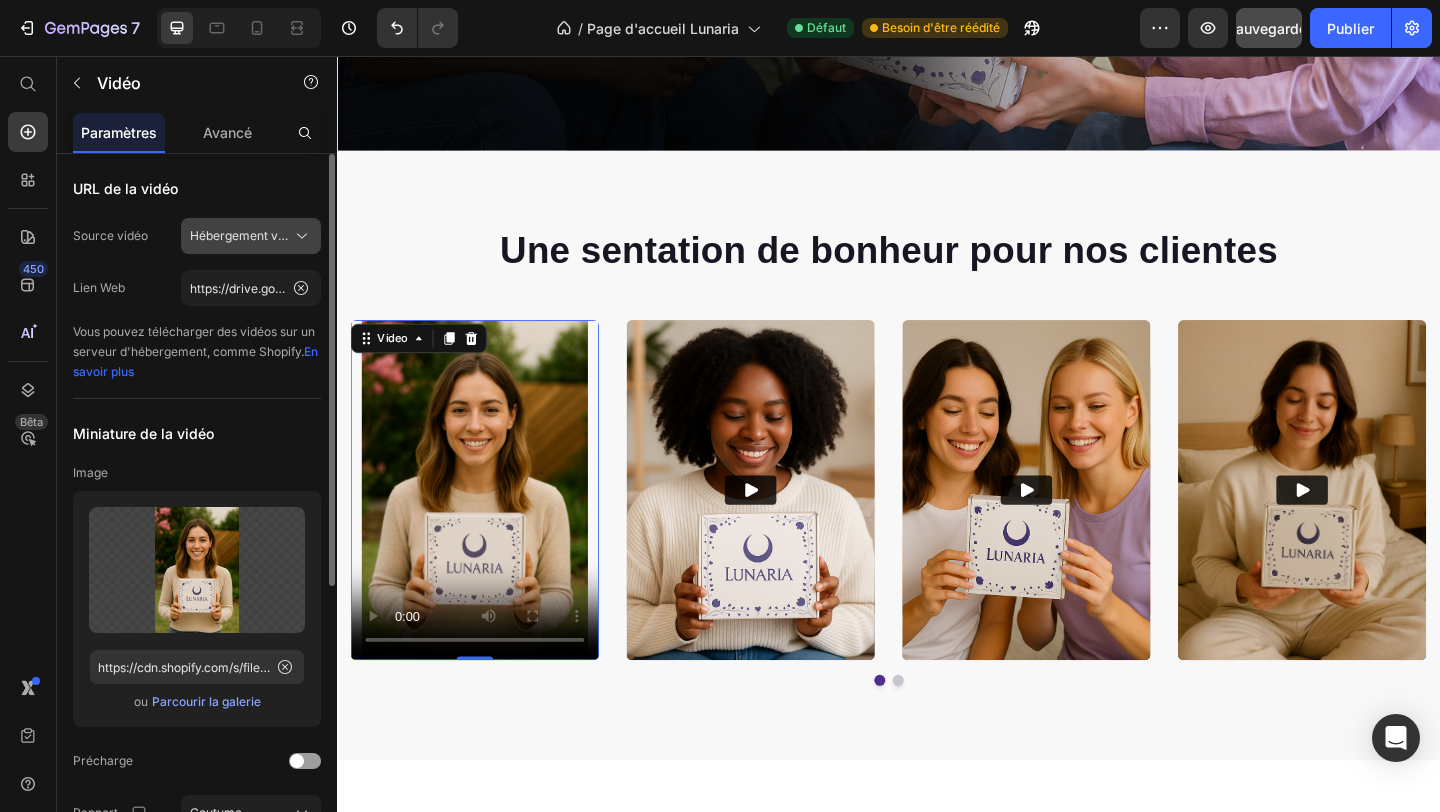 click on "Hébergement vidéo" at bounding box center [246, 235] 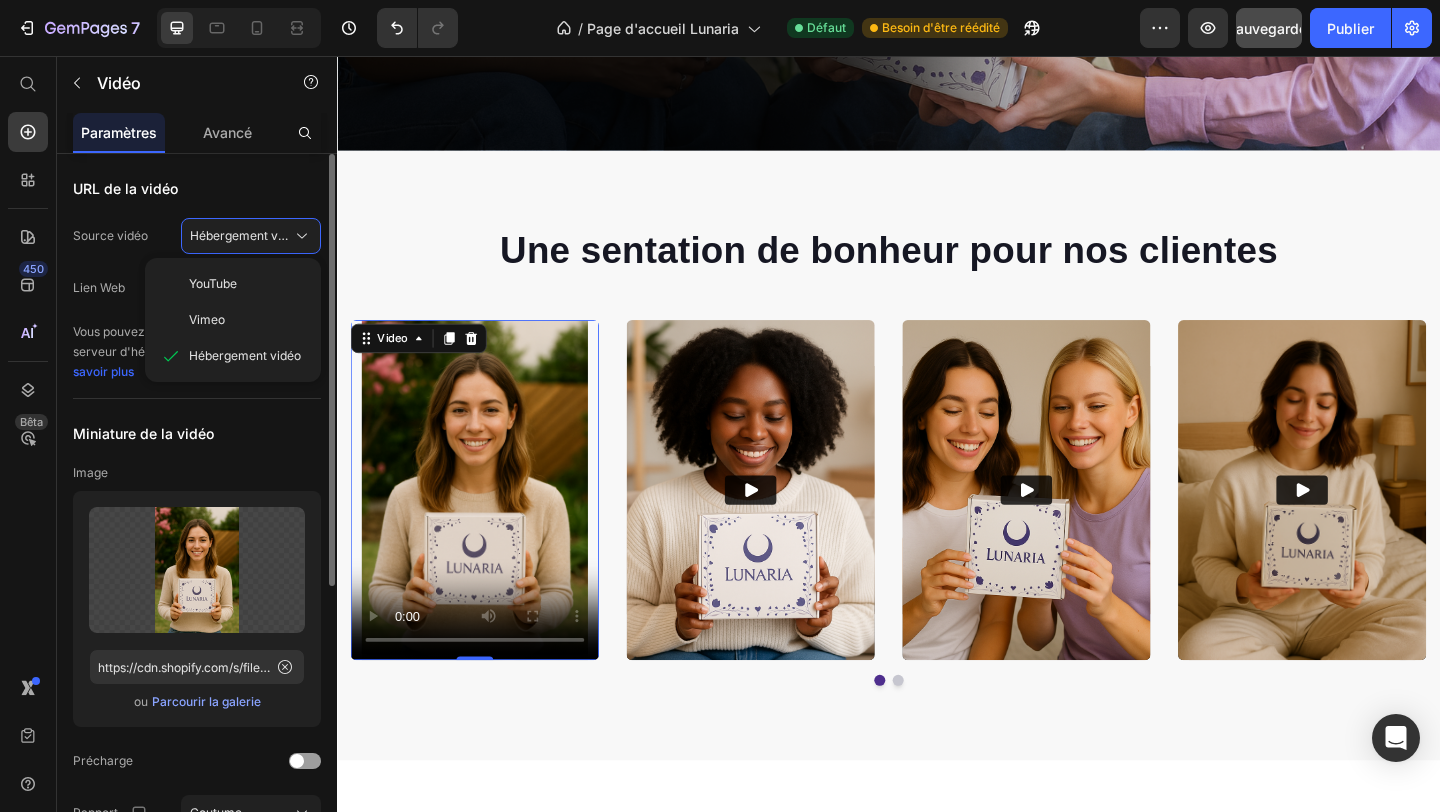 click on "URL de la vidéo" at bounding box center (197, 188) 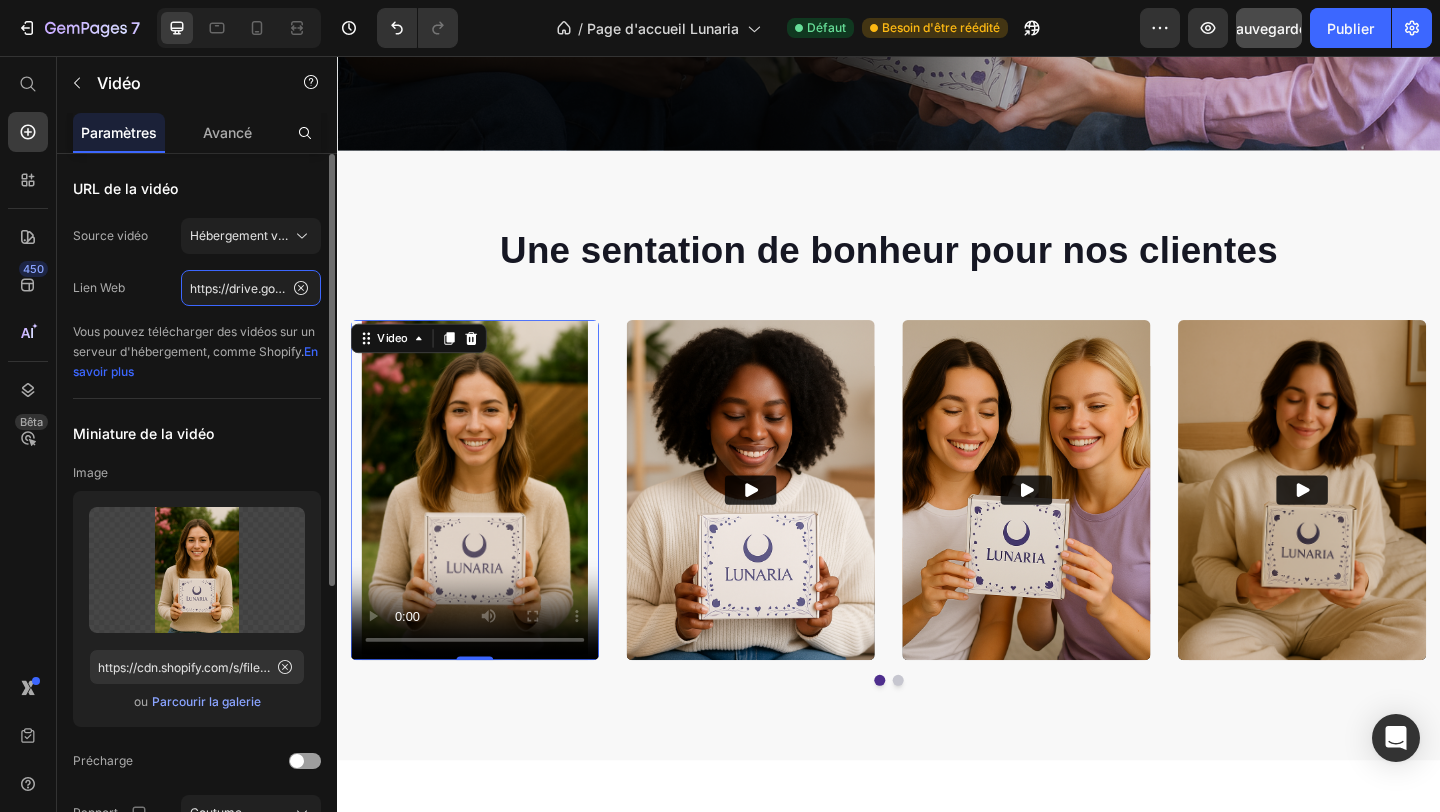 click on "https://drive.google.com/file/d/1hConaD_ezpahQq9cgEtT02MFddXi4JhZ/view?usp=drive_link" 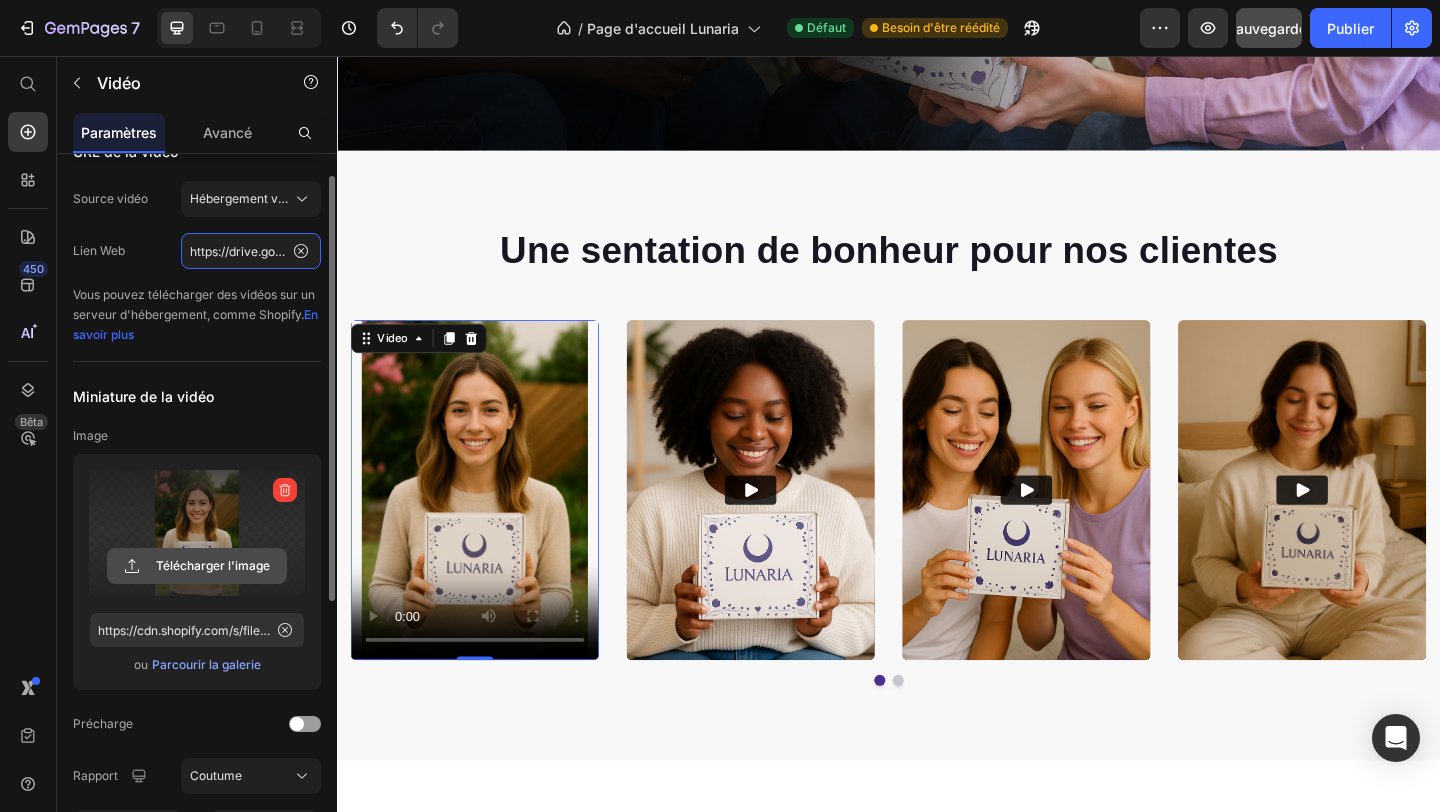 scroll, scrollTop: 38, scrollLeft: 0, axis: vertical 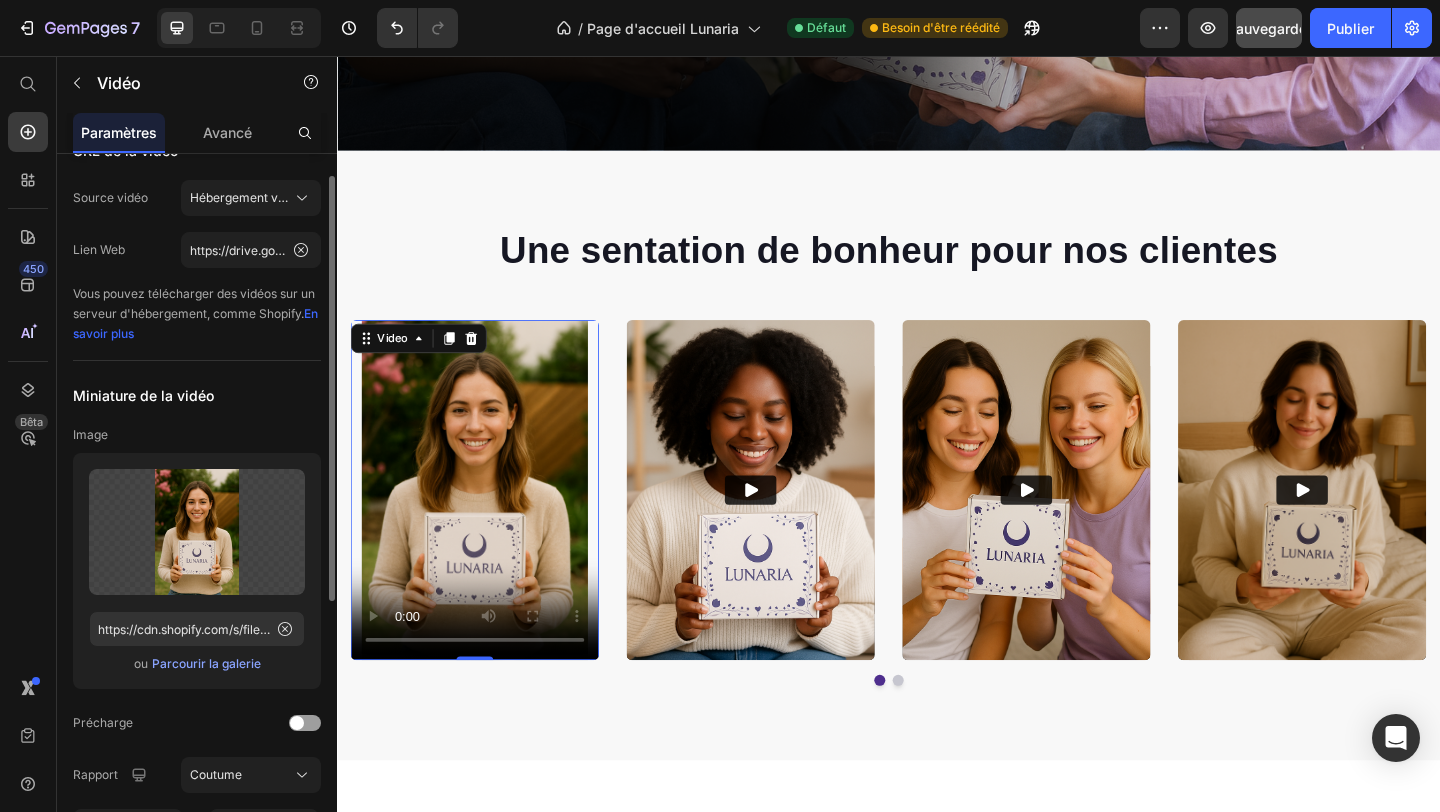 click on "Parcourir la galerie" at bounding box center (206, 663) 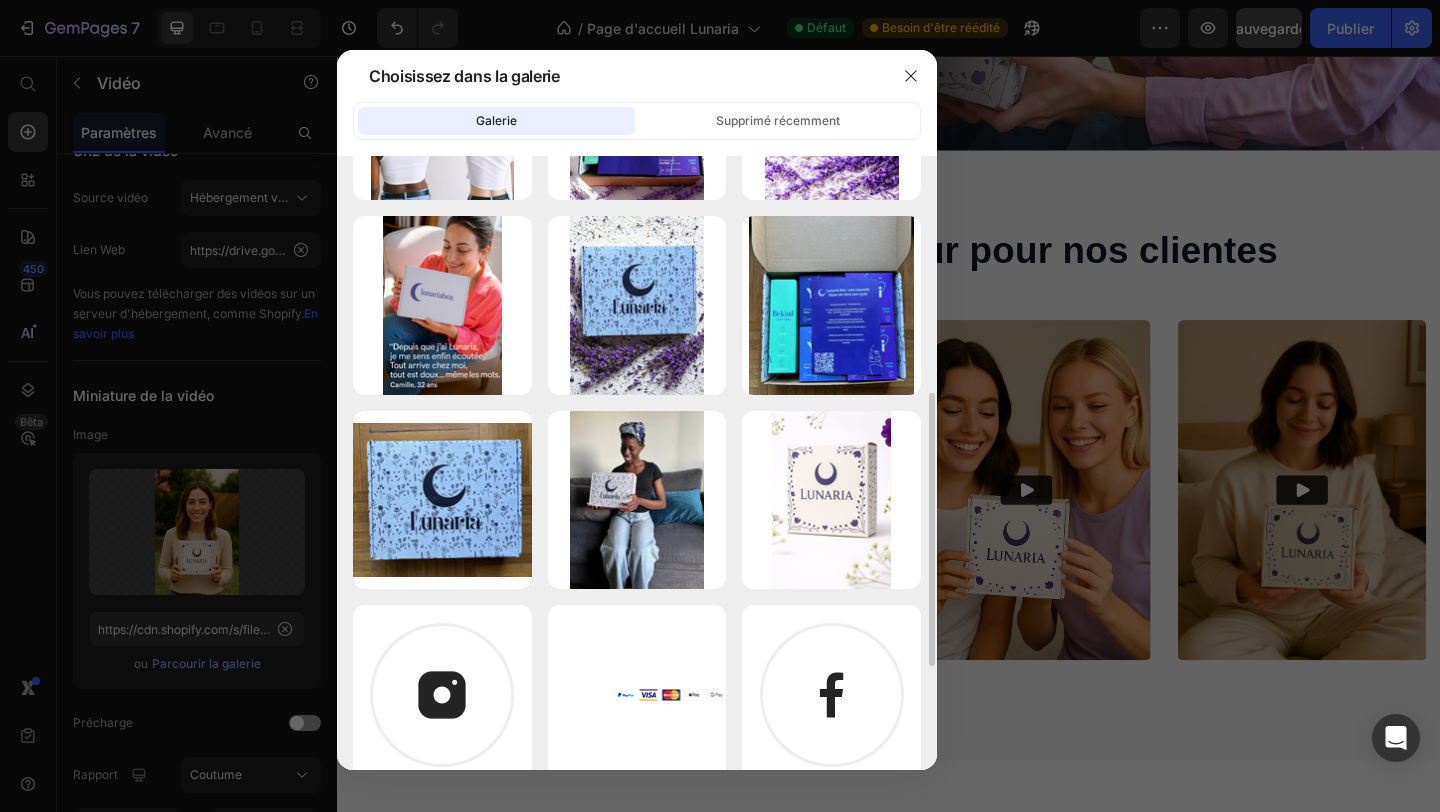 scroll, scrollTop: 538, scrollLeft: 0, axis: vertical 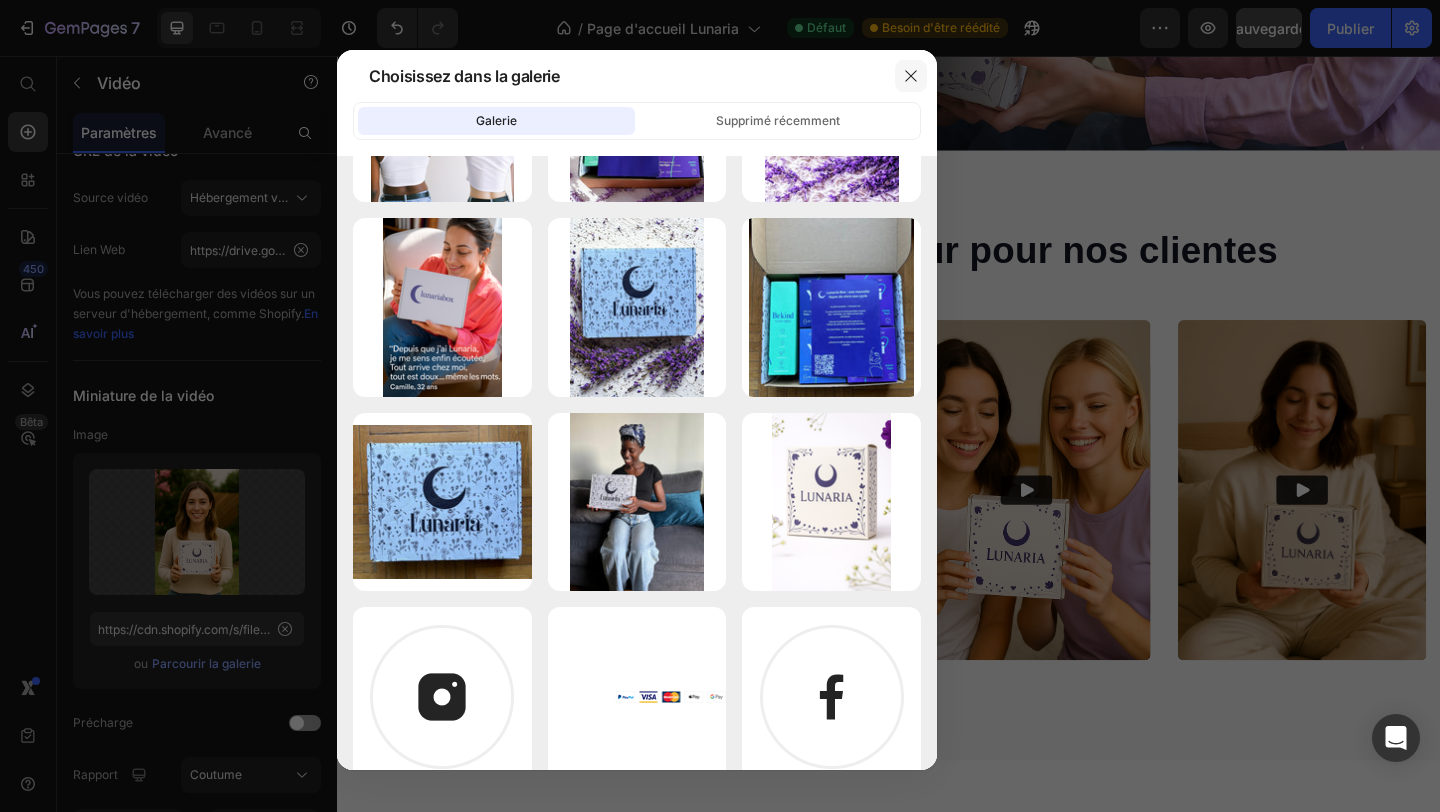 click 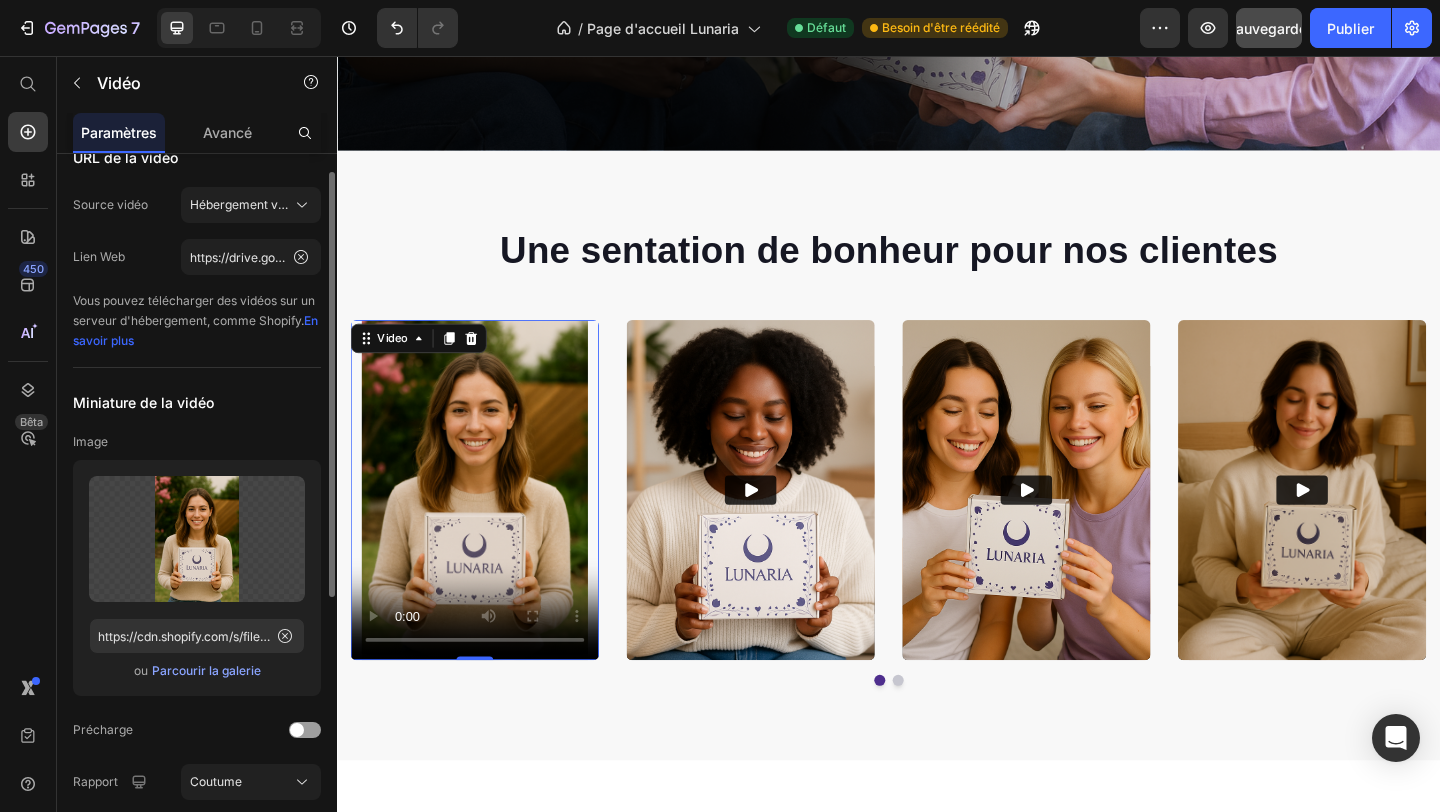 scroll, scrollTop: 0, scrollLeft: 0, axis: both 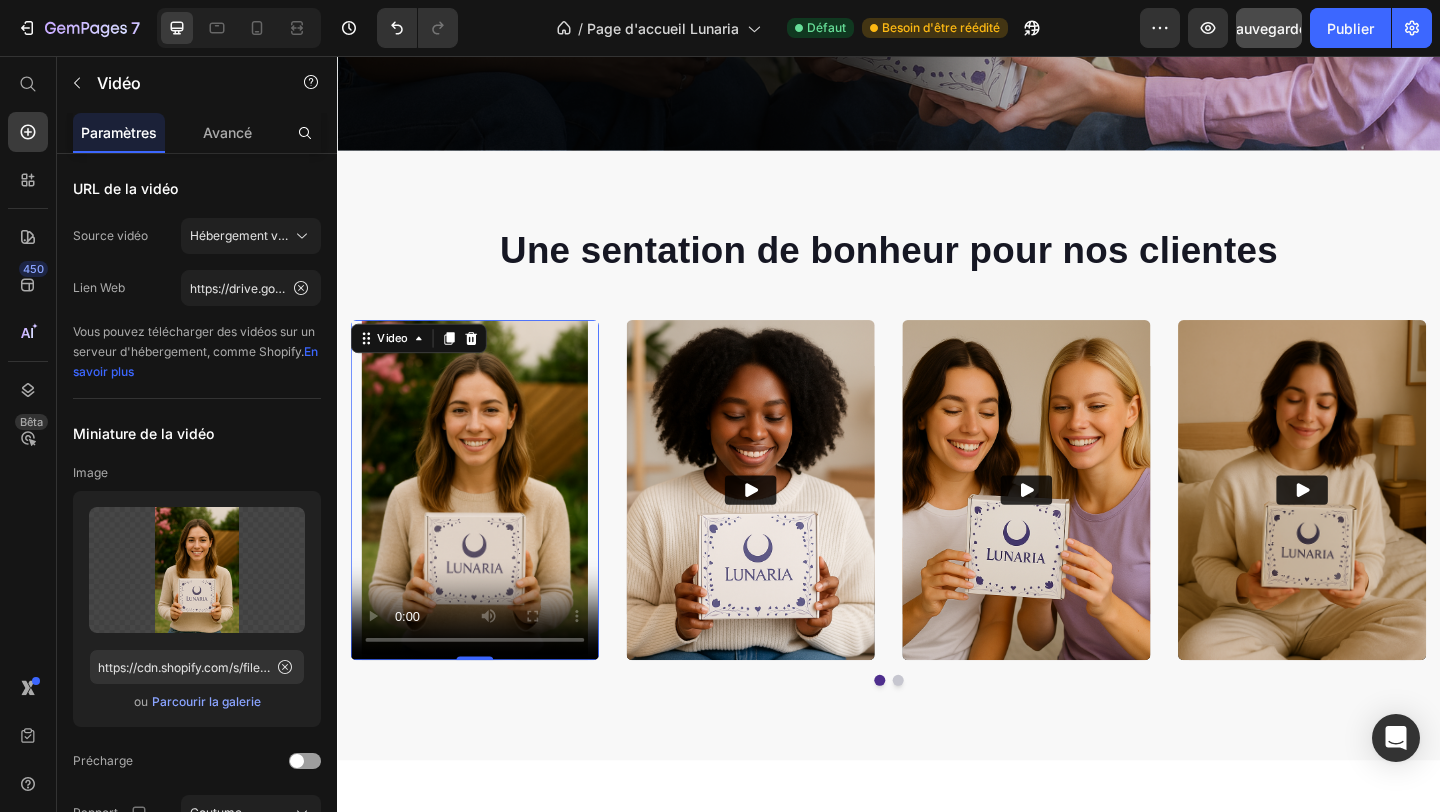 click at bounding box center [487, 528] 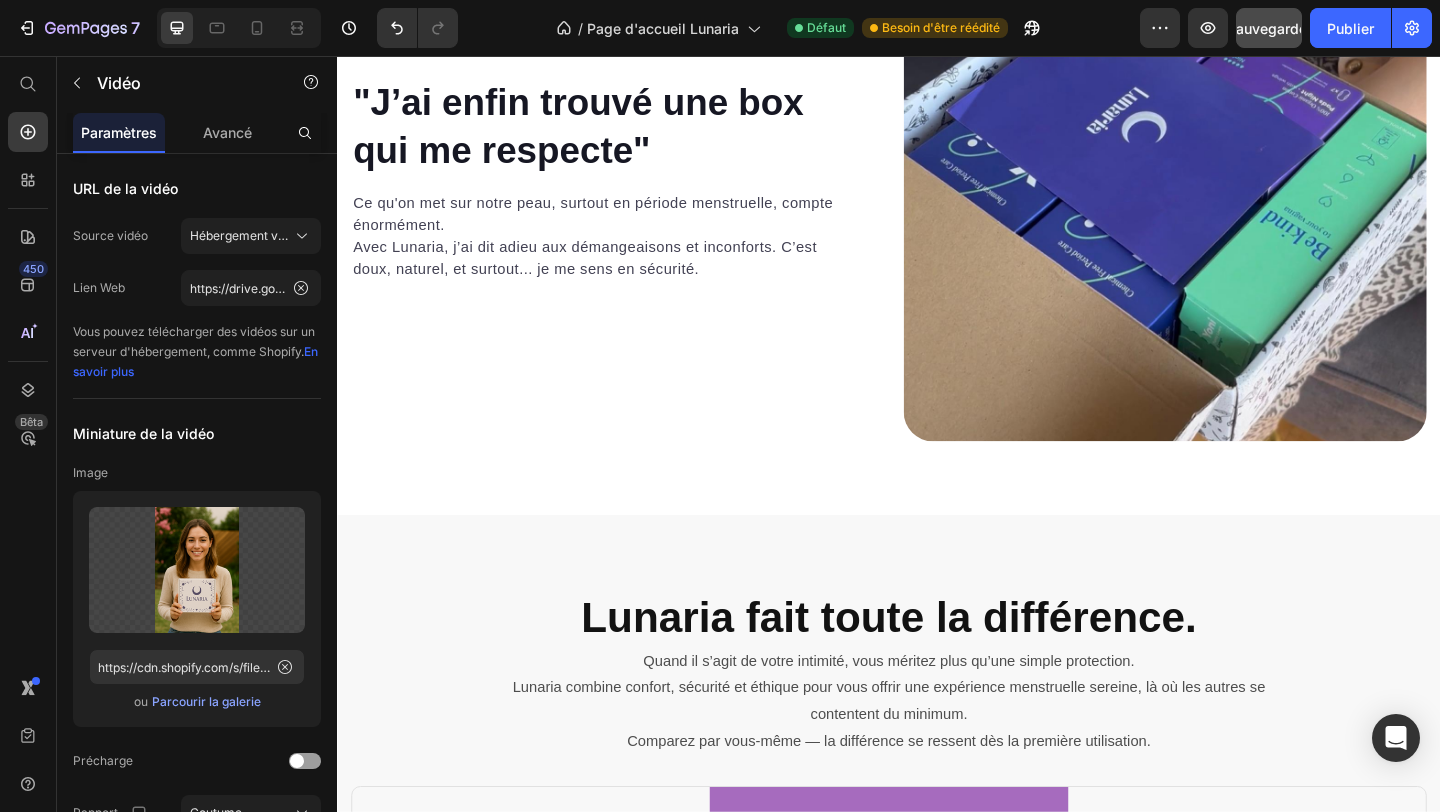 scroll, scrollTop: 4173, scrollLeft: 0, axis: vertical 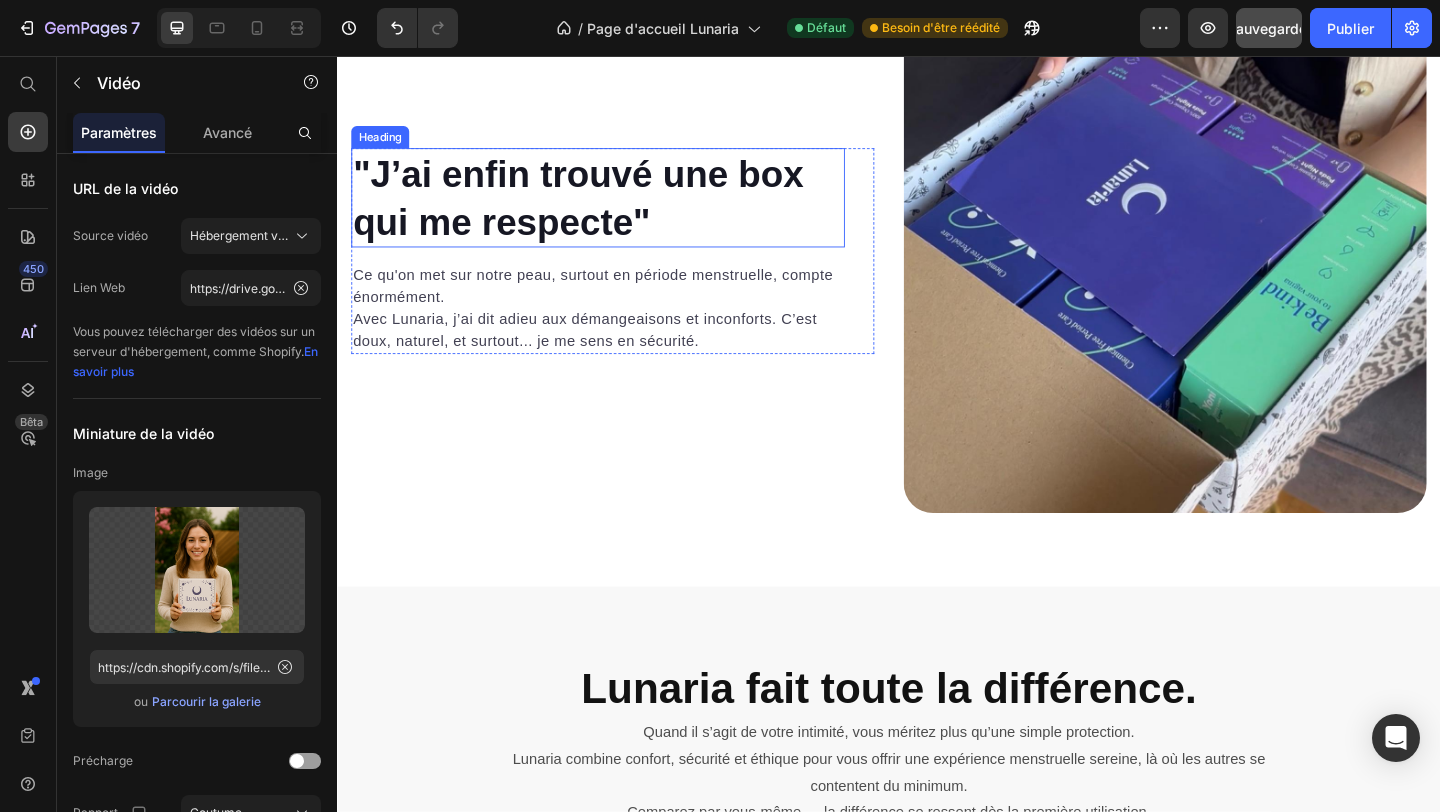 click on ""J’ai enfin trouvé une box qui me respecte"" at bounding box center [620, 210] 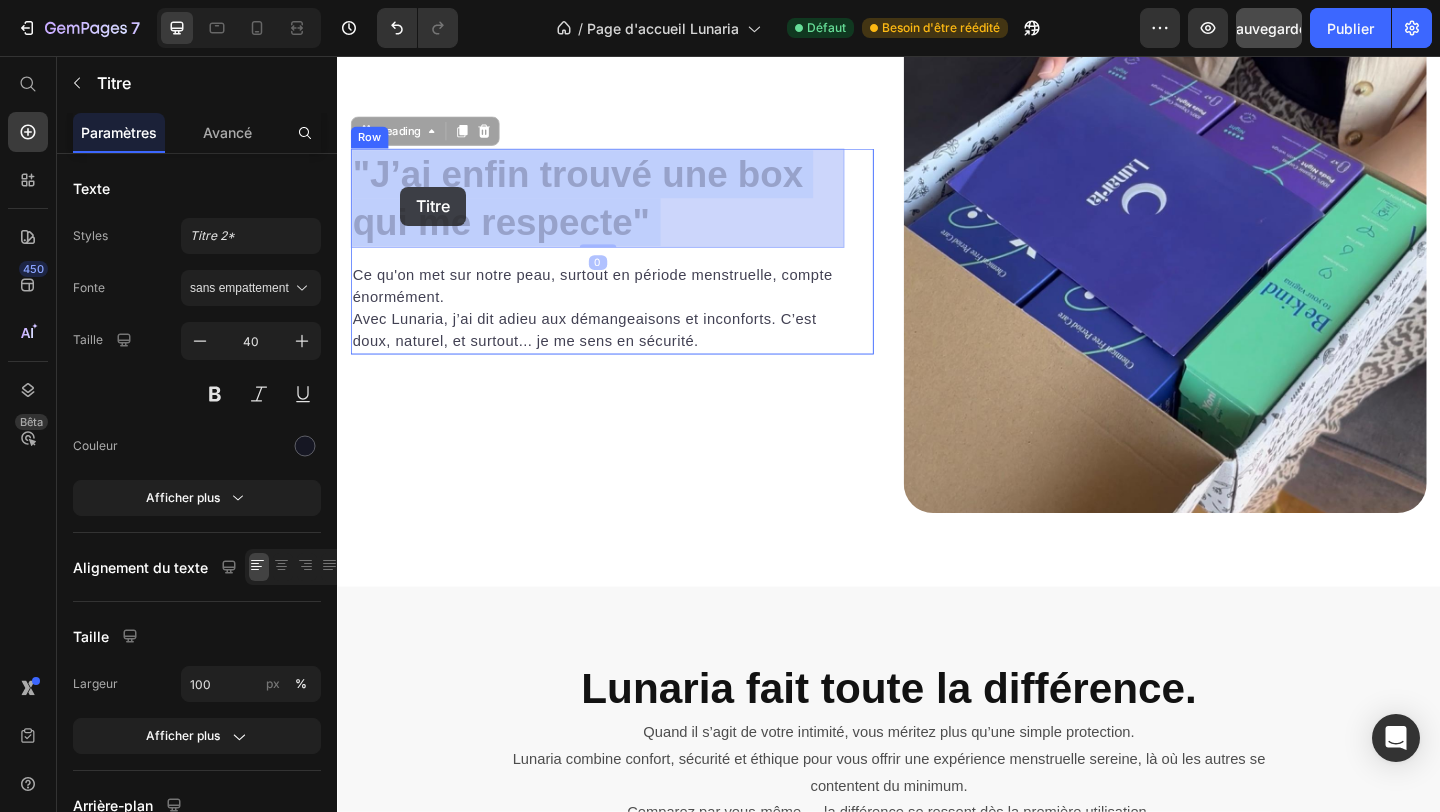 drag, startPoint x: 682, startPoint y: 237, endPoint x: 405, endPoint y: 198, distance: 279.73203 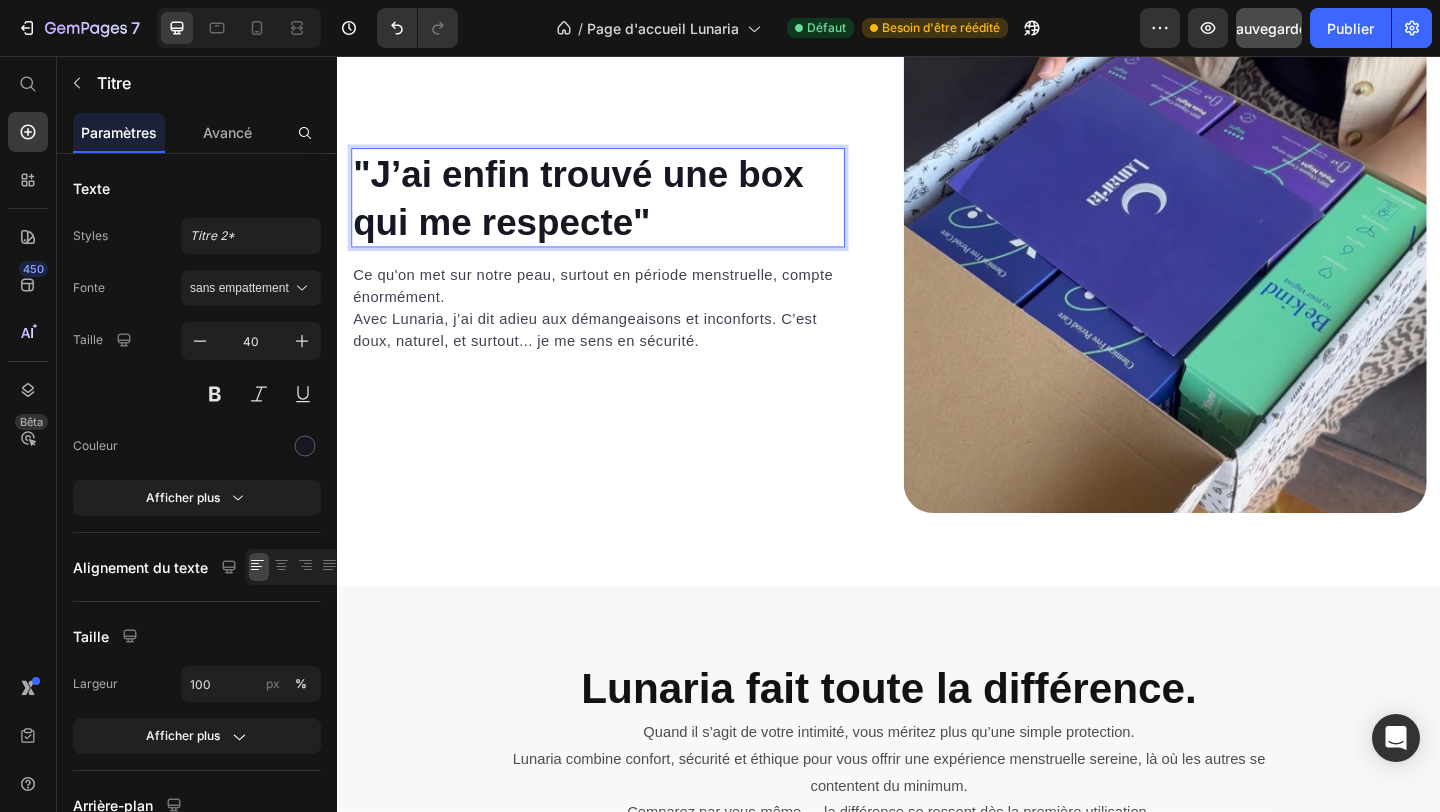 click on ""J’ai enfin trouvé une box qui me respecte"" at bounding box center [620, 210] 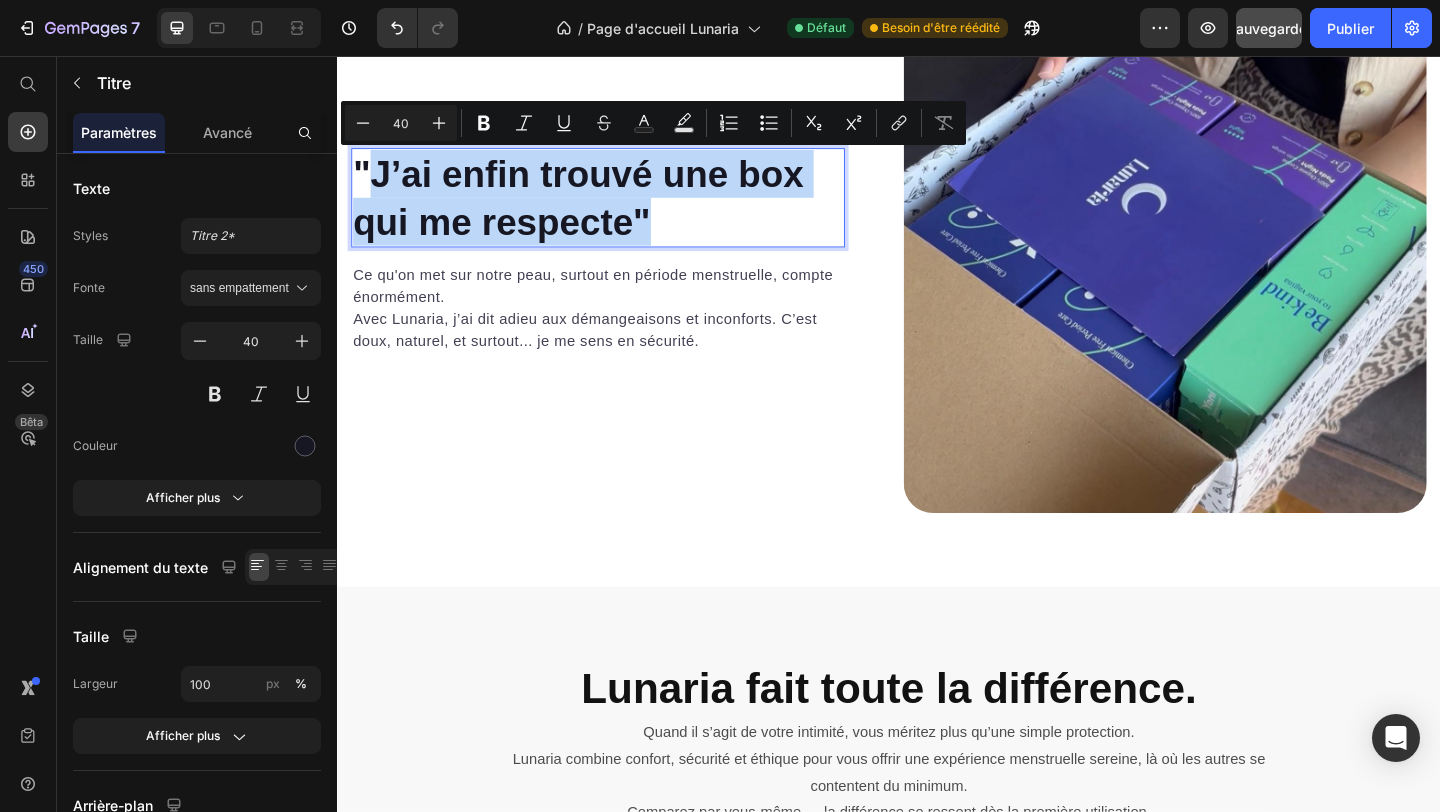 drag, startPoint x: 364, startPoint y: 180, endPoint x: 698, endPoint y: 257, distance: 342.76086 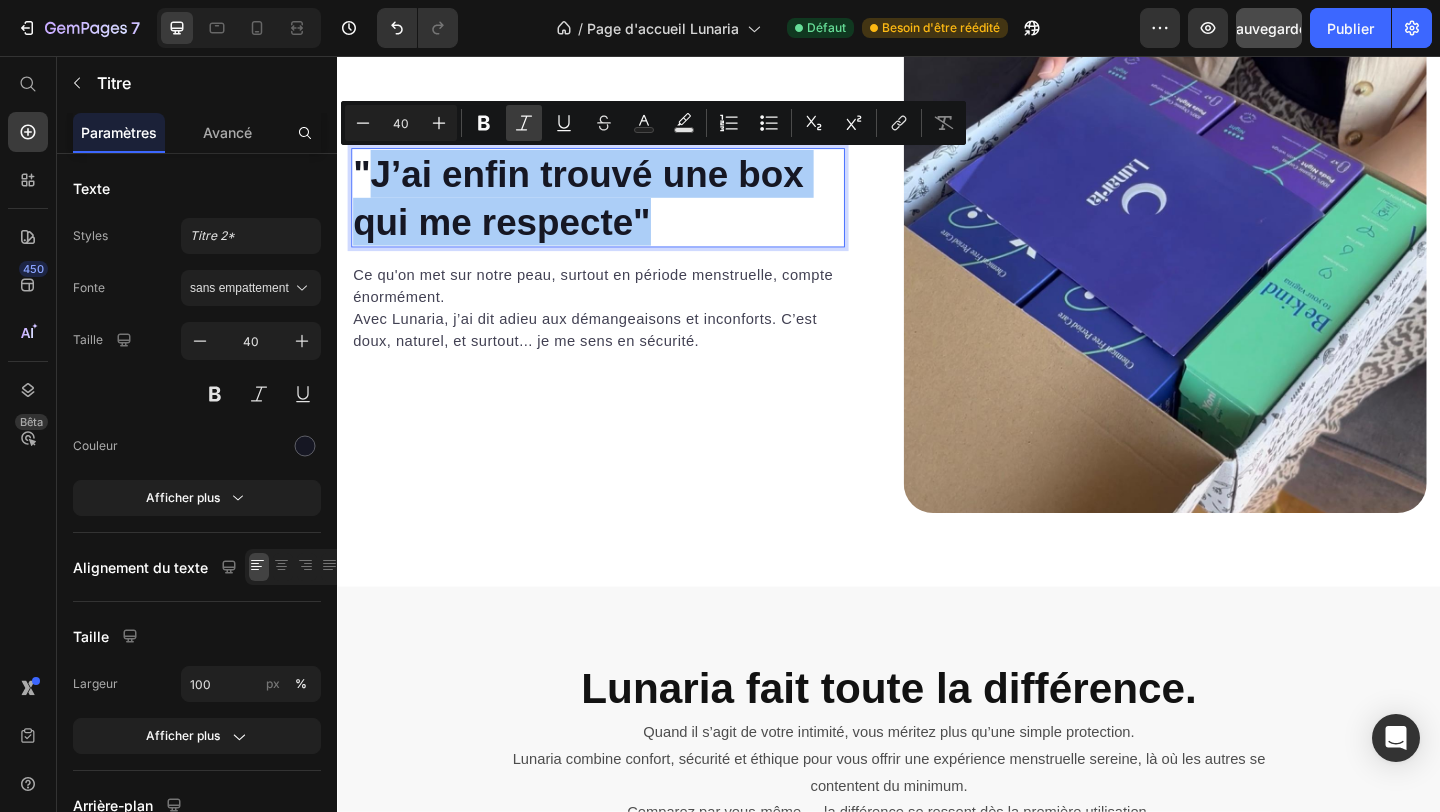 click 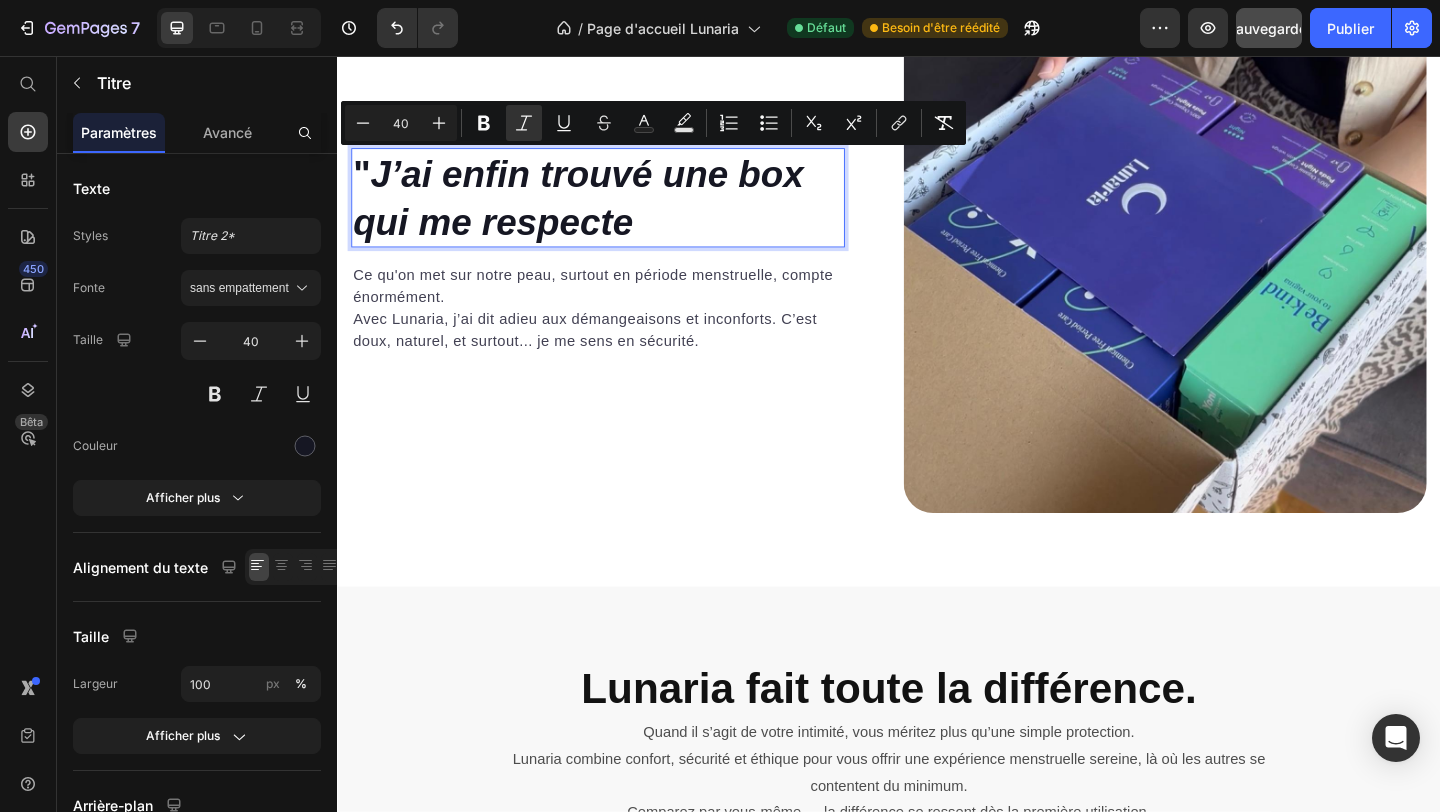 click on "J’ai enfin trouvé une box qui me respecte" at bounding box center (599, 210) 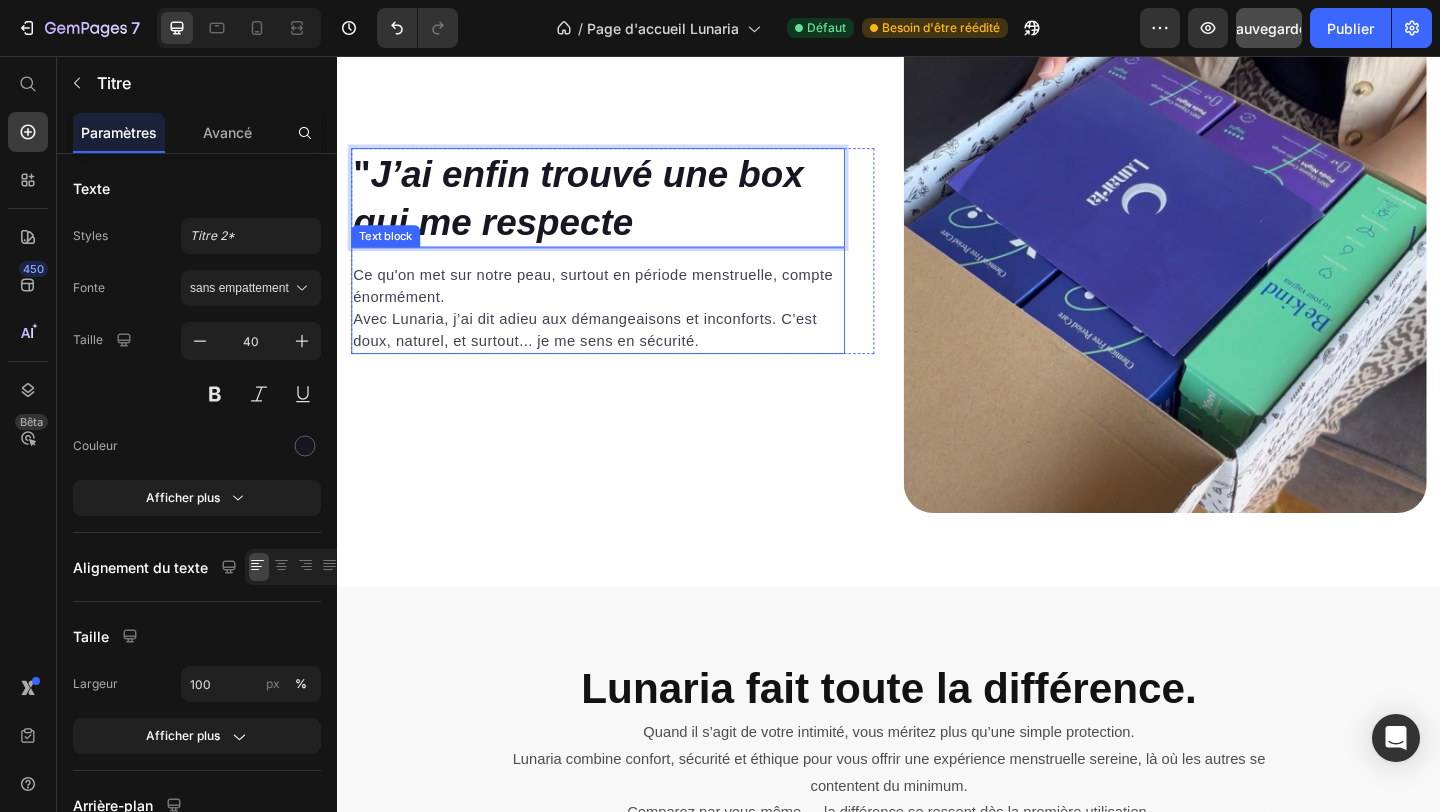 click on "Ce qu'on met sur notre peau, surtout en période menstruelle, compte énormément. Avec Lunaria, j’ai dit adieu aux démangeaisons et inconforts. C’est doux, naturel, et surtout... je me sens en sécurité." at bounding box center (620, 330) 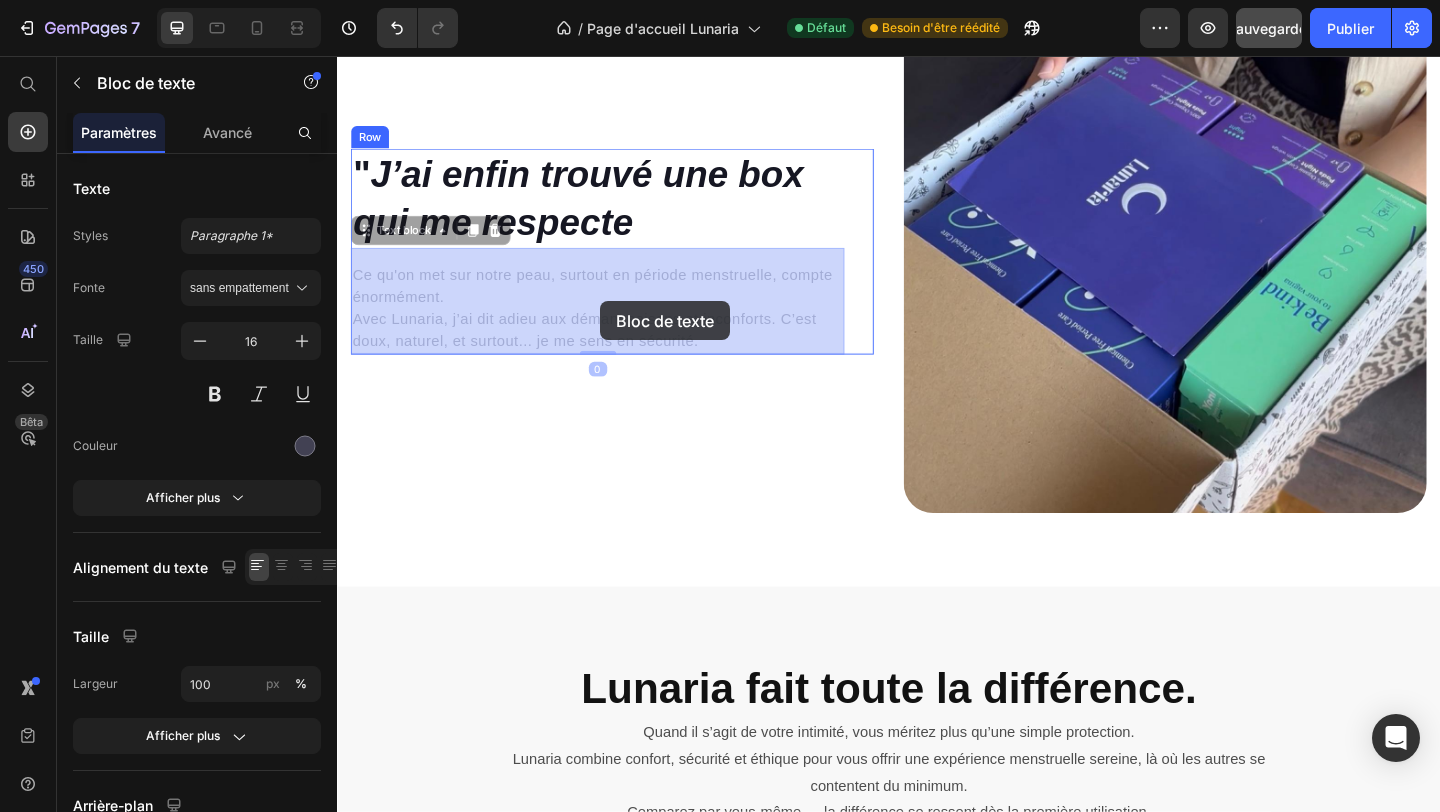 drag, startPoint x: 359, startPoint y: 292, endPoint x: 580, endPoint y: 311, distance: 221.81523 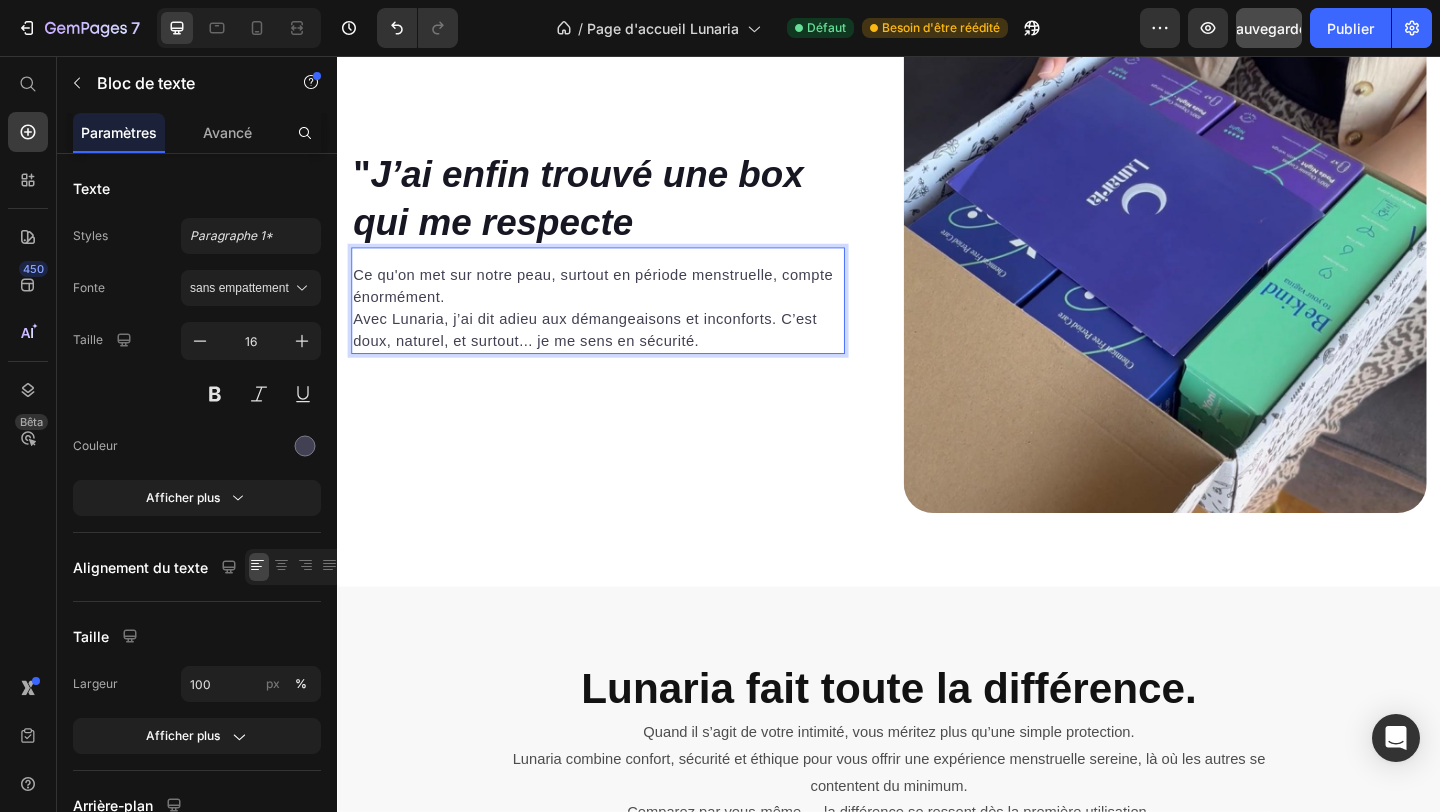 click on "Ce qu'on met sur notre peau, surtout en période menstruelle, compte énormément. Avec Lunaria, j’ai dit adieu aux démangeaisons et inconforts. C’est doux, naturel, et surtout... je me sens en sécurité." at bounding box center (620, 330) 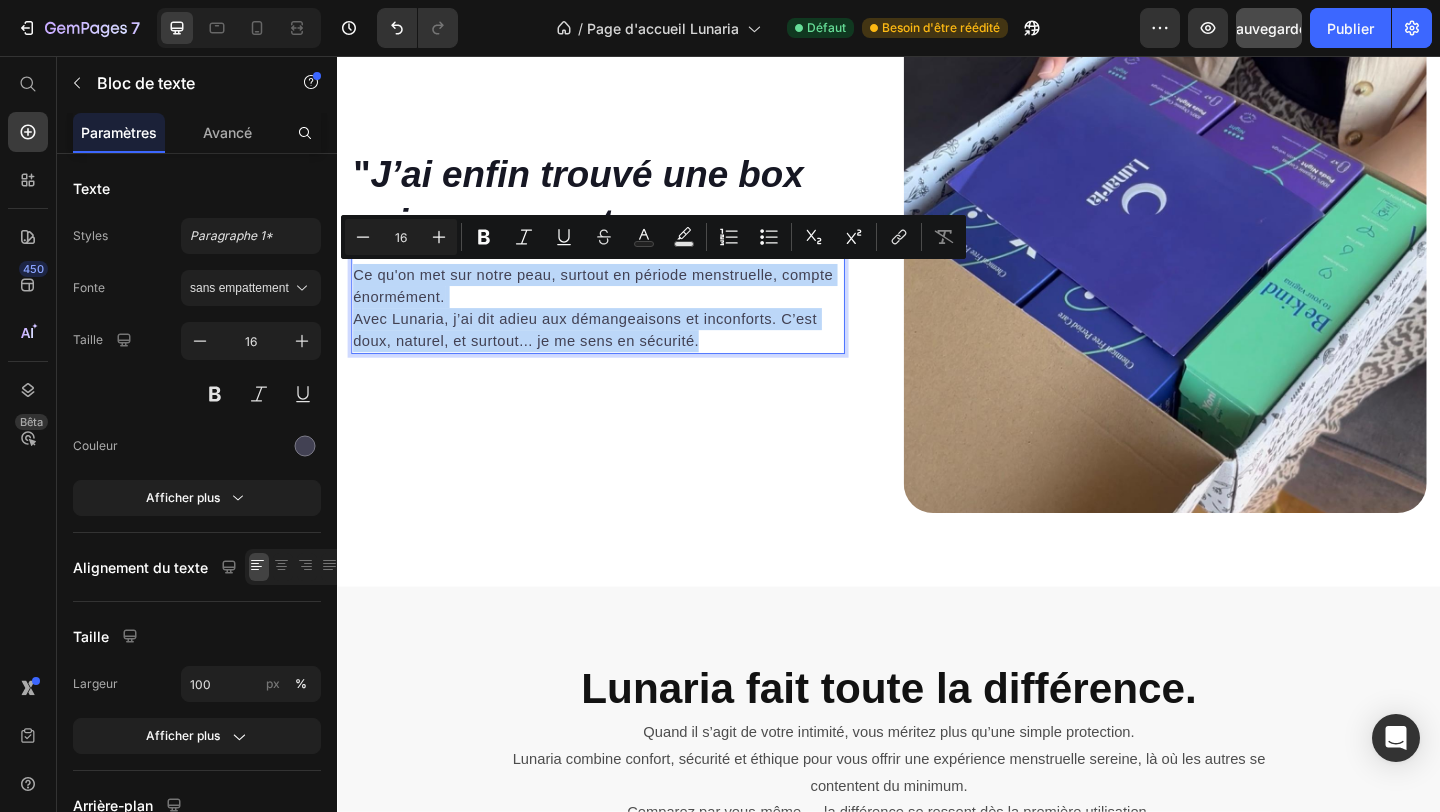 drag, startPoint x: 744, startPoint y: 368, endPoint x: 355, endPoint y: 287, distance: 397.3437 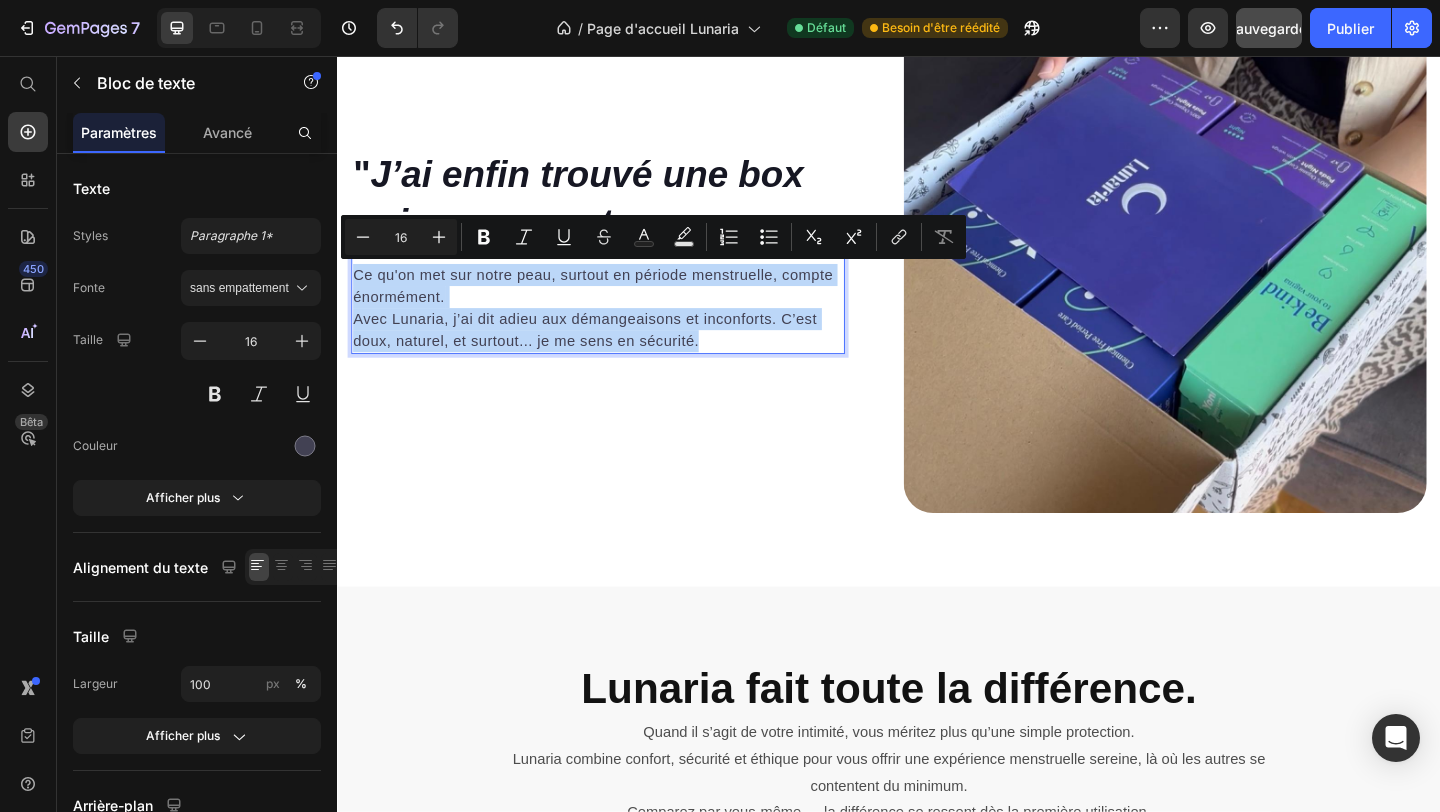 click on "Ce qu'on met sur notre peau, surtout en période menstruelle, compte énormément. Avec Lunaria, j’ai dit adieu aux démangeaisons et inconforts. C’est doux, naturel, et surtout... je me sens en sécurité." at bounding box center (620, 330) 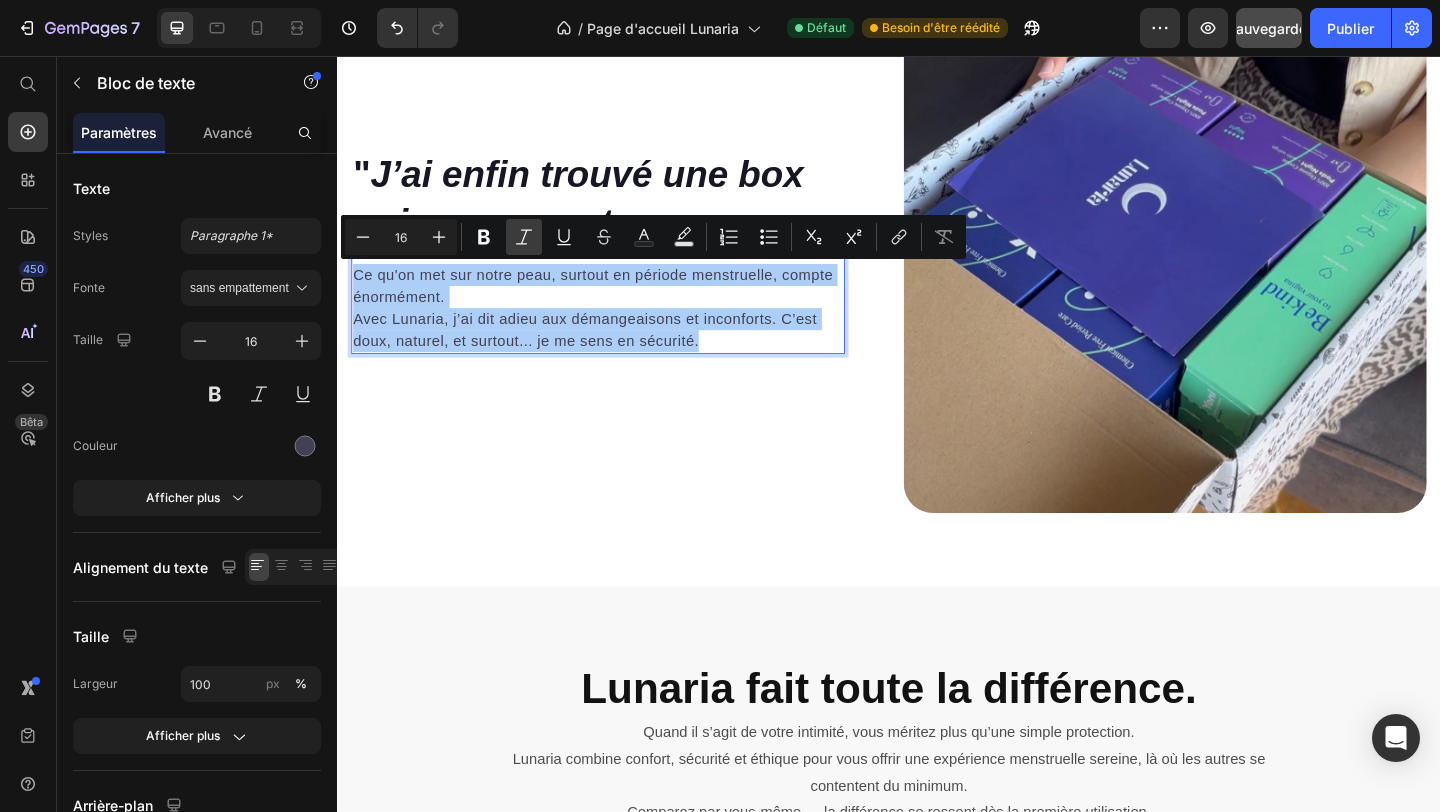 click on "Italic" at bounding box center [524, 237] 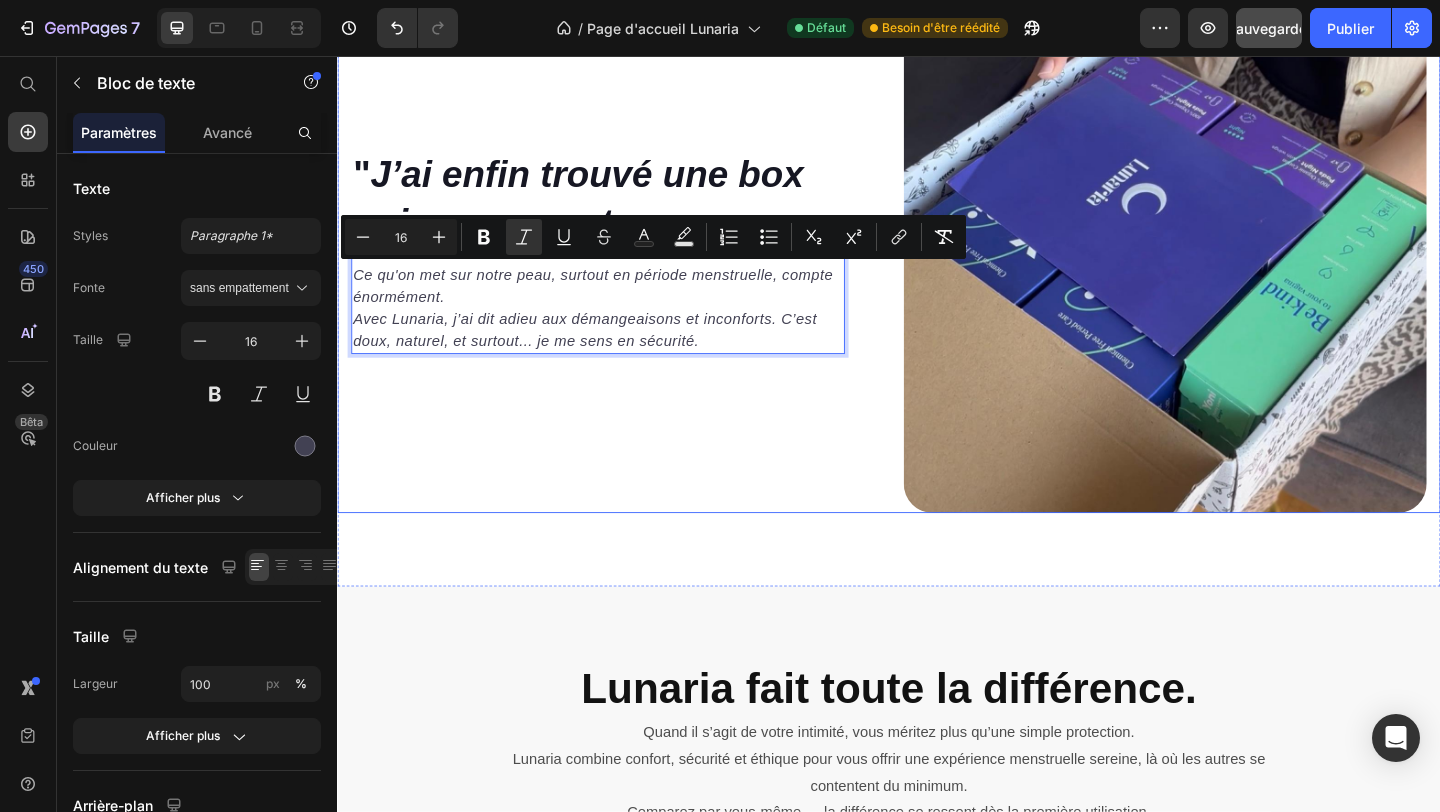 click on "" J’ai enfin trouvé une box qui me respecte" Heading Ce qu'on met sur notre peau, surtout en période menstruelle, compte énormément. Avec Lunaria, j’ai dit adieu aux démangeaisons et inconforts. C’est doux, naturel, et surtout... je me sens en sécurité. Text block 0 Row" at bounding box center (636, 268) 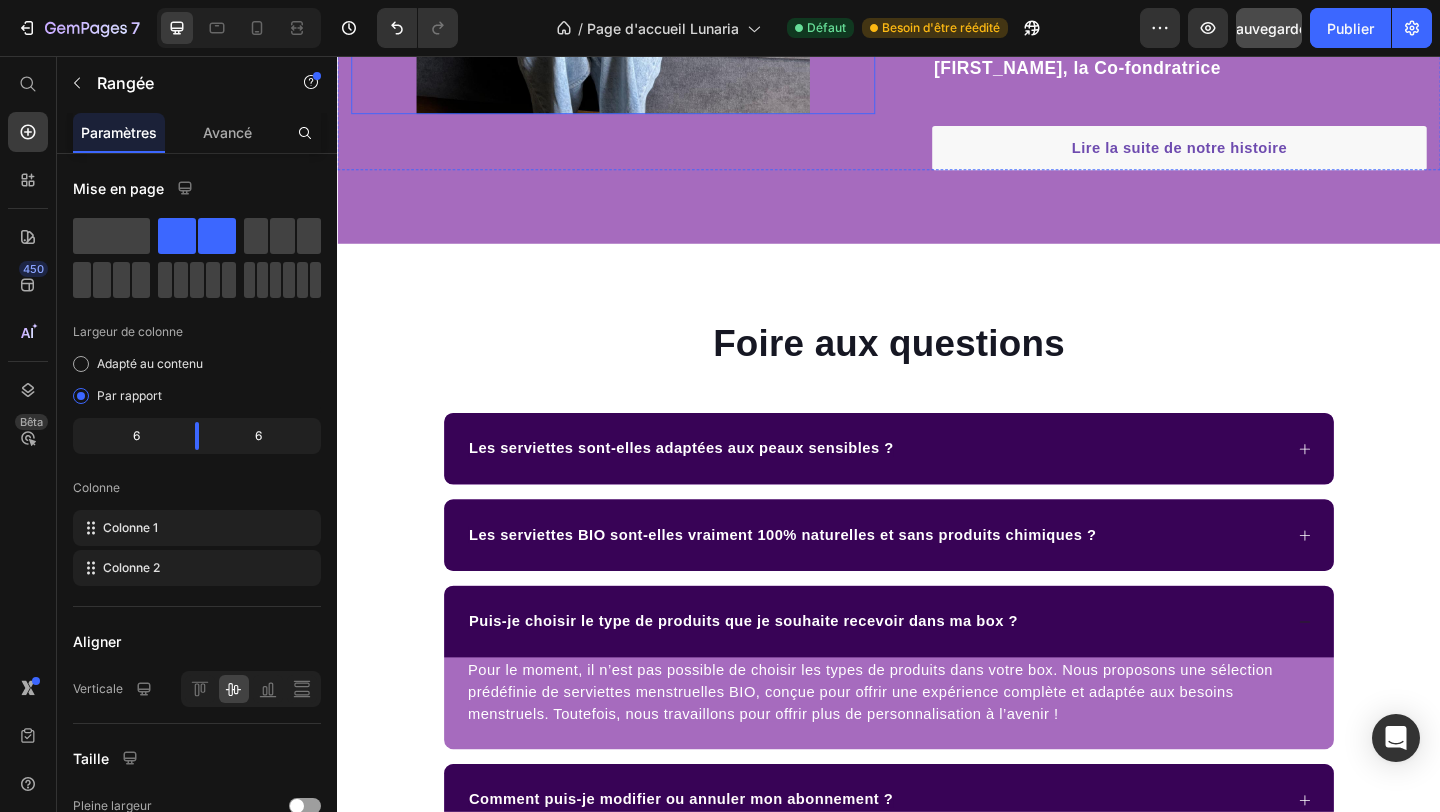 scroll, scrollTop: 5886, scrollLeft: 0, axis: vertical 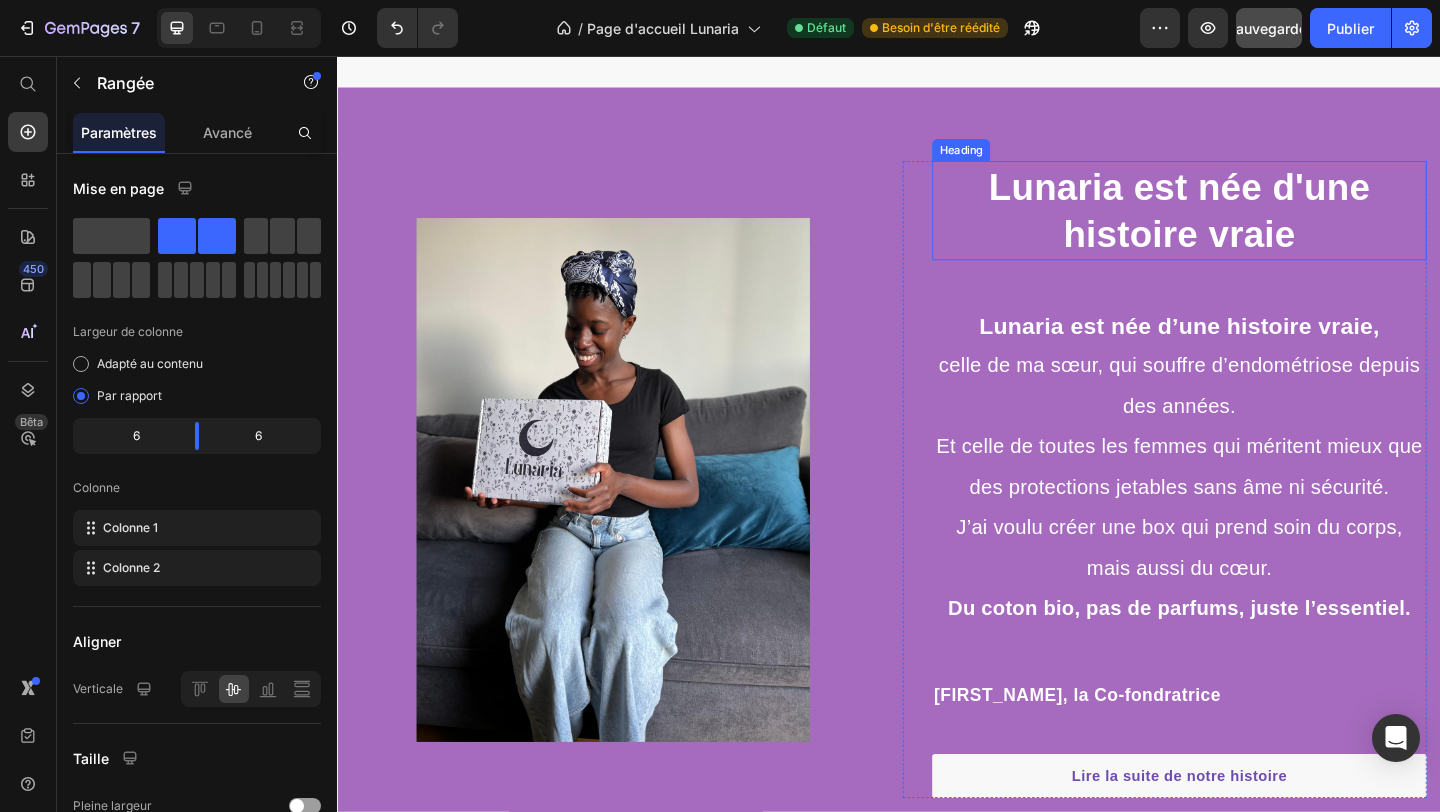 click on "Lunaria est née d'une histoire vraie" at bounding box center (1253, 224) 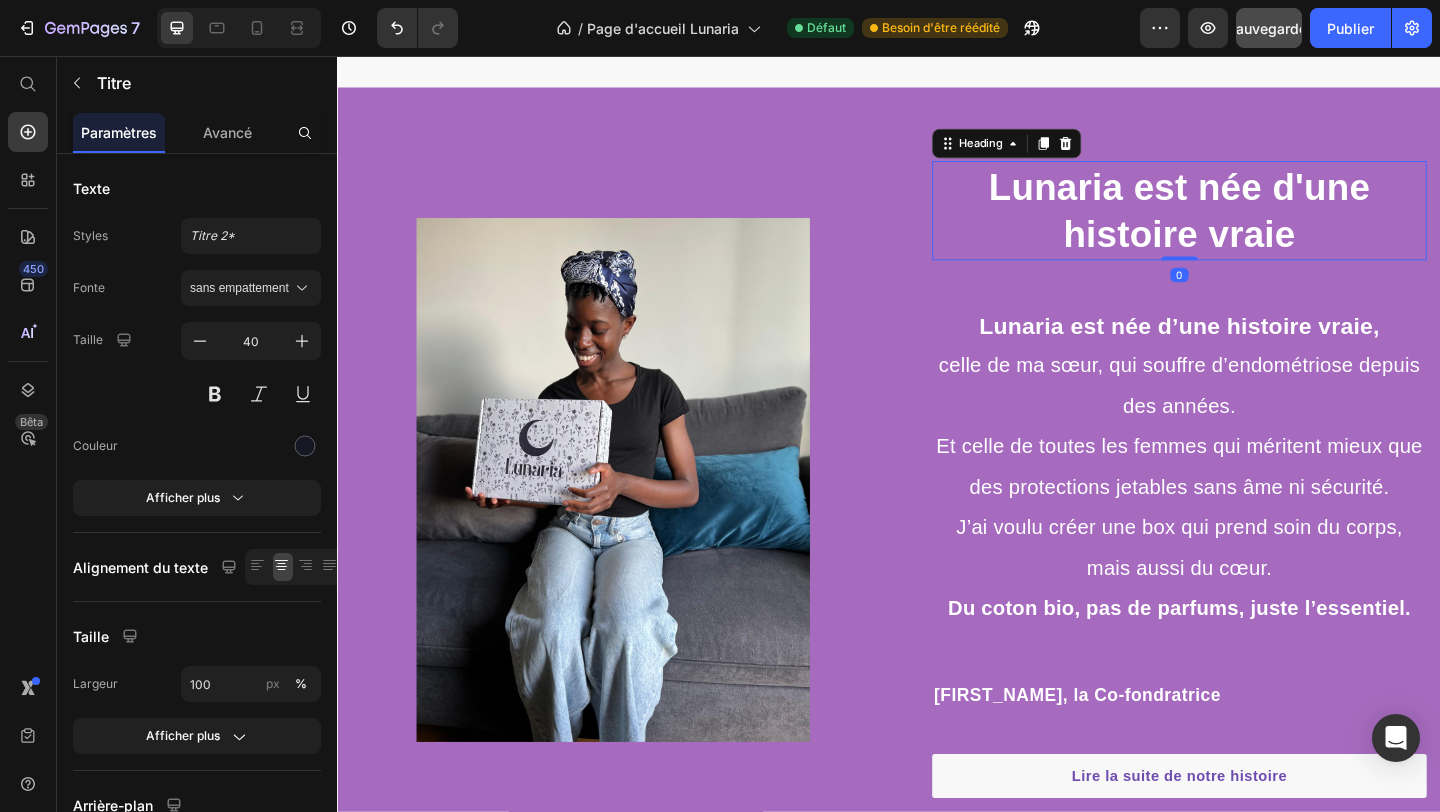 click on "Lunaria est née d'une histoire vraie" at bounding box center [1253, 224] 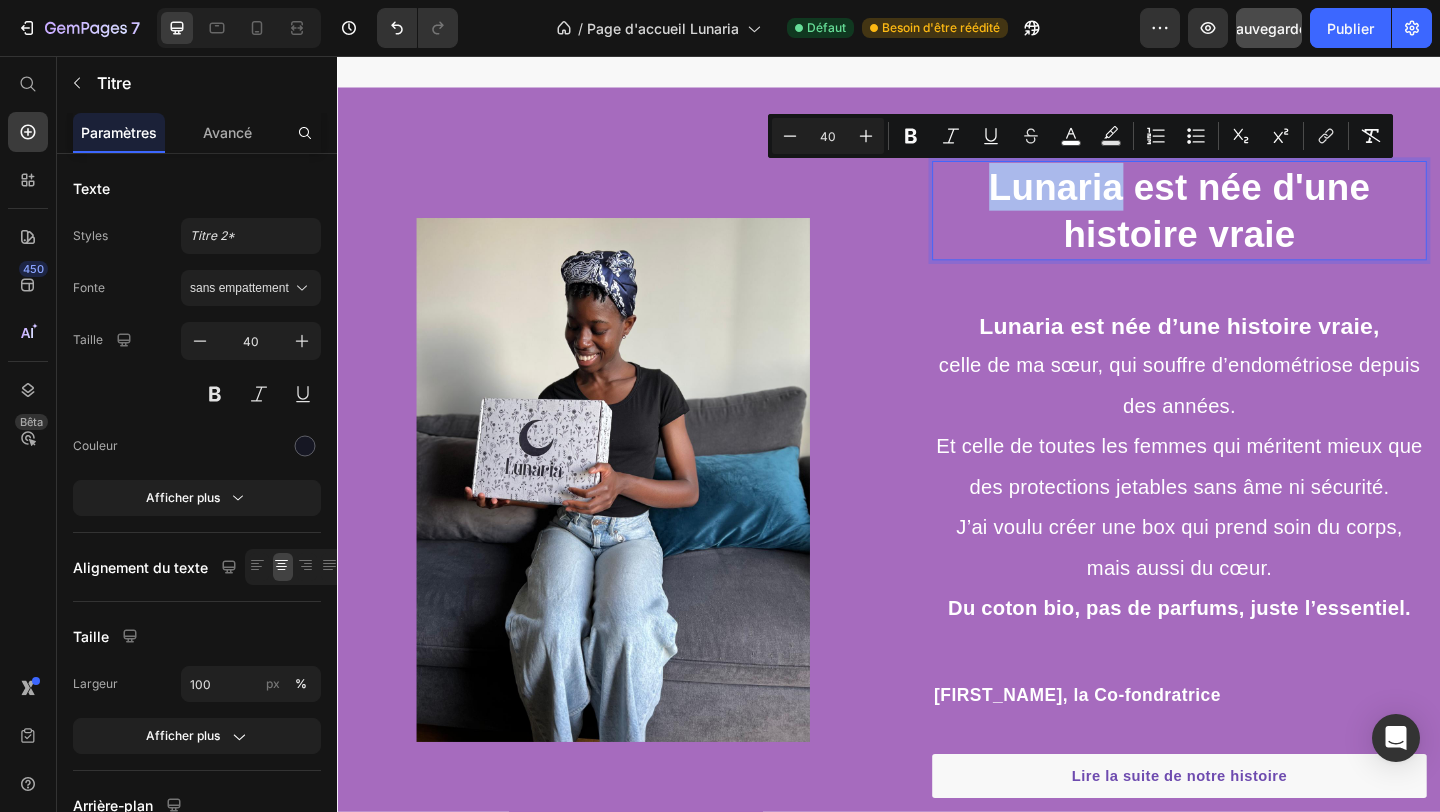 drag, startPoint x: 1041, startPoint y: 198, endPoint x: 1098, endPoint y: 206, distance: 57.558666 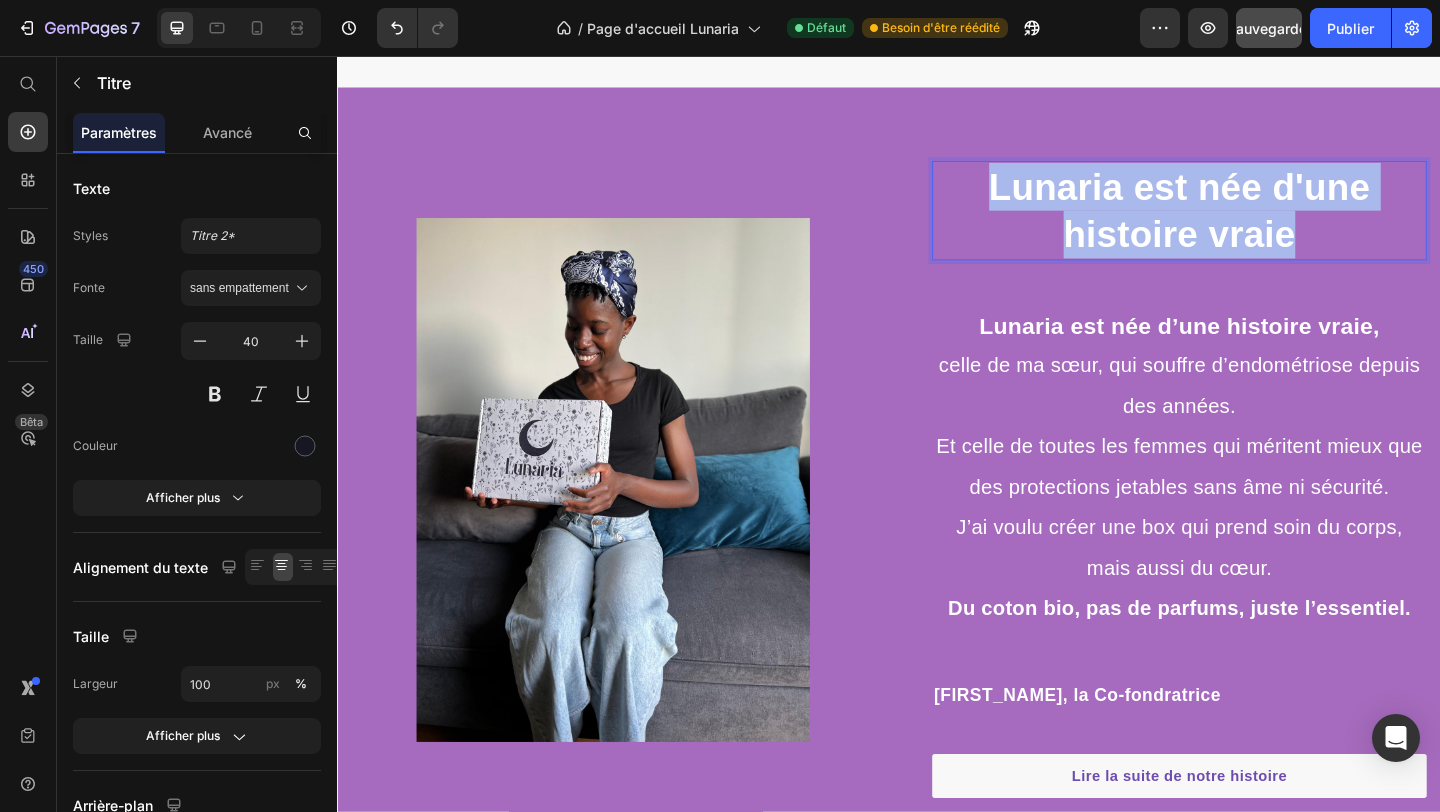 drag, startPoint x: 1054, startPoint y: 202, endPoint x: 1398, endPoint y: 267, distance: 350.08713 